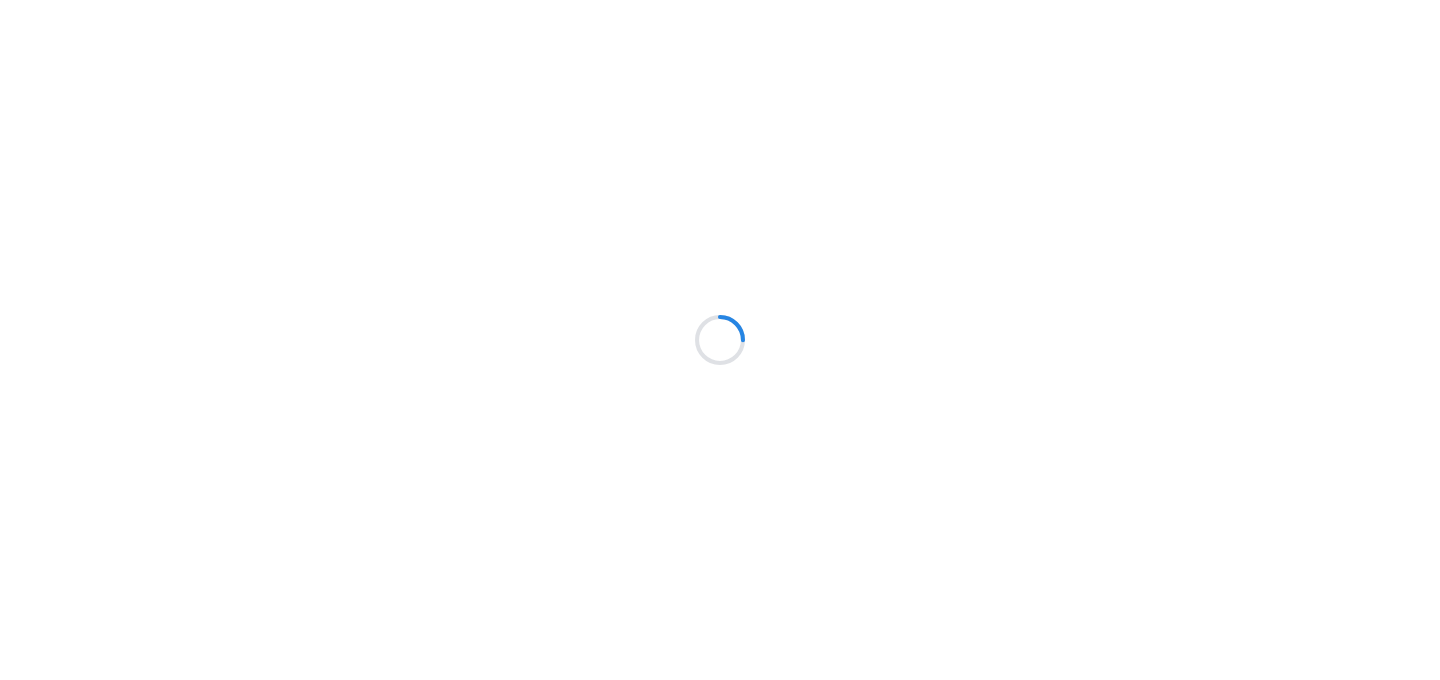 scroll, scrollTop: 0, scrollLeft: 0, axis: both 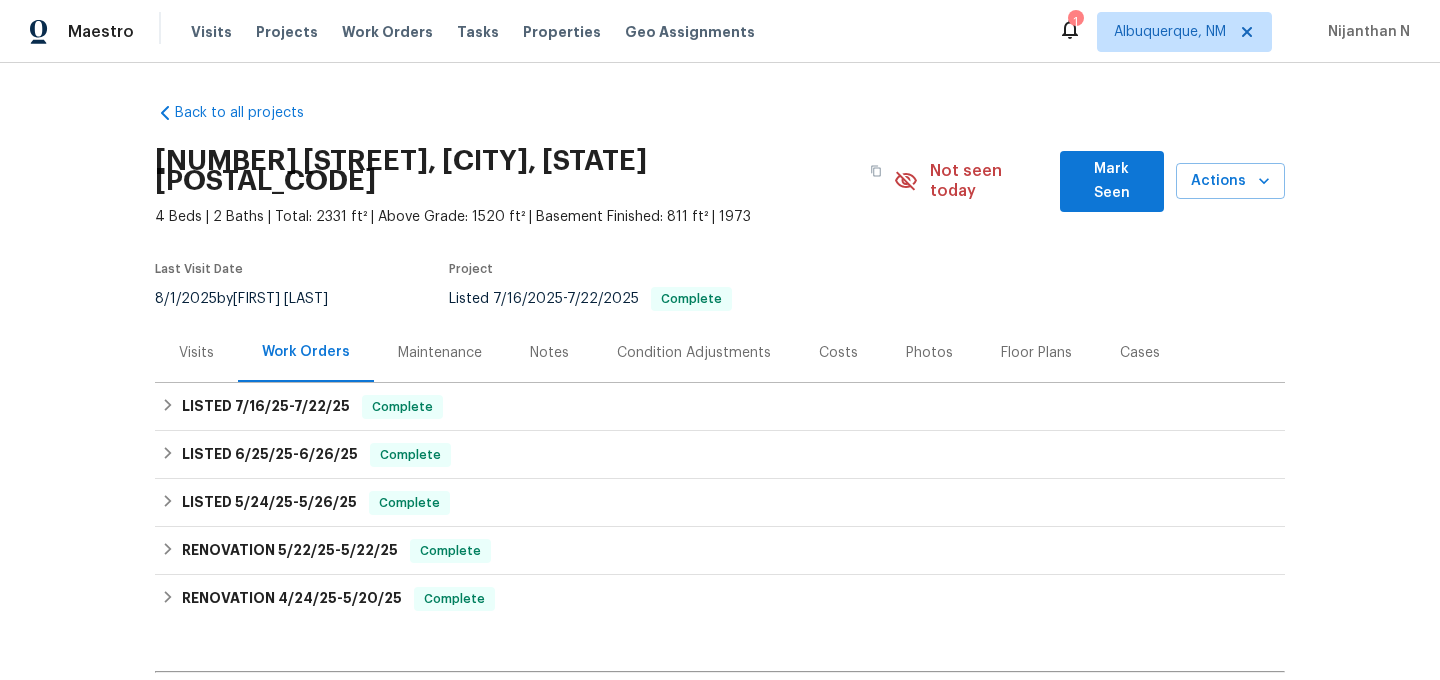 click on "Maintenance" at bounding box center [440, 352] 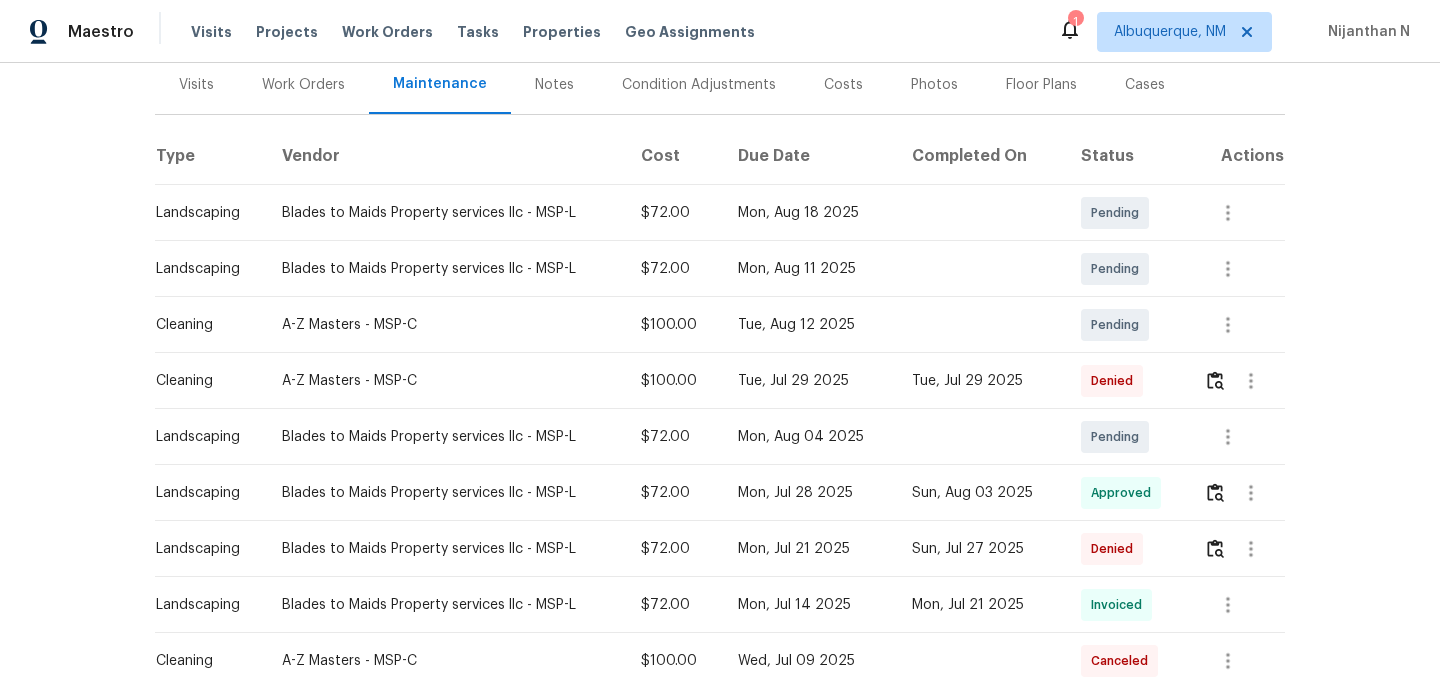 scroll, scrollTop: 304, scrollLeft: 0, axis: vertical 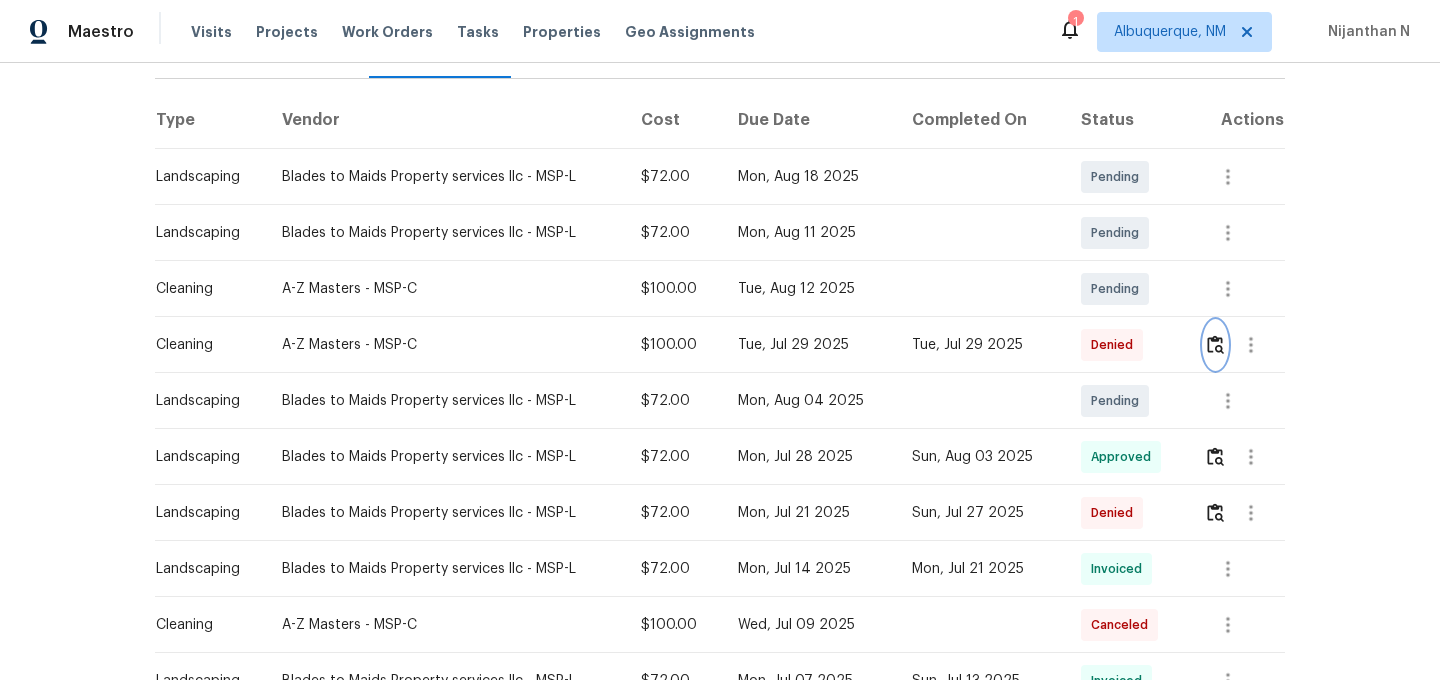 click at bounding box center (1215, 345) 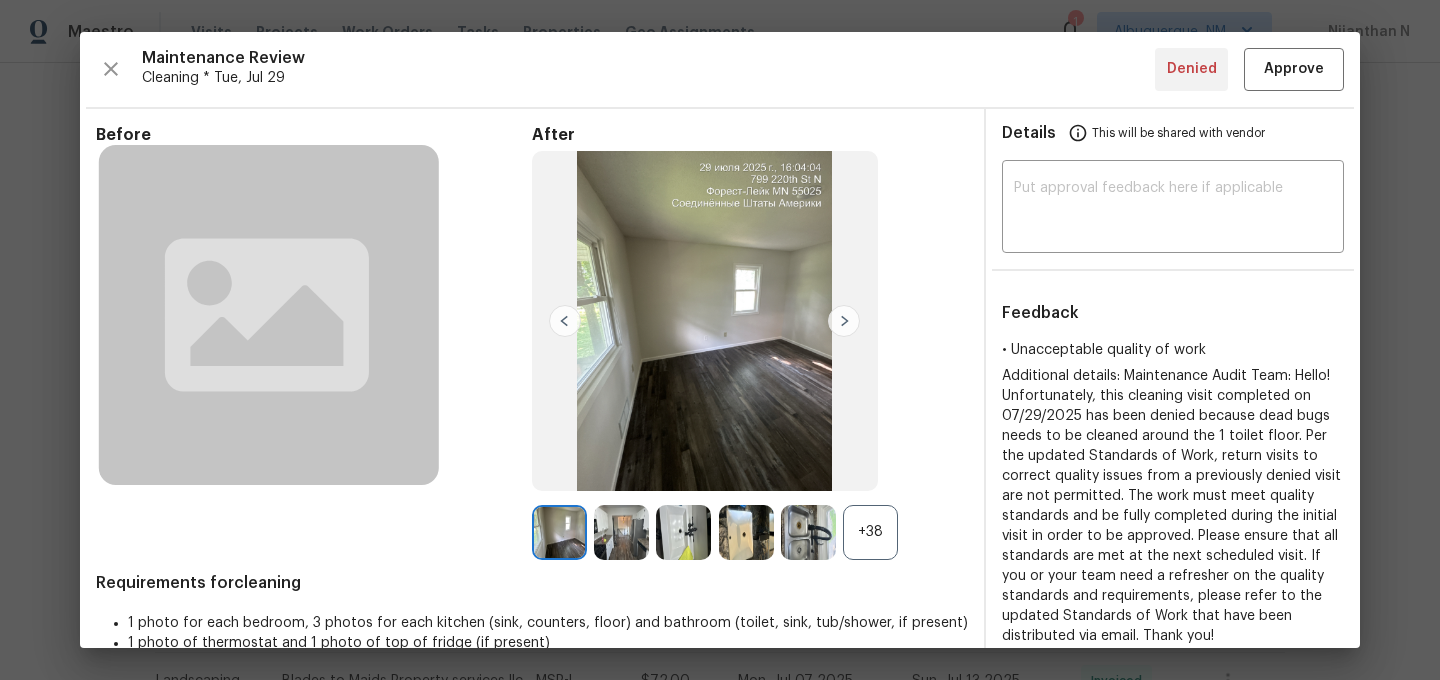 click on "+38" at bounding box center (870, 532) 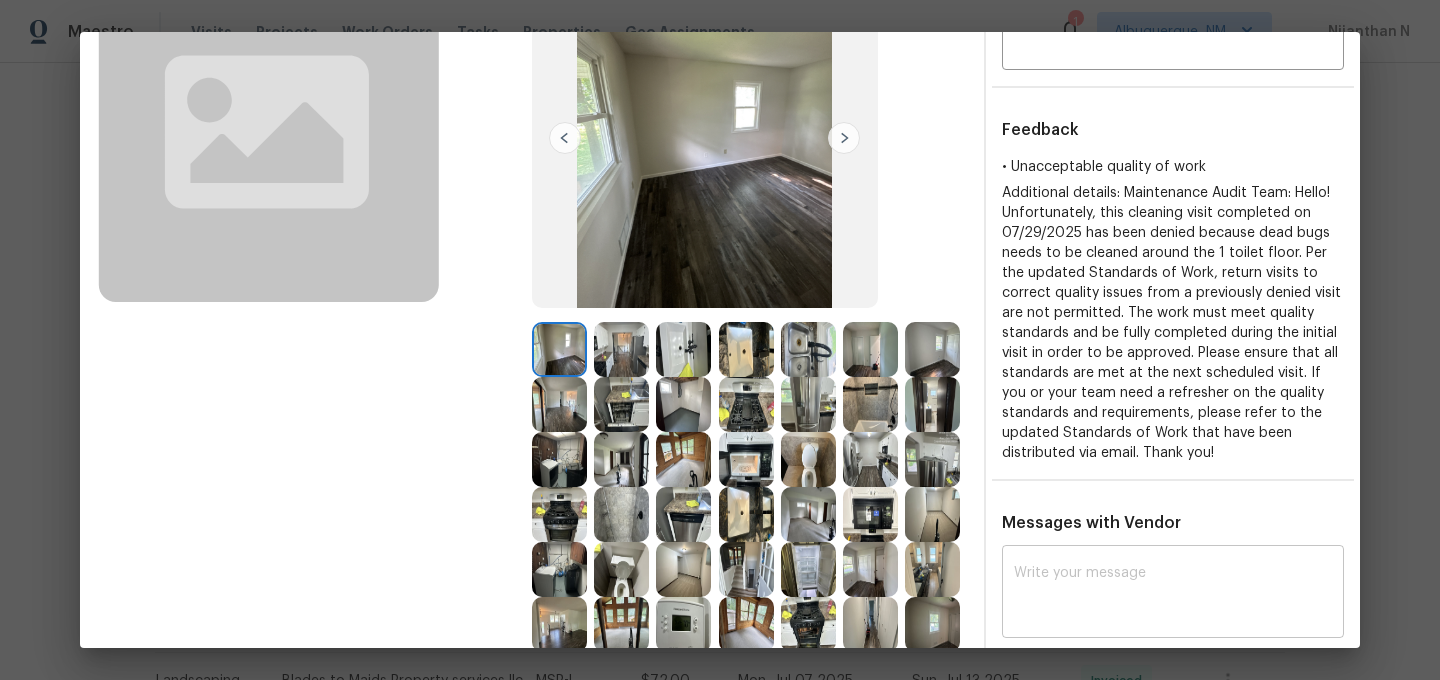 scroll, scrollTop: 0, scrollLeft: 0, axis: both 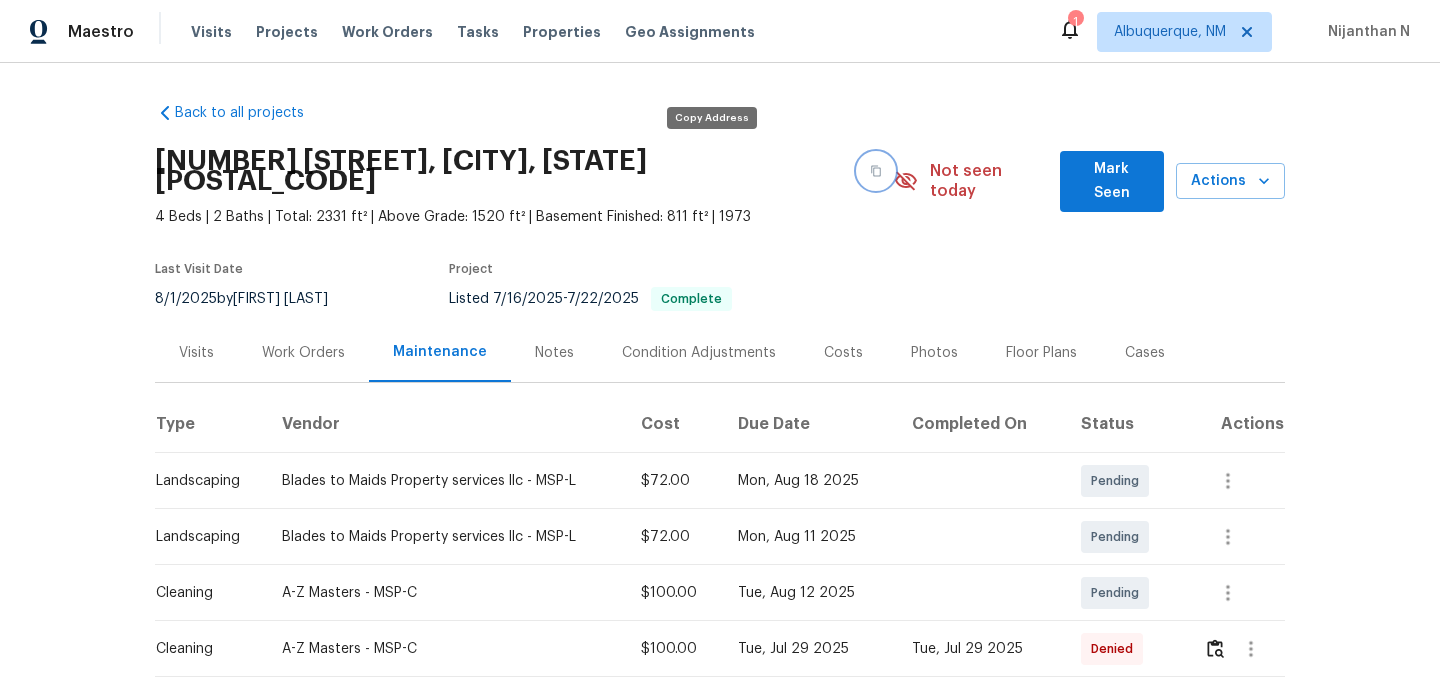click 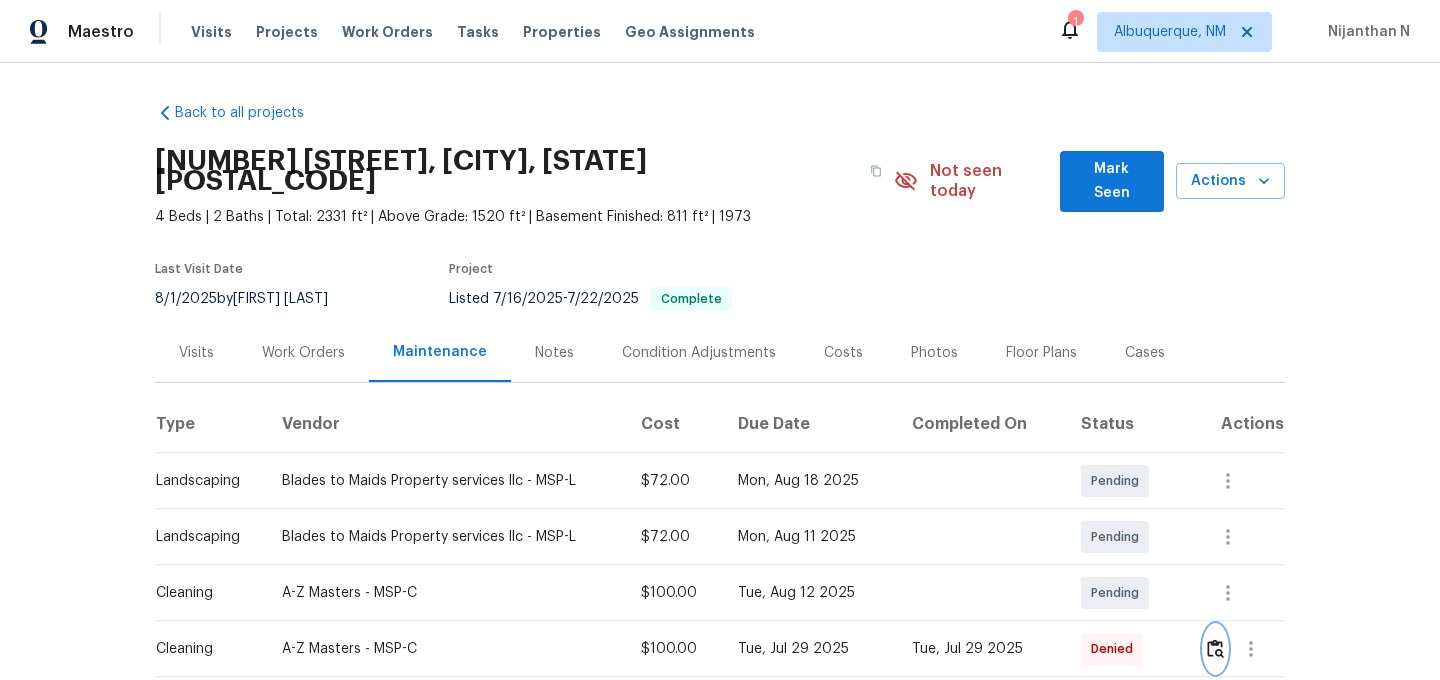 click at bounding box center [1215, 648] 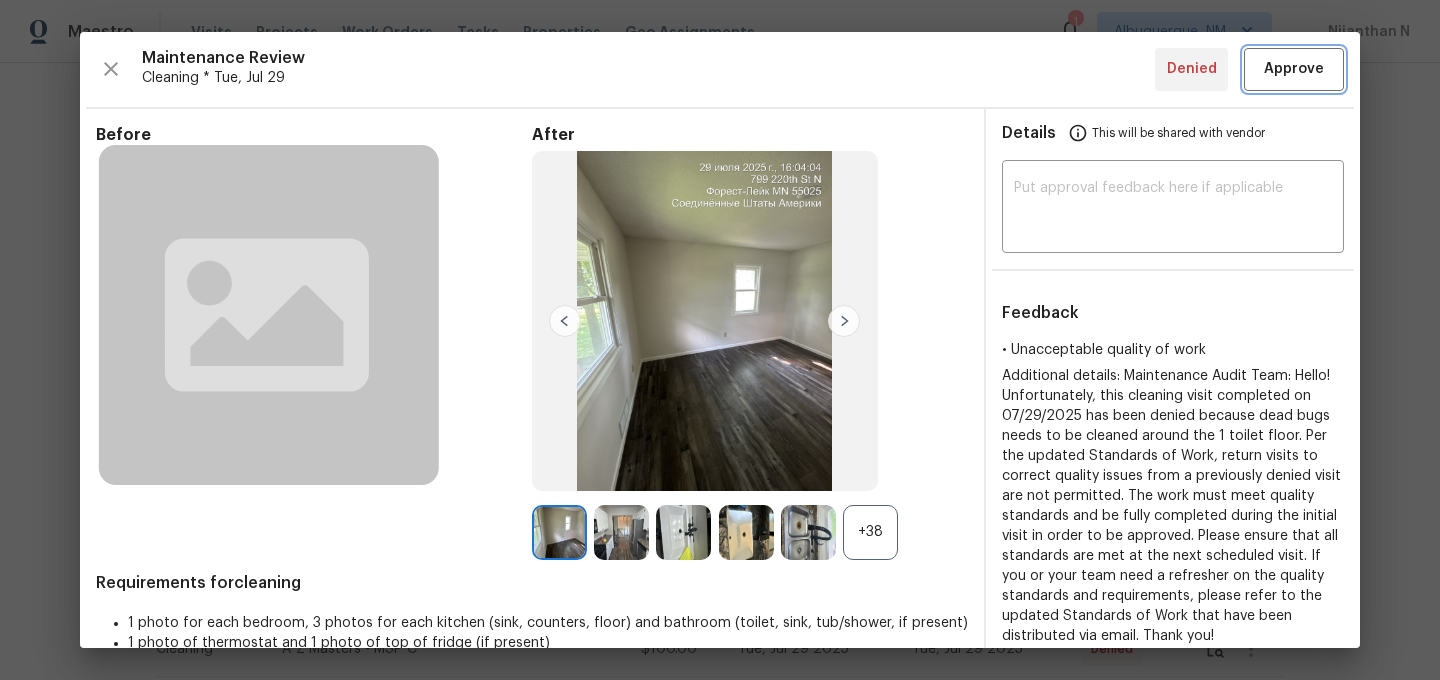 click on "Approve" at bounding box center [1294, 69] 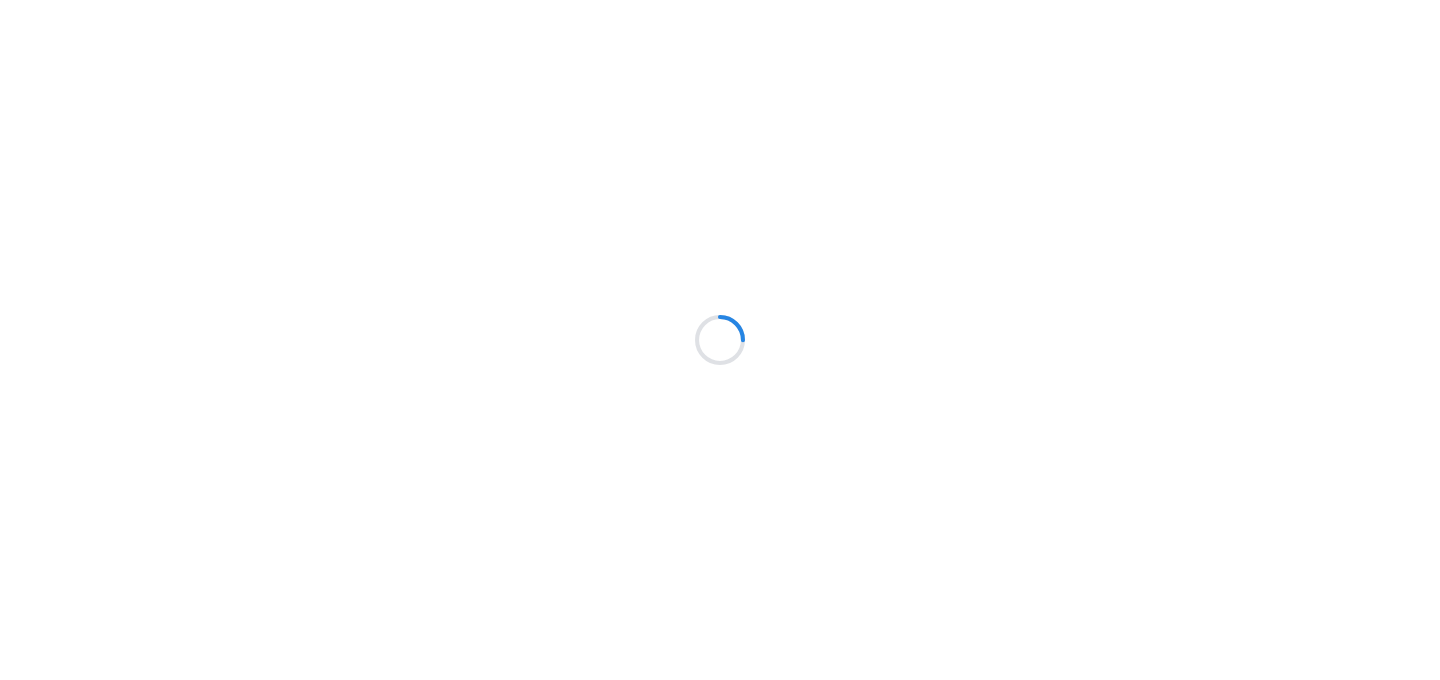 scroll, scrollTop: 0, scrollLeft: 0, axis: both 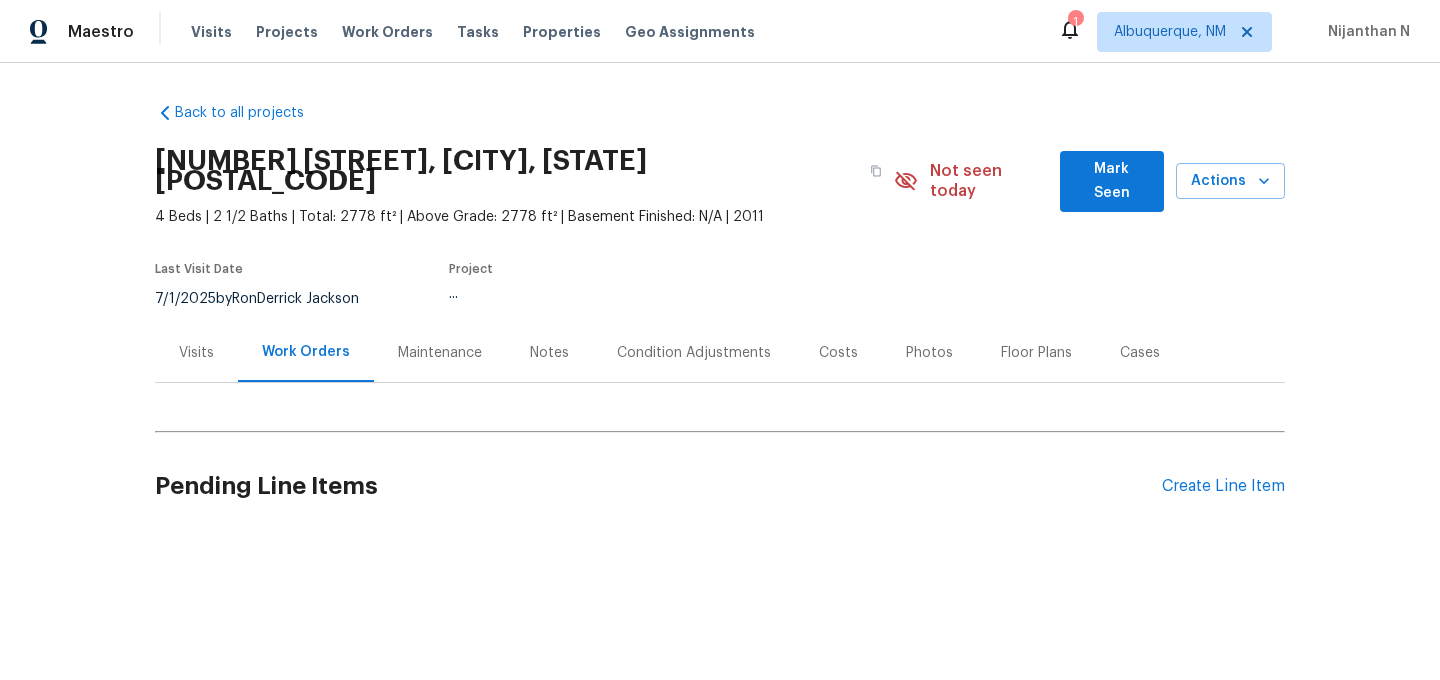 click on "Maintenance" at bounding box center (440, 352) 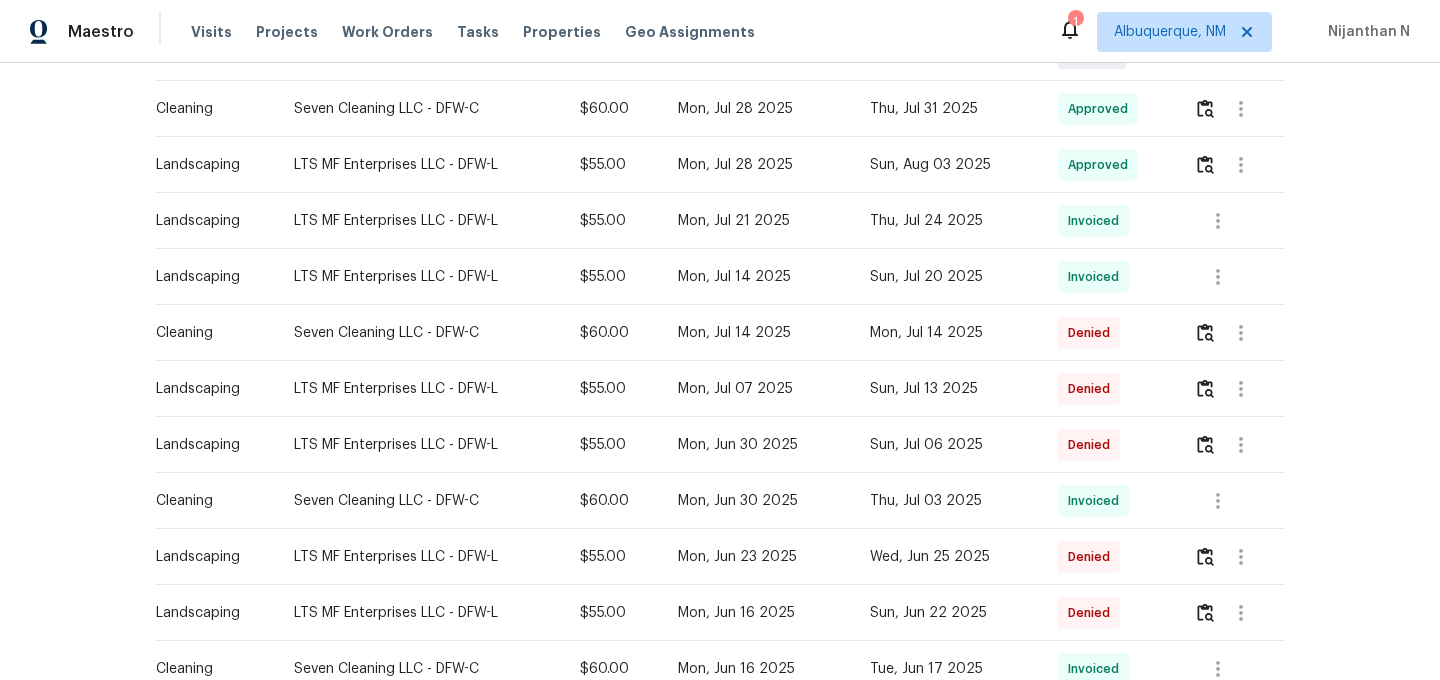 scroll, scrollTop: 638, scrollLeft: 0, axis: vertical 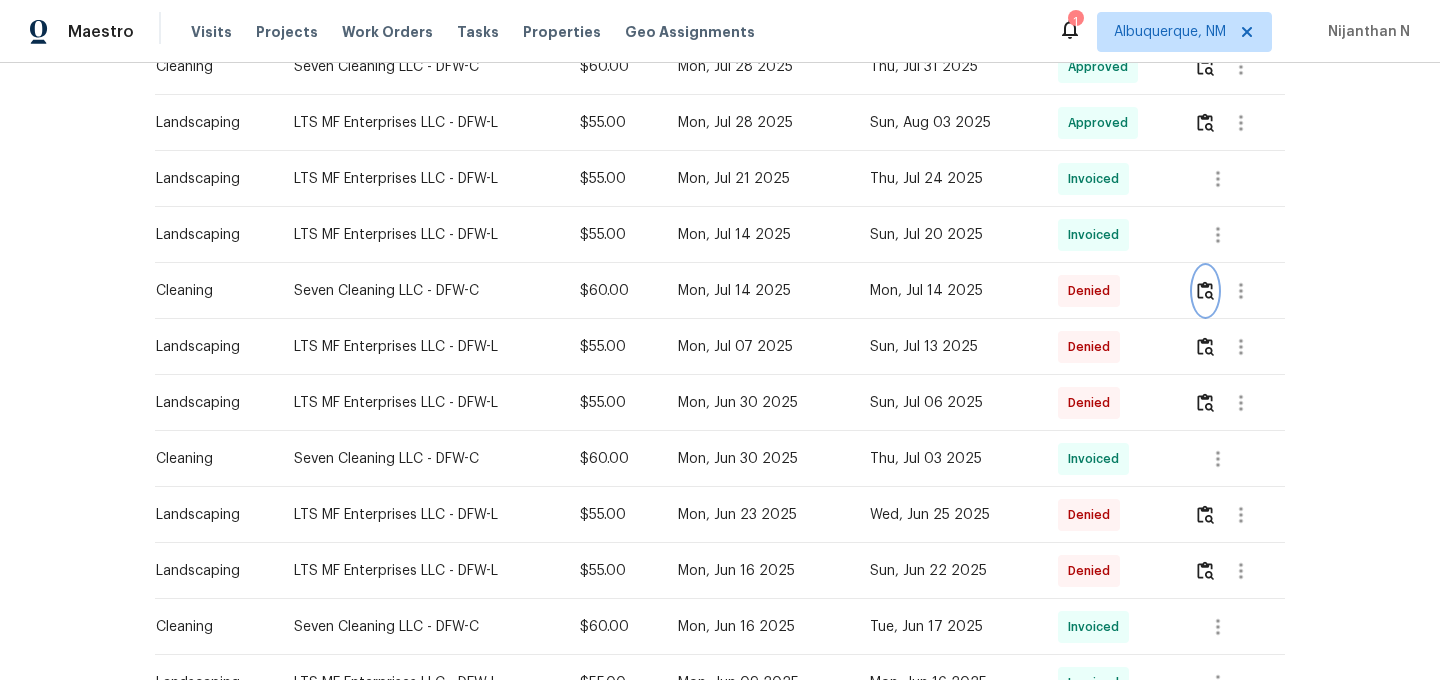 click at bounding box center [1205, 291] 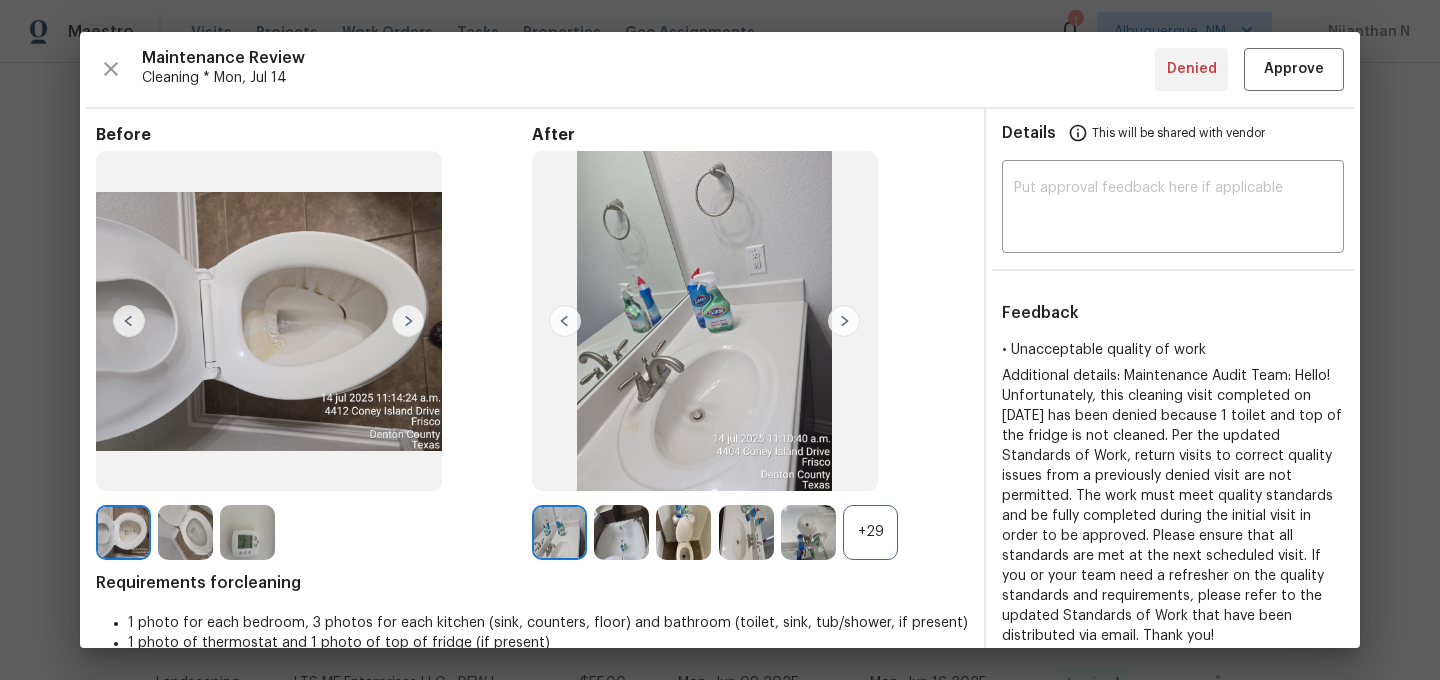 click on "+29" at bounding box center [870, 532] 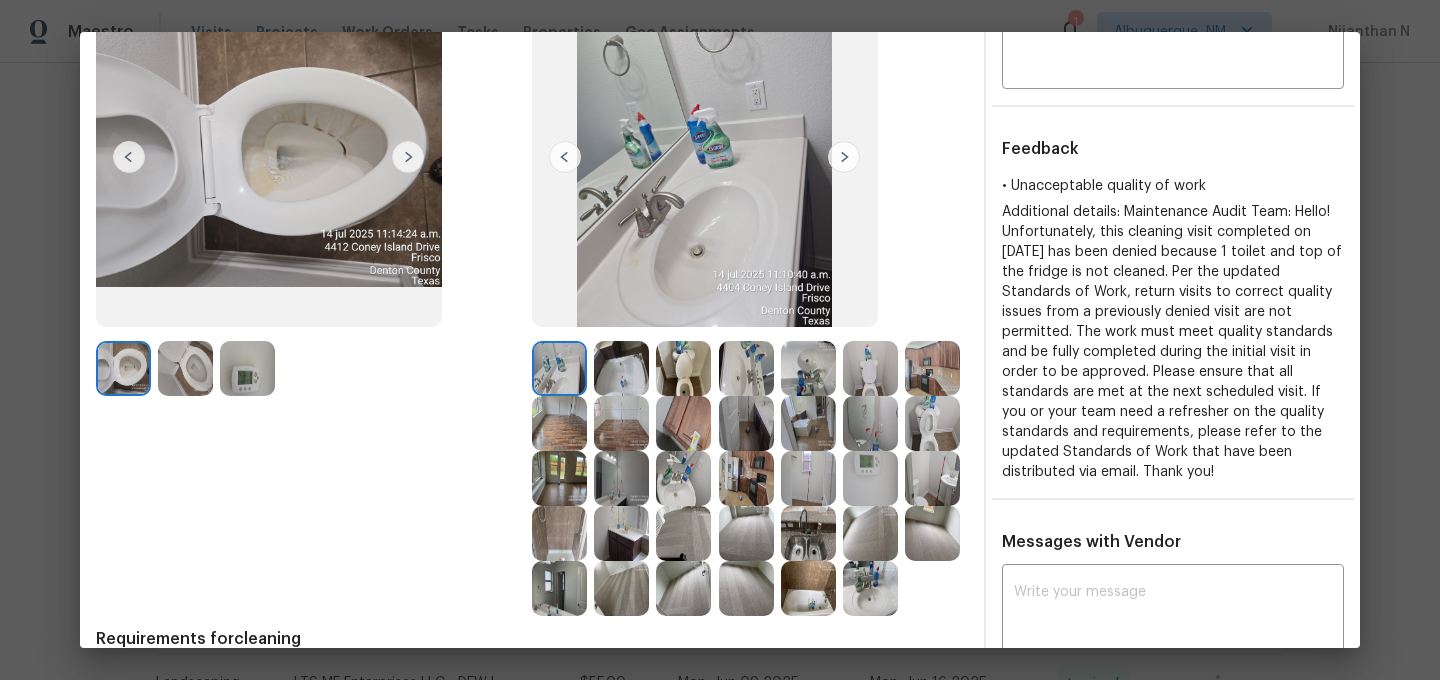 scroll, scrollTop: 223, scrollLeft: 0, axis: vertical 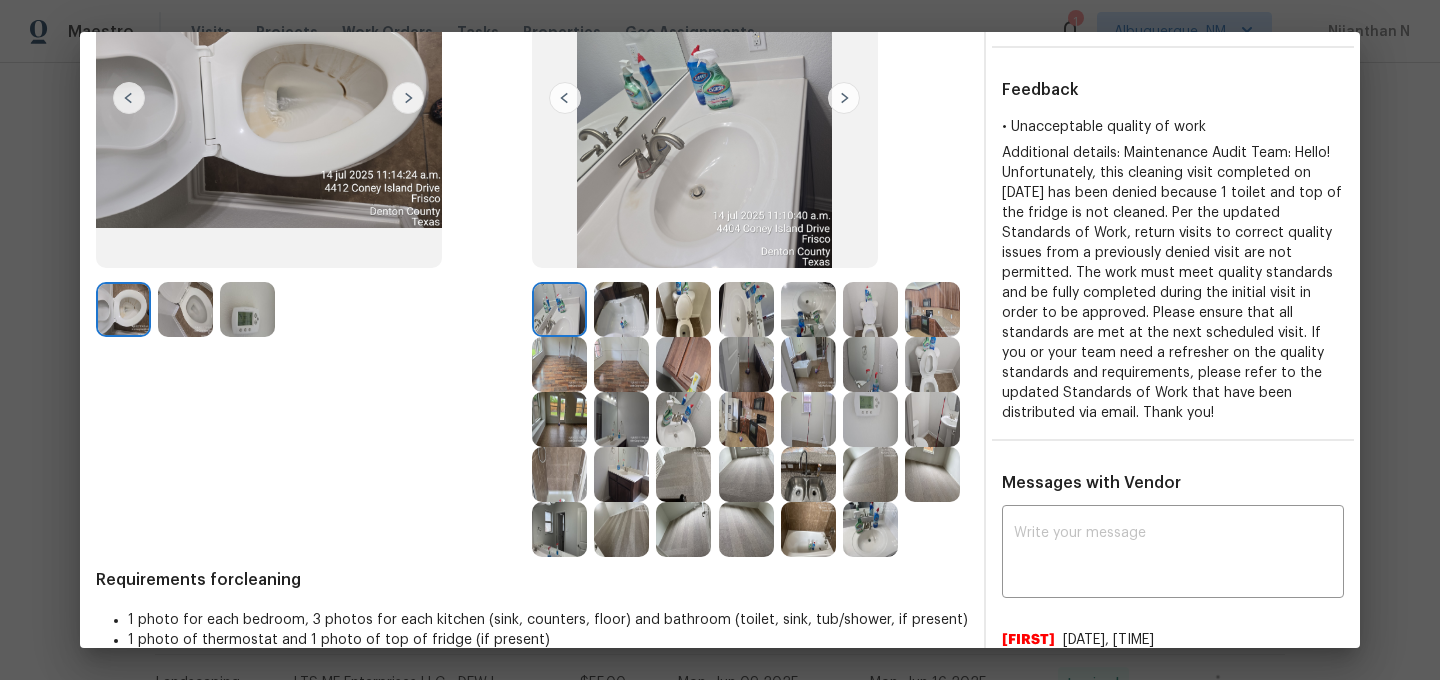 click at bounding box center [683, 364] 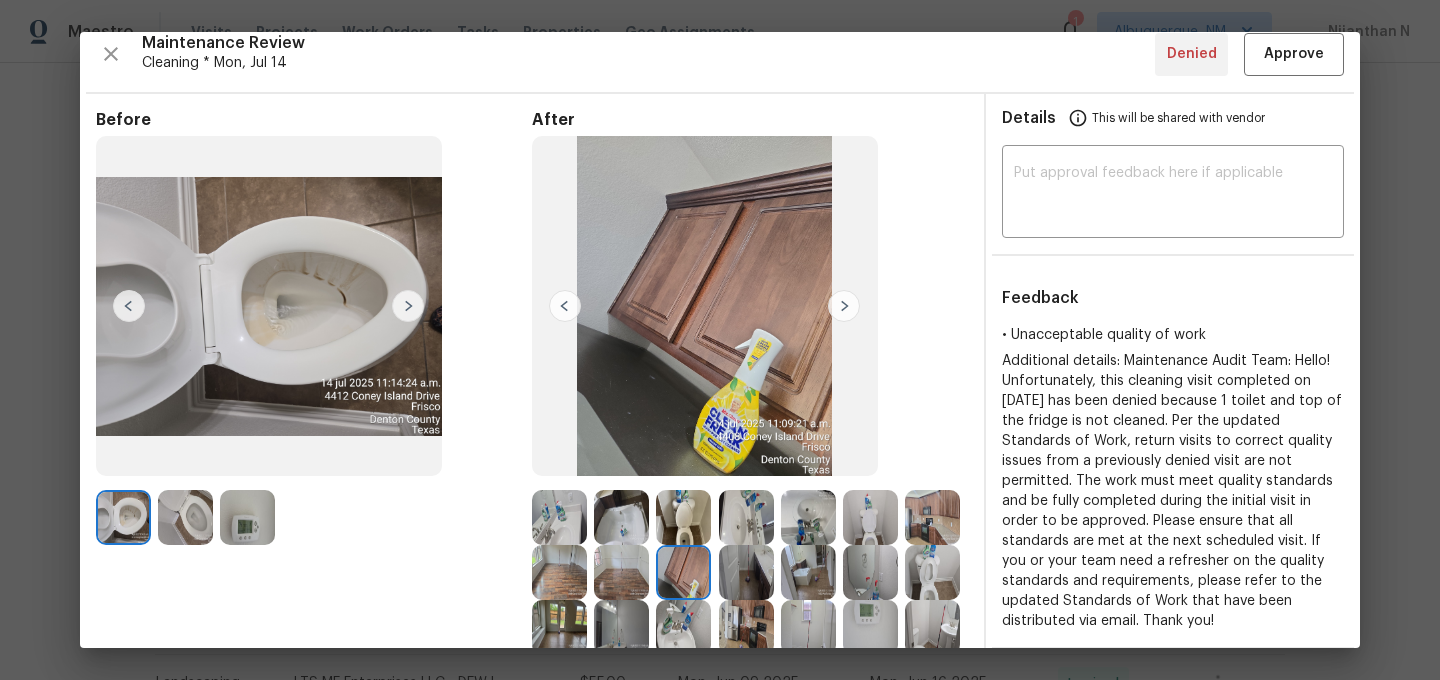 scroll, scrollTop: 18, scrollLeft: 0, axis: vertical 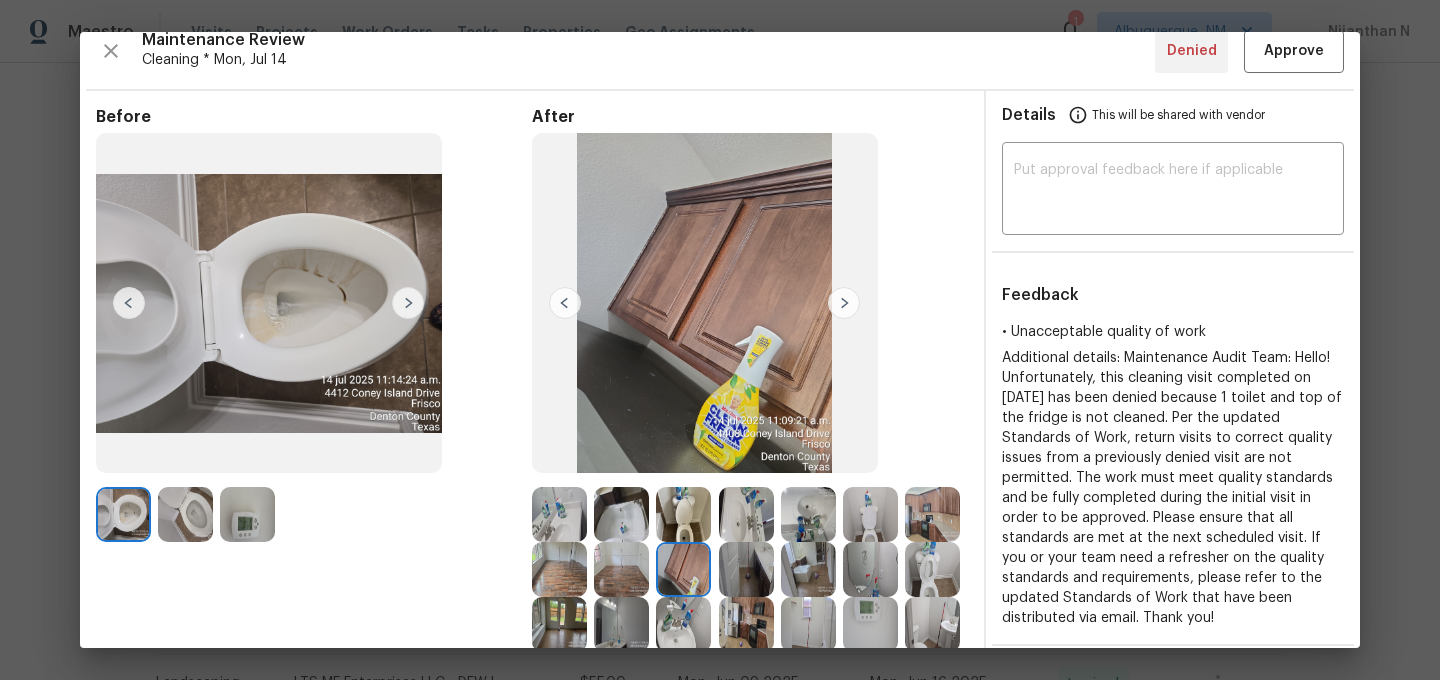 click at bounding box center [683, 569] 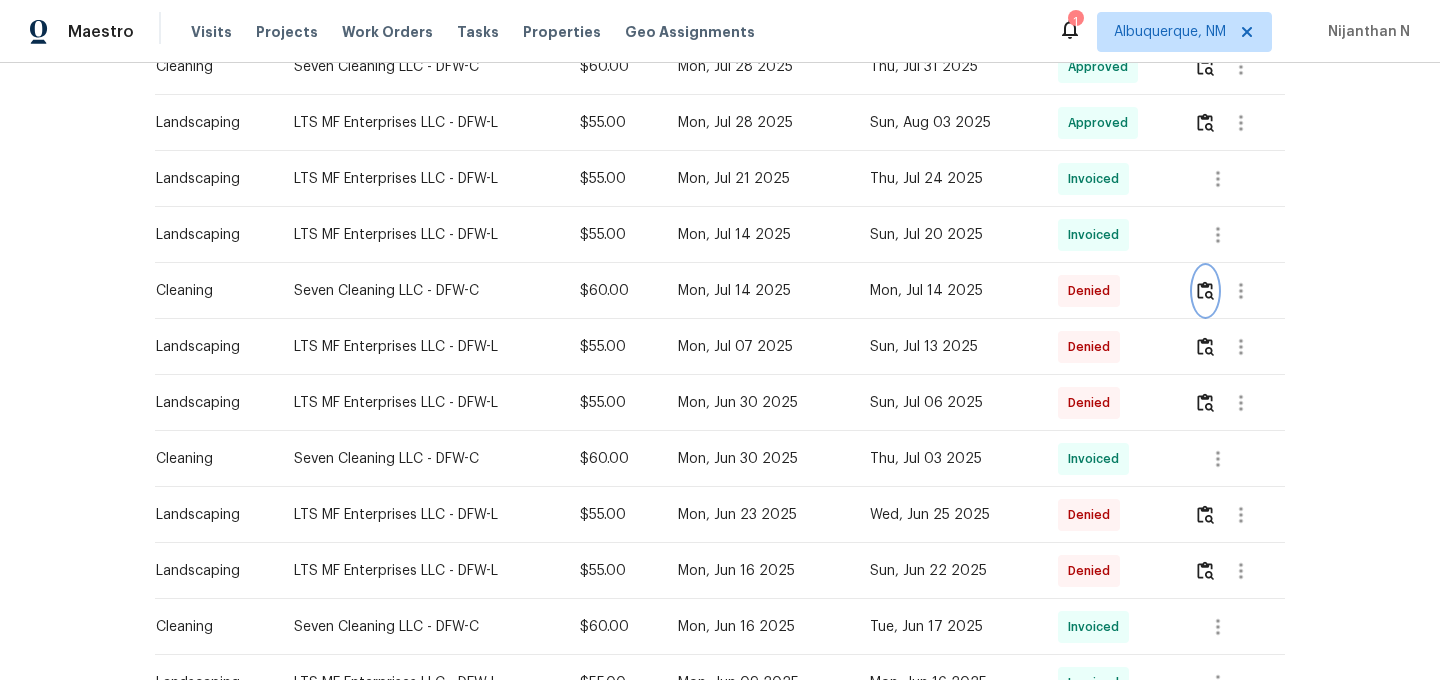 scroll, scrollTop: 655, scrollLeft: 0, axis: vertical 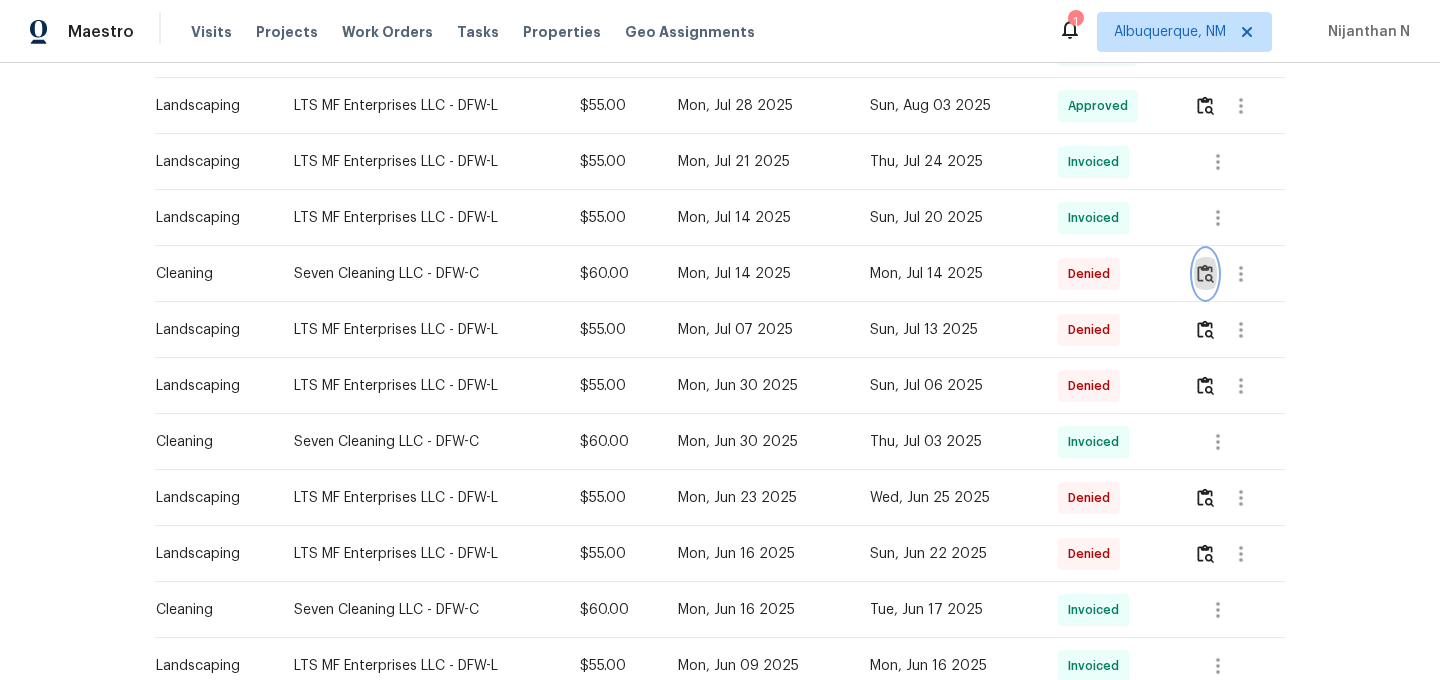 click at bounding box center (1205, 273) 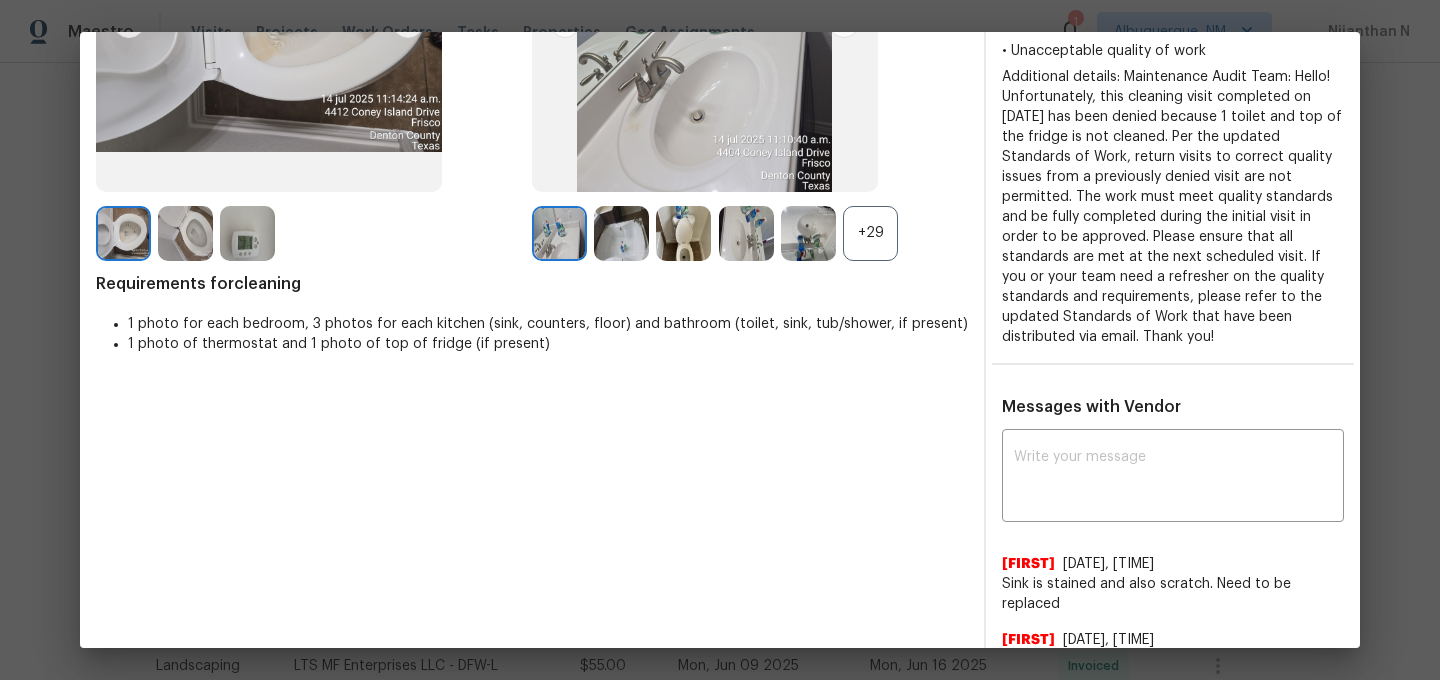 scroll, scrollTop: 371, scrollLeft: 0, axis: vertical 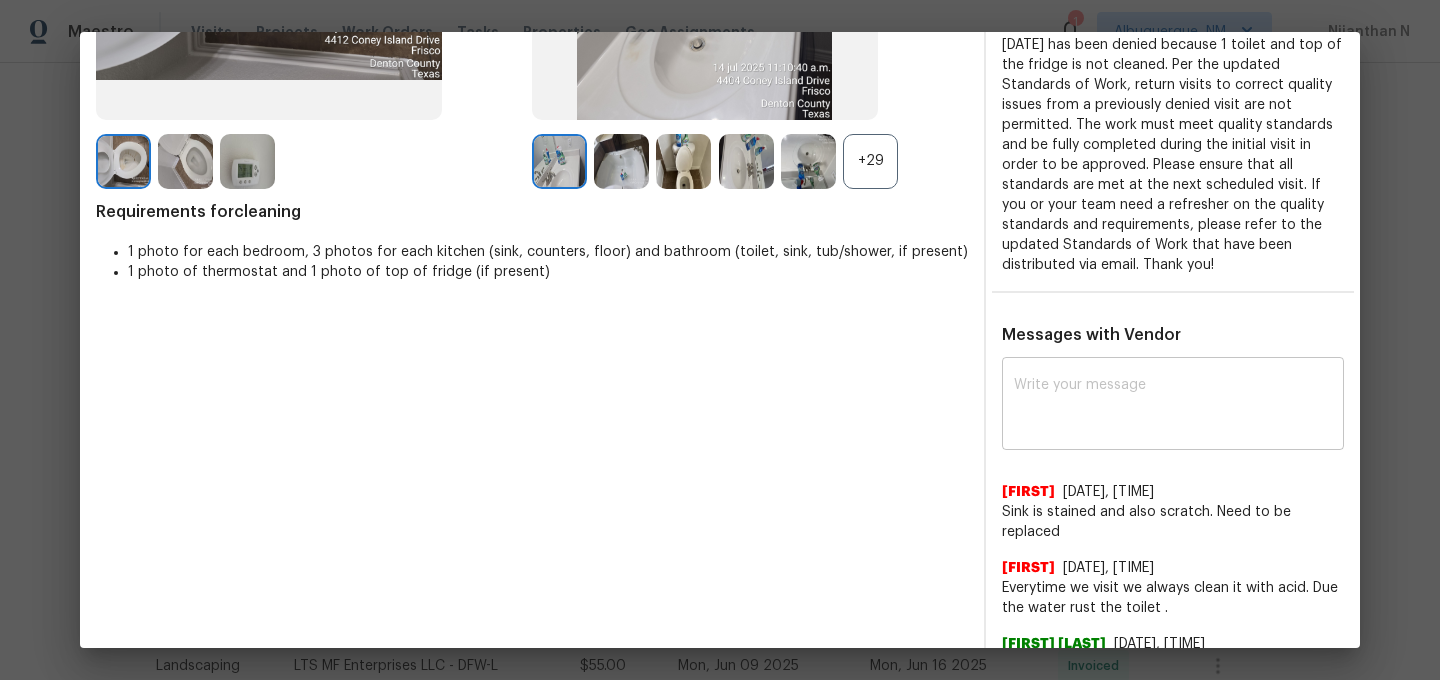 click on "x ​" at bounding box center (1173, 406) 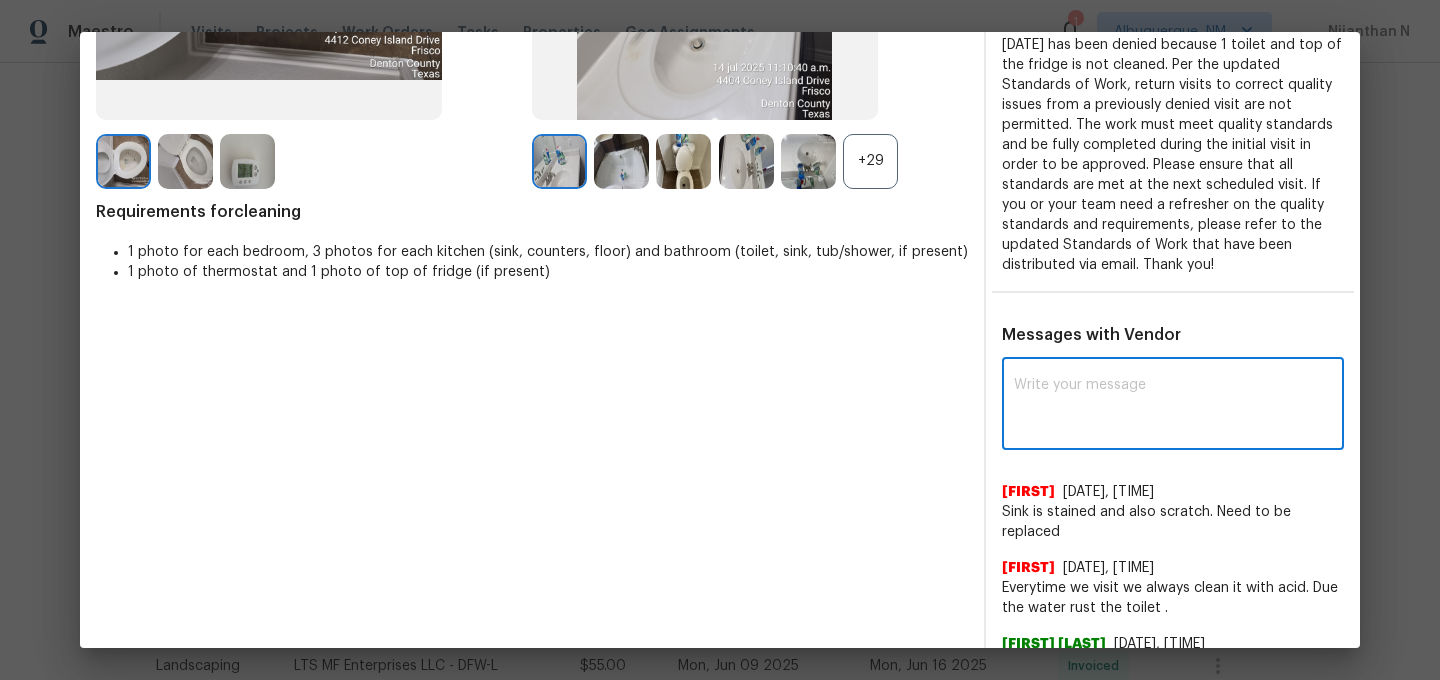 paste on "Maintenance Audit Team: Hello! Thank you for the feedback after further review this visit was approved." 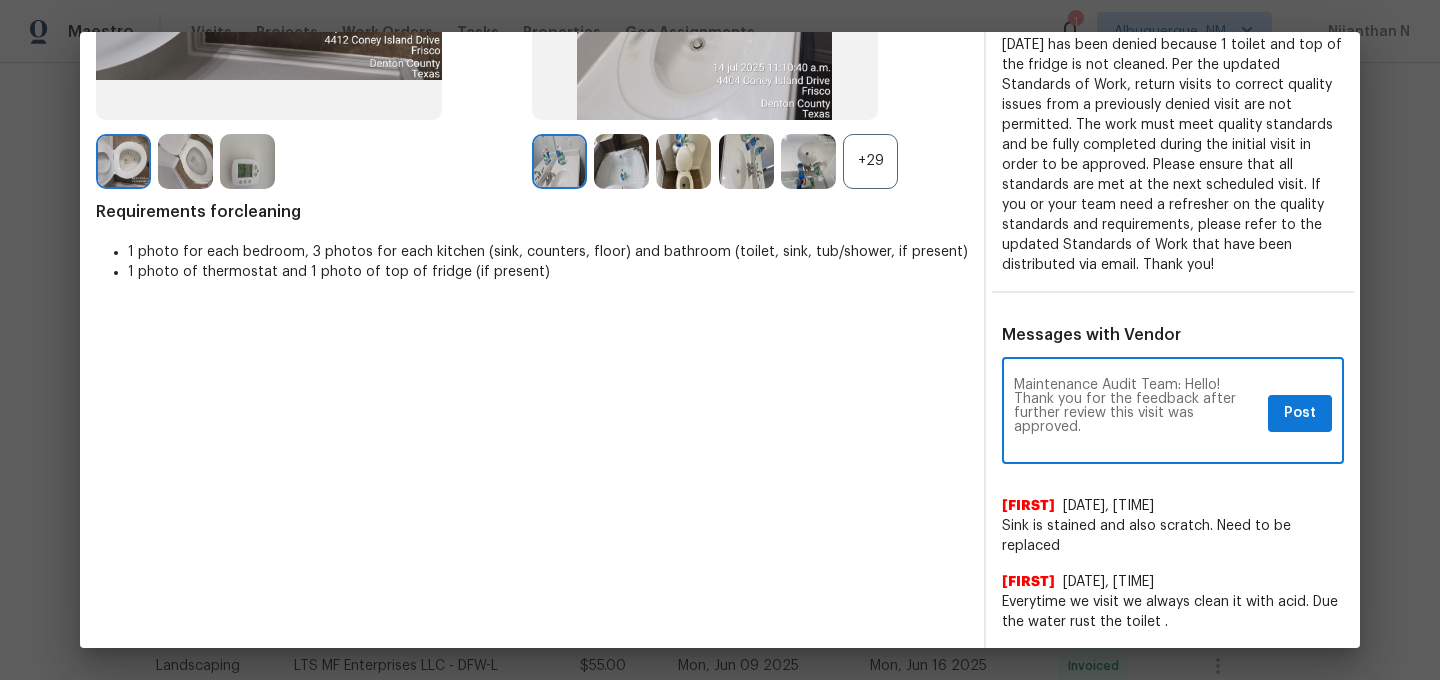 scroll, scrollTop: 0, scrollLeft: 0, axis: both 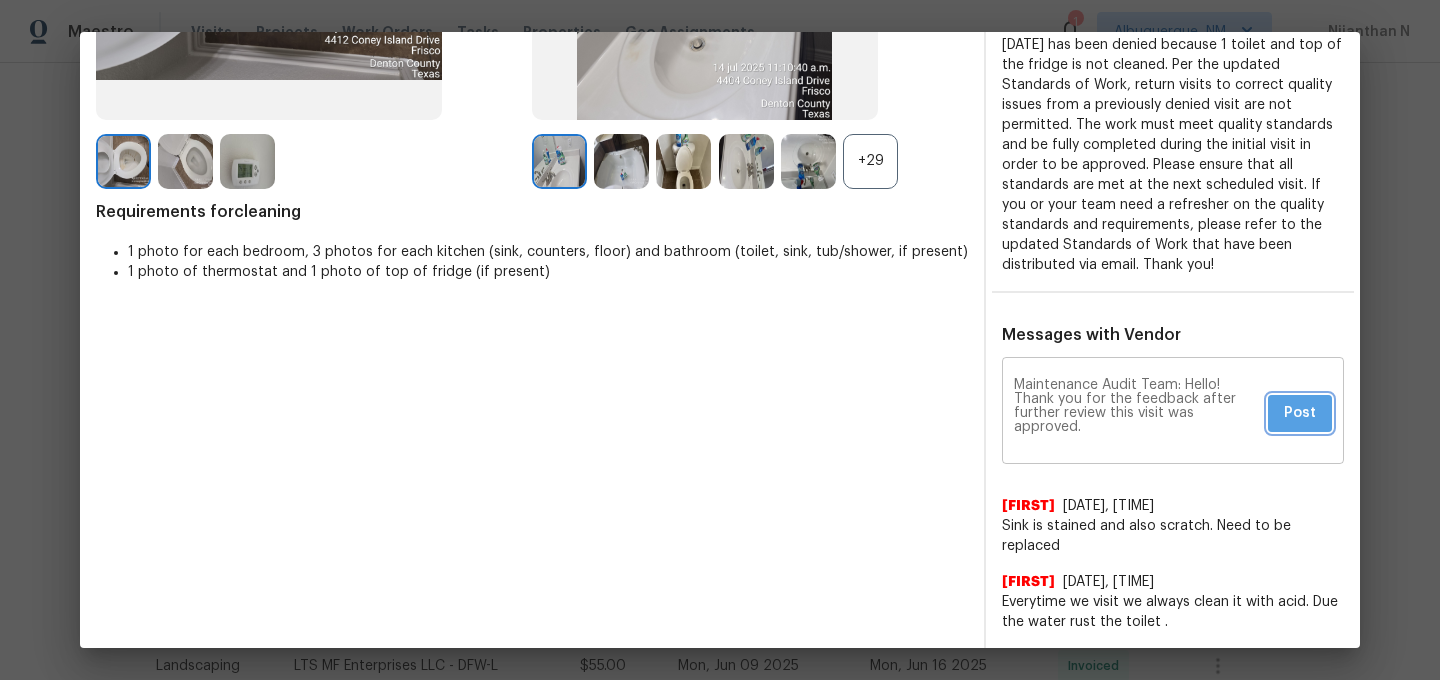 click on "Post" at bounding box center (1300, 413) 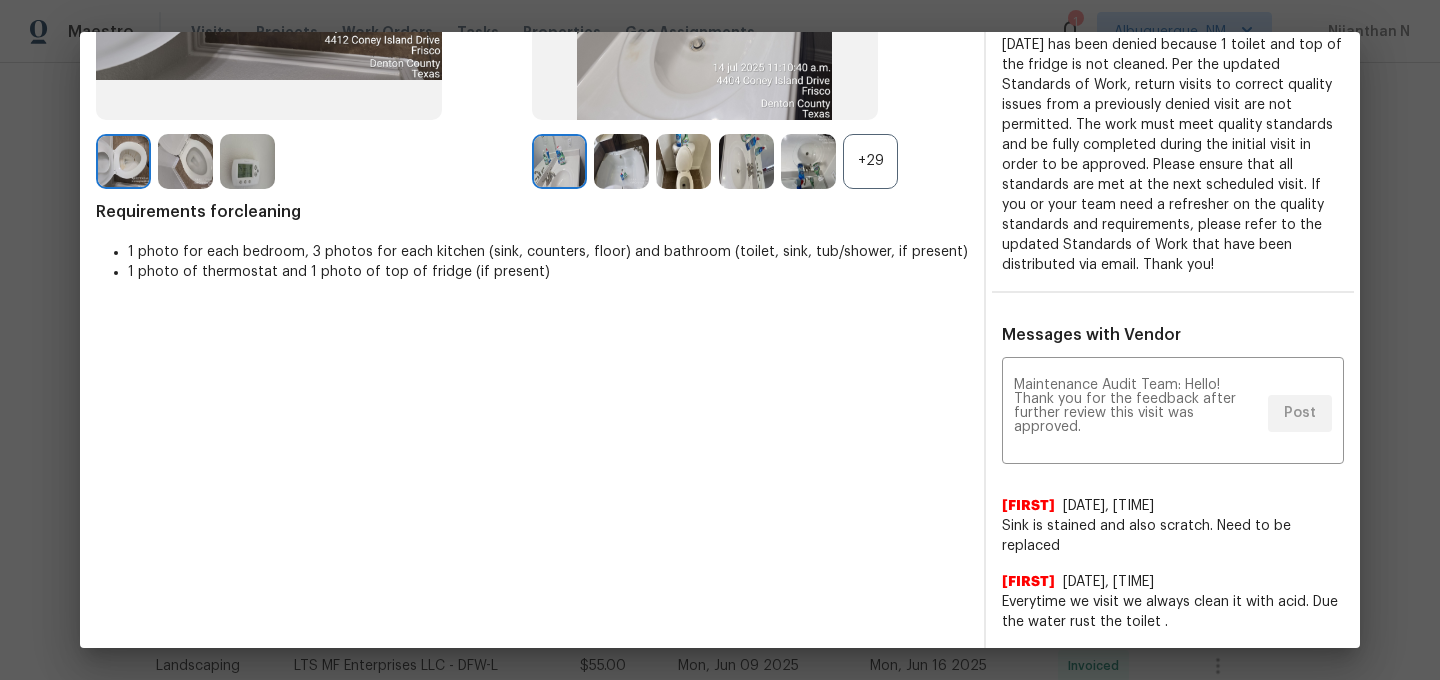 scroll, scrollTop: 0, scrollLeft: 0, axis: both 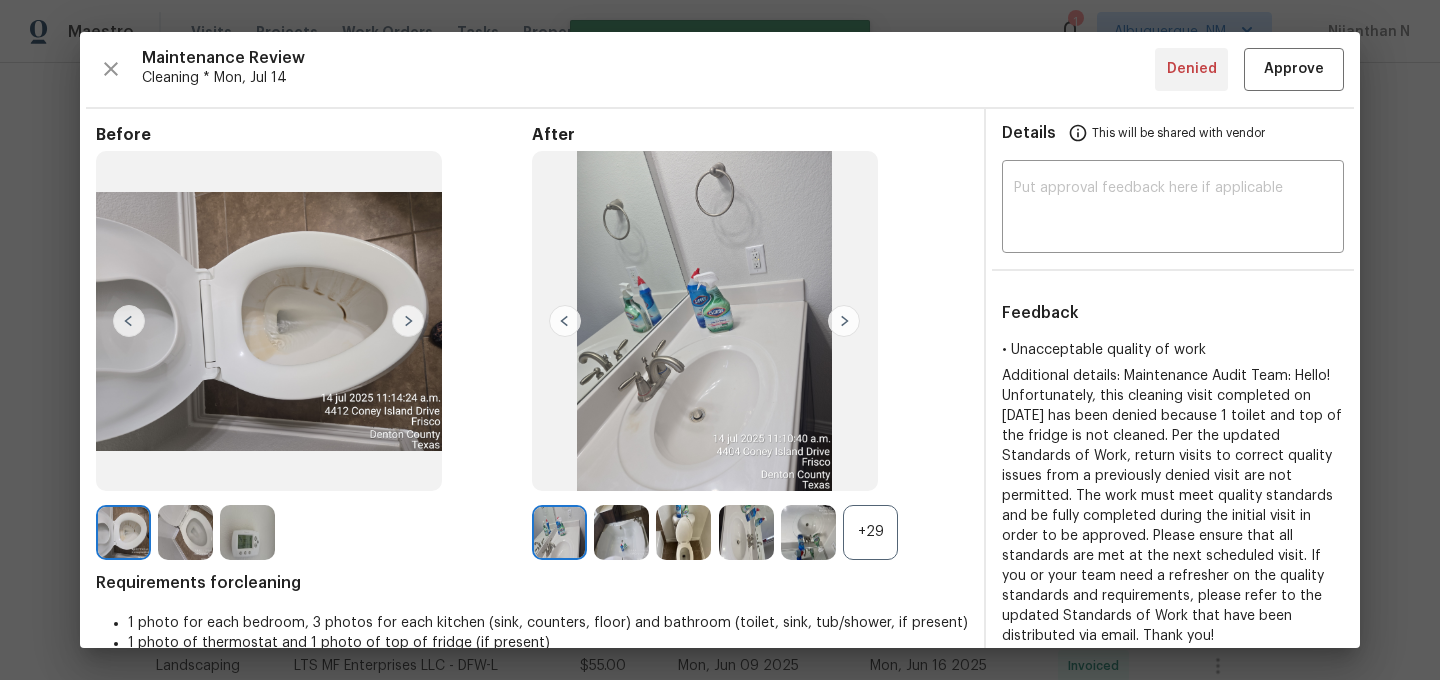 type 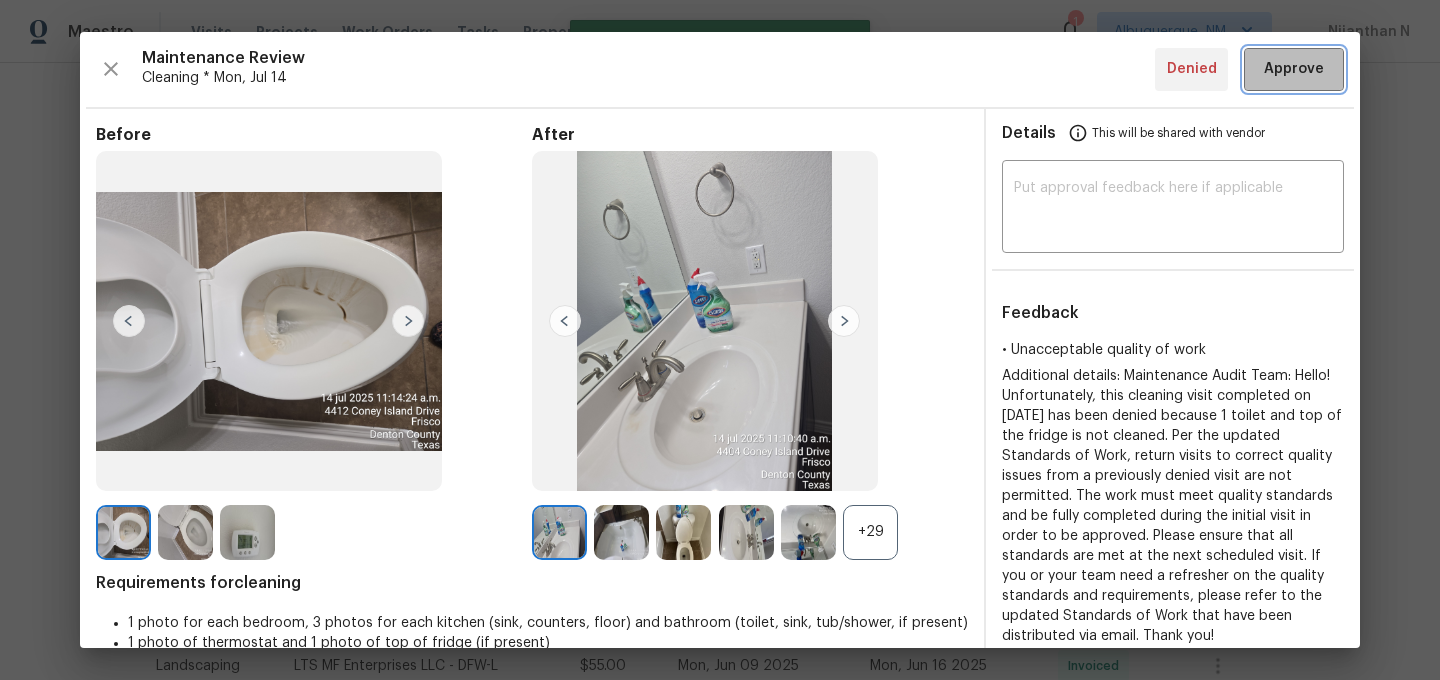 click on "Approve" at bounding box center [1294, 69] 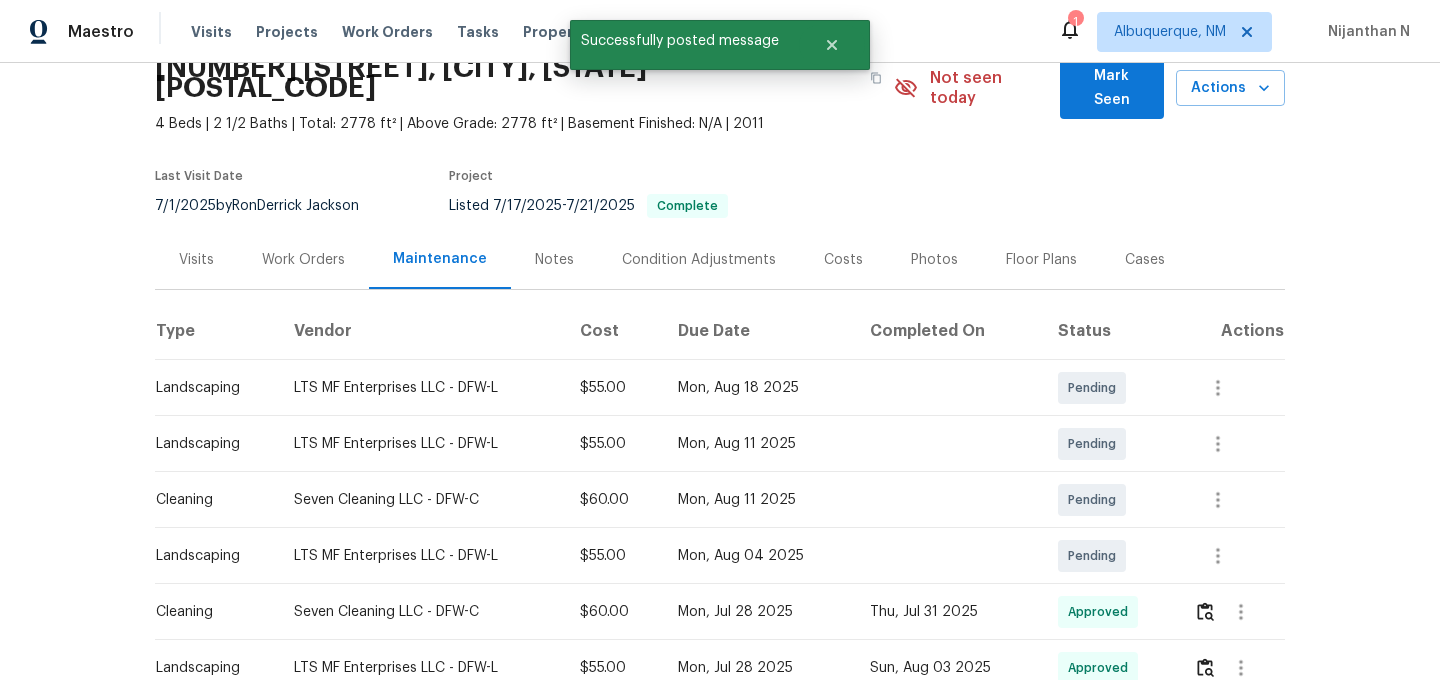 scroll, scrollTop: 38, scrollLeft: 0, axis: vertical 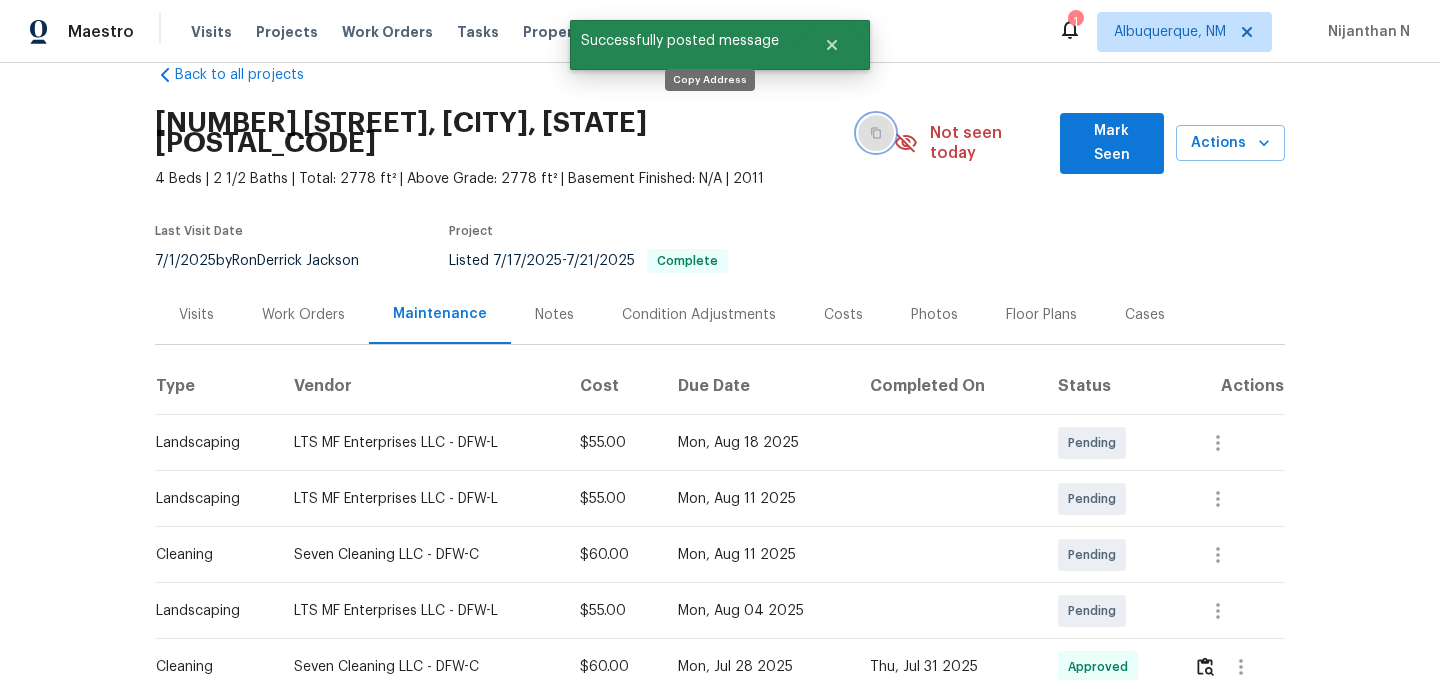 click at bounding box center [876, 133] 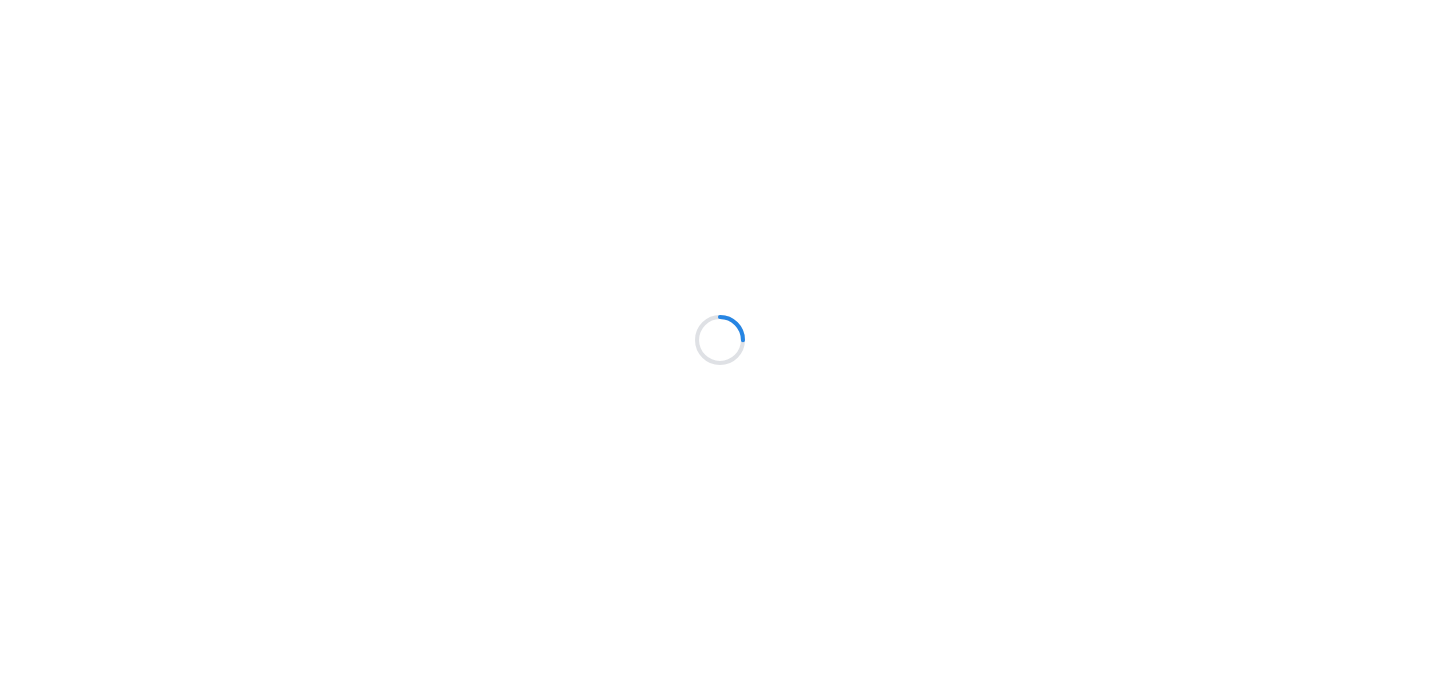 scroll, scrollTop: 0, scrollLeft: 0, axis: both 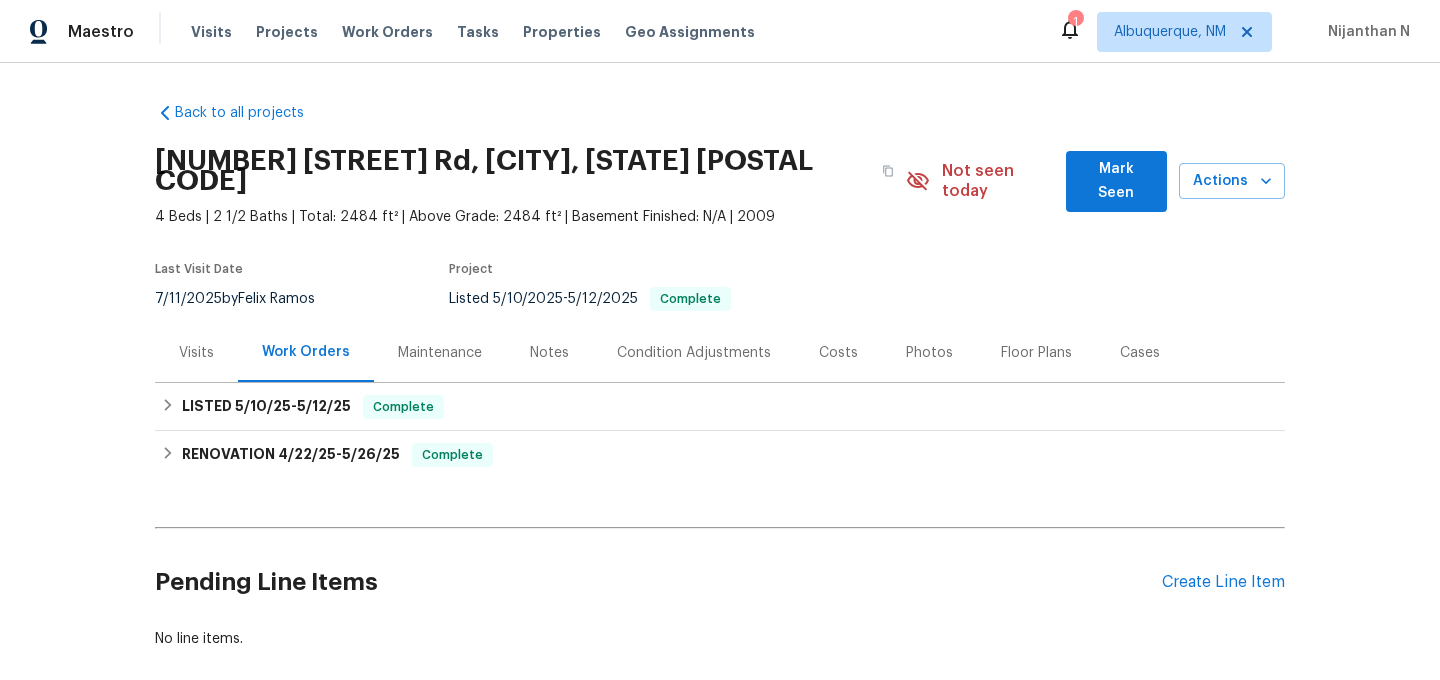 click on "Maintenance" at bounding box center (440, 352) 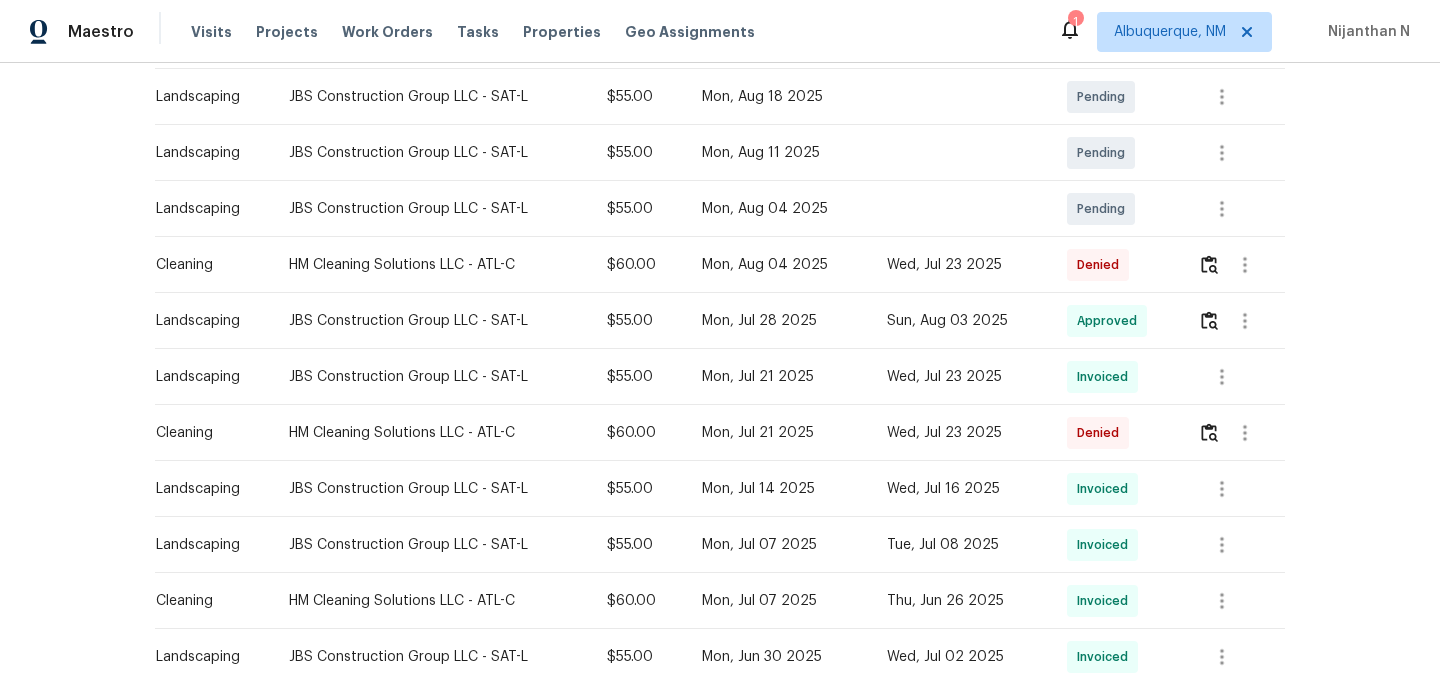 scroll, scrollTop: 346, scrollLeft: 0, axis: vertical 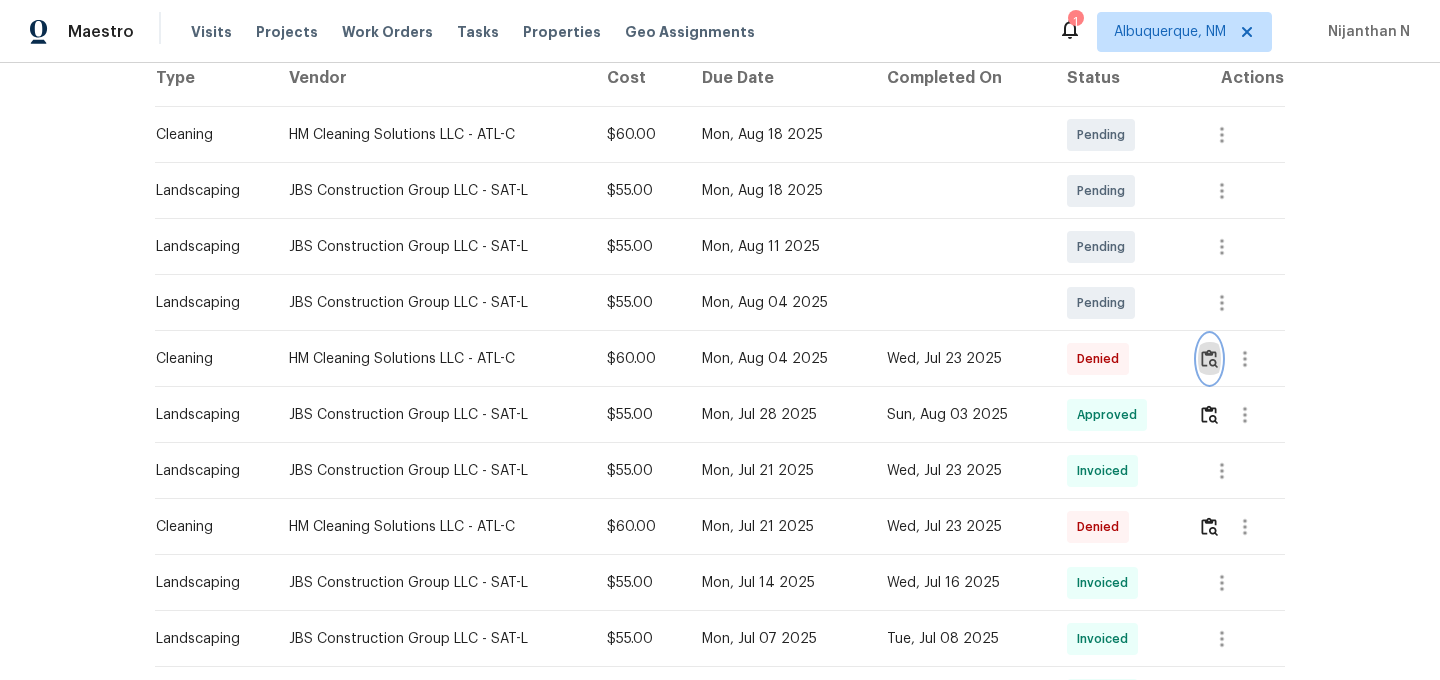 click at bounding box center (1209, 358) 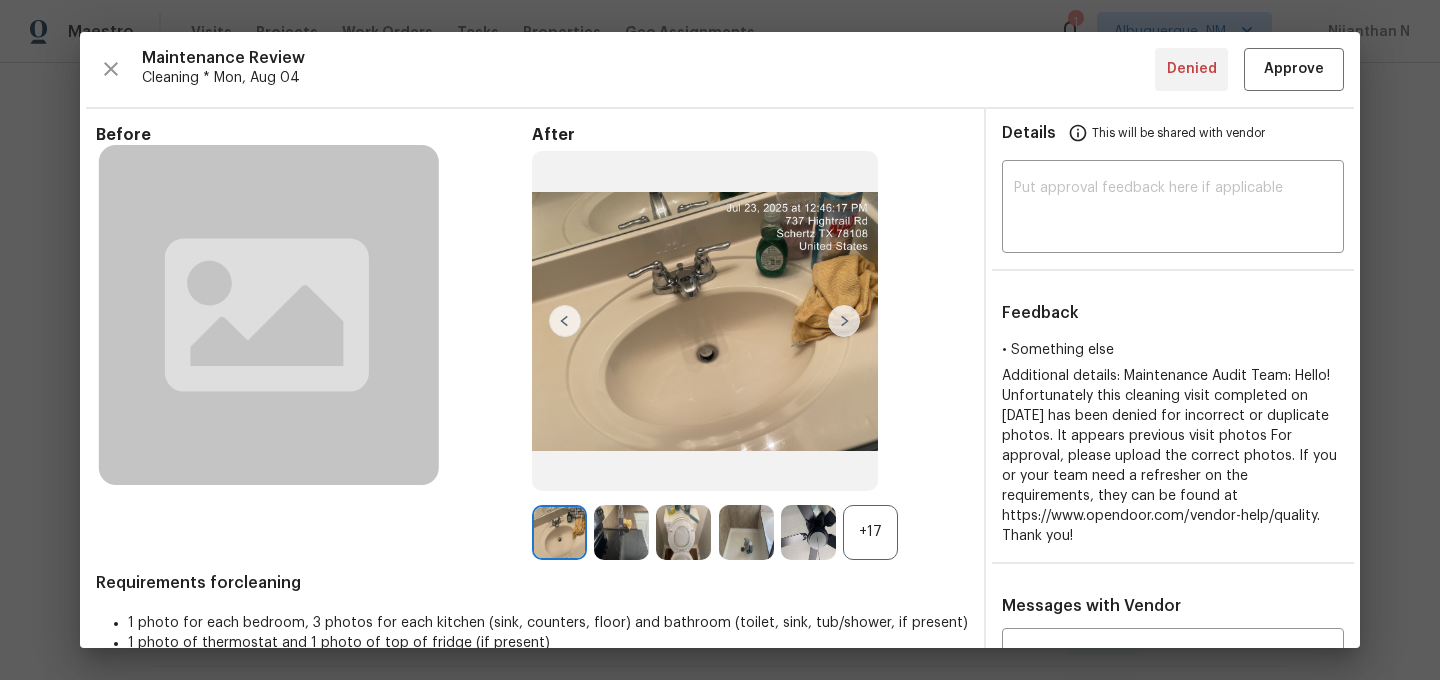click on "+17" at bounding box center (870, 532) 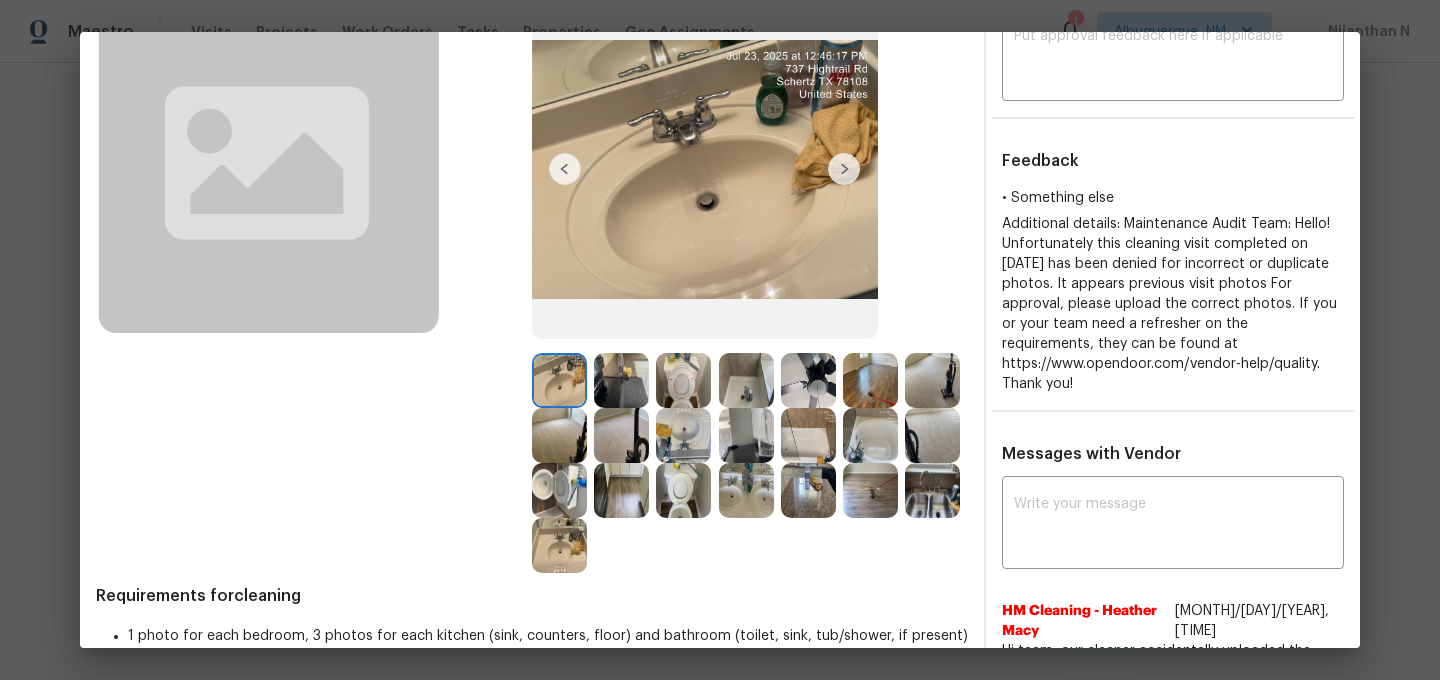 scroll, scrollTop: 148, scrollLeft: 0, axis: vertical 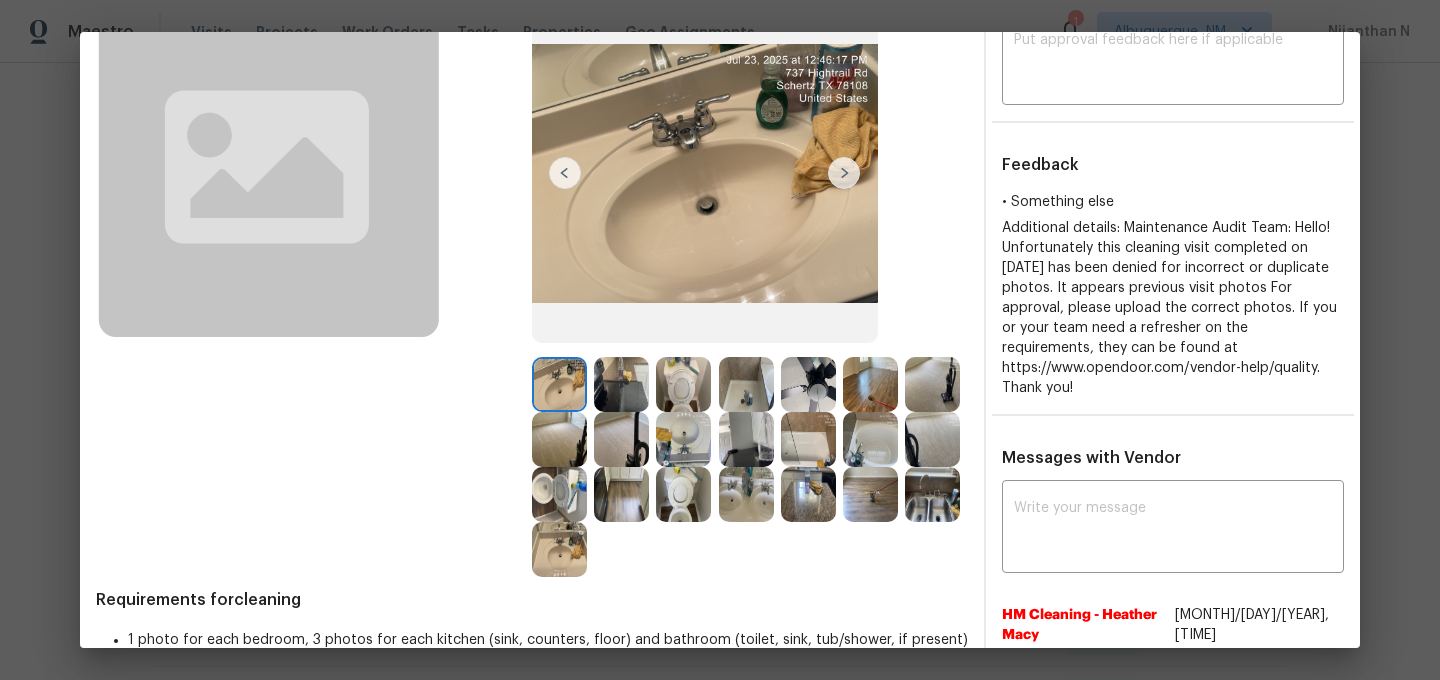 click at bounding box center [932, 494] 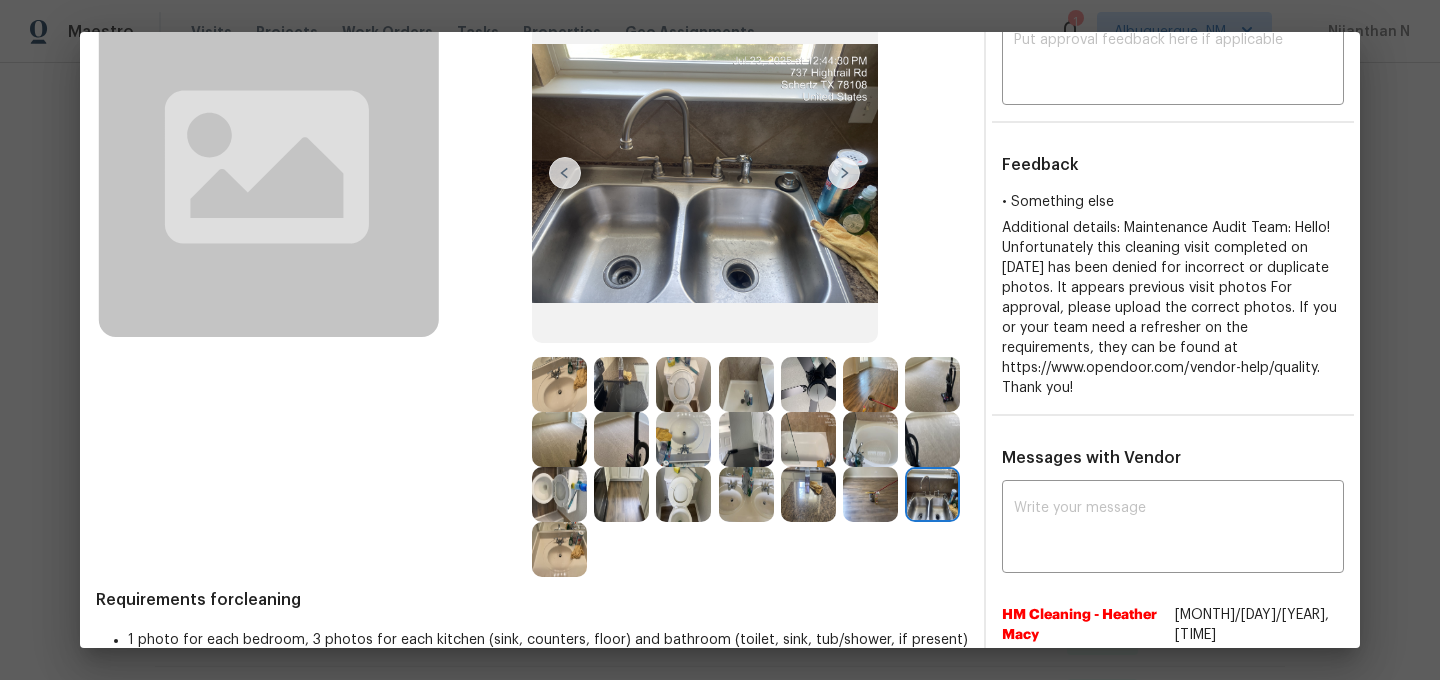 click at bounding box center (559, 549) 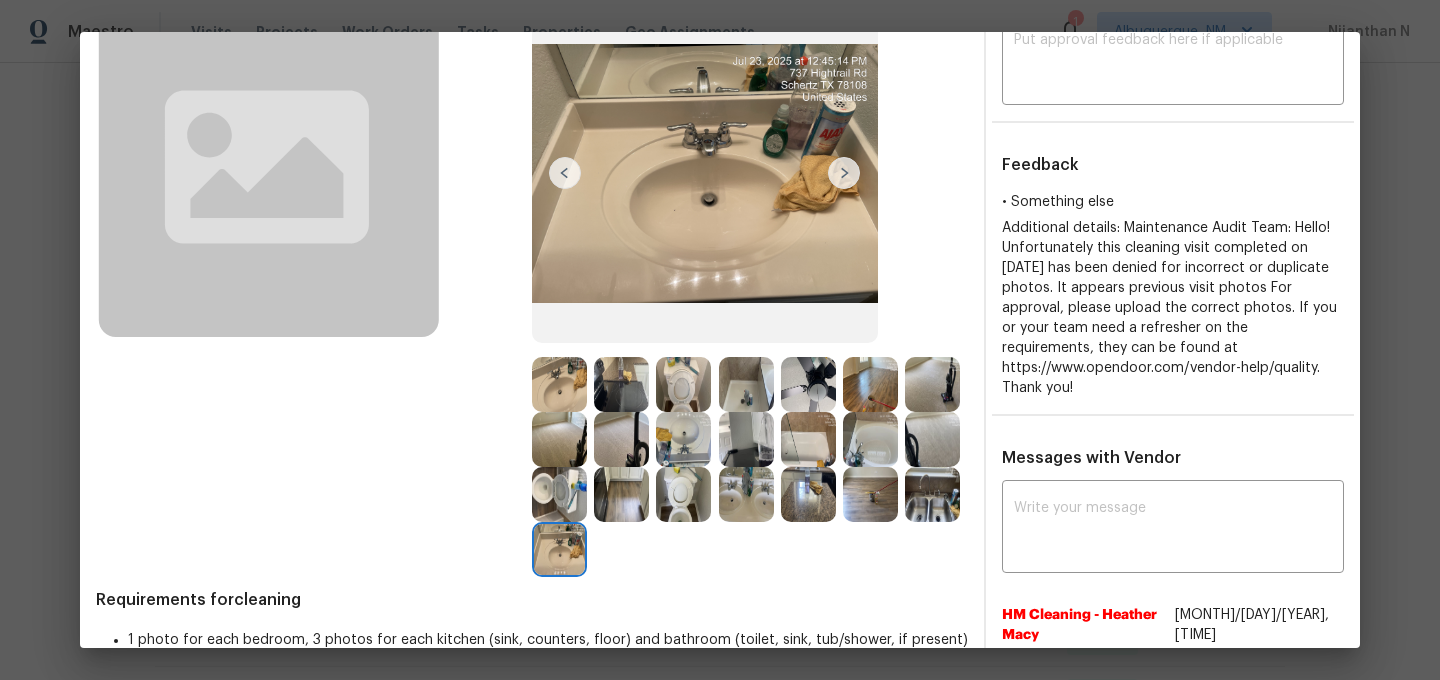 click at bounding box center [683, 494] 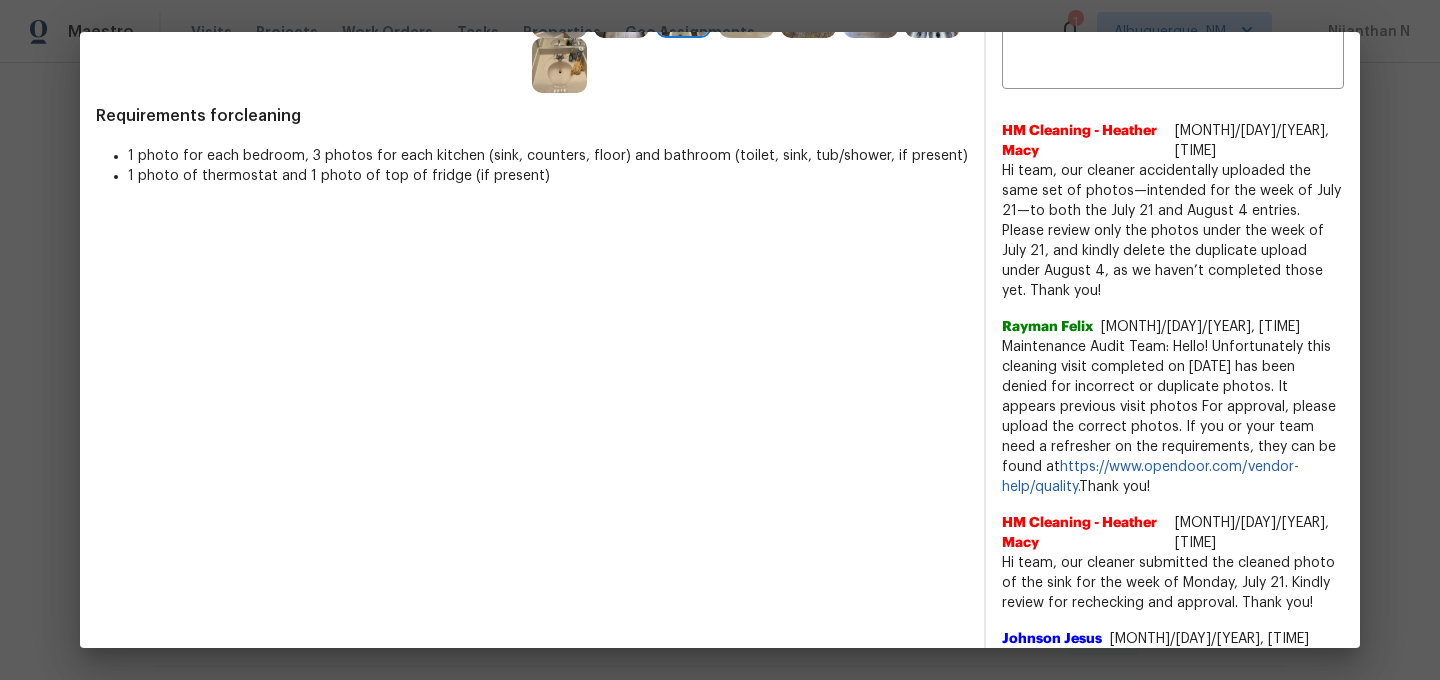 scroll, scrollTop: 635, scrollLeft: 0, axis: vertical 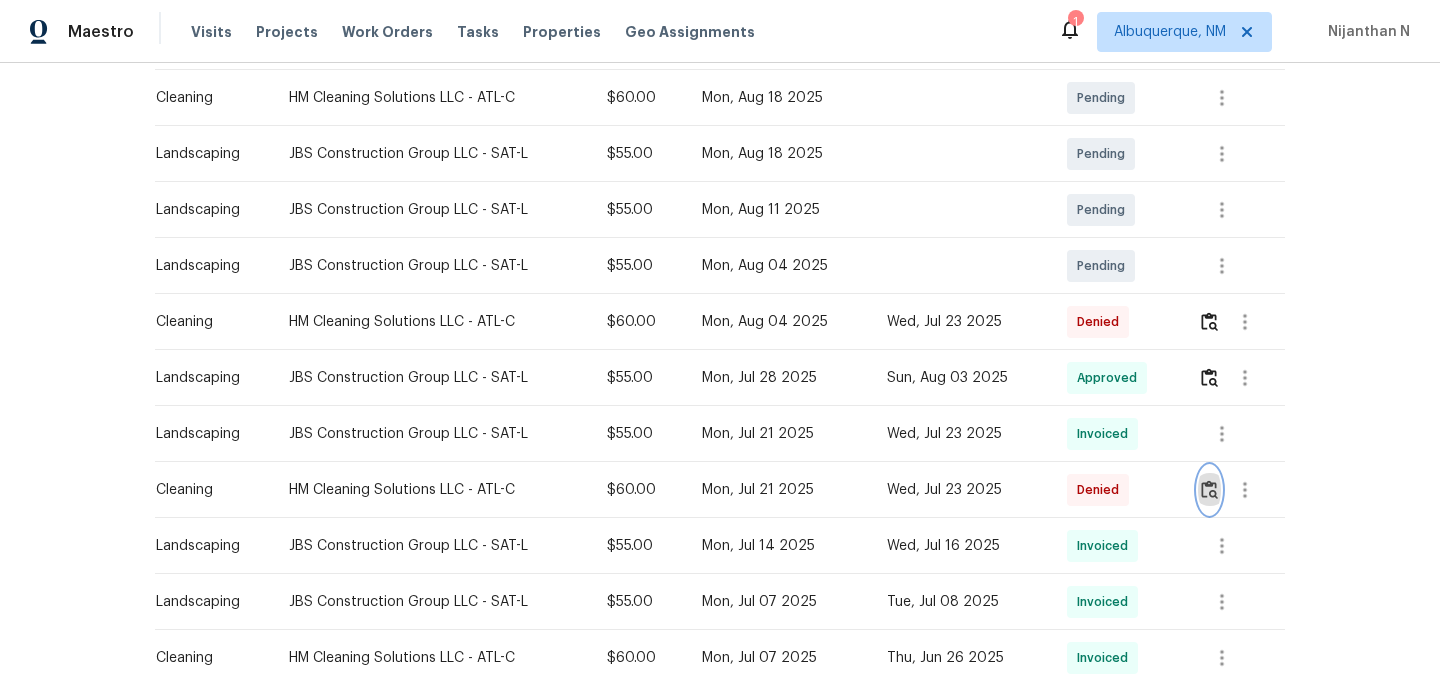 click at bounding box center [1209, 489] 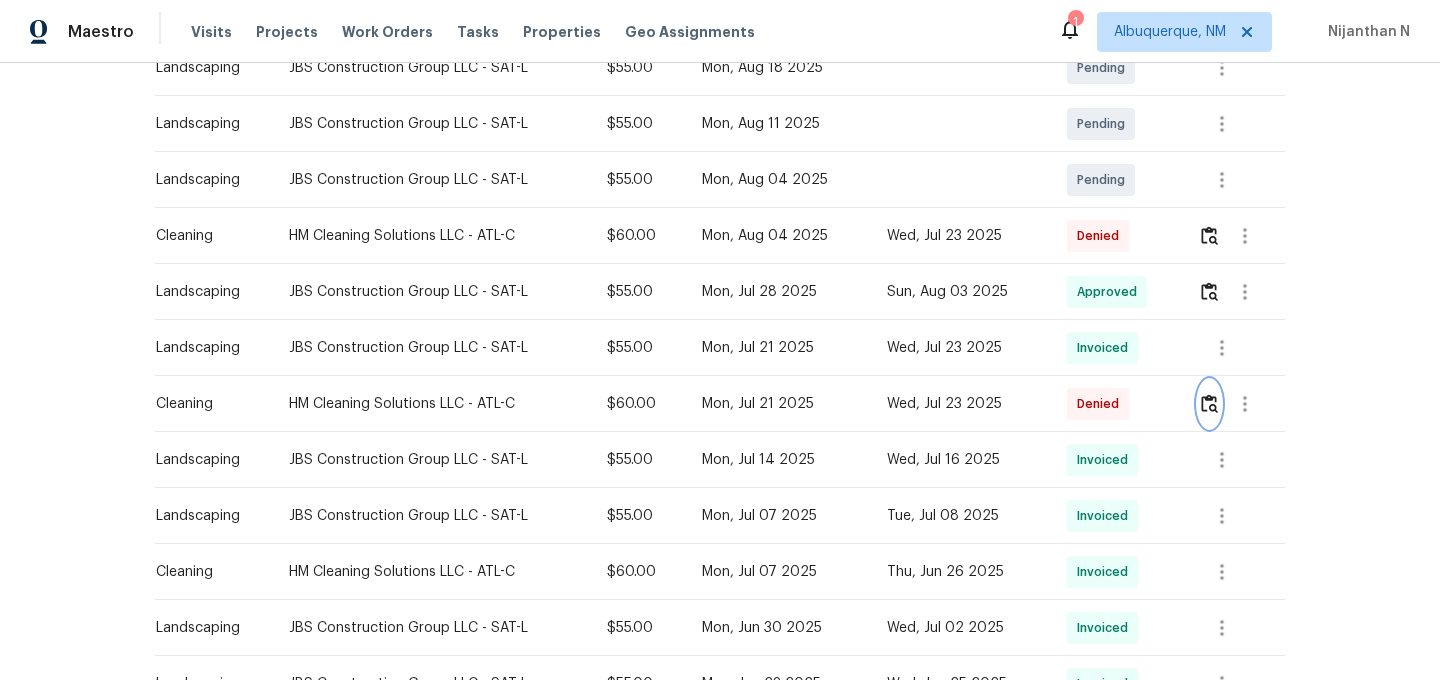 scroll, scrollTop: 486, scrollLeft: 0, axis: vertical 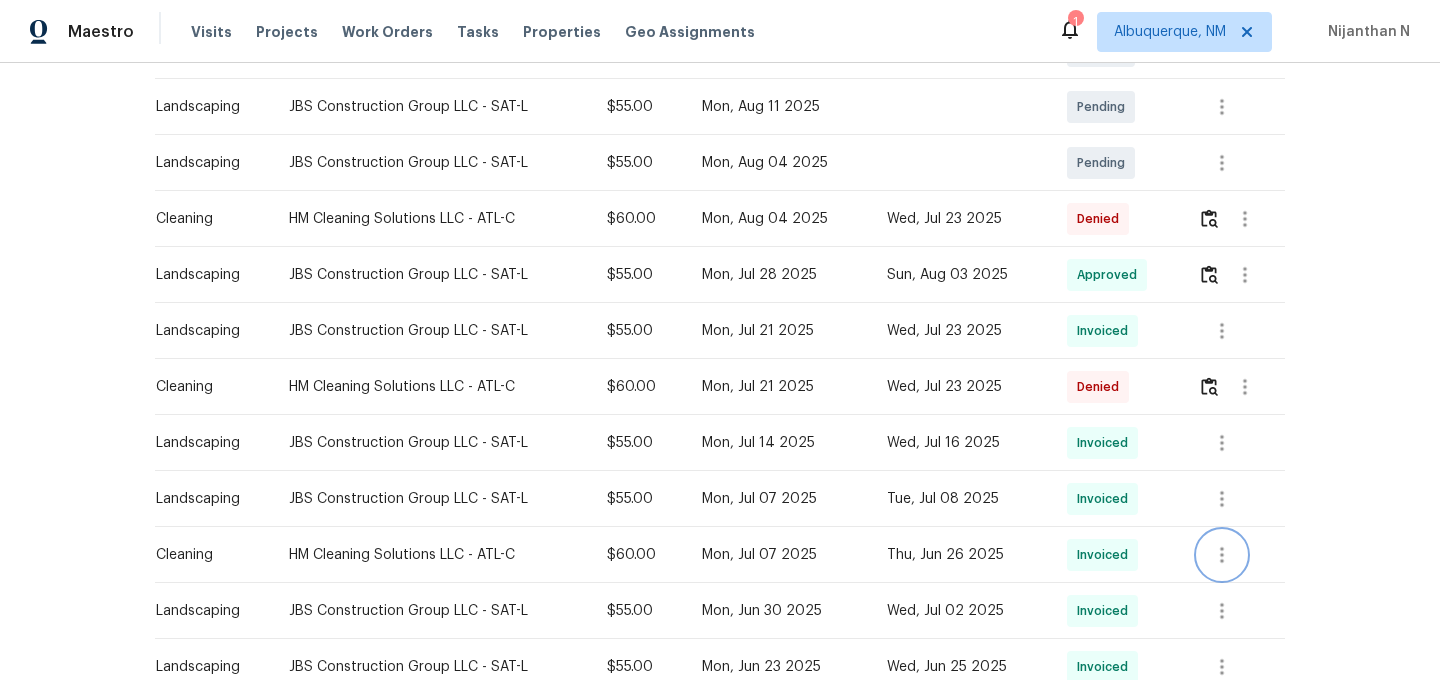 click 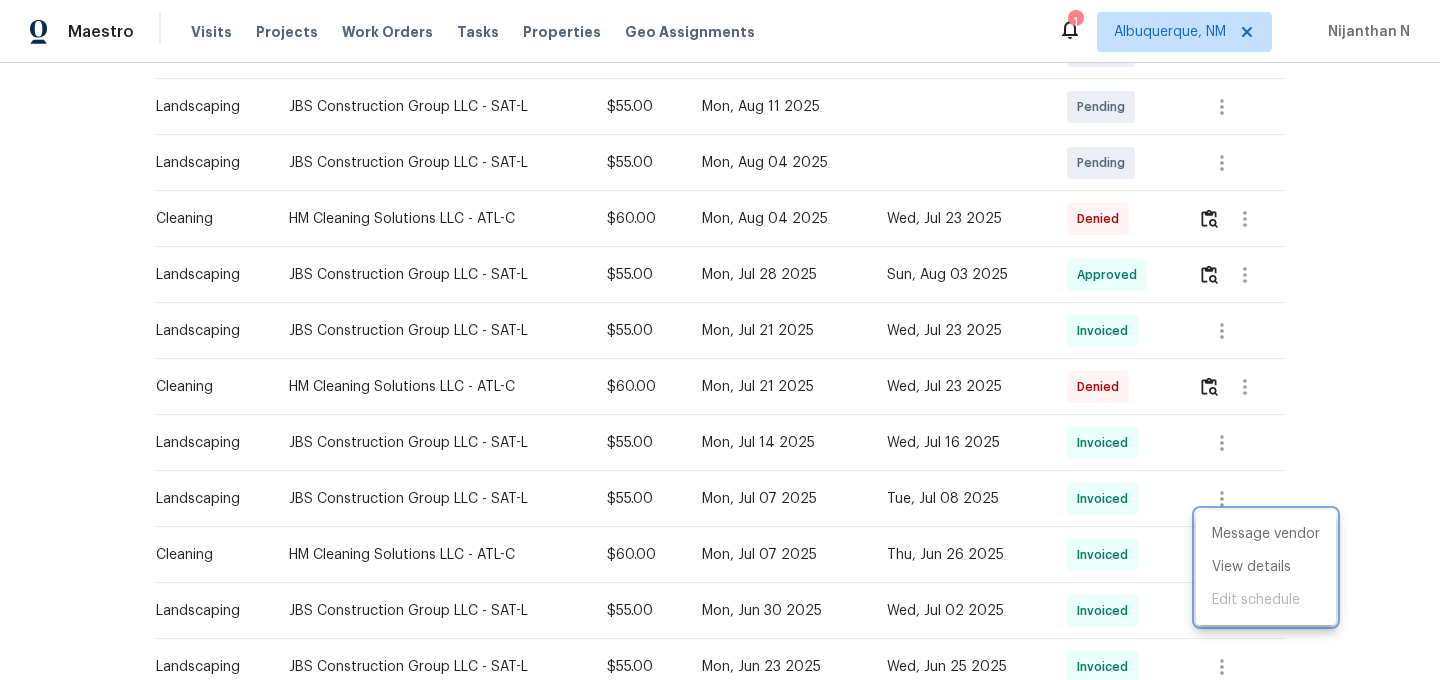 click at bounding box center [720, 340] 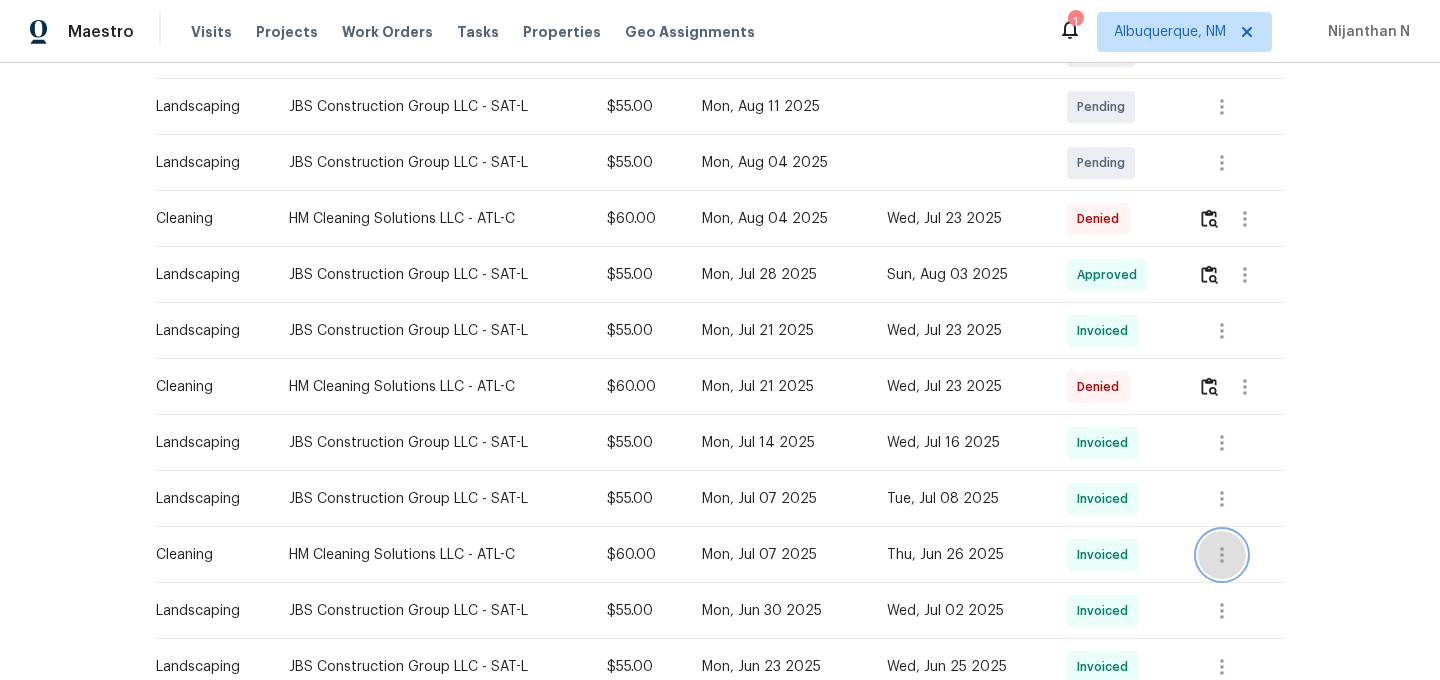 click at bounding box center (1222, 555) 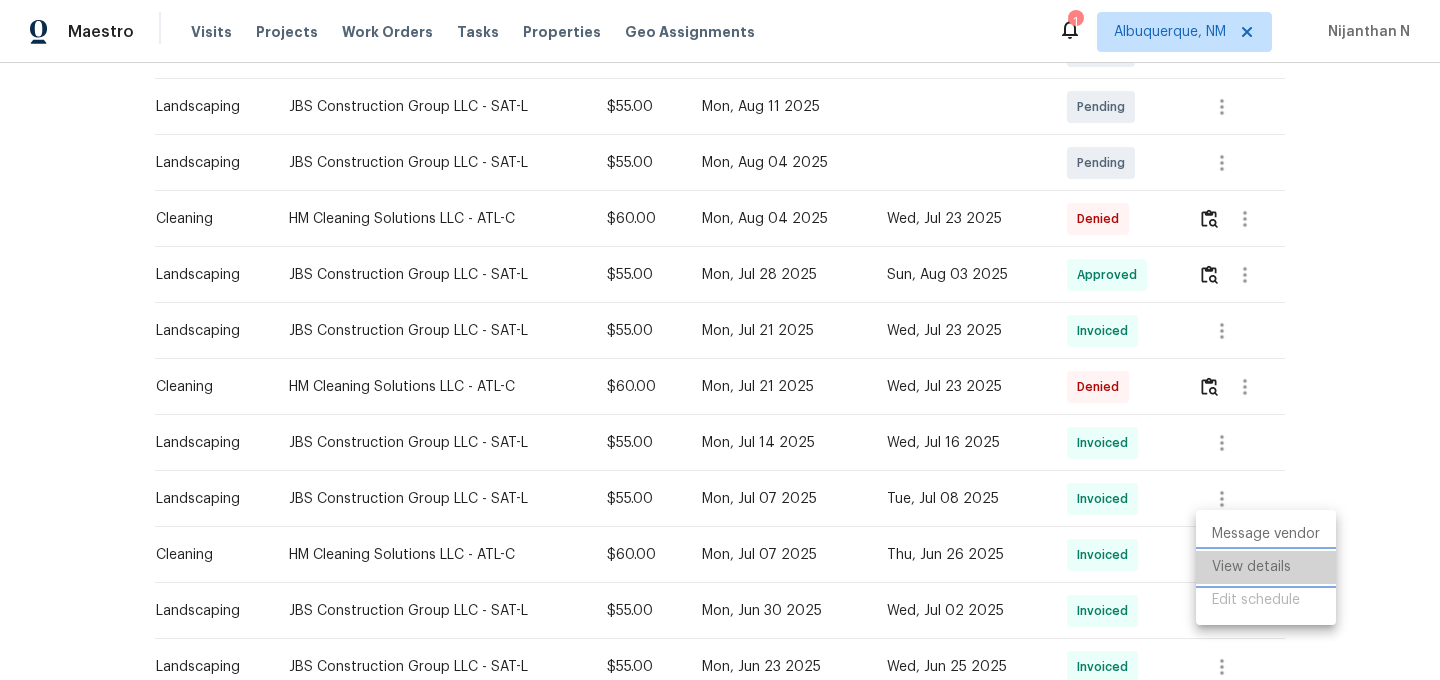 click on "View details" at bounding box center (1266, 567) 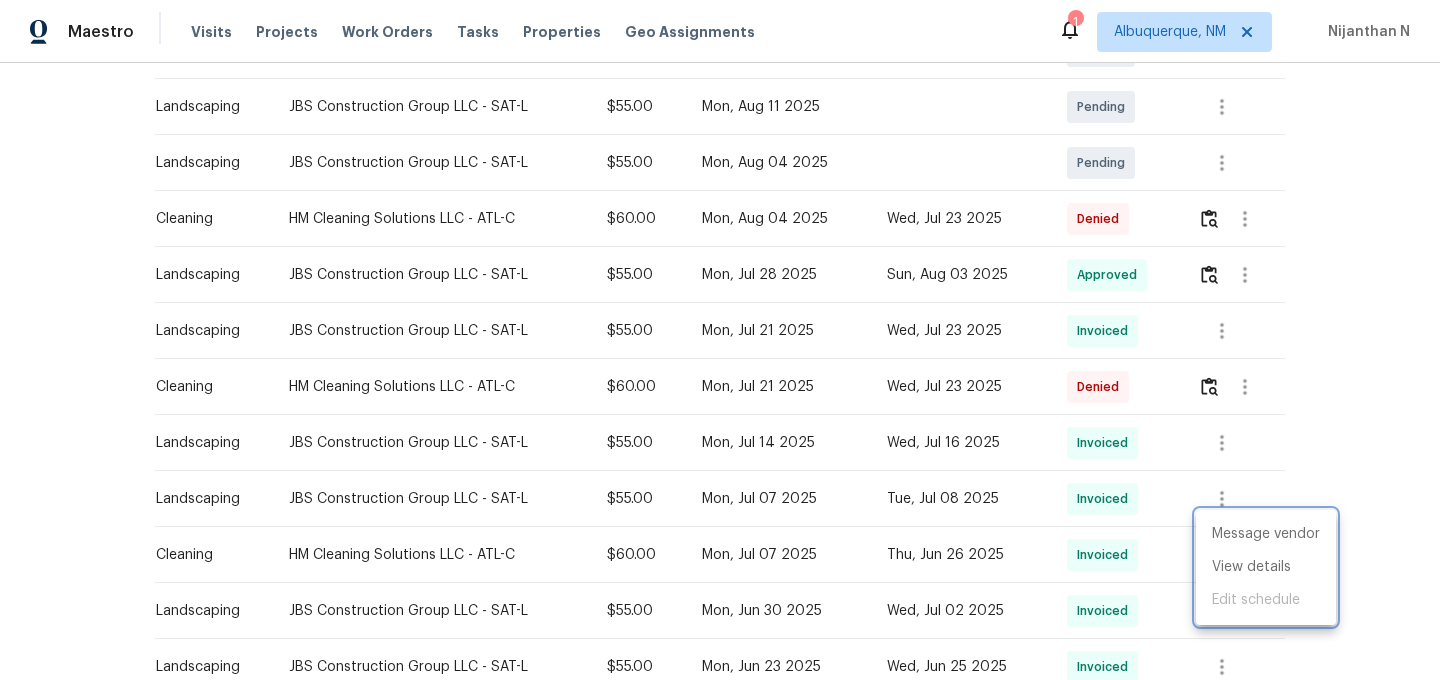 click at bounding box center (720, 340) 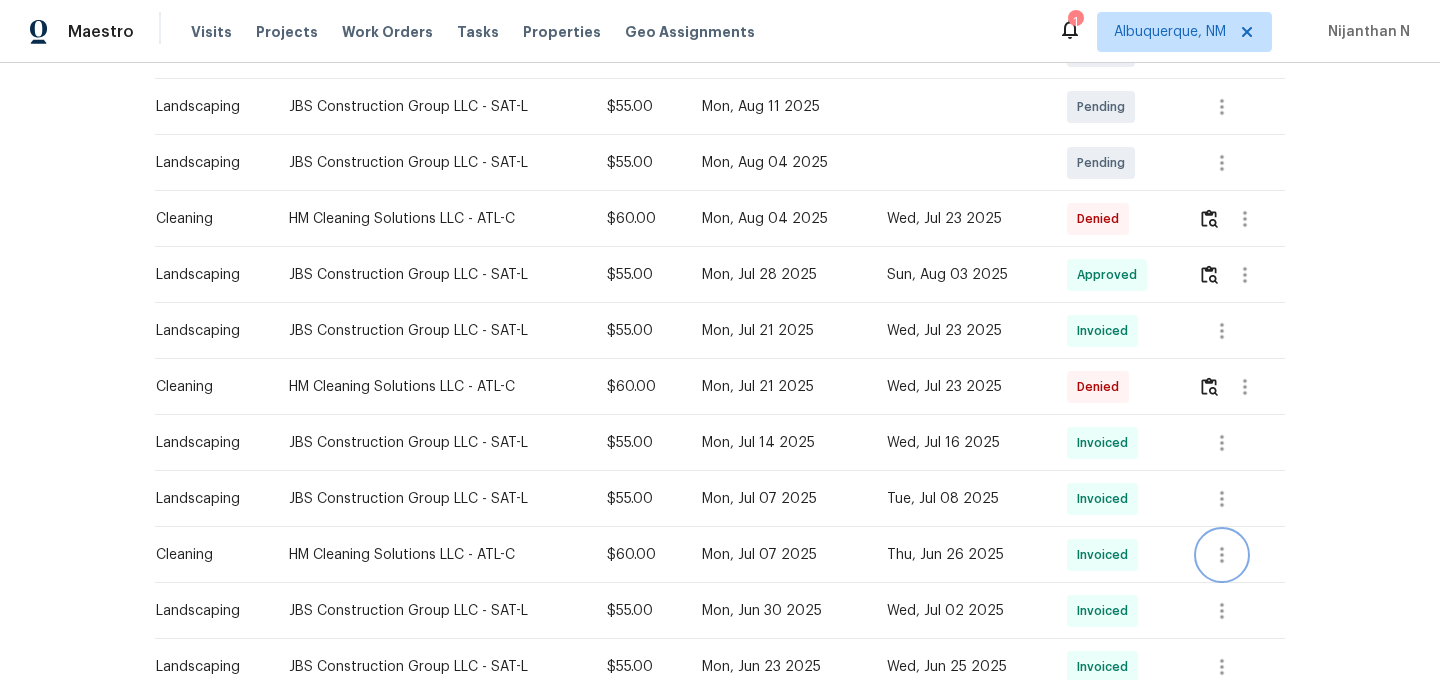 scroll, scrollTop: 481, scrollLeft: 0, axis: vertical 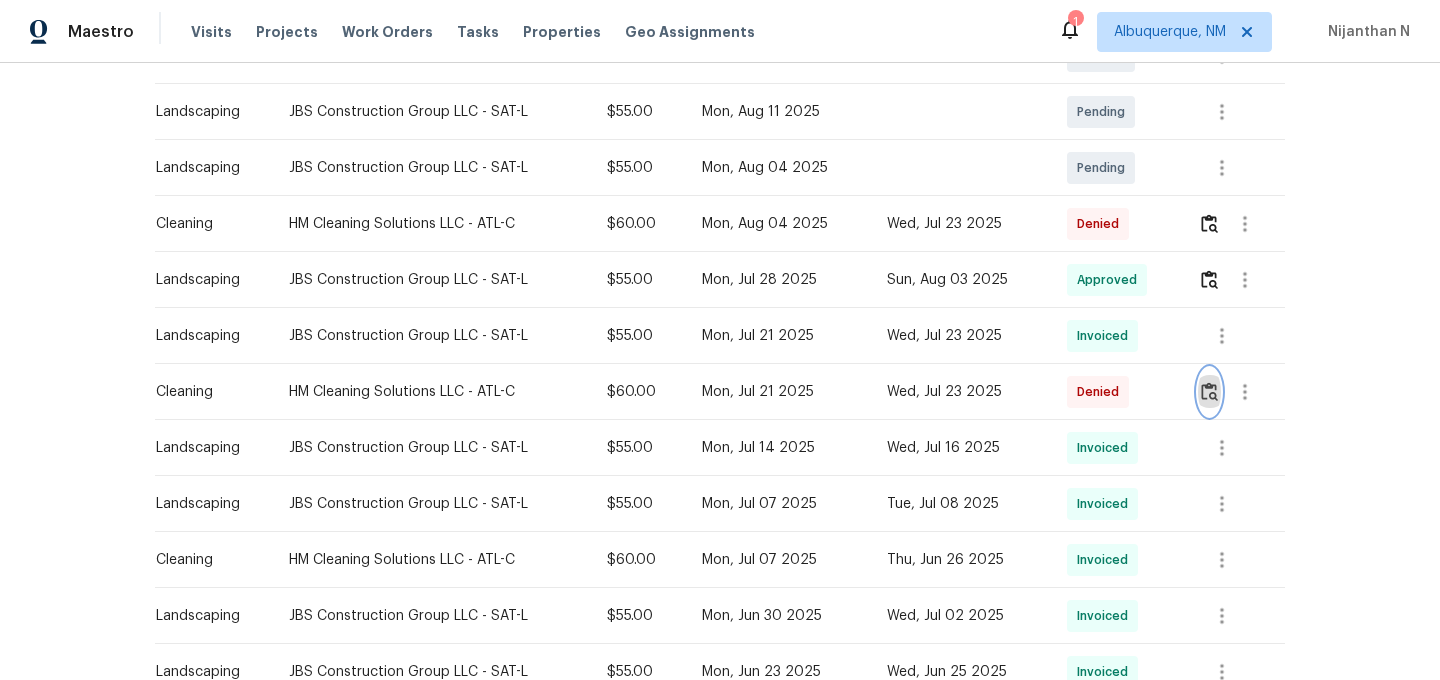 click at bounding box center [1209, 391] 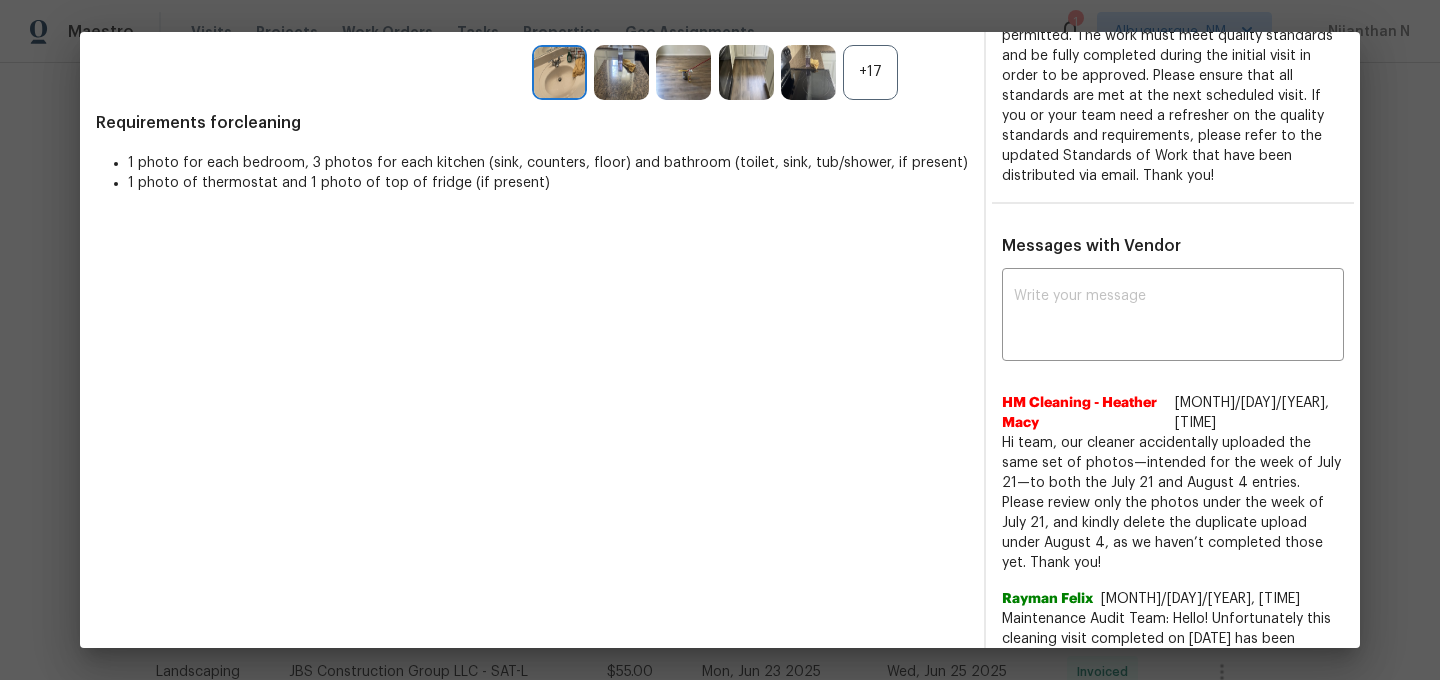 scroll, scrollTop: 450, scrollLeft: 0, axis: vertical 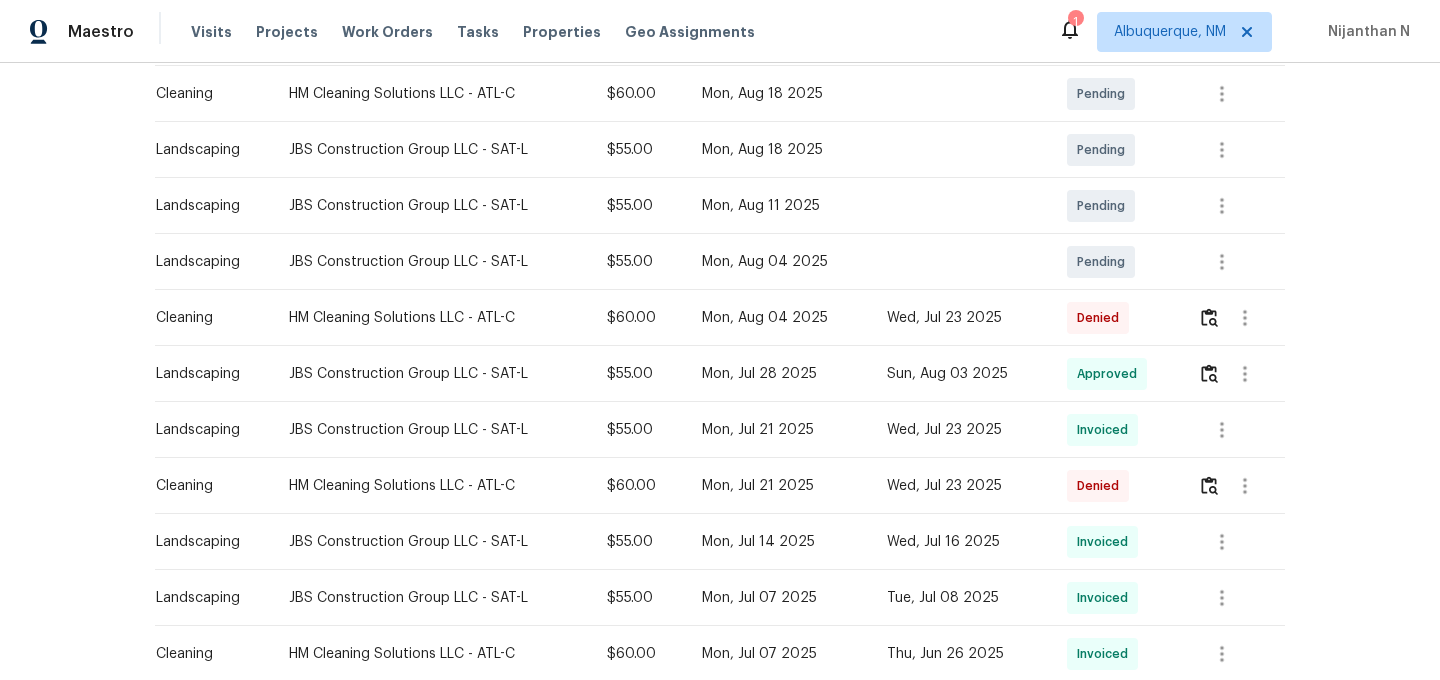 click at bounding box center (1241, 374) 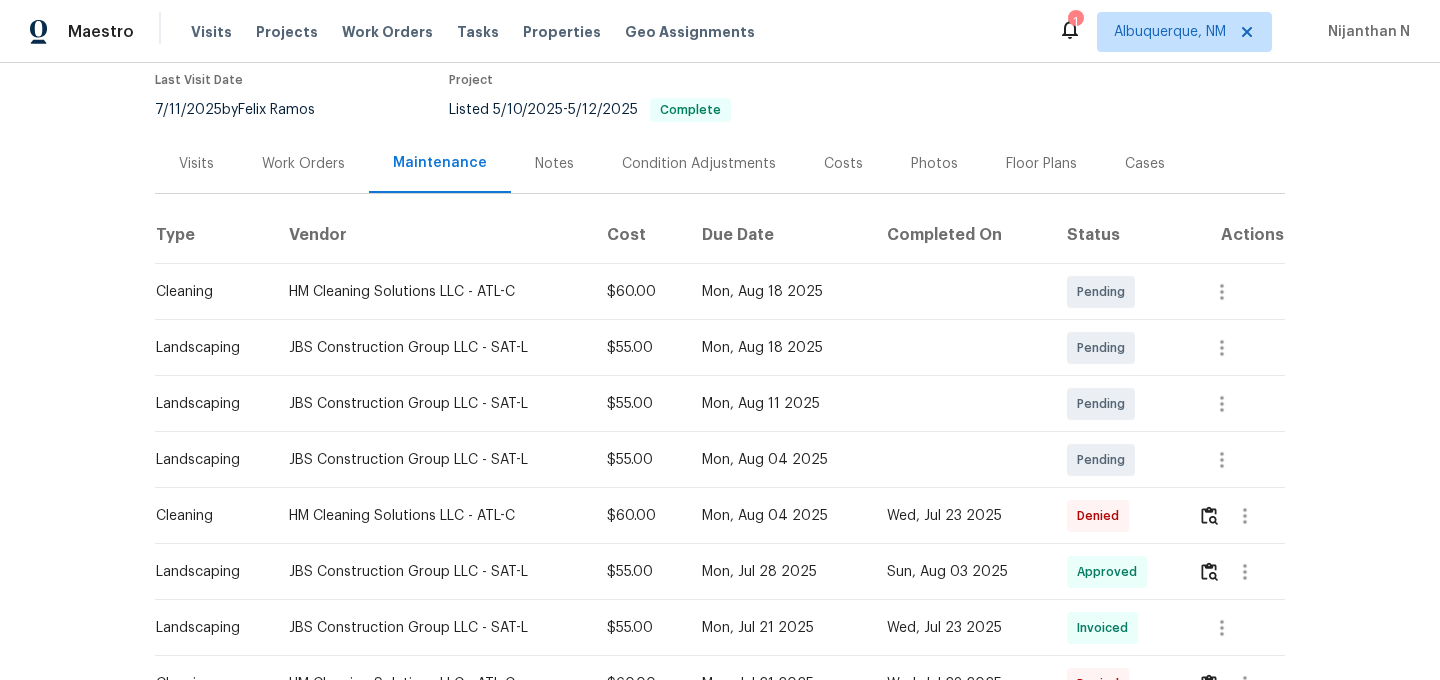 scroll, scrollTop: 191, scrollLeft: 0, axis: vertical 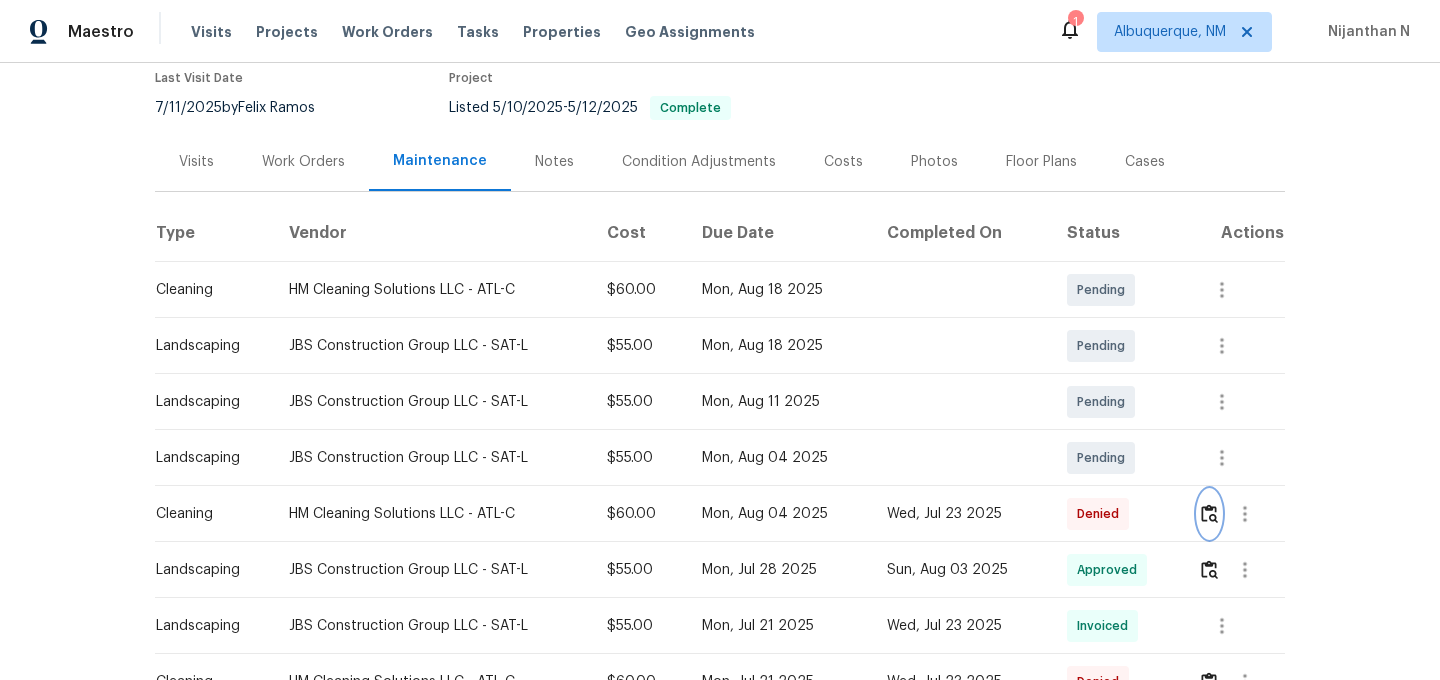 click at bounding box center (1209, 513) 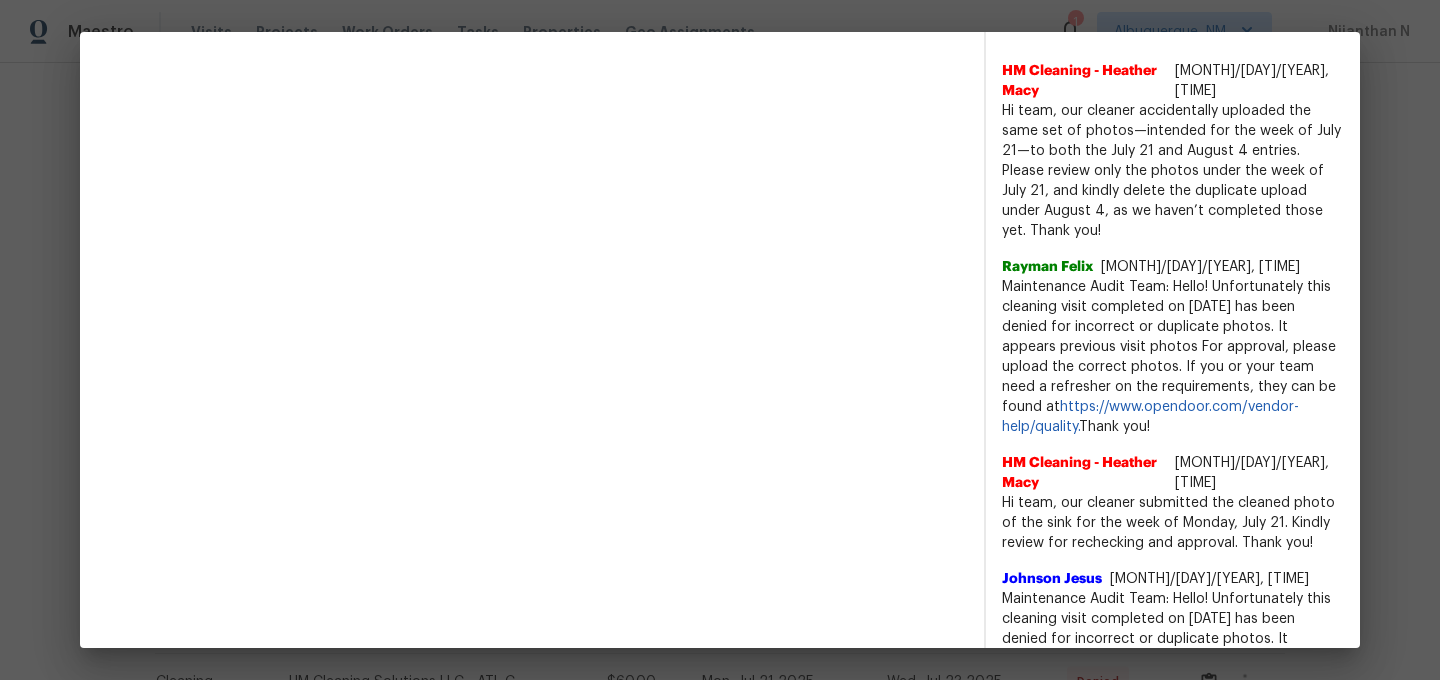 scroll, scrollTop: 696, scrollLeft: 0, axis: vertical 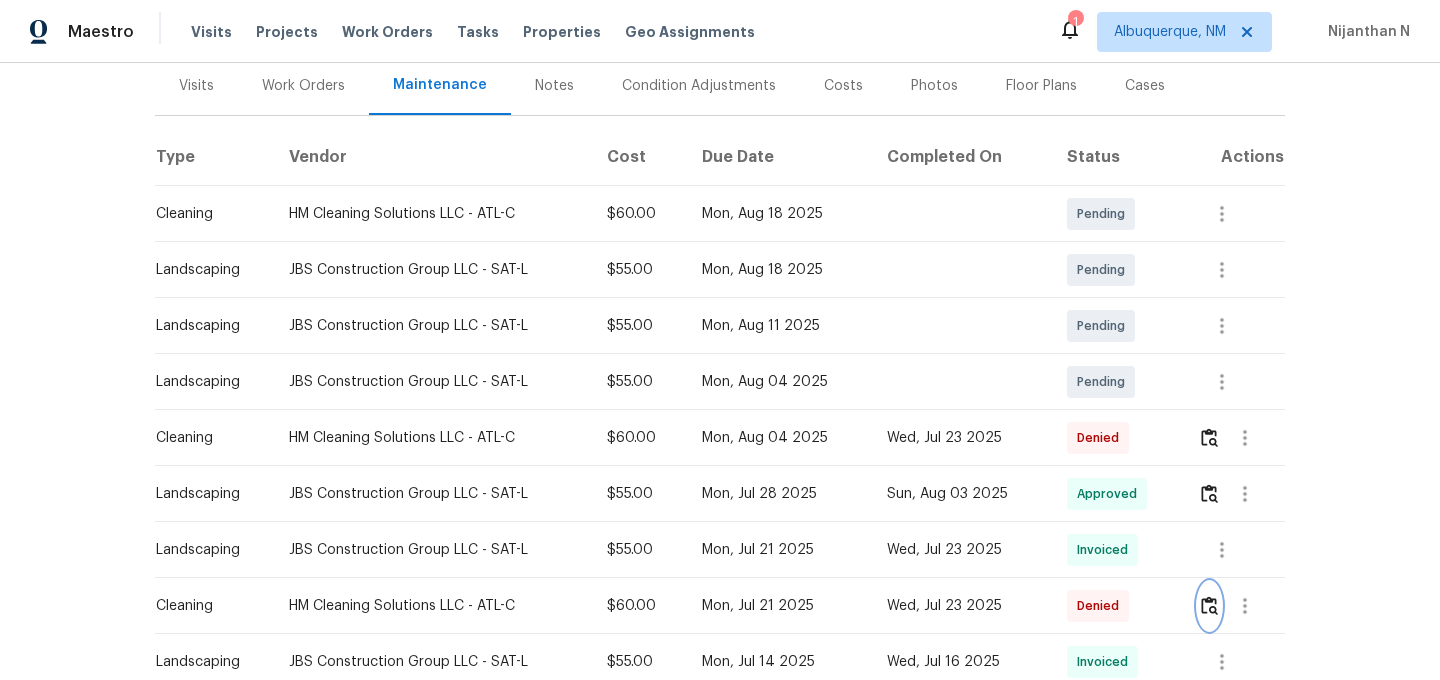 click at bounding box center (1209, 605) 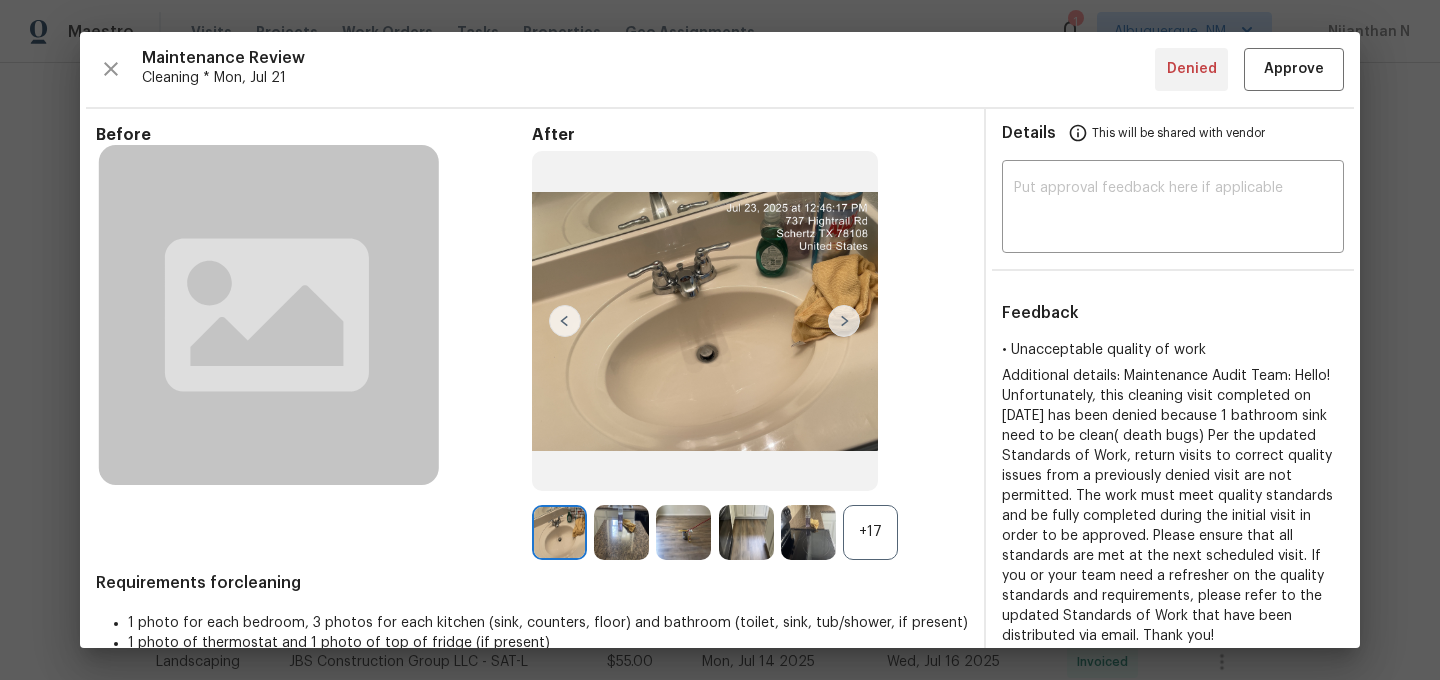 click on "+17" at bounding box center [870, 532] 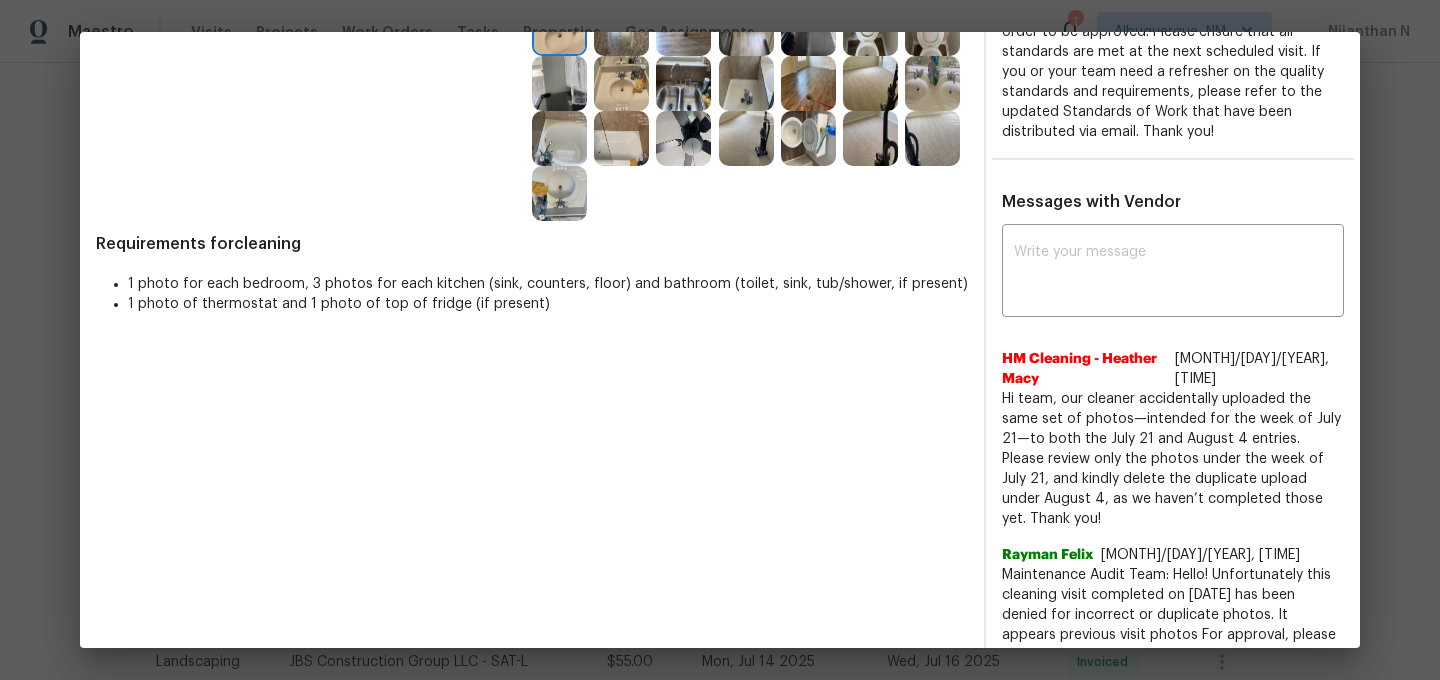 scroll, scrollTop: 236, scrollLeft: 0, axis: vertical 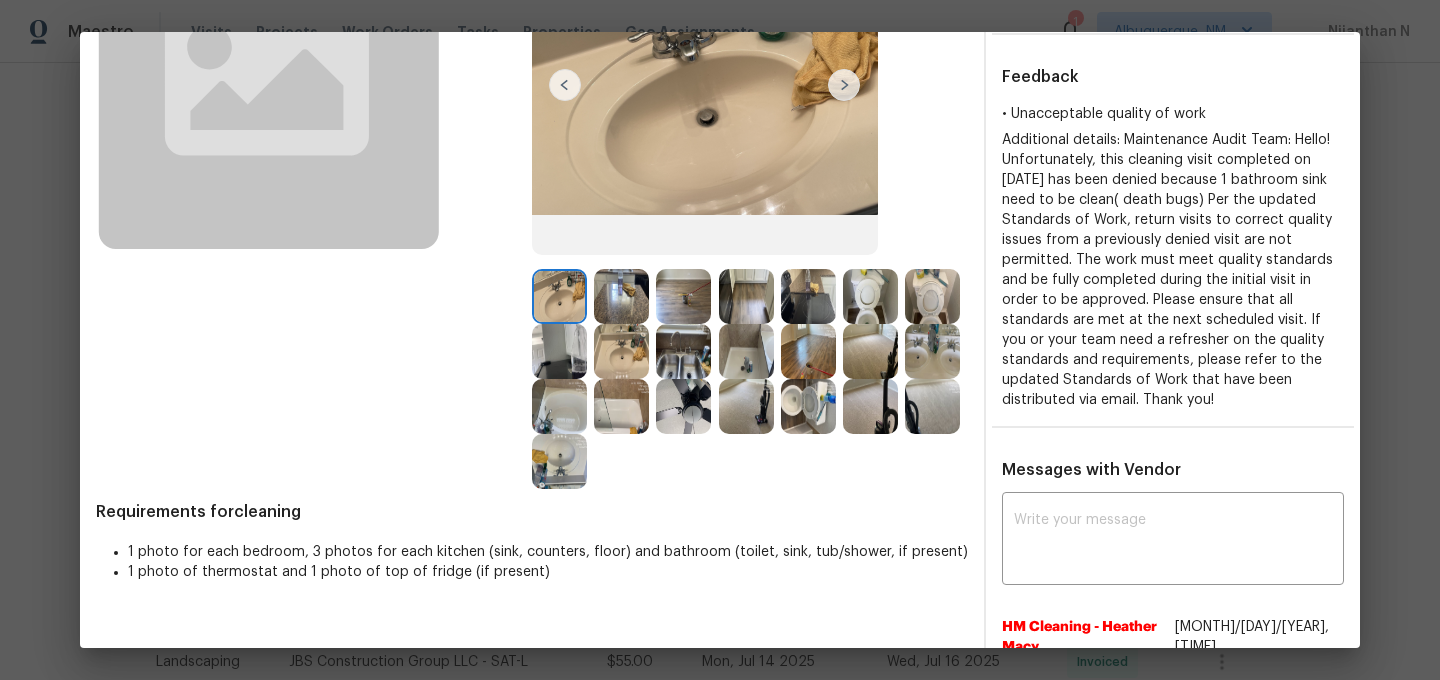 click at bounding box center (870, 406) 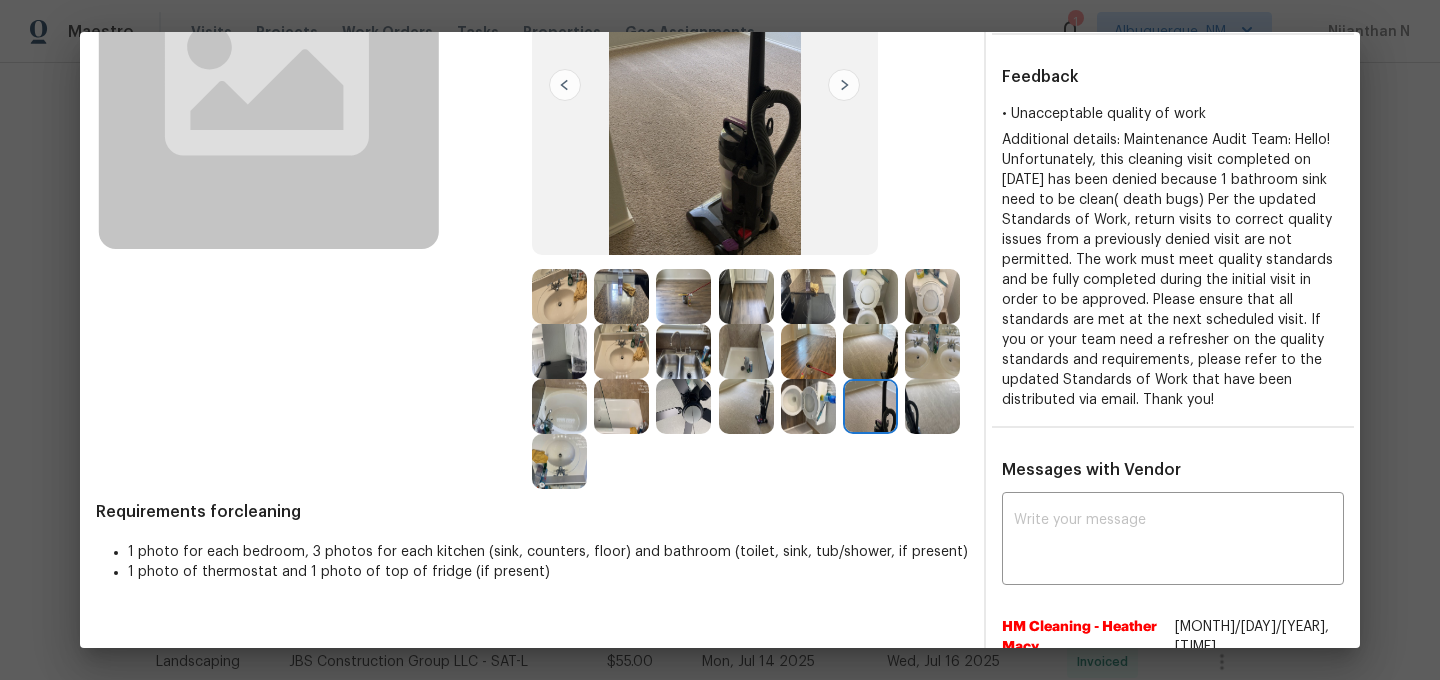 scroll, scrollTop: 56, scrollLeft: 0, axis: vertical 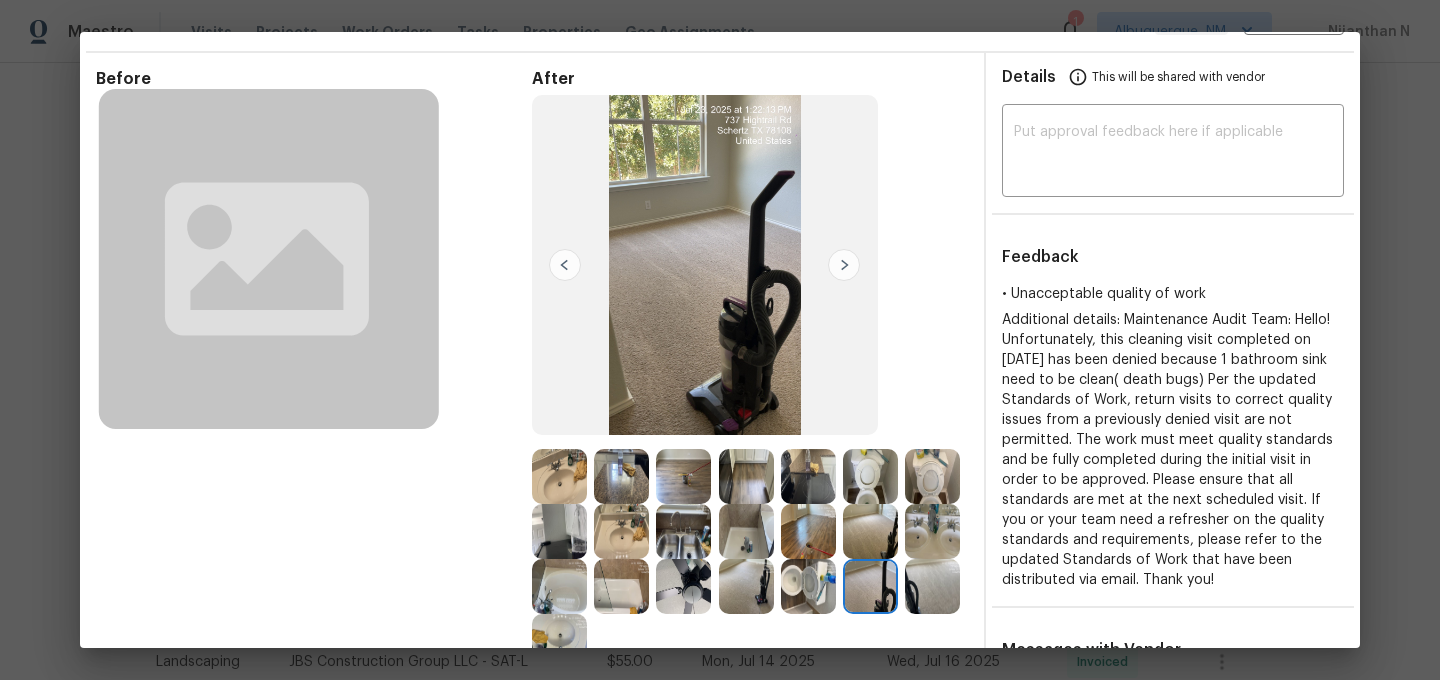 click at bounding box center (932, 531) 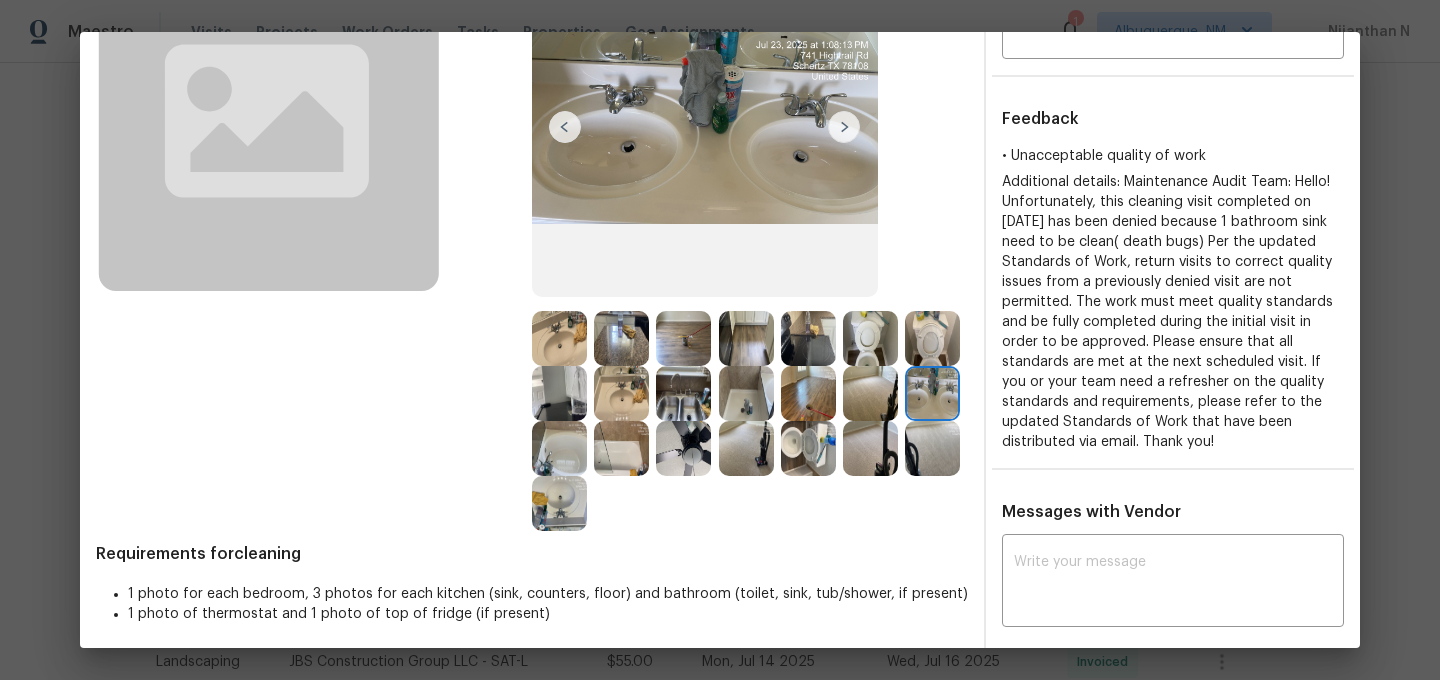 scroll, scrollTop: 203, scrollLeft: 0, axis: vertical 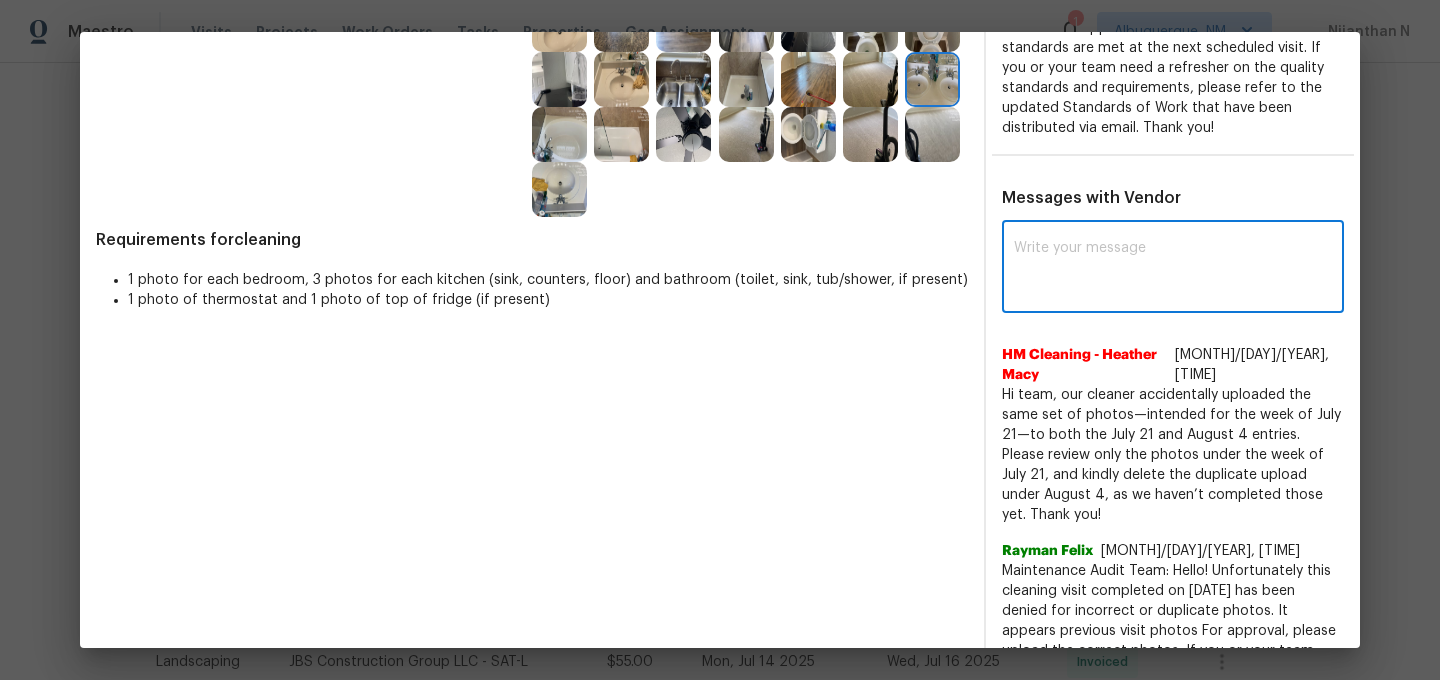 click at bounding box center (1173, 269) 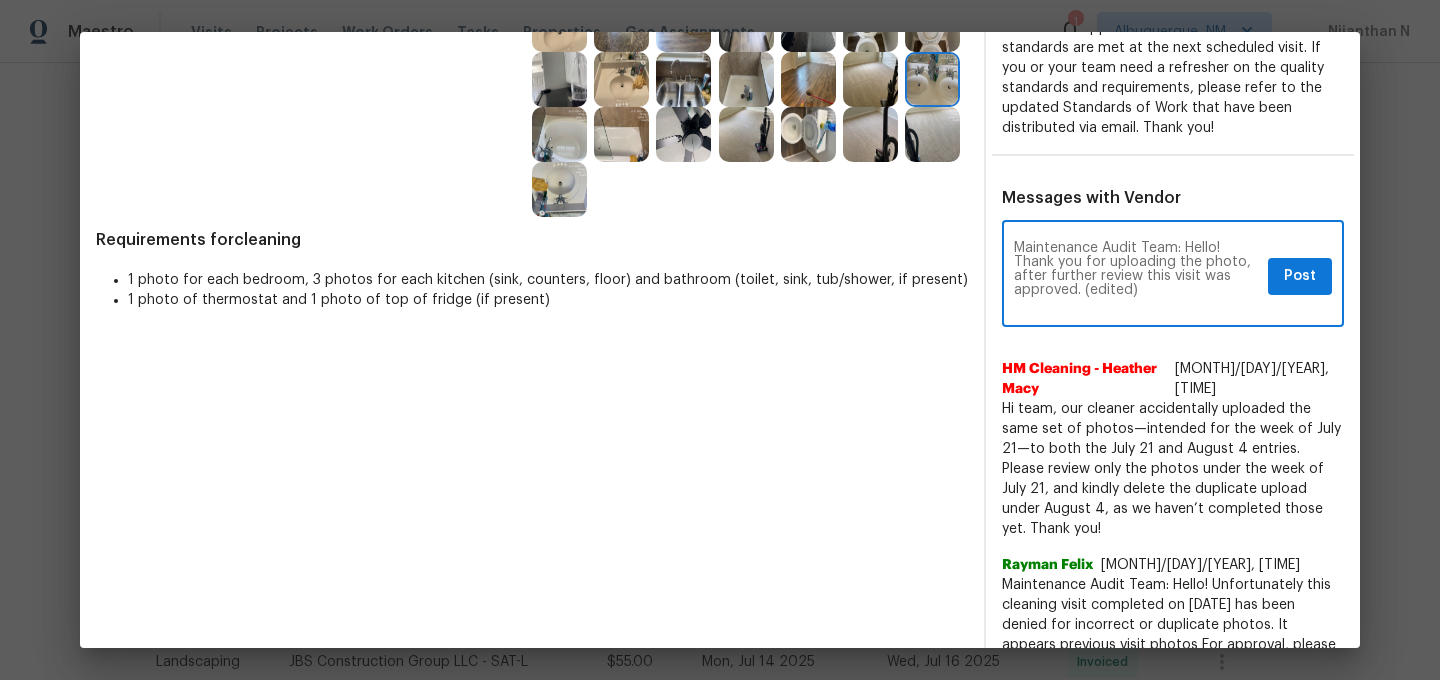 scroll, scrollTop: 0, scrollLeft: 0, axis: both 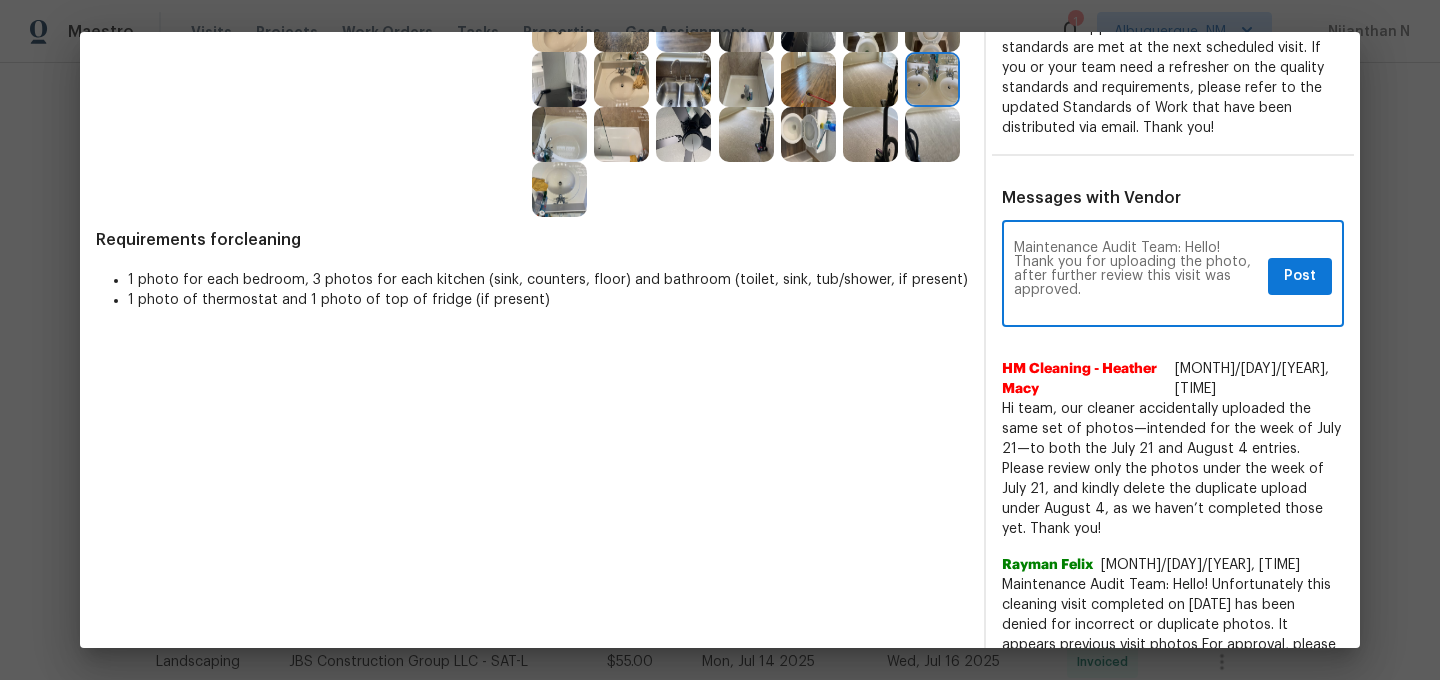 type on "Maintenance Audit Team: Hello! Thank you for uploading the photo, after further review this visit was approved." 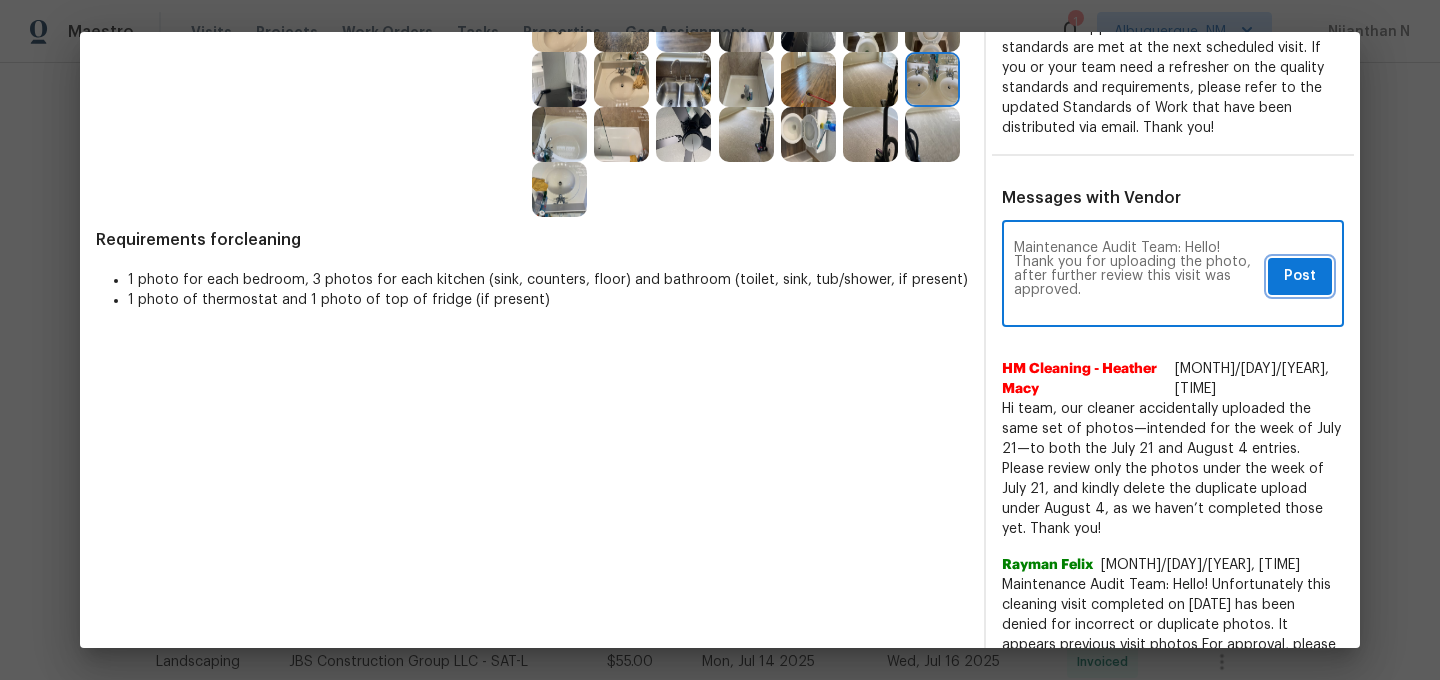 click on "Post" at bounding box center [1300, 276] 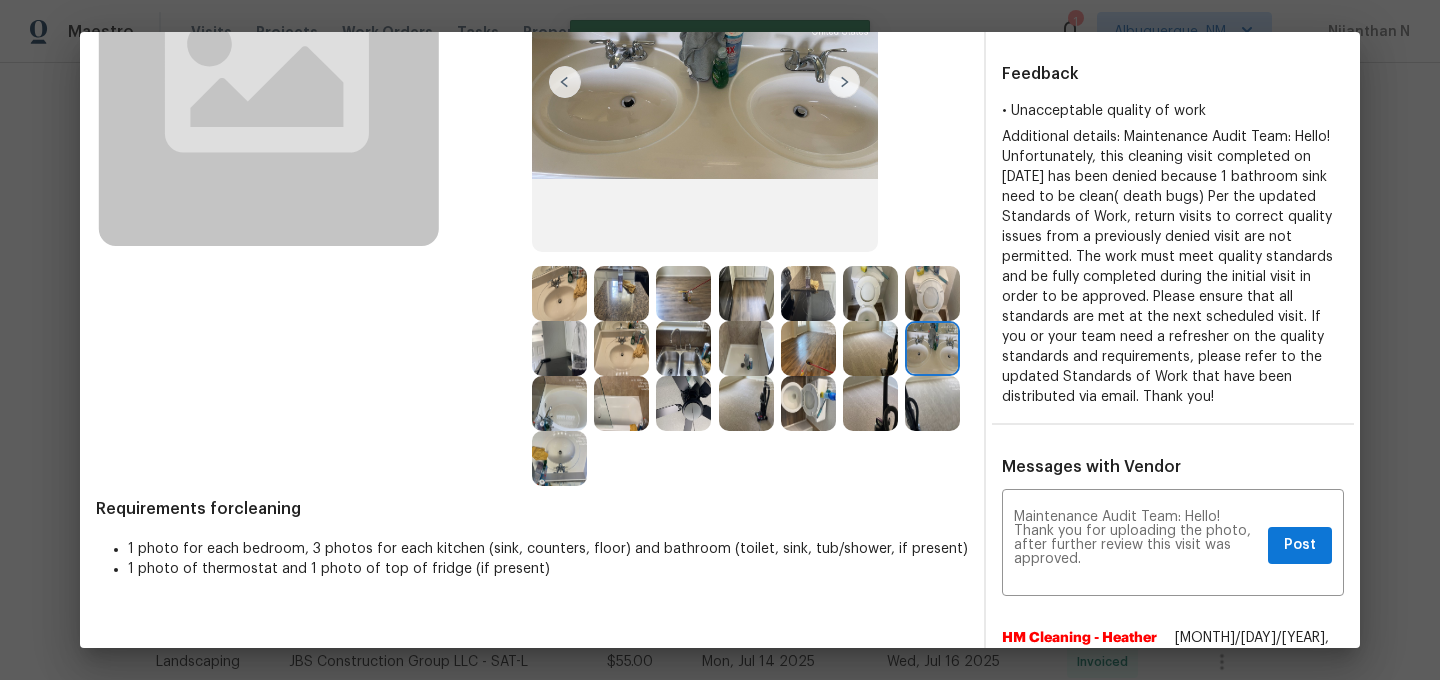 scroll, scrollTop: 0, scrollLeft: 0, axis: both 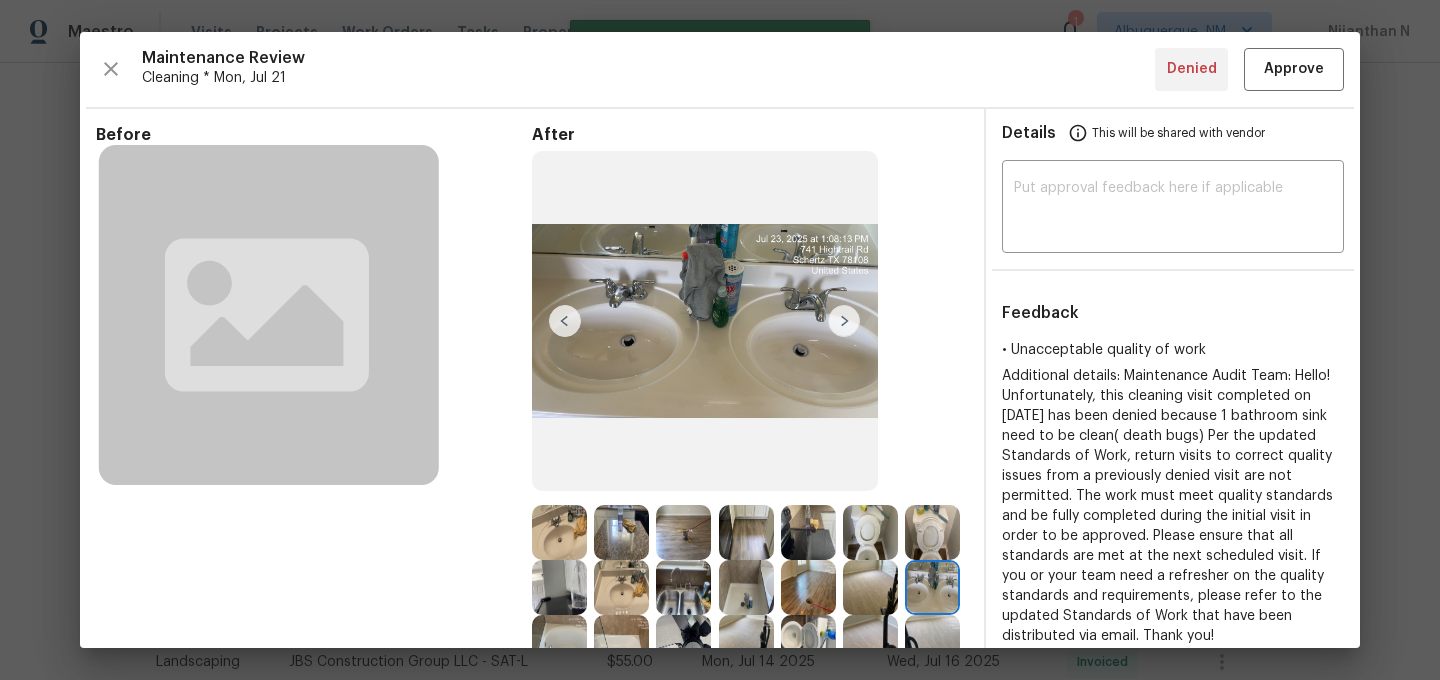 type 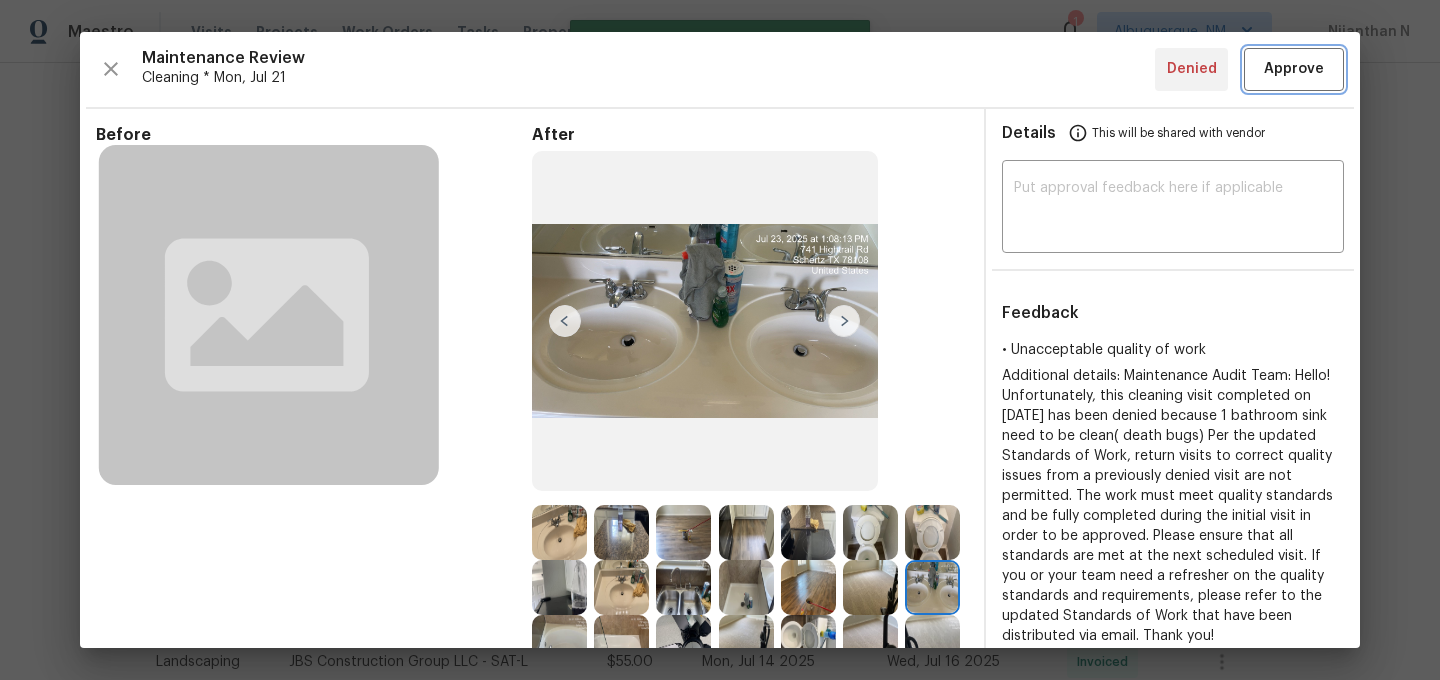 click on "Approve" at bounding box center [1294, 69] 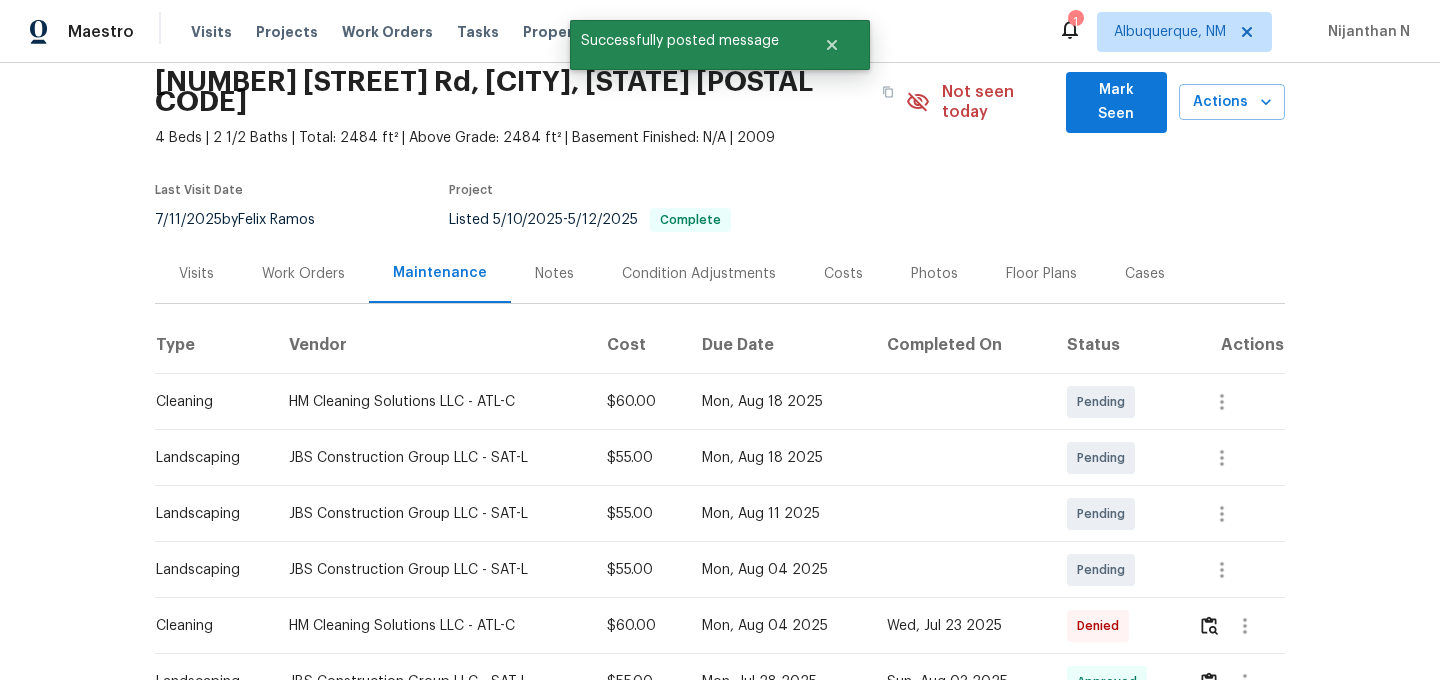 scroll, scrollTop: 0, scrollLeft: 0, axis: both 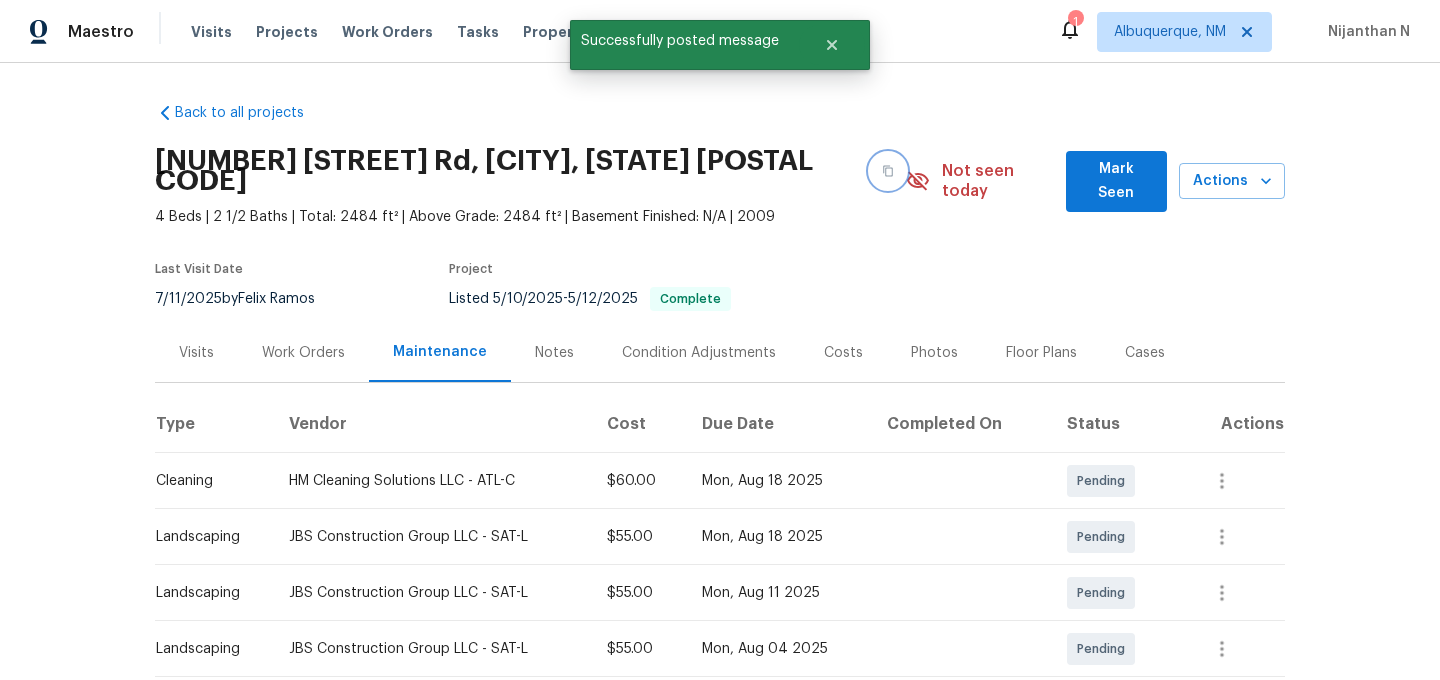 click 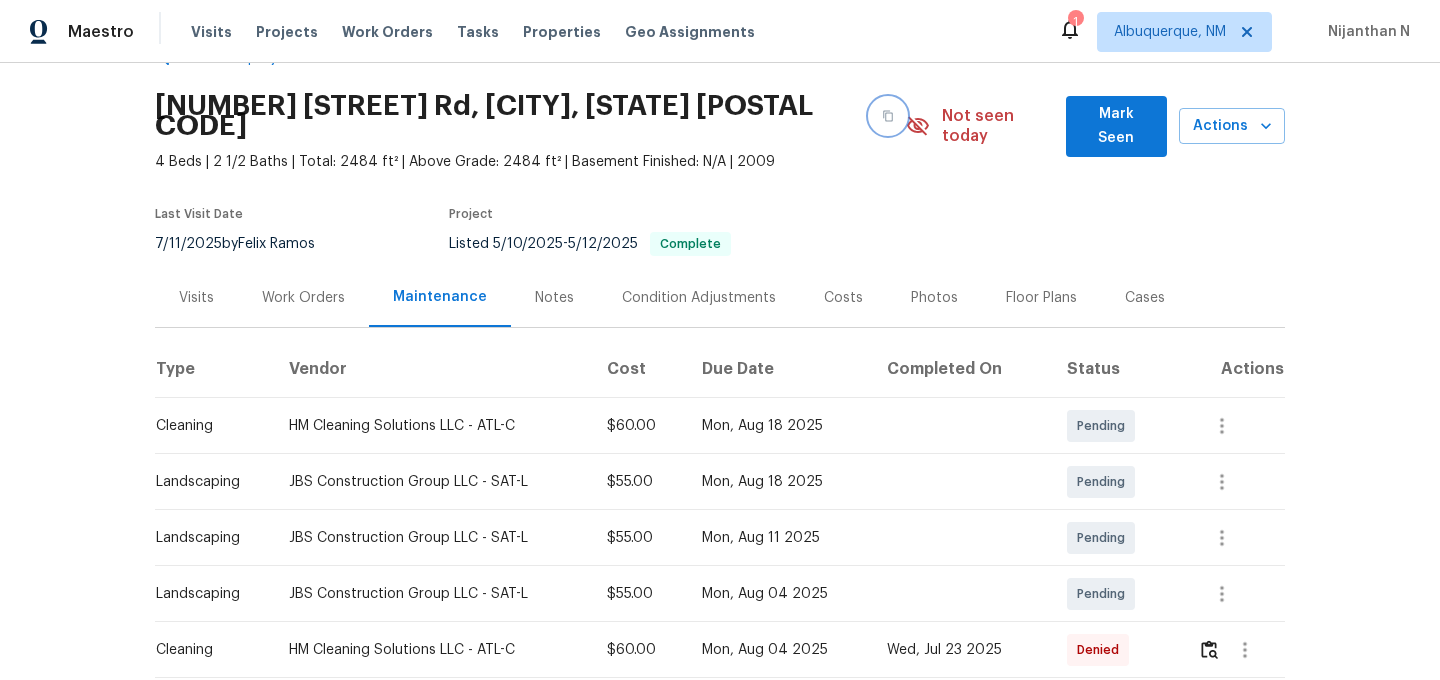 scroll, scrollTop: 0, scrollLeft: 0, axis: both 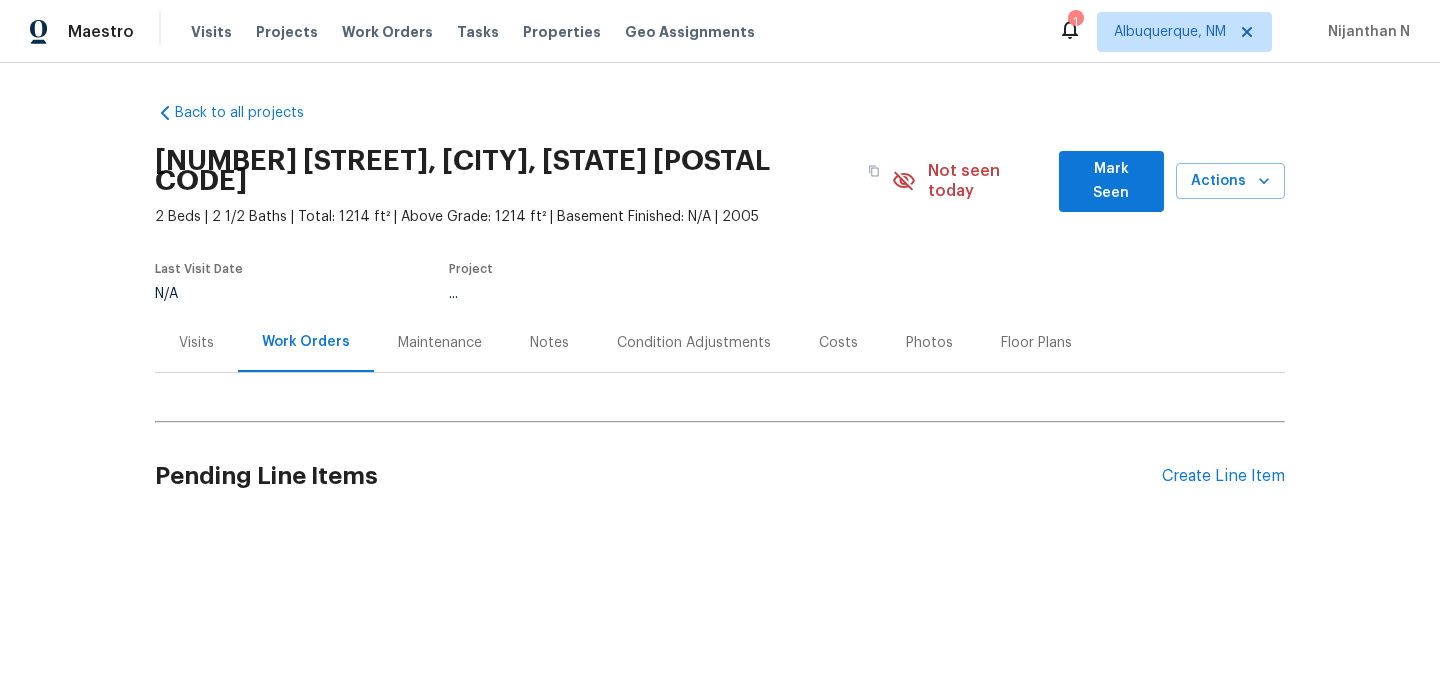 click on "Maintenance" at bounding box center [440, 342] 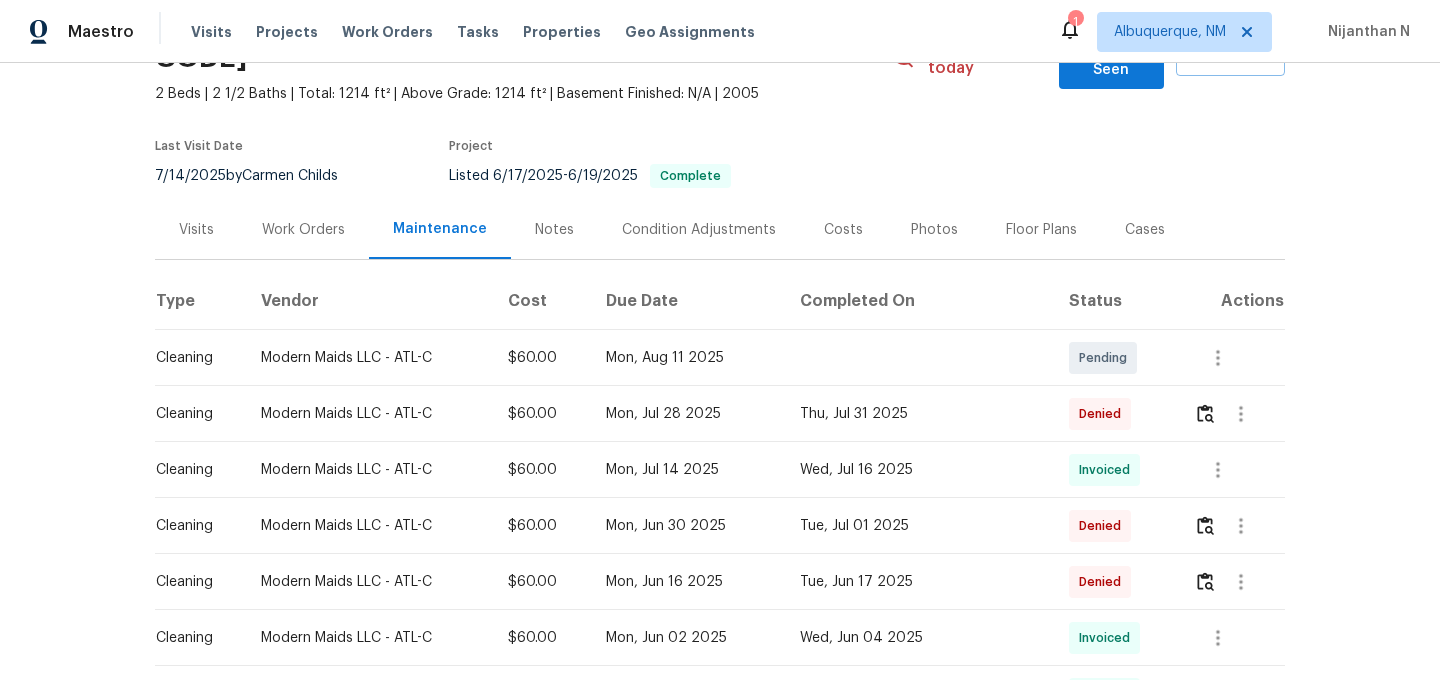 scroll, scrollTop: 171, scrollLeft: 0, axis: vertical 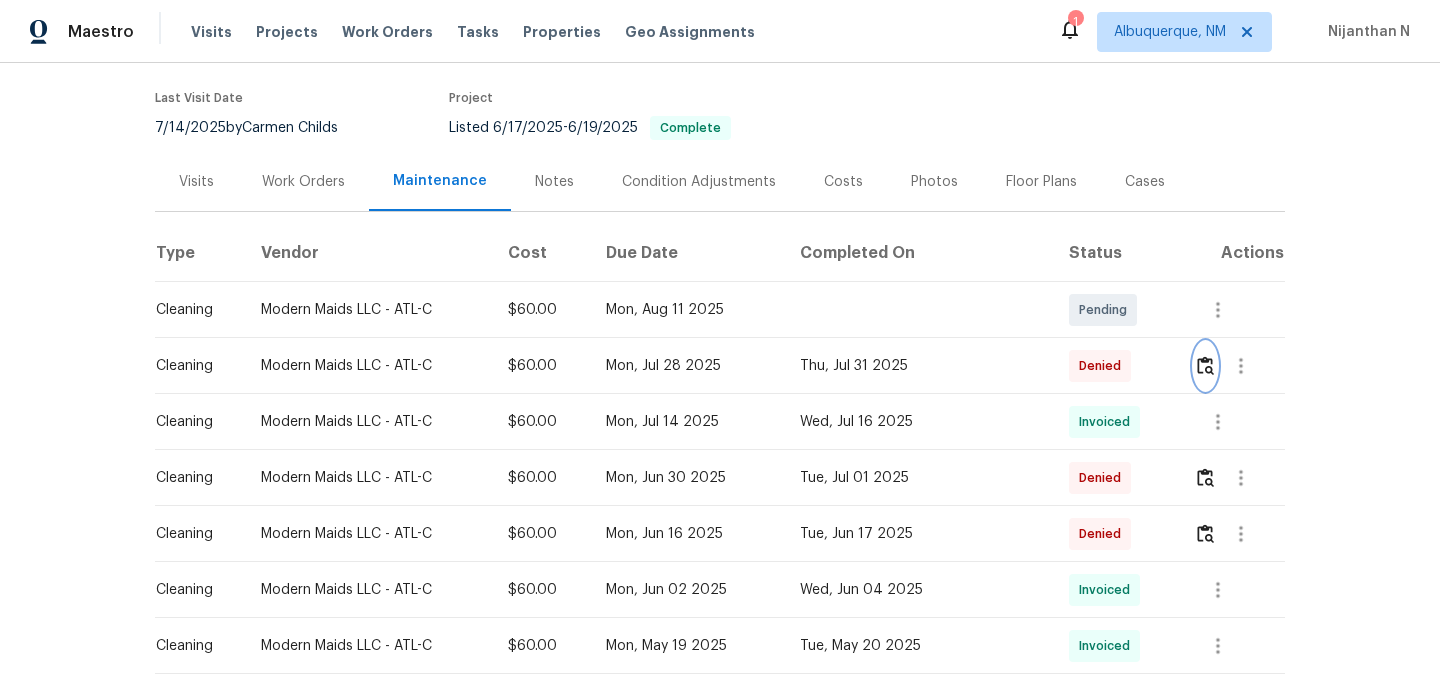 click at bounding box center [1205, 365] 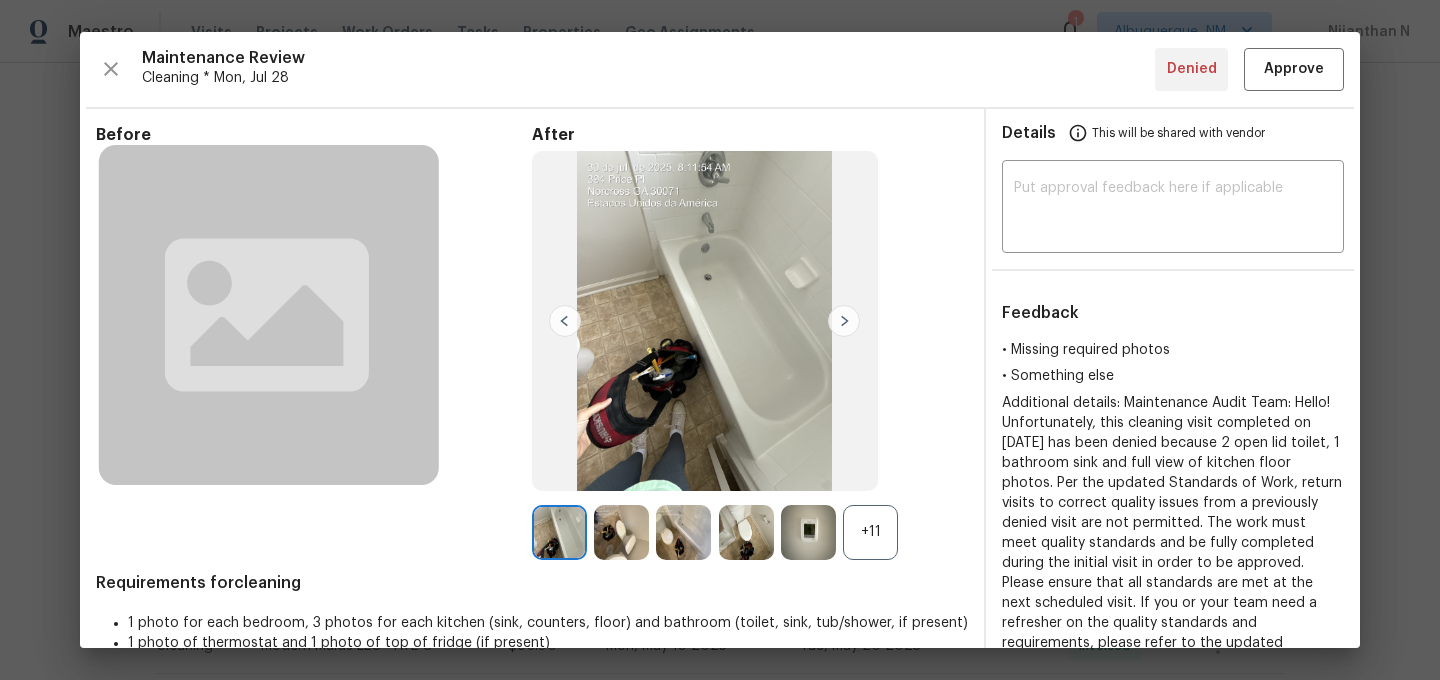 click on "+11" at bounding box center (870, 532) 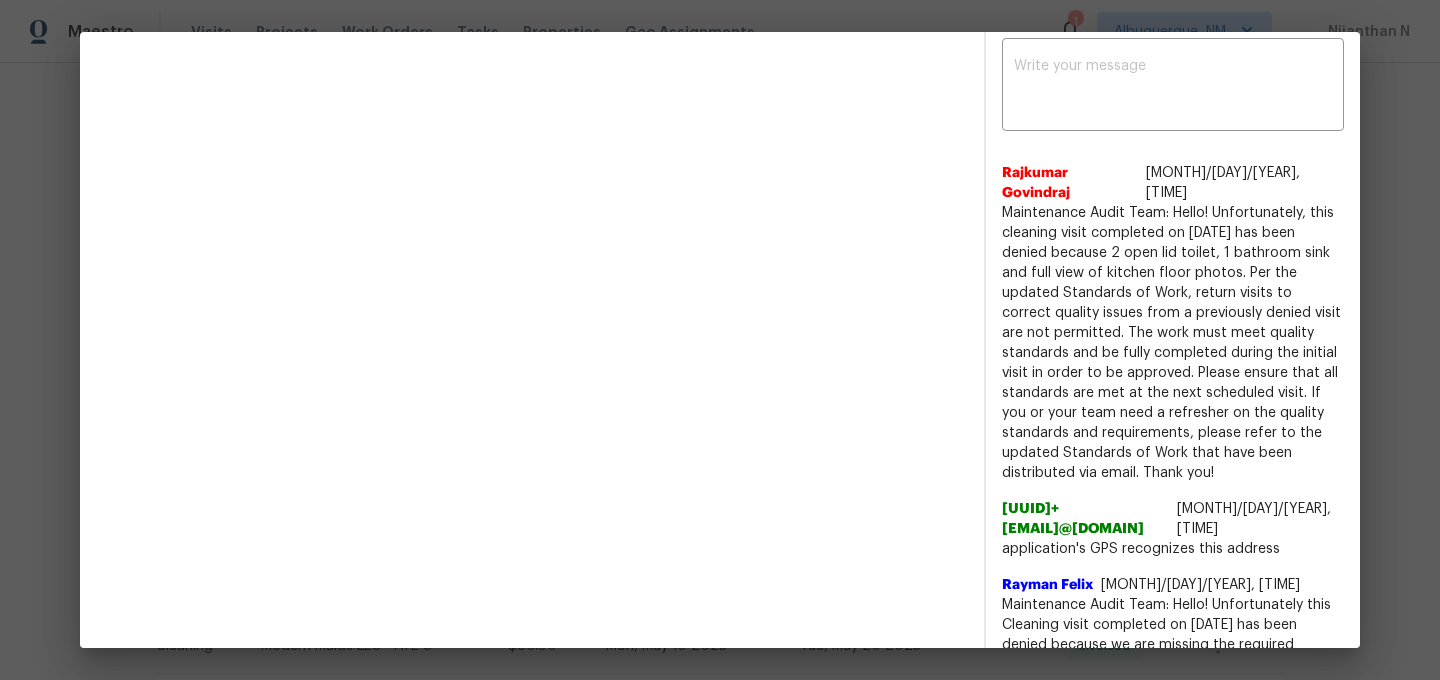 scroll, scrollTop: 739, scrollLeft: 0, axis: vertical 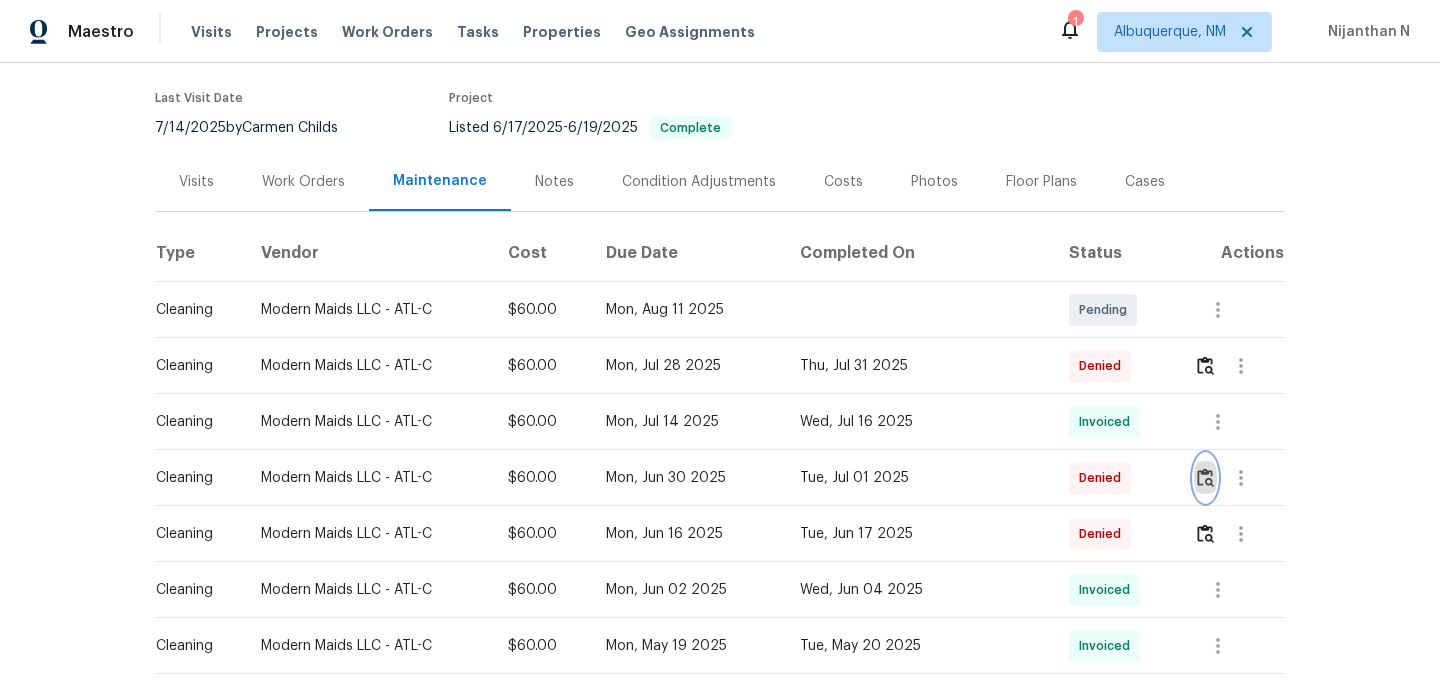 click at bounding box center [1205, 477] 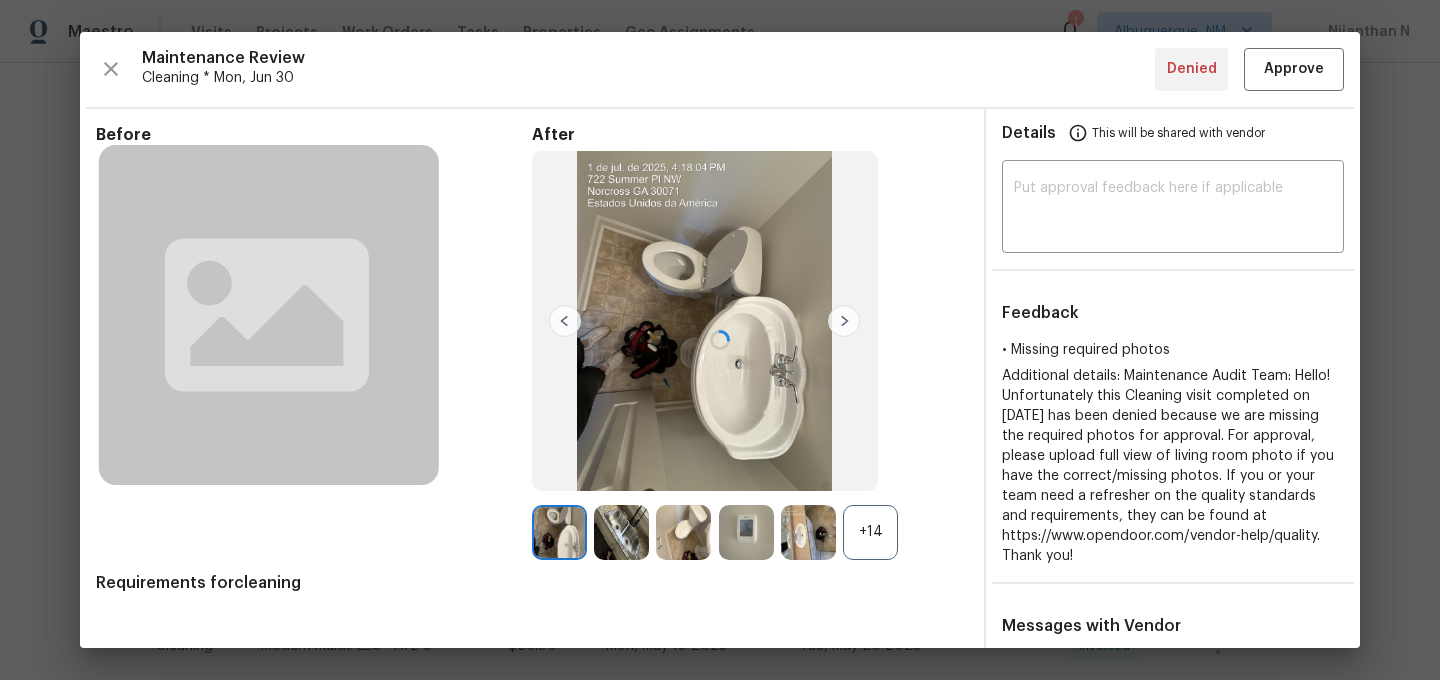 click at bounding box center (720, 340) 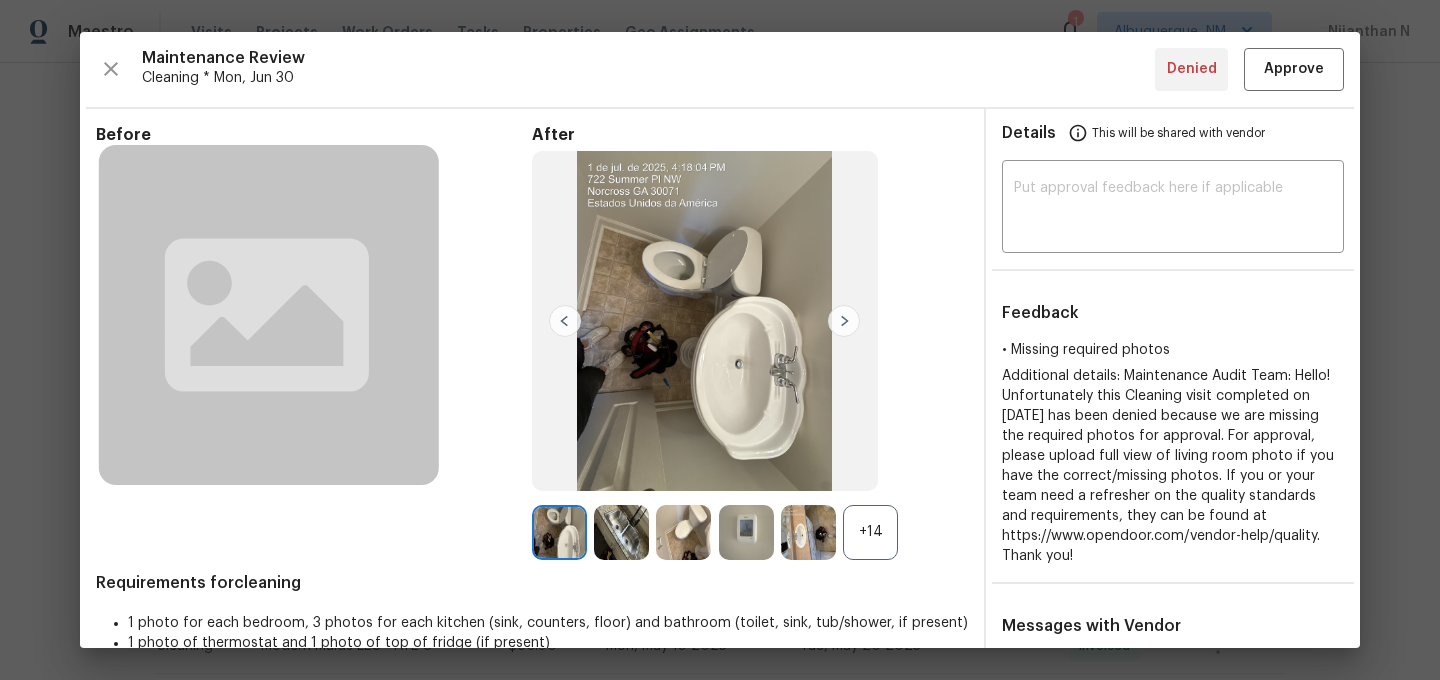 click on "+14" at bounding box center [870, 532] 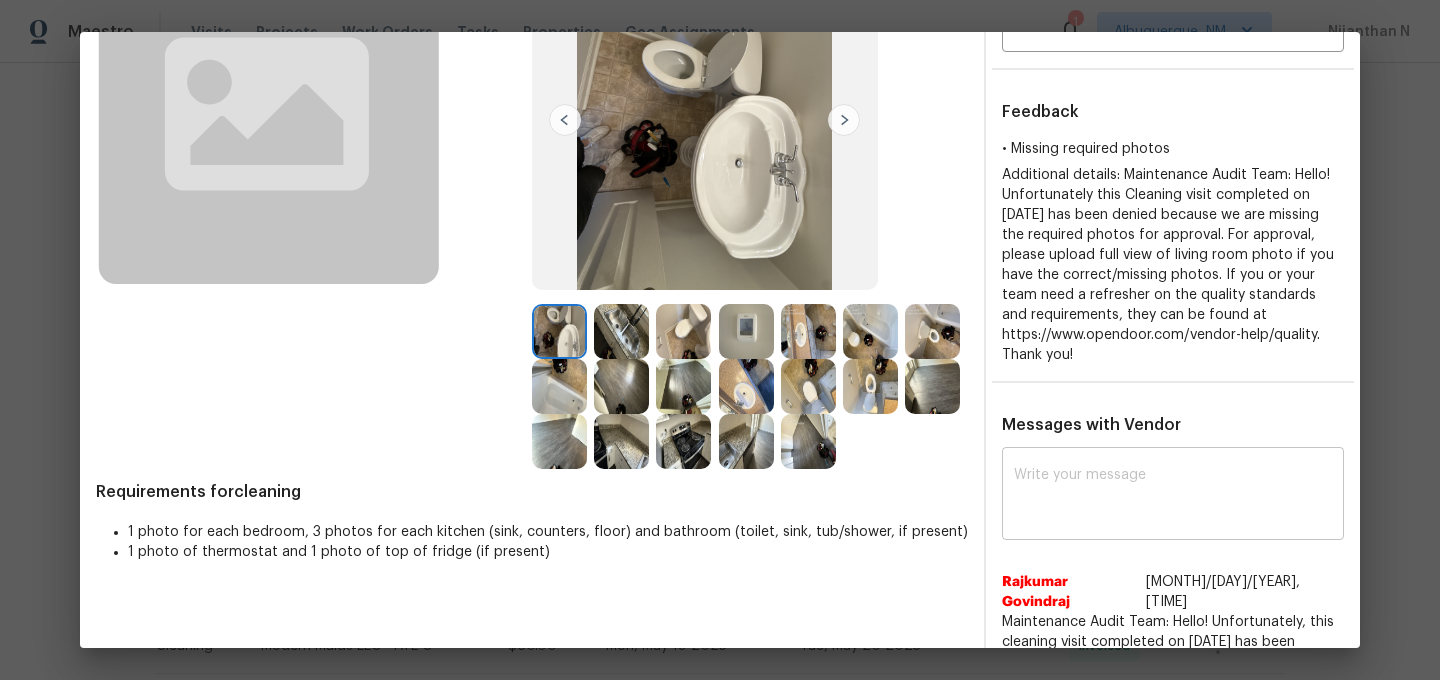 scroll, scrollTop: 170, scrollLeft: 0, axis: vertical 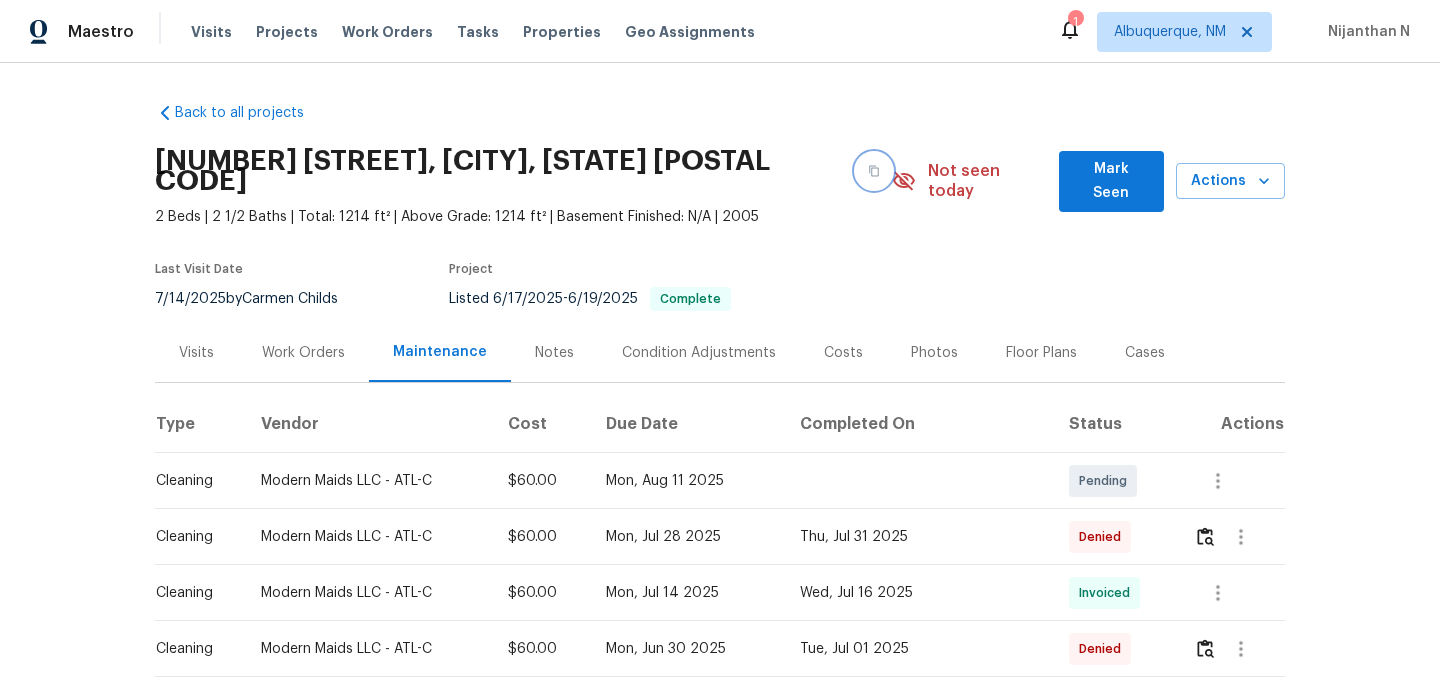 click 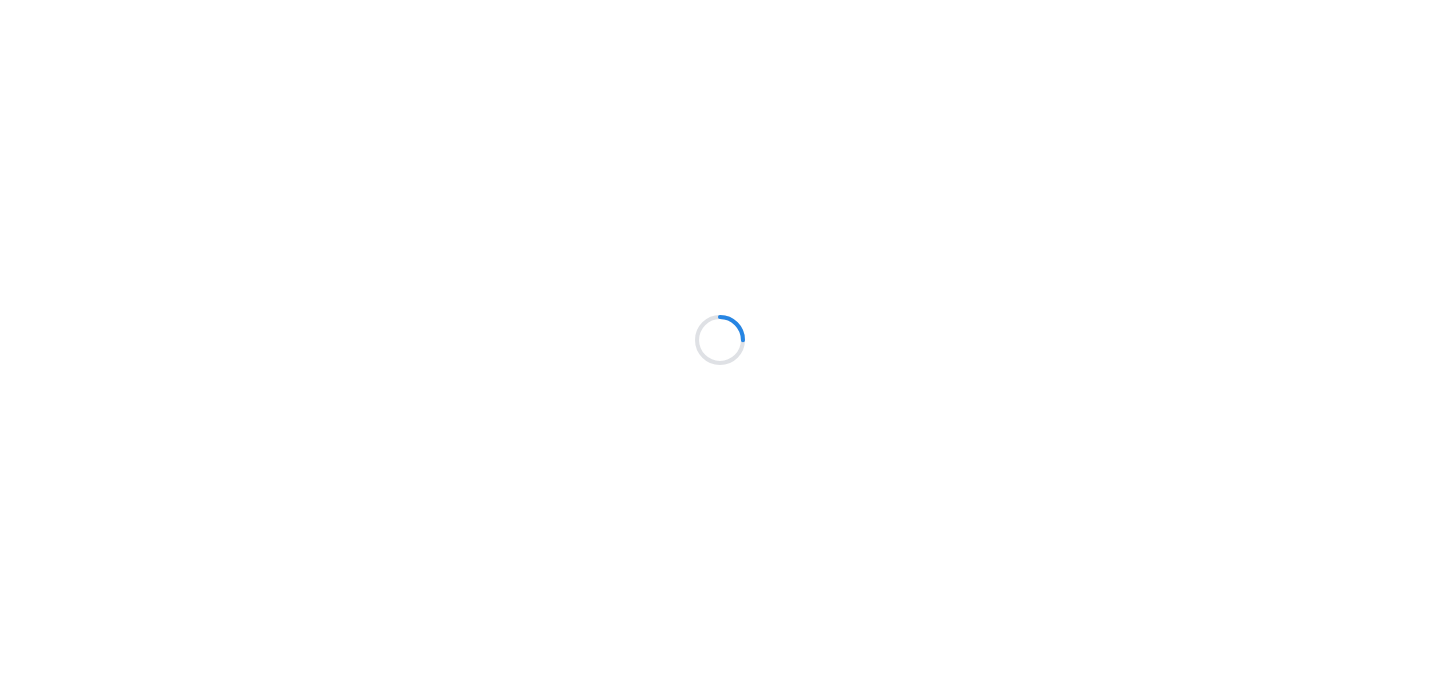scroll, scrollTop: 0, scrollLeft: 0, axis: both 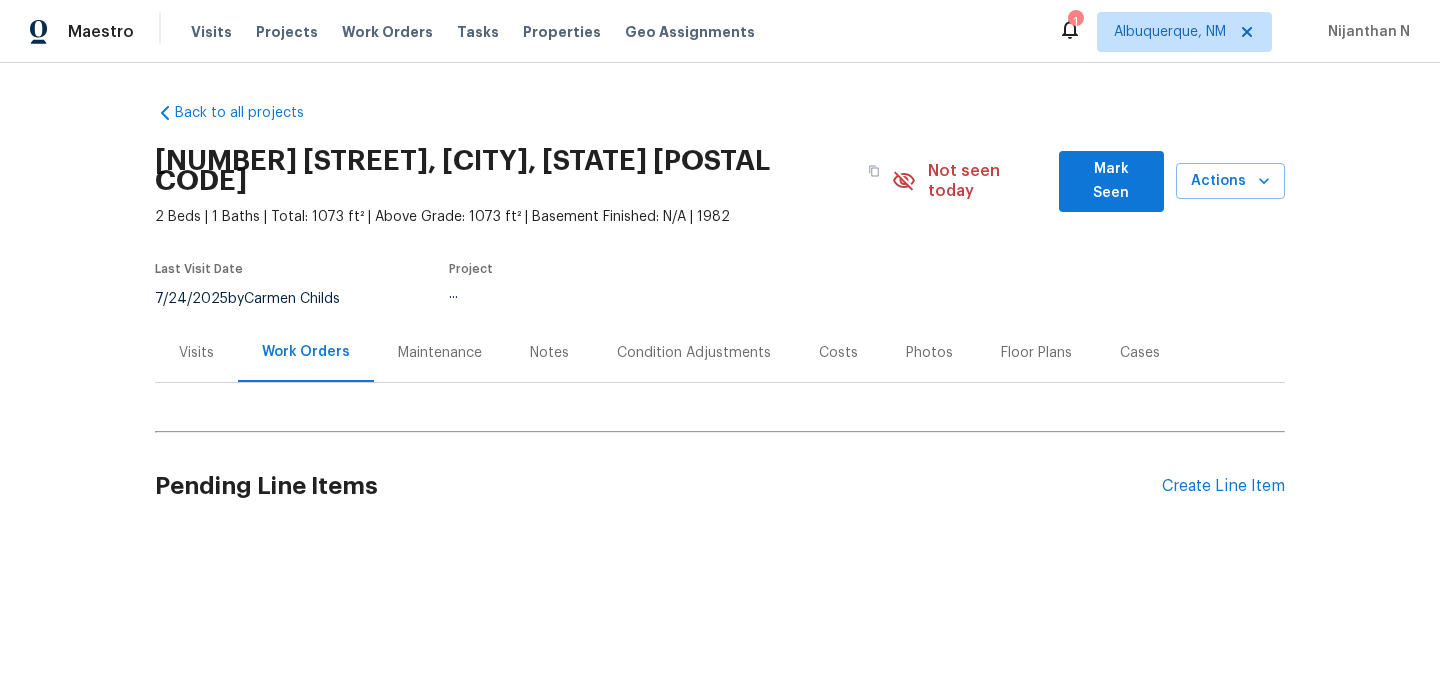 click on "Maintenance" at bounding box center (440, 353) 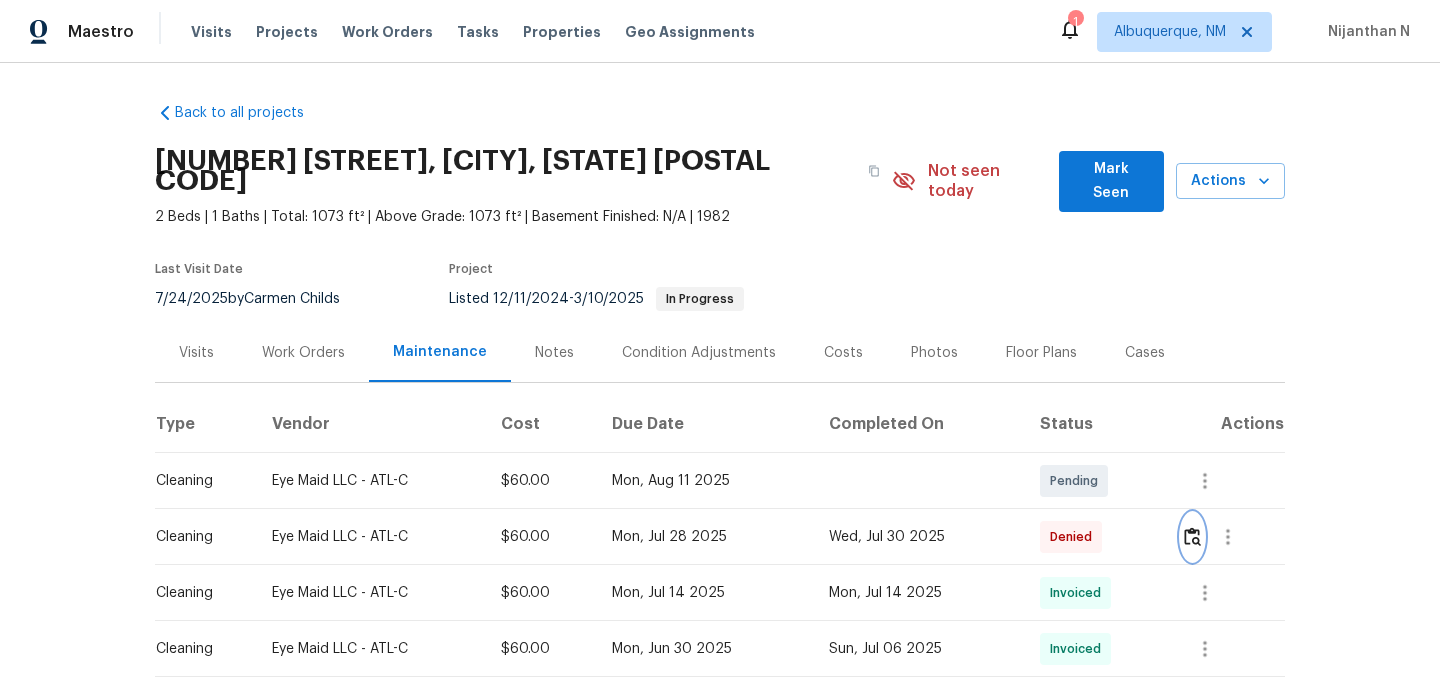 click at bounding box center [1192, 536] 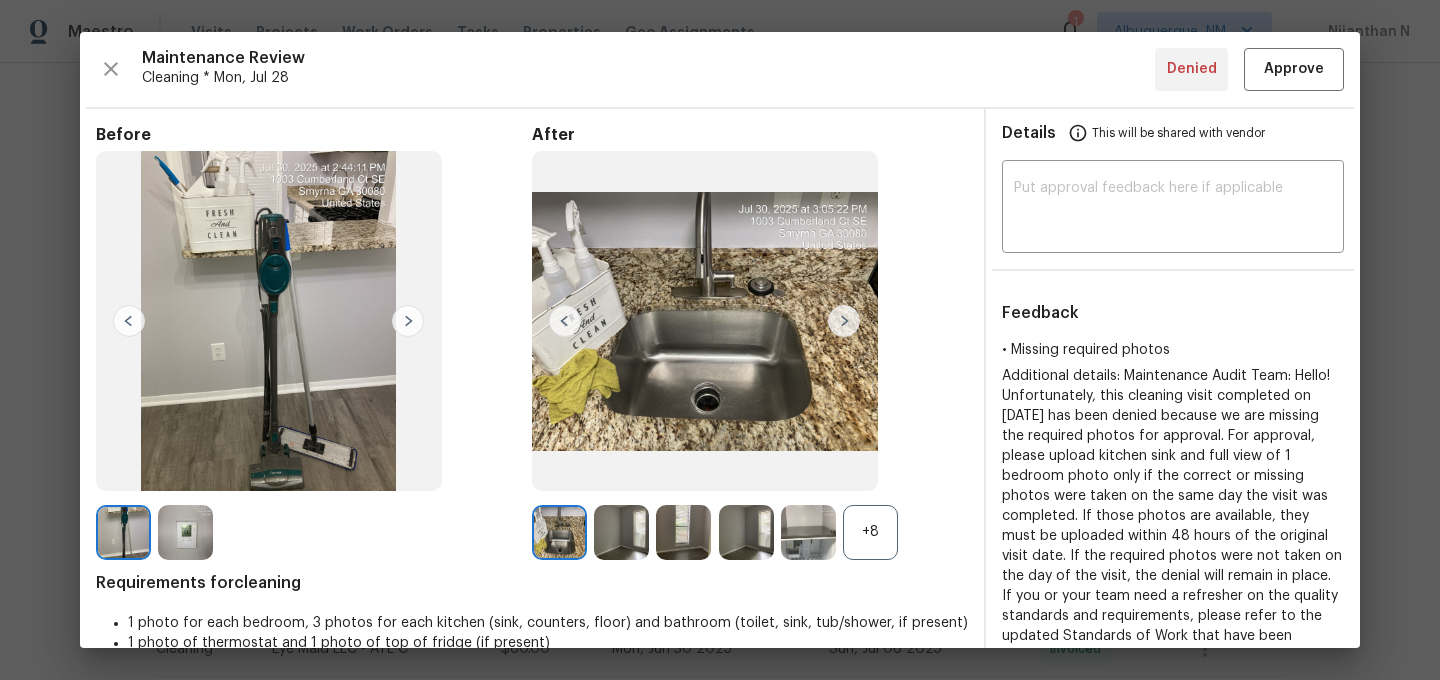 click on "+8" at bounding box center [870, 532] 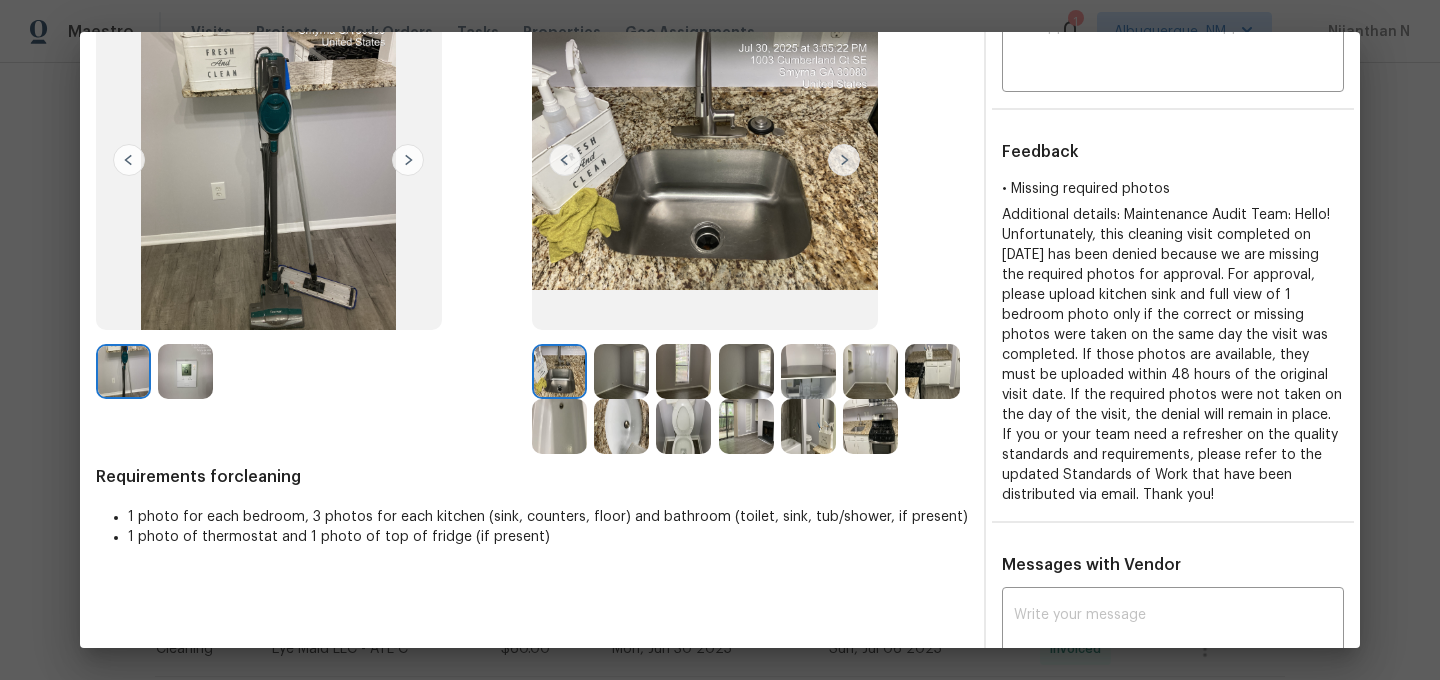 scroll, scrollTop: 153, scrollLeft: 0, axis: vertical 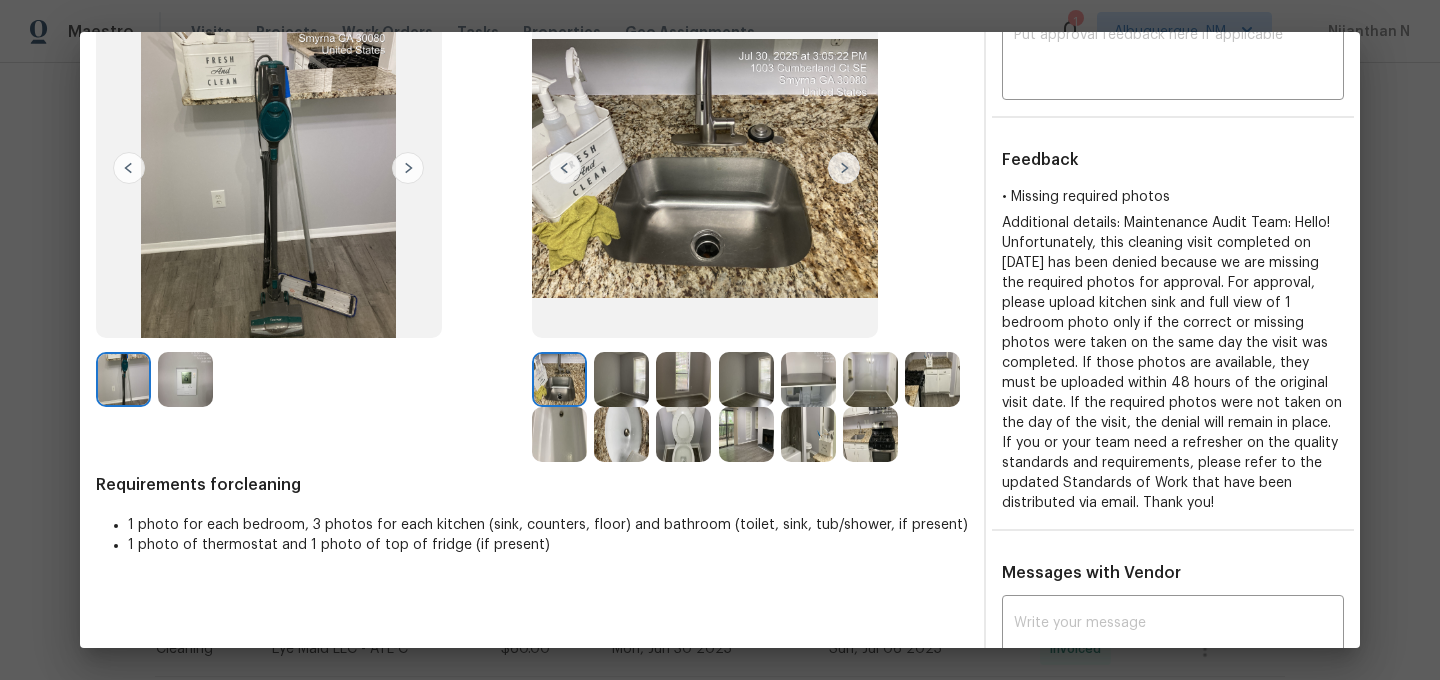 click at bounding box center [870, 434] 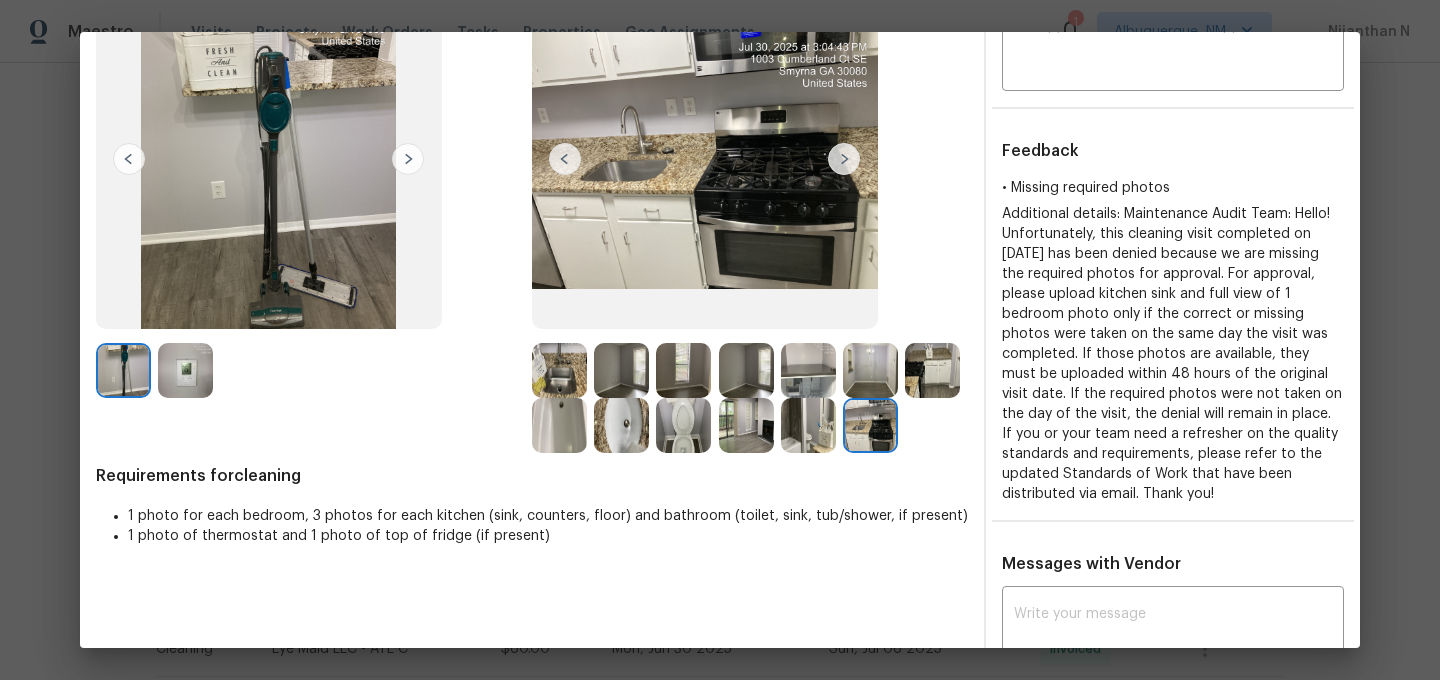 scroll, scrollTop: 166, scrollLeft: 0, axis: vertical 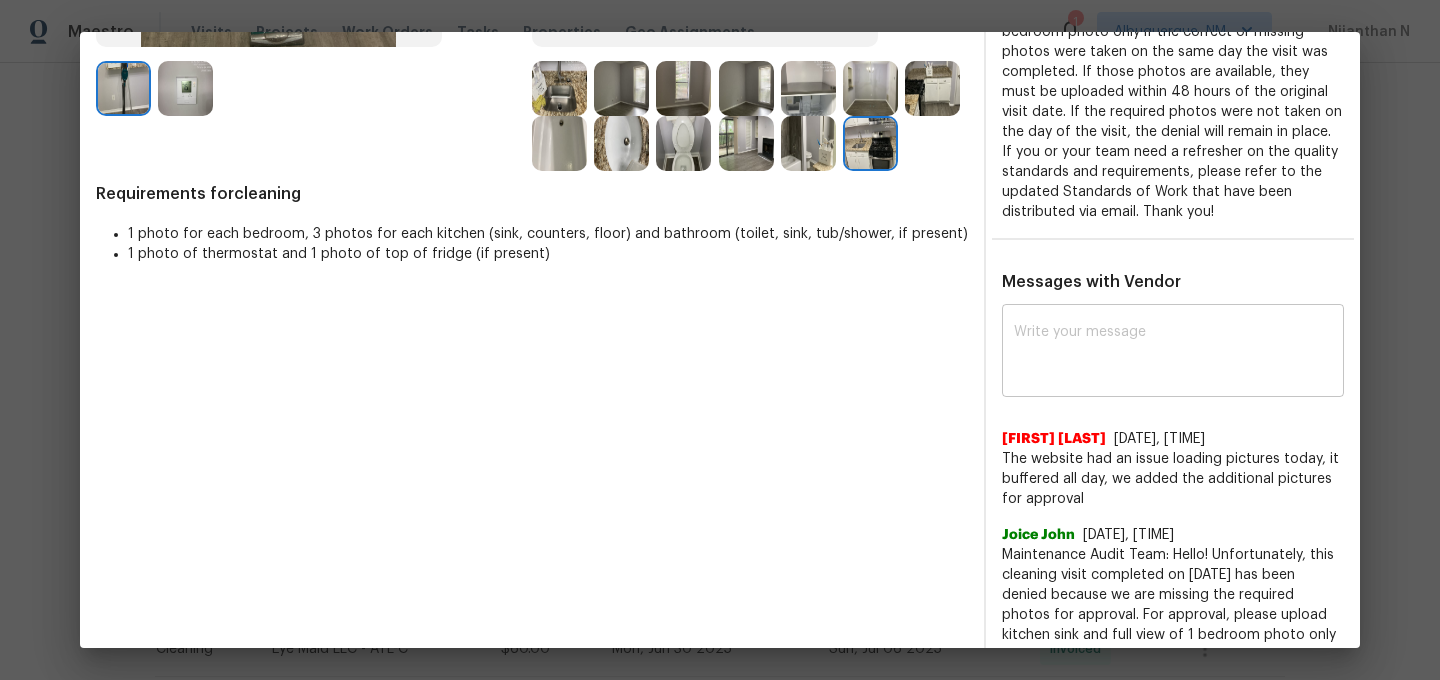 click at bounding box center (1173, 353) 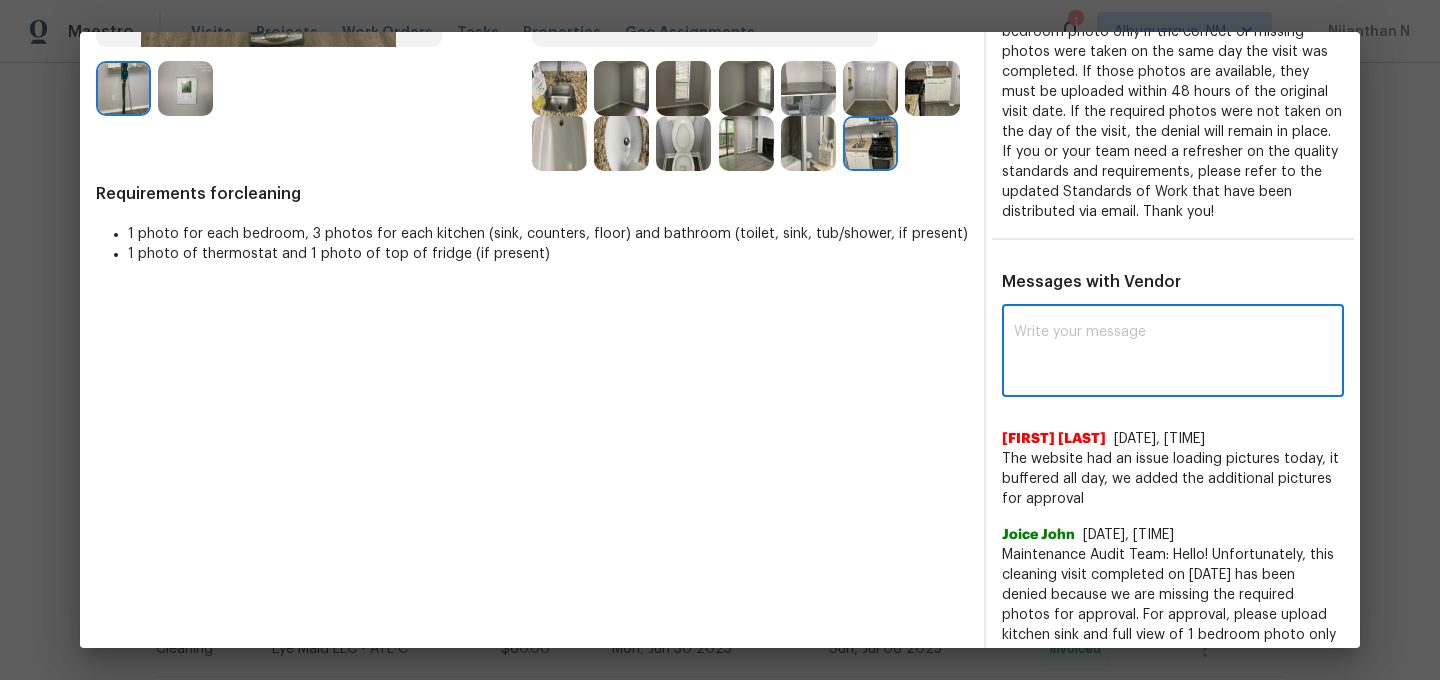 paste on "Maintenance Audit Team: Hello! Thank you for uploading the photo, after further review this visit was approved. (edited)" 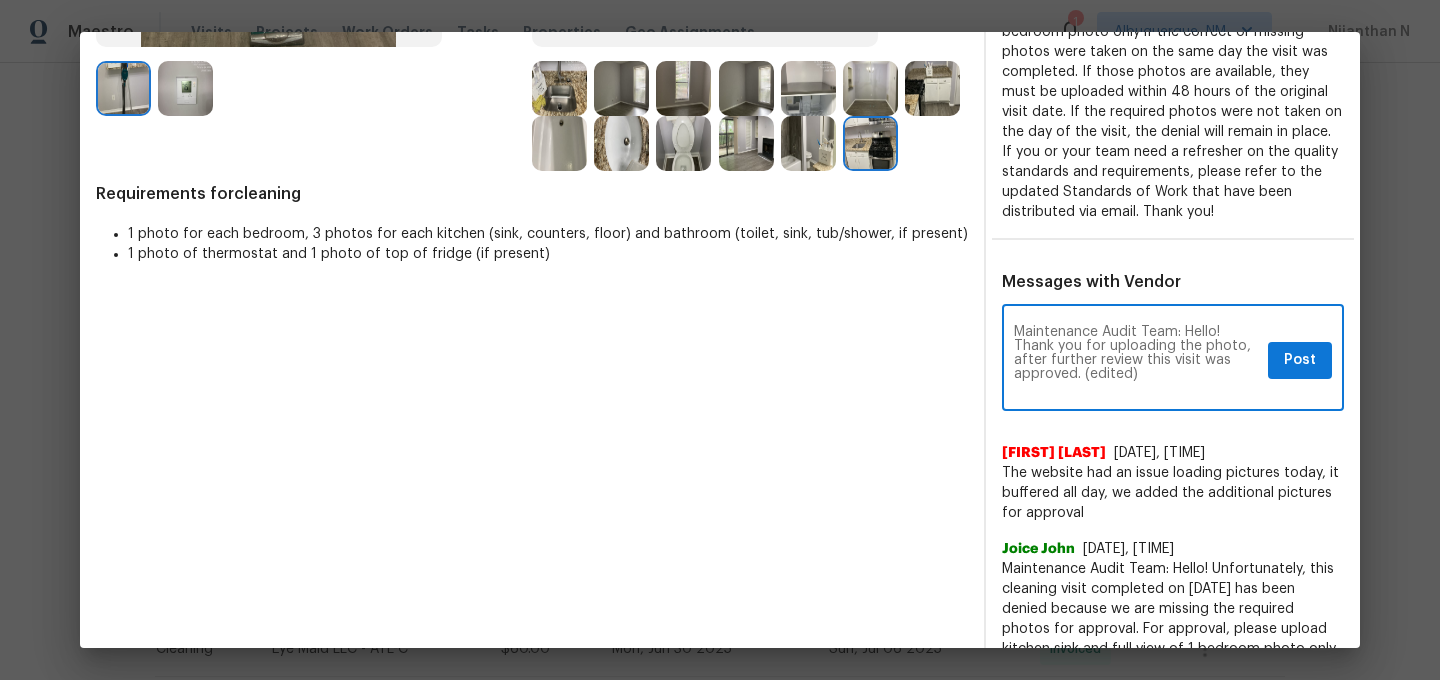 scroll, scrollTop: 0, scrollLeft: 0, axis: both 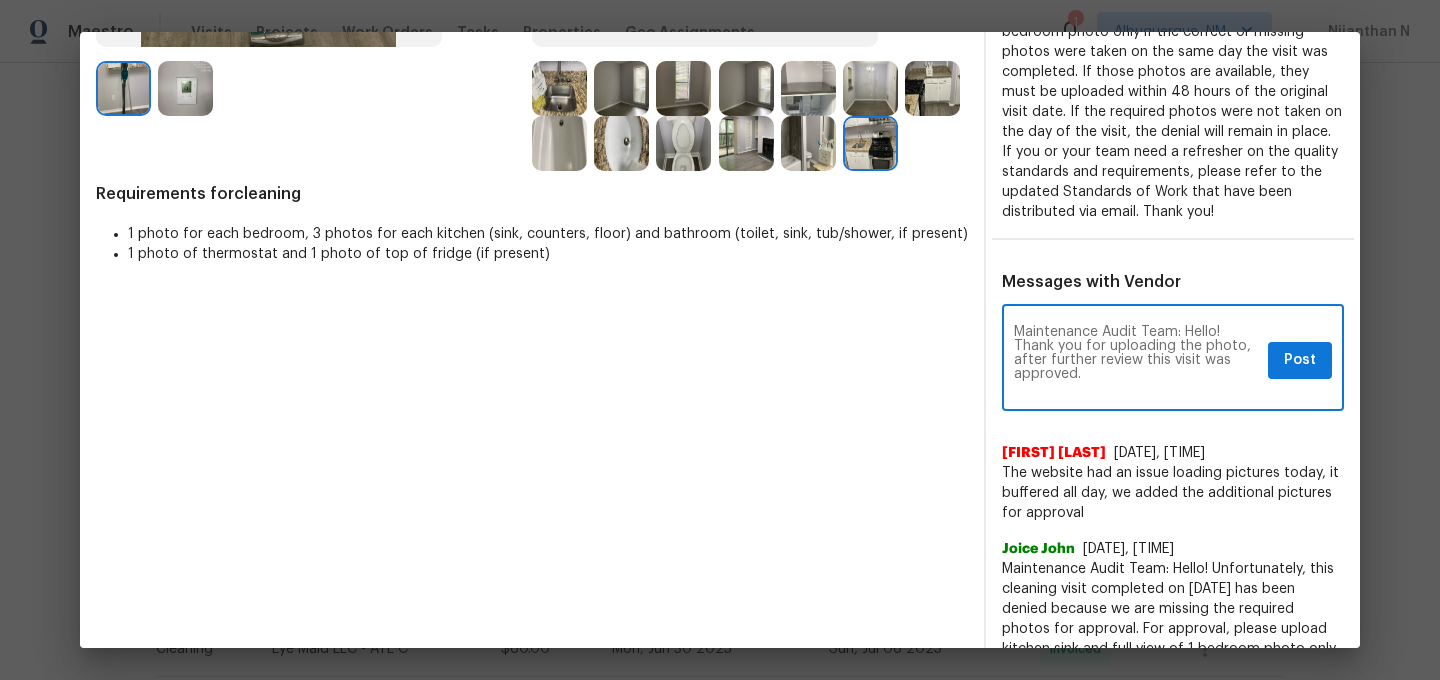 type on "Maintenance Audit Team: Hello! Thank you for uploading the photo, after further review this visit was approved." 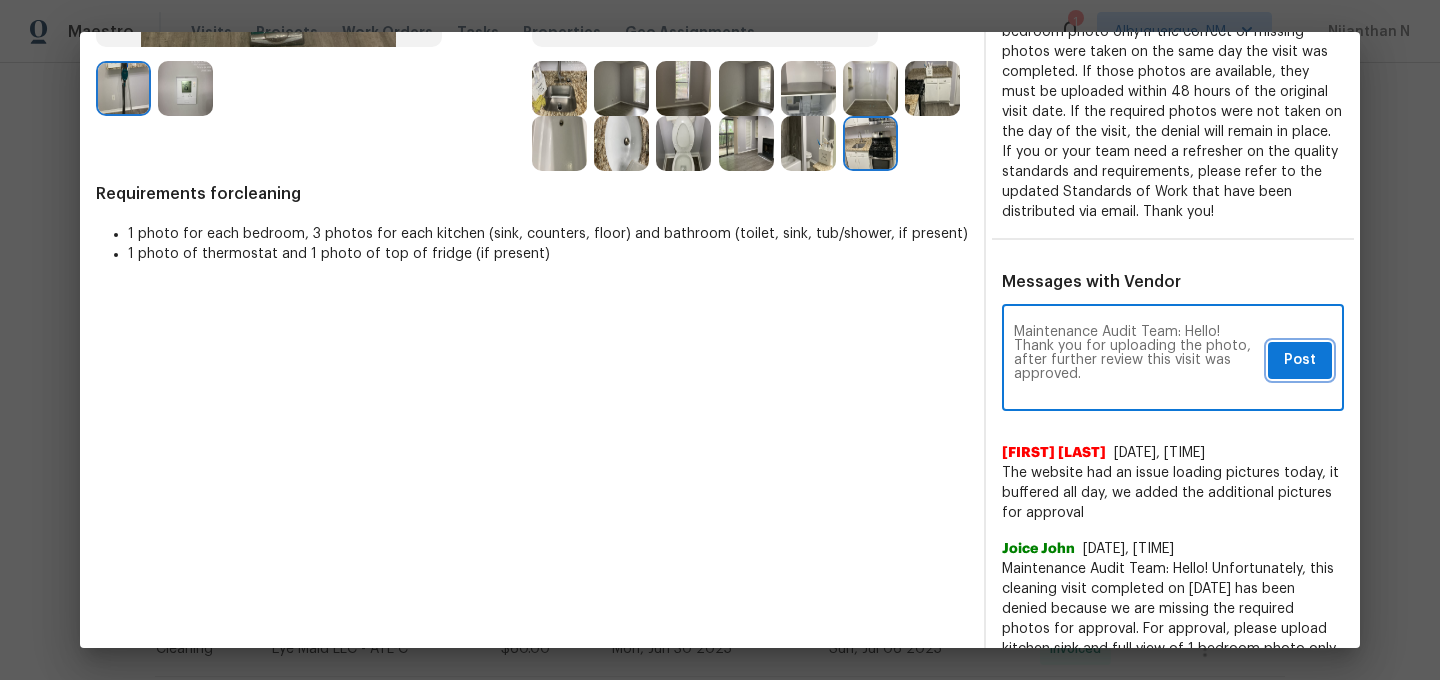 click on "Post" at bounding box center (1300, 360) 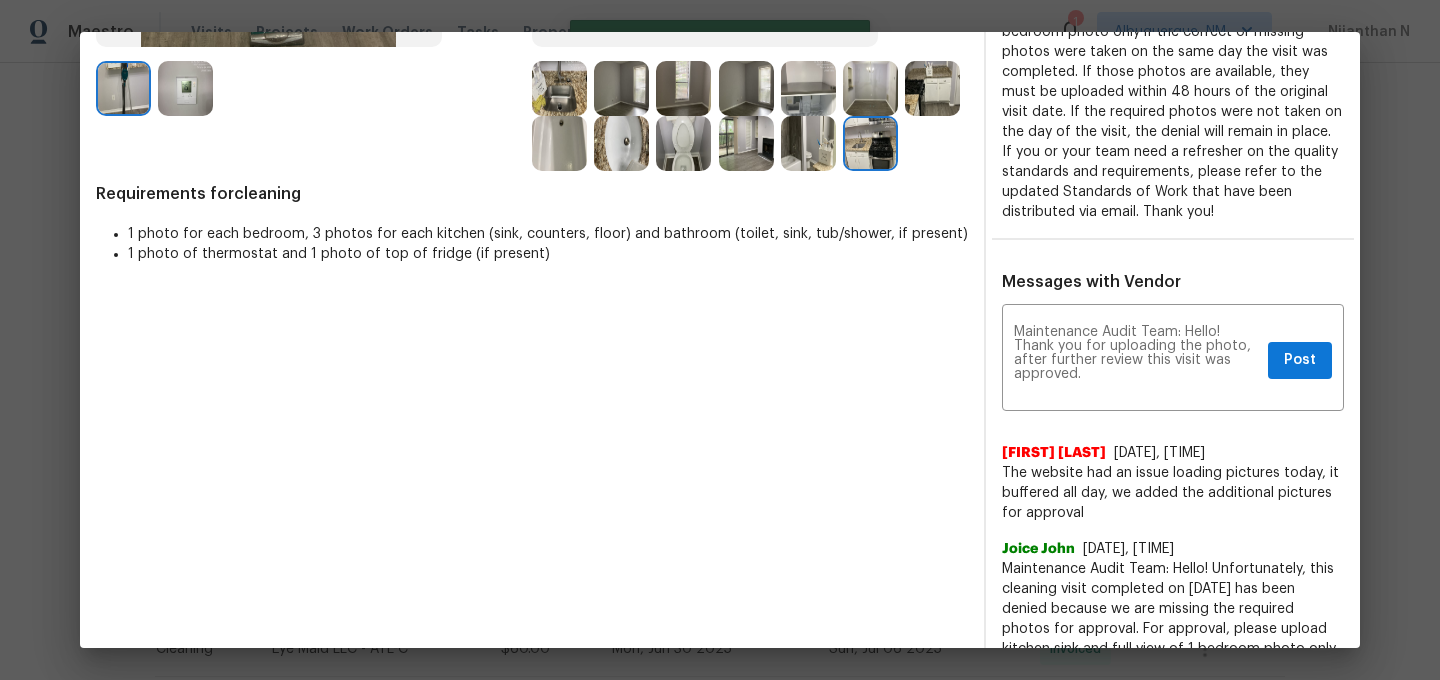 scroll, scrollTop: 0, scrollLeft: 0, axis: both 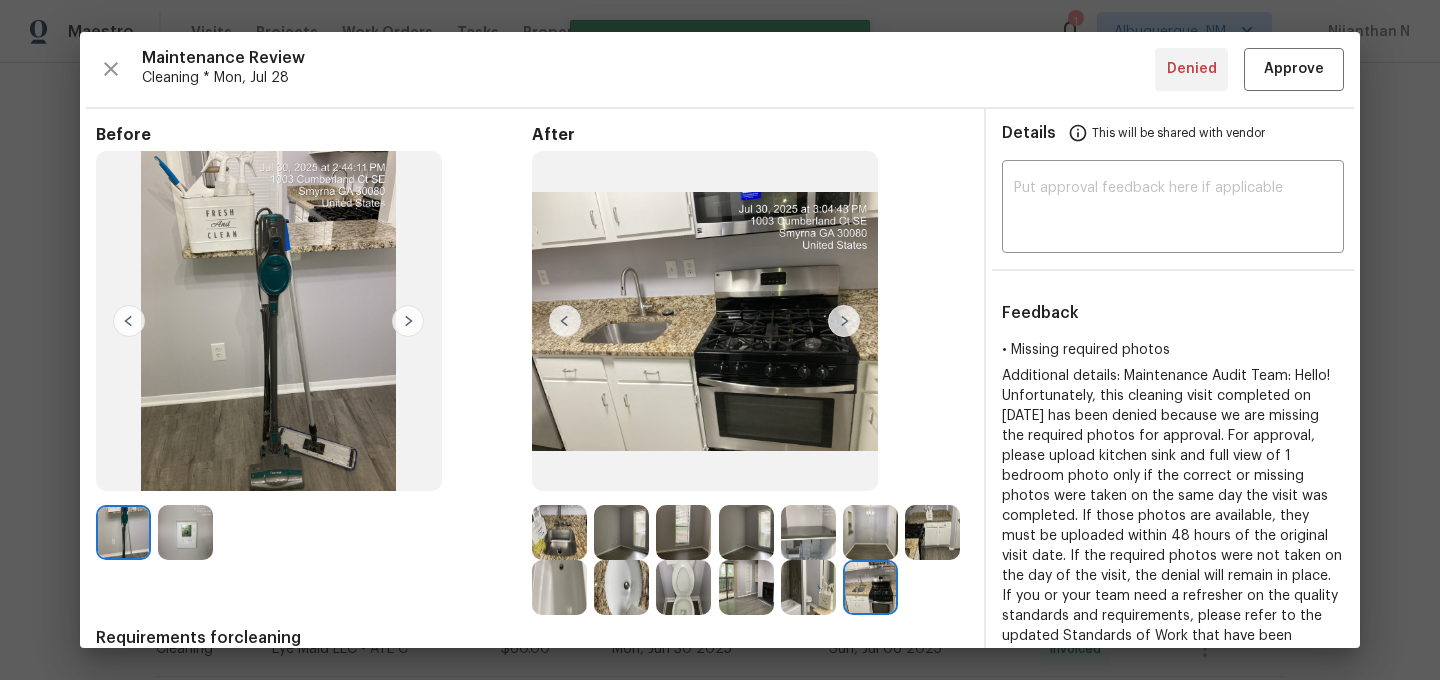 type 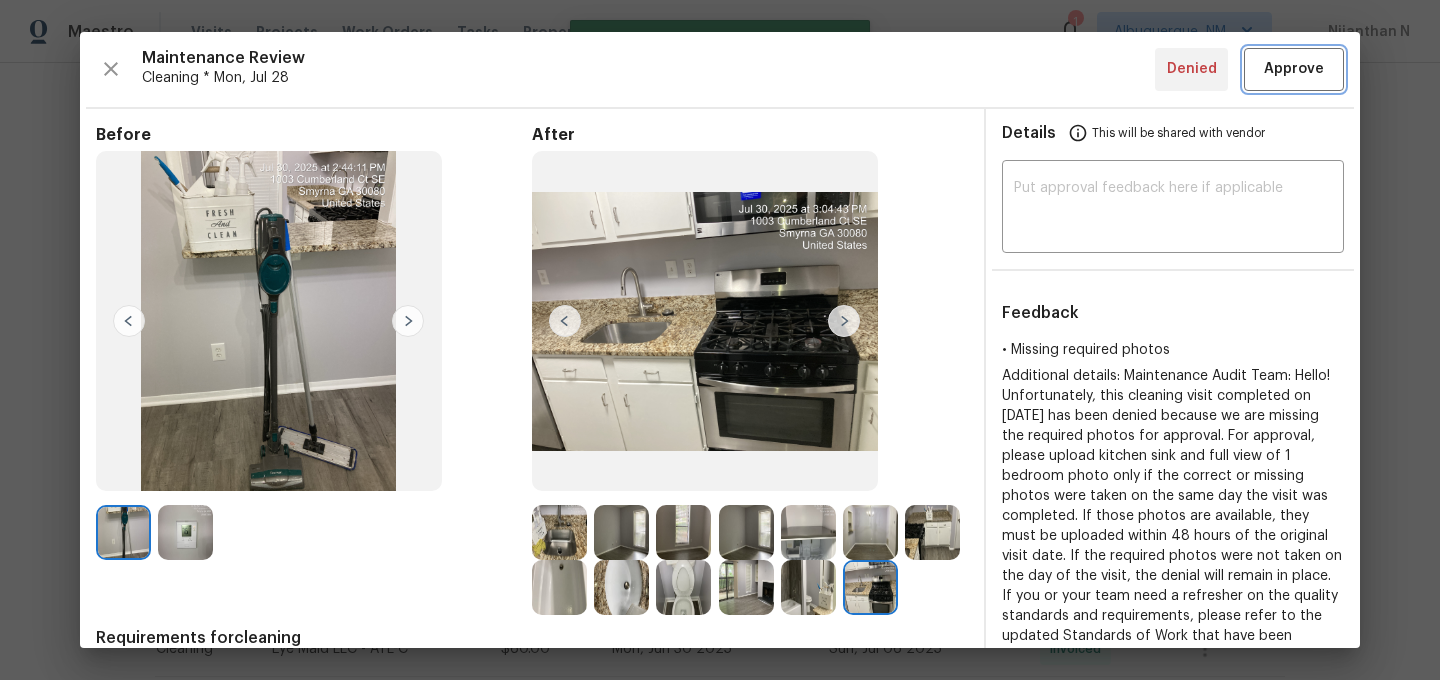 click on "Approve" at bounding box center (1294, 69) 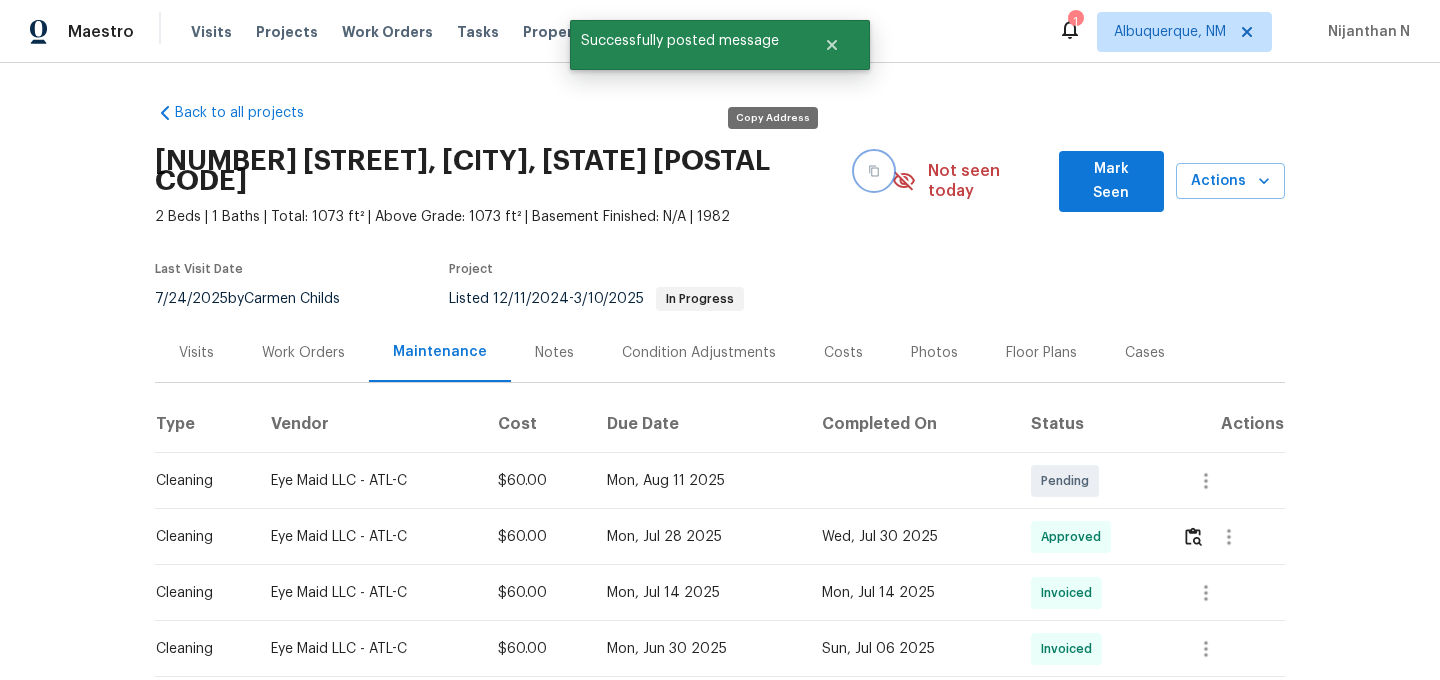 click at bounding box center [874, 171] 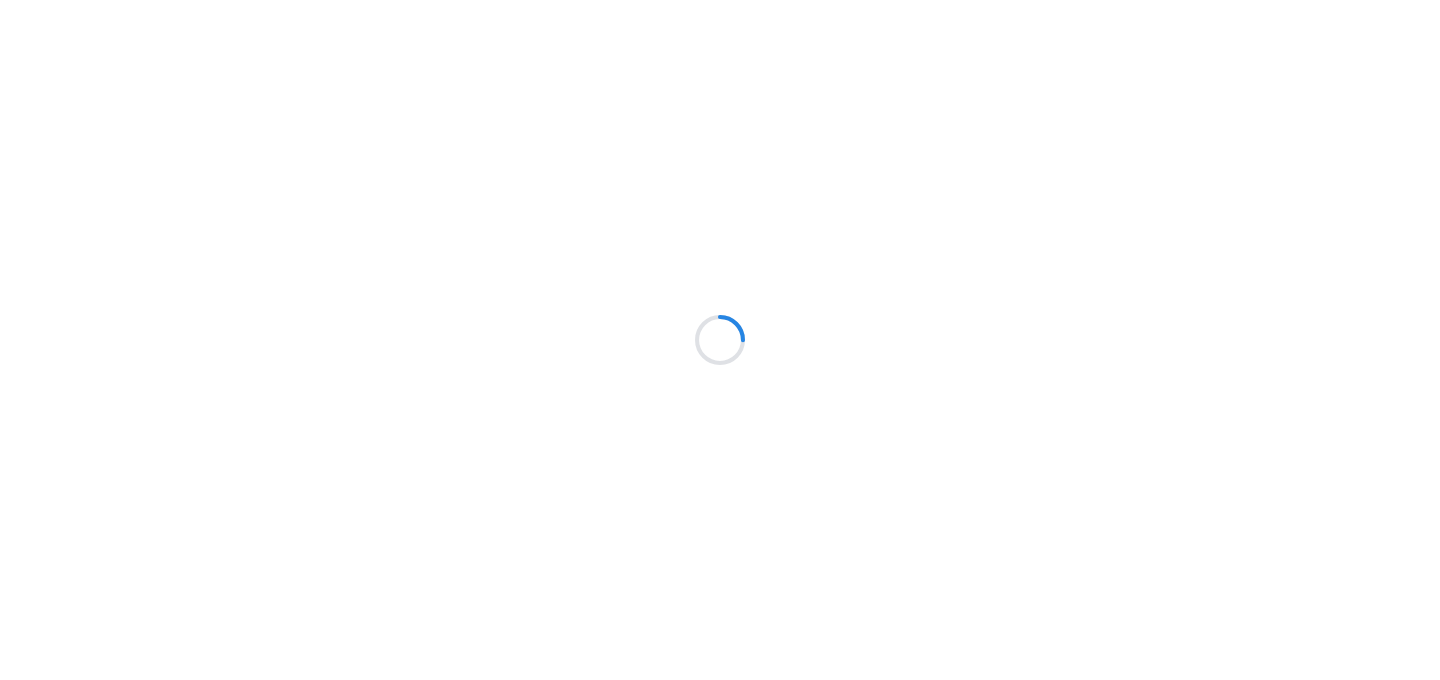 scroll, scrollTop: 0, scrollLeft: 0, axis: both 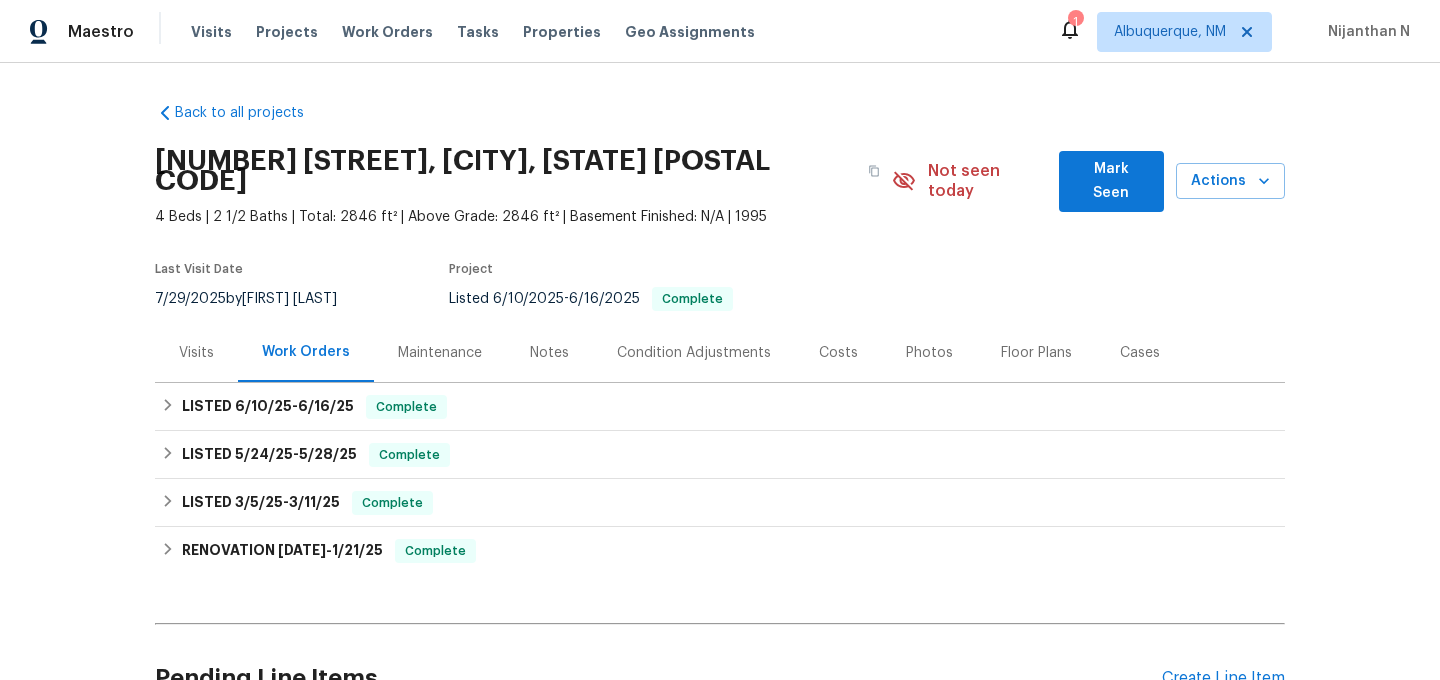 click on "Maintenance" at bounding box center [440, 353] 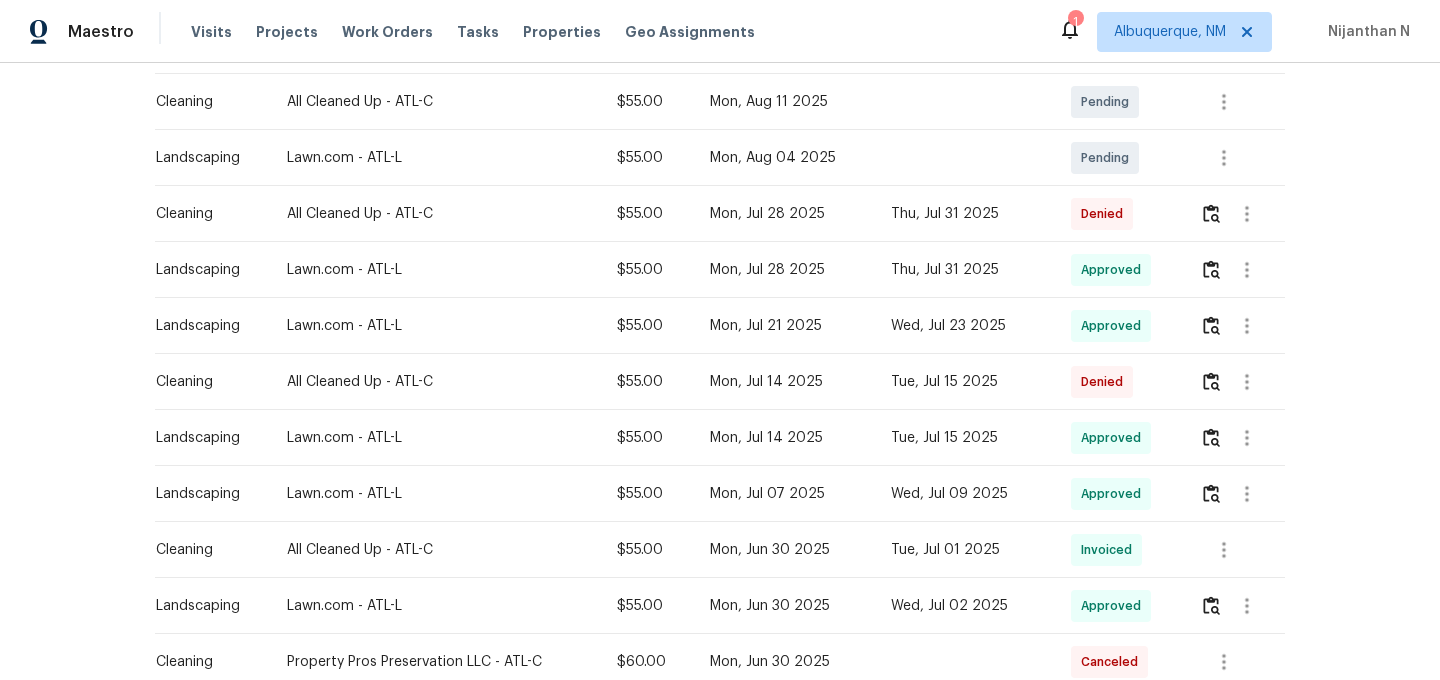 scroll, scrollTop: 467, scrollLeft: 0, axis: vertical 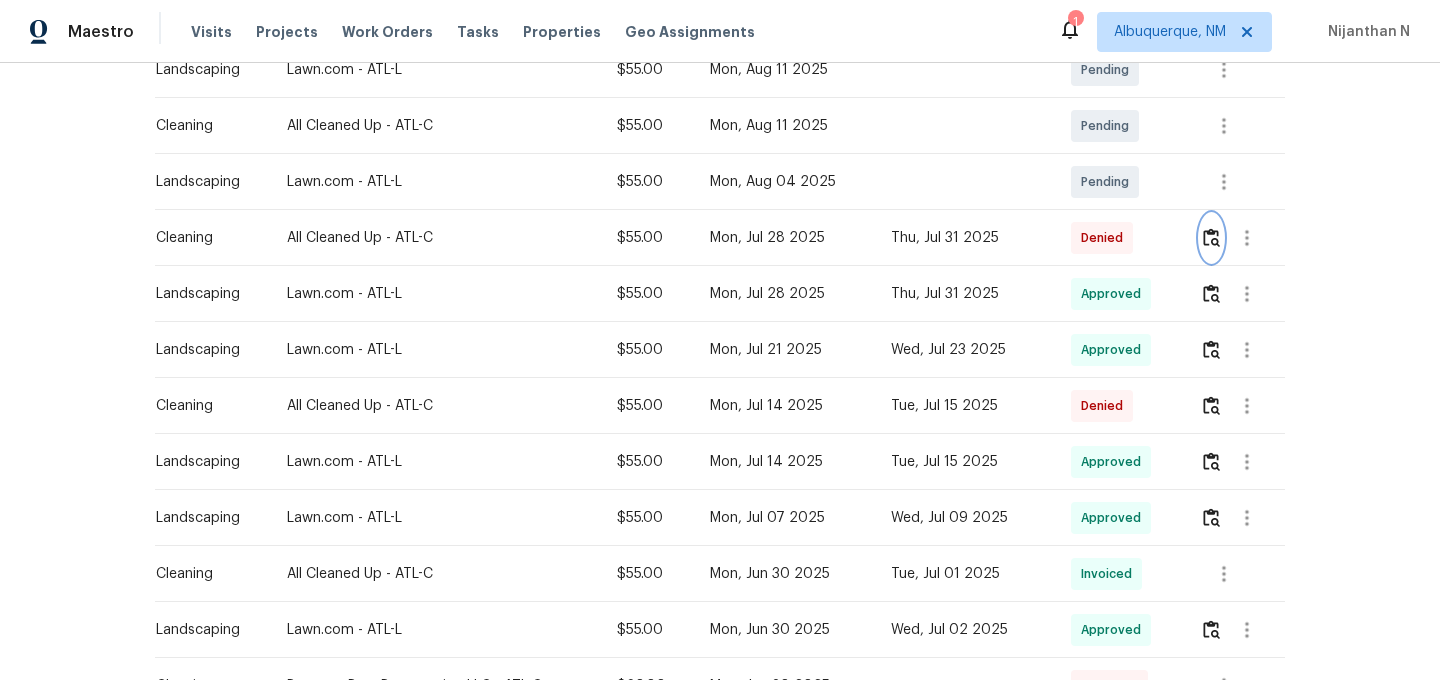 click at bounding box center (1211, 237) 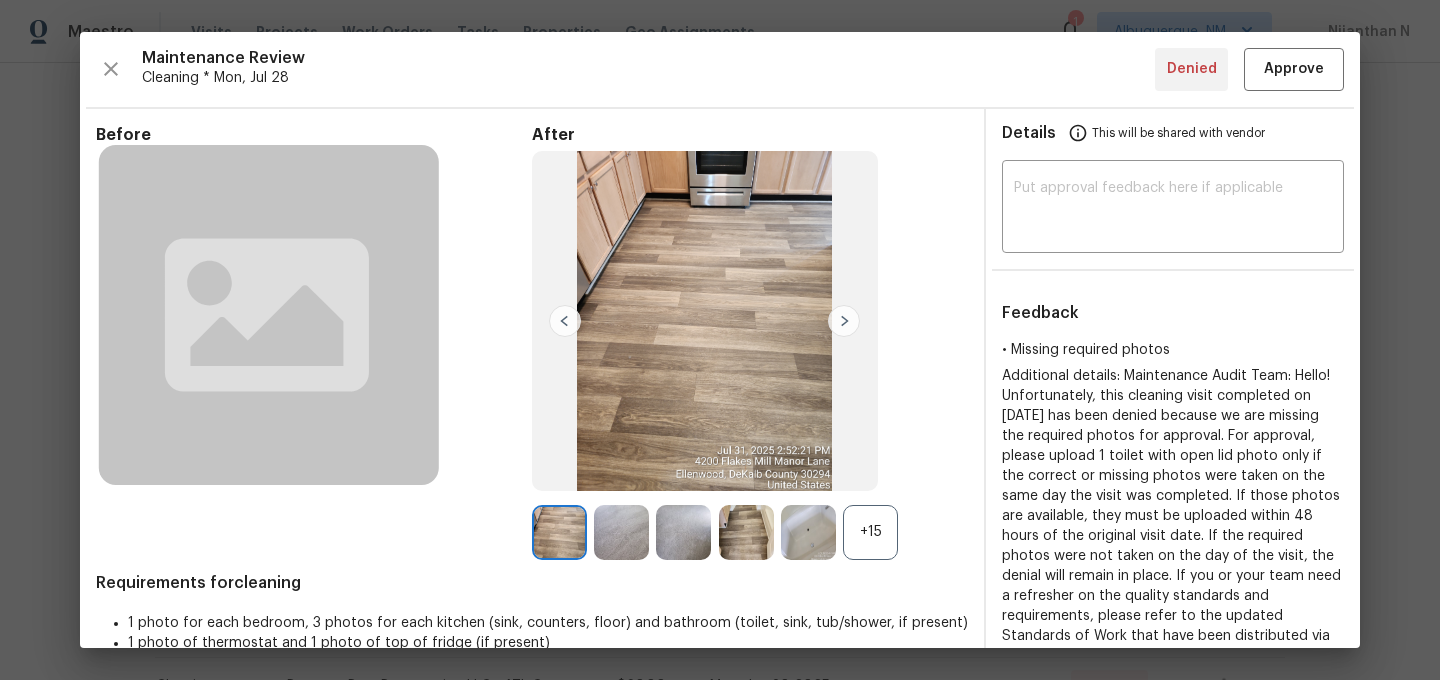 click on "+15" at bounding box center [870, 532] 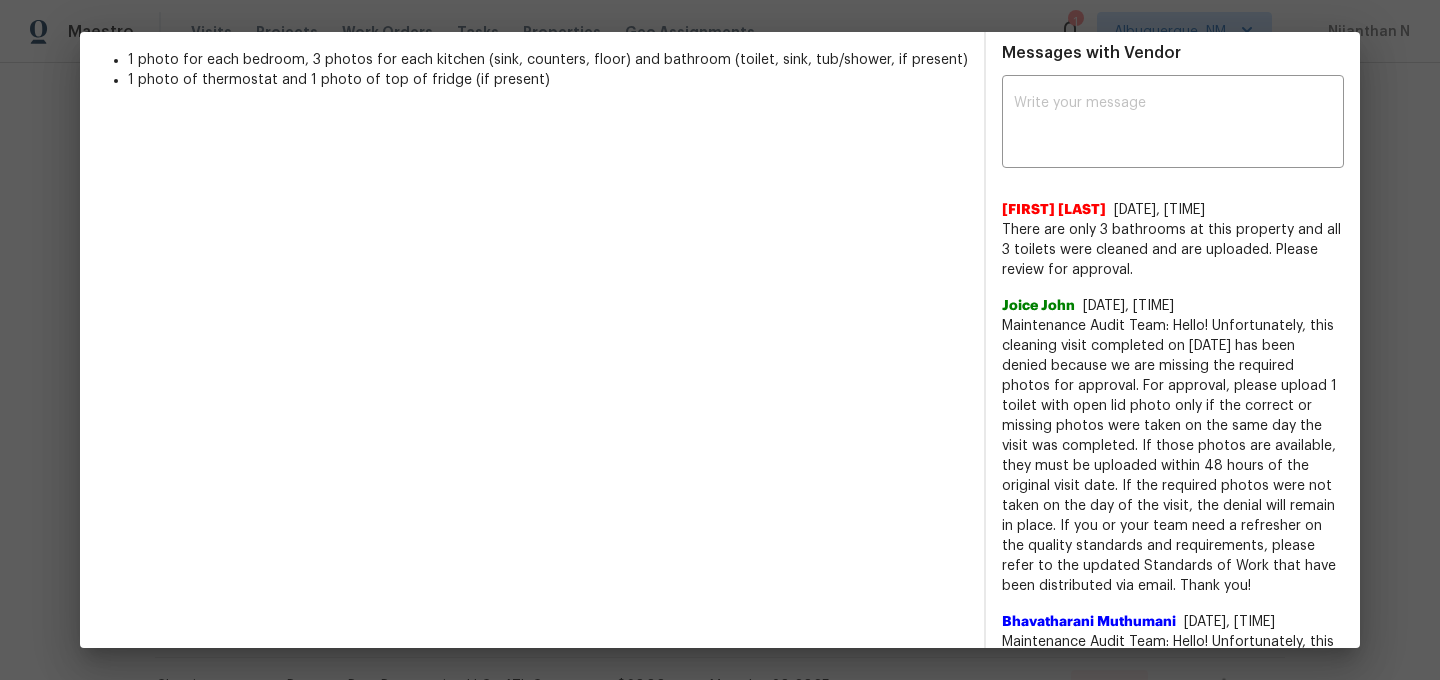 scroll, scrollTop: 680, scrollLeft: 0, axis: vertical 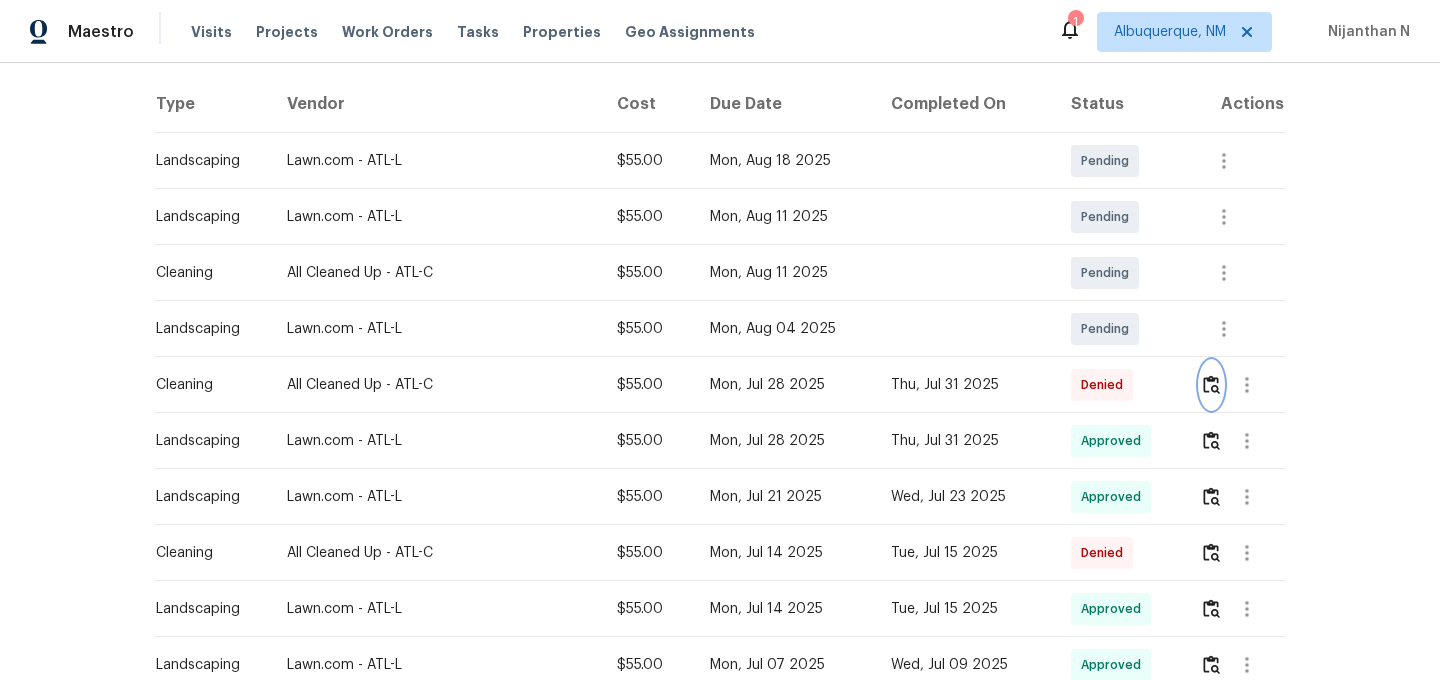 click at bounding box center (1211, 385) 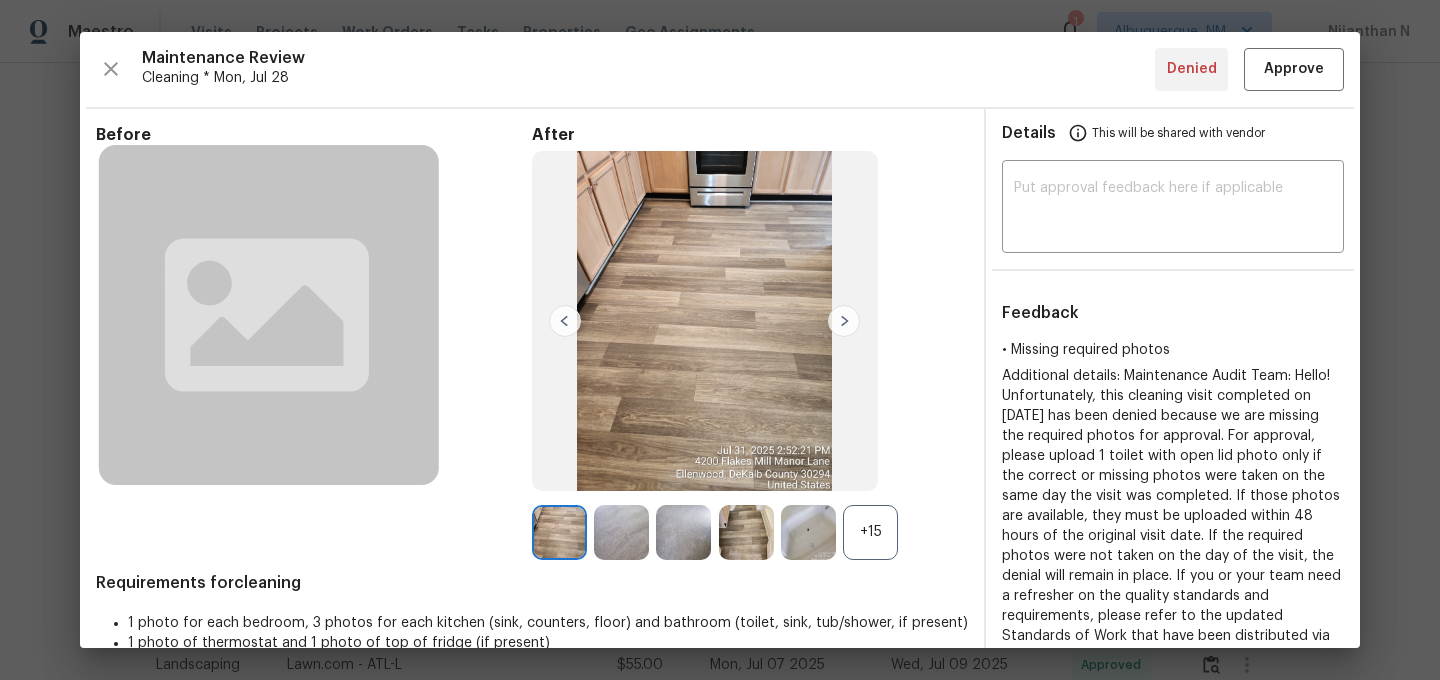click on "+15" at bounding box center [870, 532] 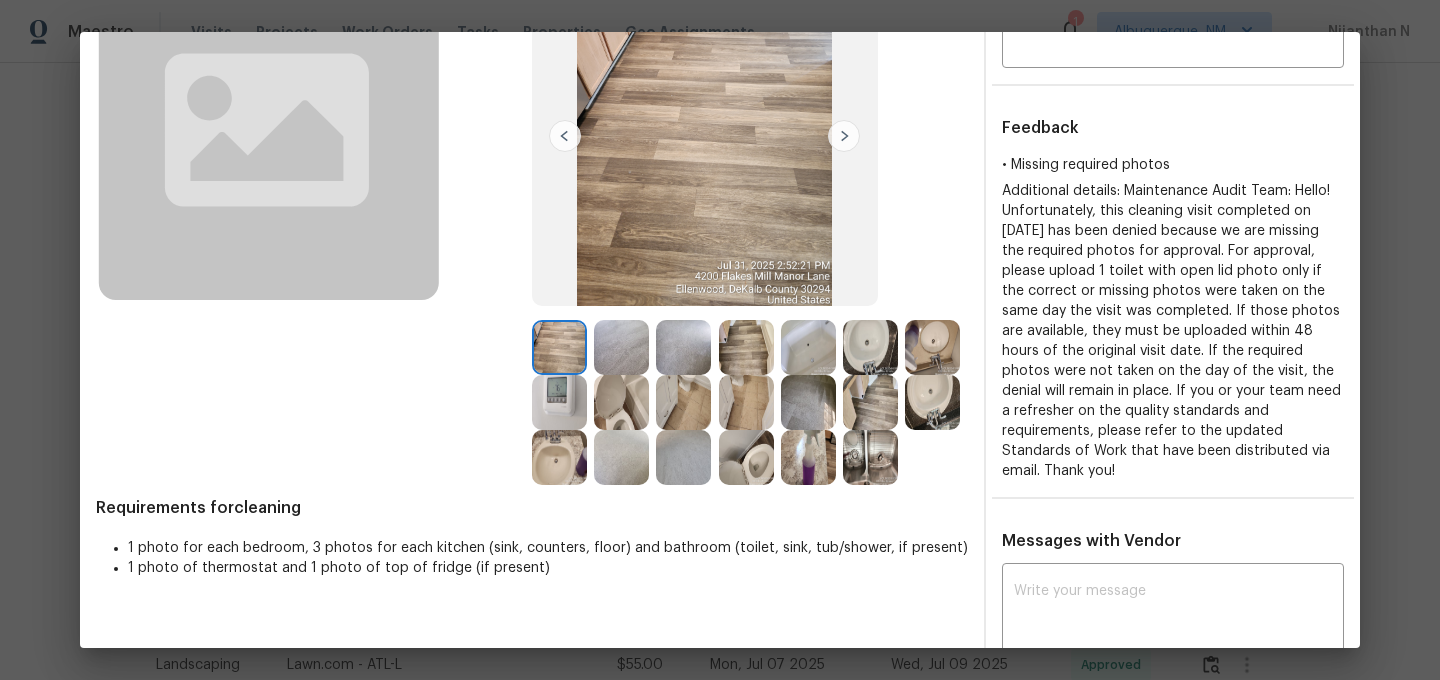 scroll, scrollTop: 239, scrollLeft: 0, axis: vertical 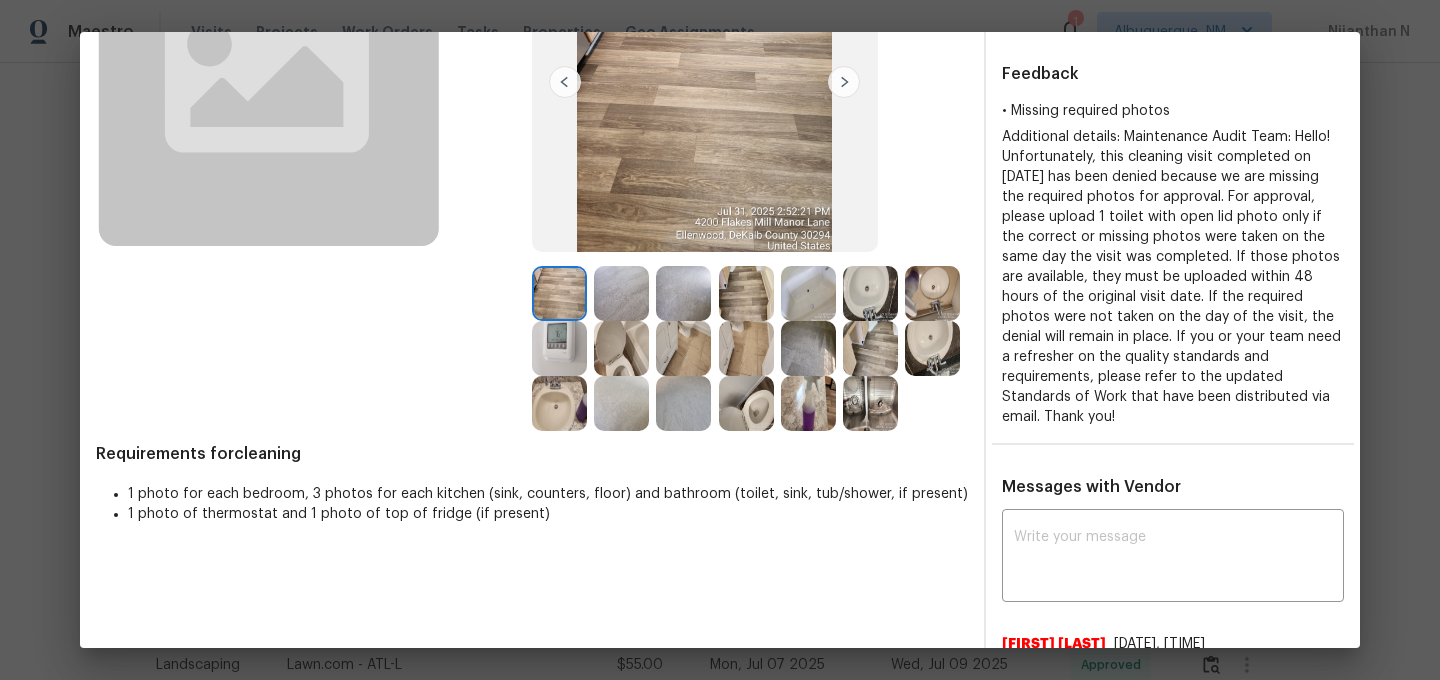 click at bounding box center [746, 403] 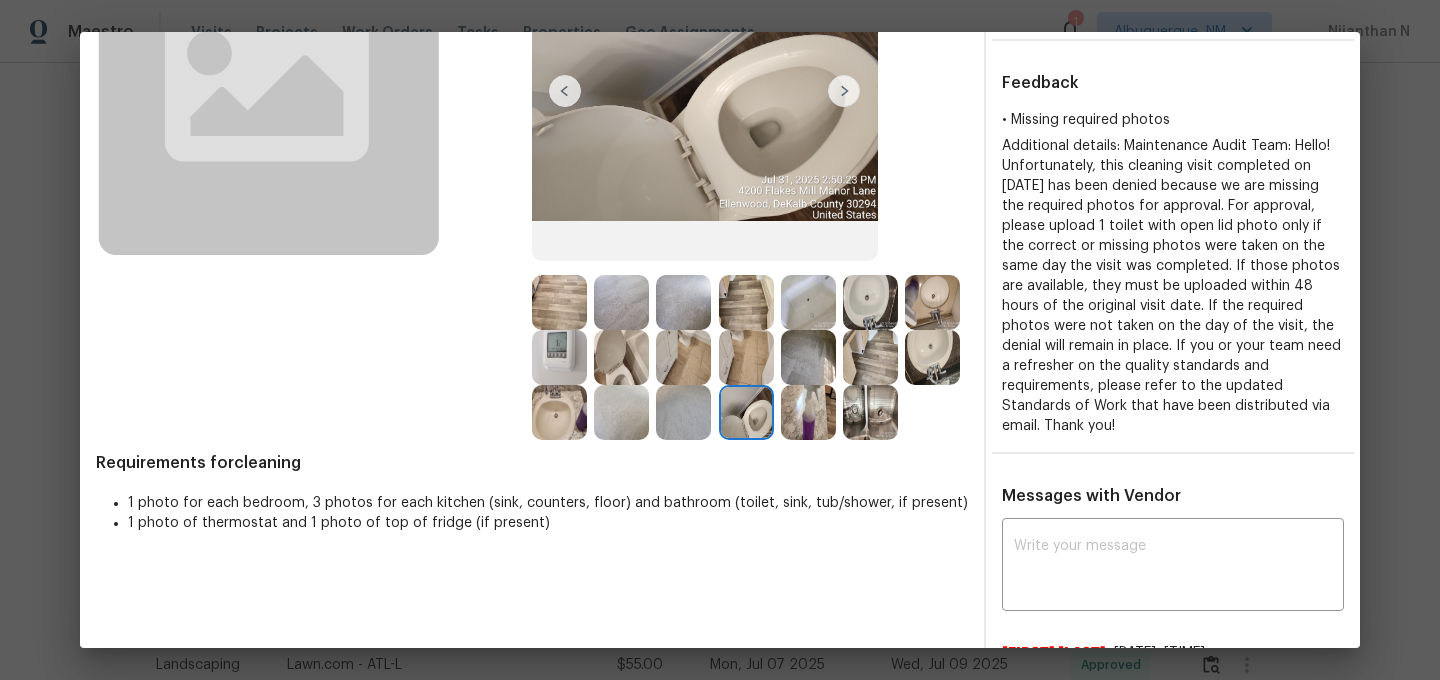 scroll, scrollTop: 223, scrollLeft: 0, axis: vertical 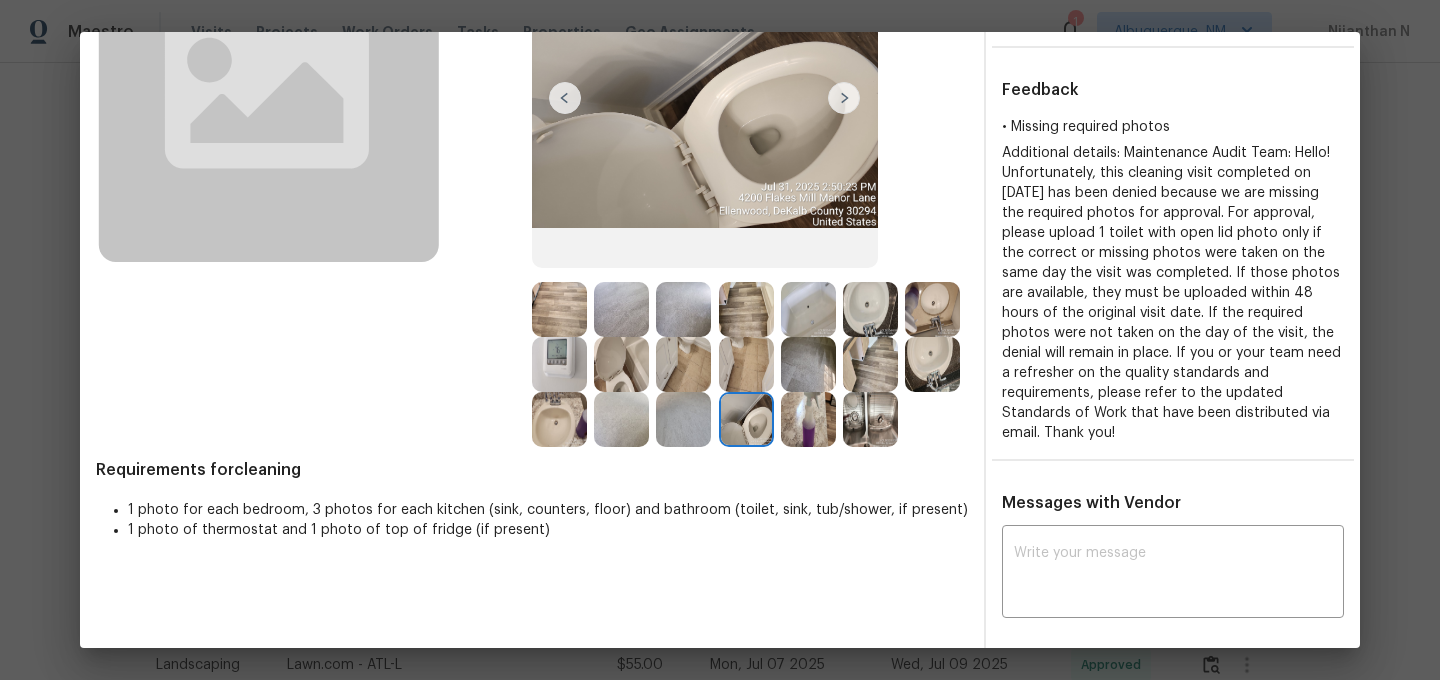 click at bounding box center (621, 364) 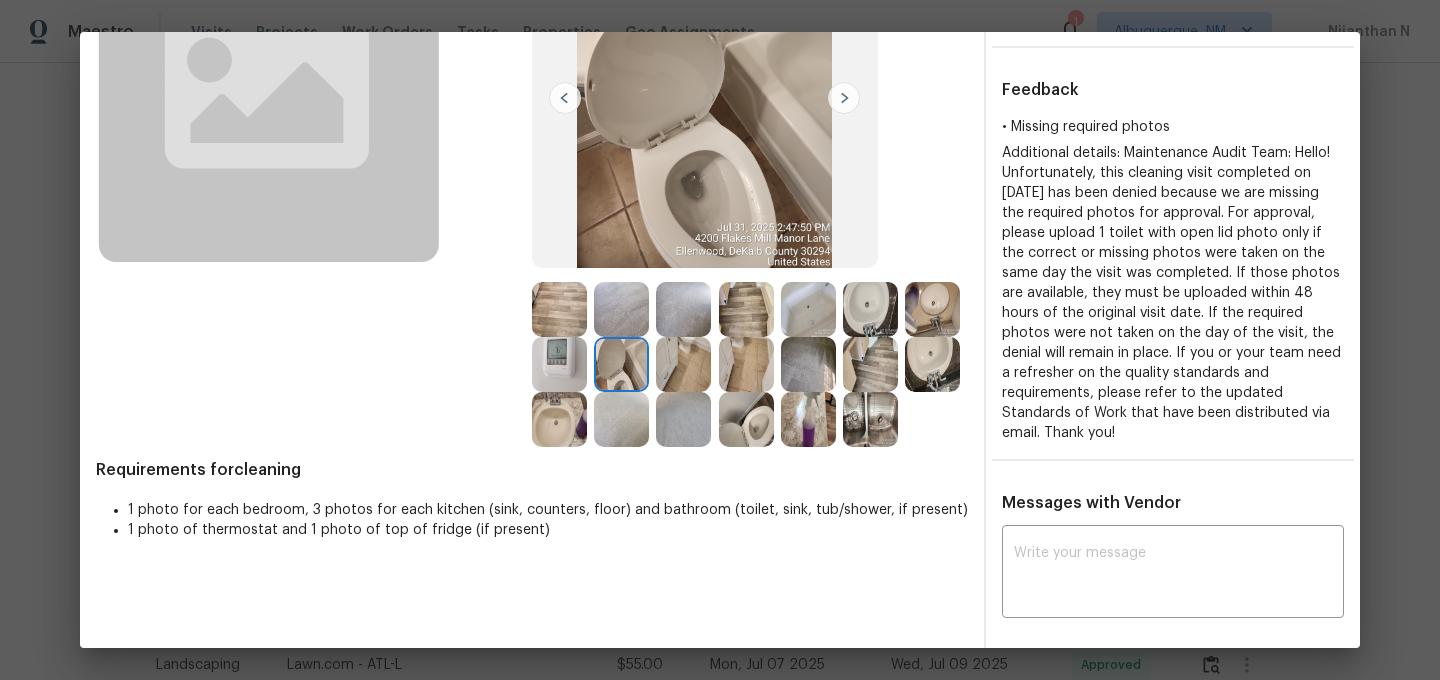 click at bounding box center (683, 364) 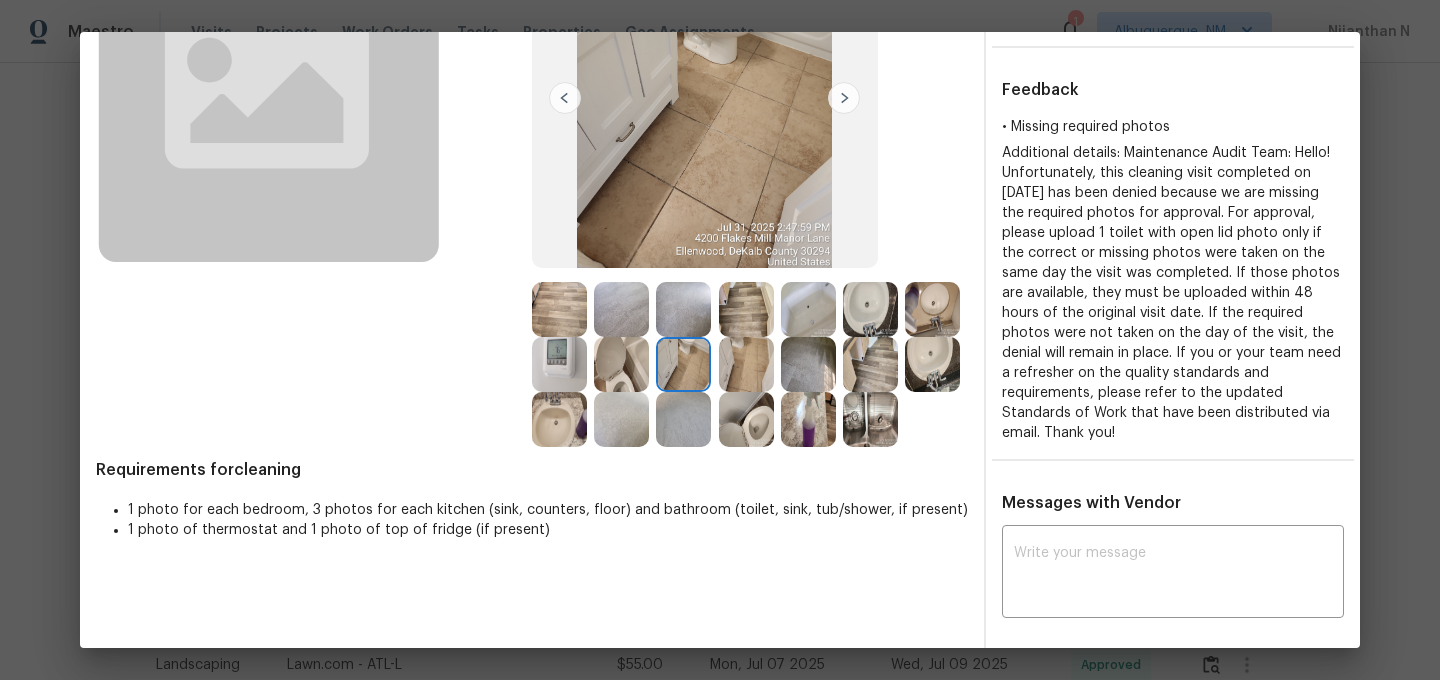 scroll, scrollTop: 163, scrollLeft: 0, axis: vertical 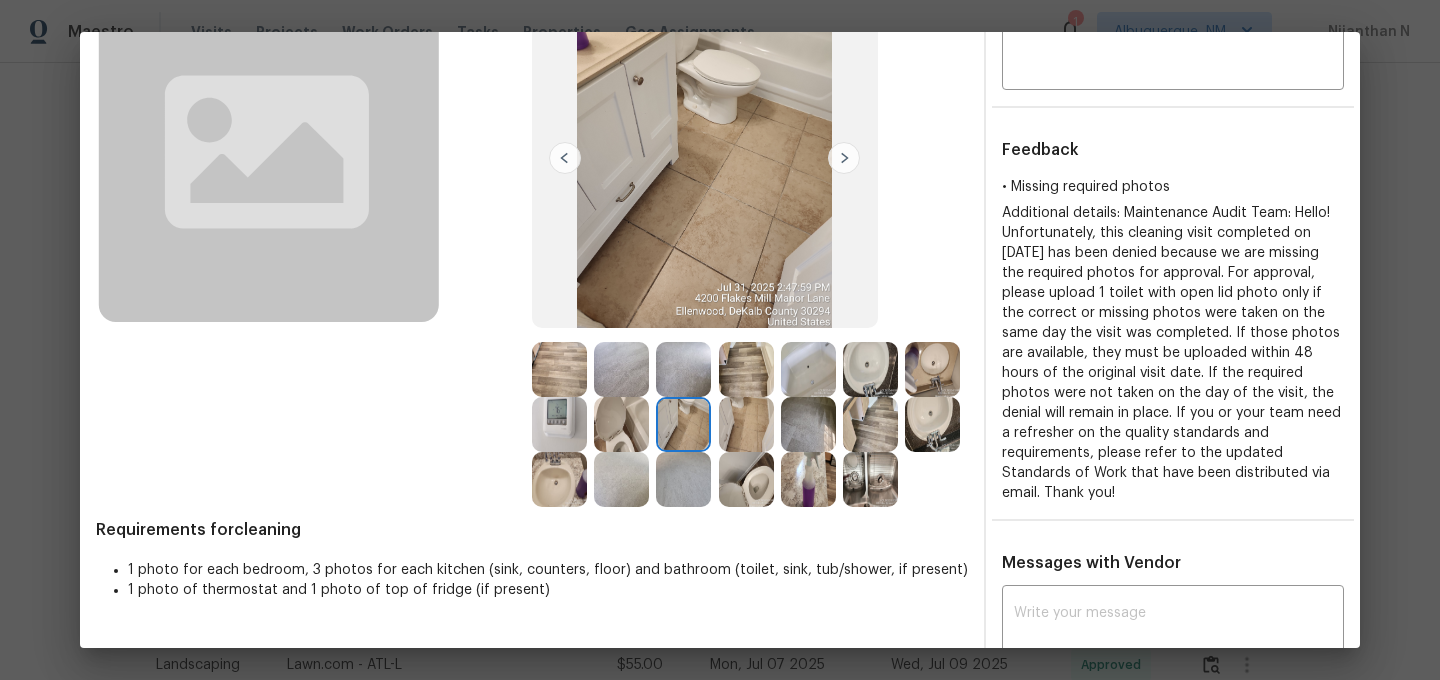 click at bounding box center [746, 424] 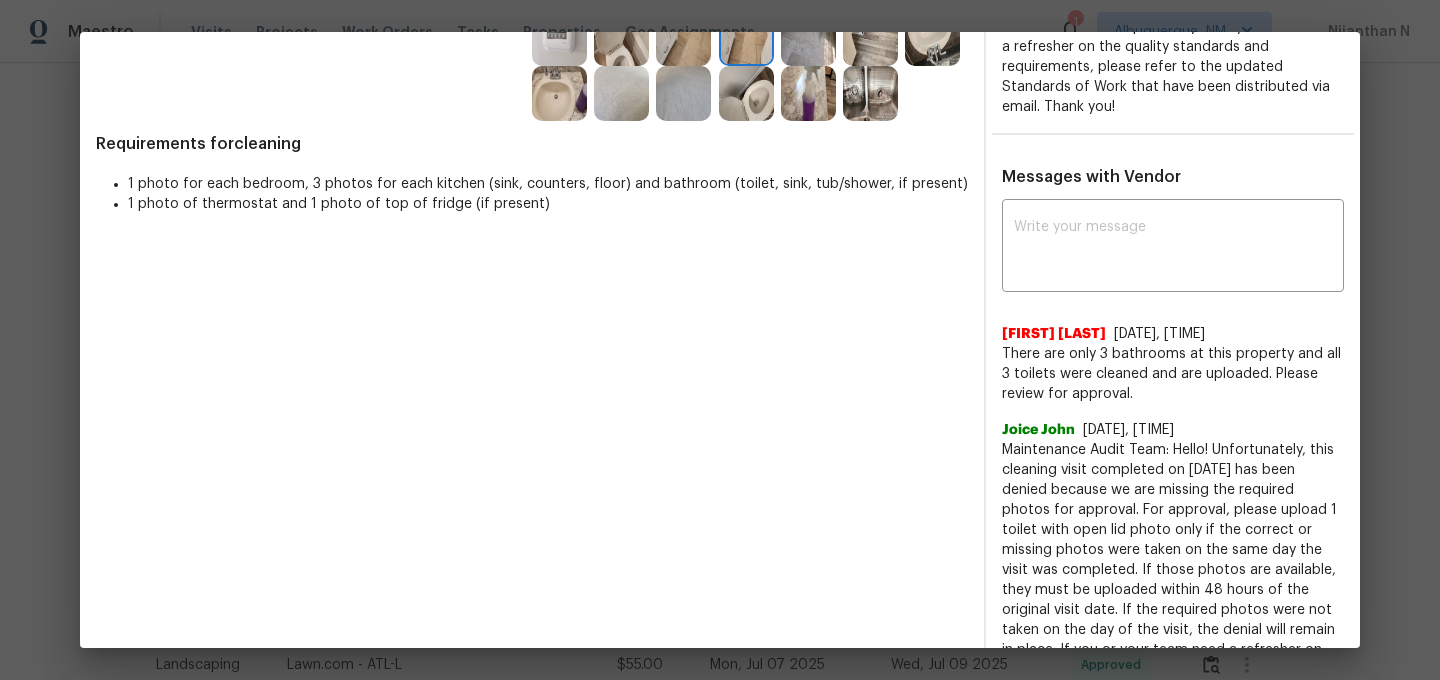 scroll, scrollTop: 560, scrollLeft: 0, axis: vertical 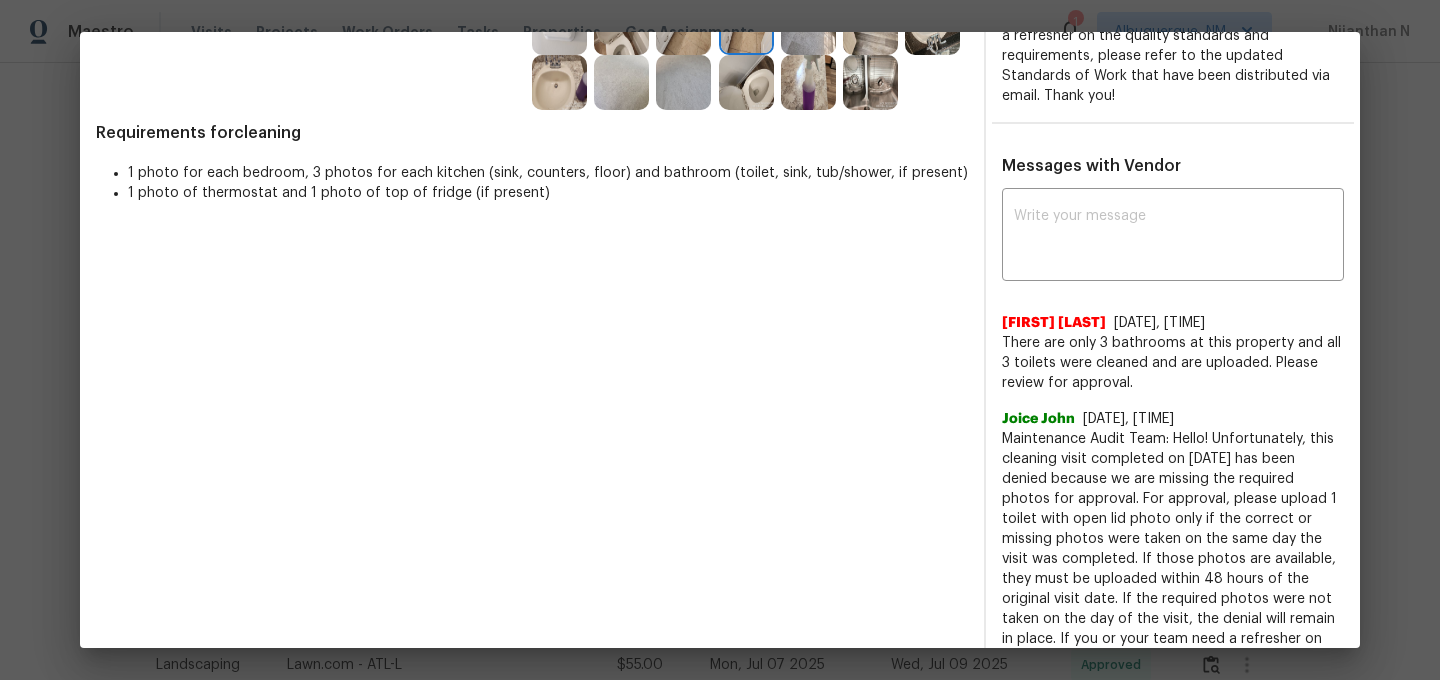 click on "Maintenance Audit Team: Hello! Unfortunately, this cleaning visit completed on 07/31/2025 has been denied because we are missing the required photos for approval. For approval, please upload 1 toilet with open lid photo only if the correct or missing photos were taken on the same day the visit was completed. If those photos are available, they must be uploaded within 48 hours of the original visit date. If the required photos were not taken on the day of the visit, the denial will remain in place. If you or your team need a refresher on the quality standards and requirements, please refer to the updated Standards of Work that have been distributed via email. Thank you!" at bounding box center [1173, 569] 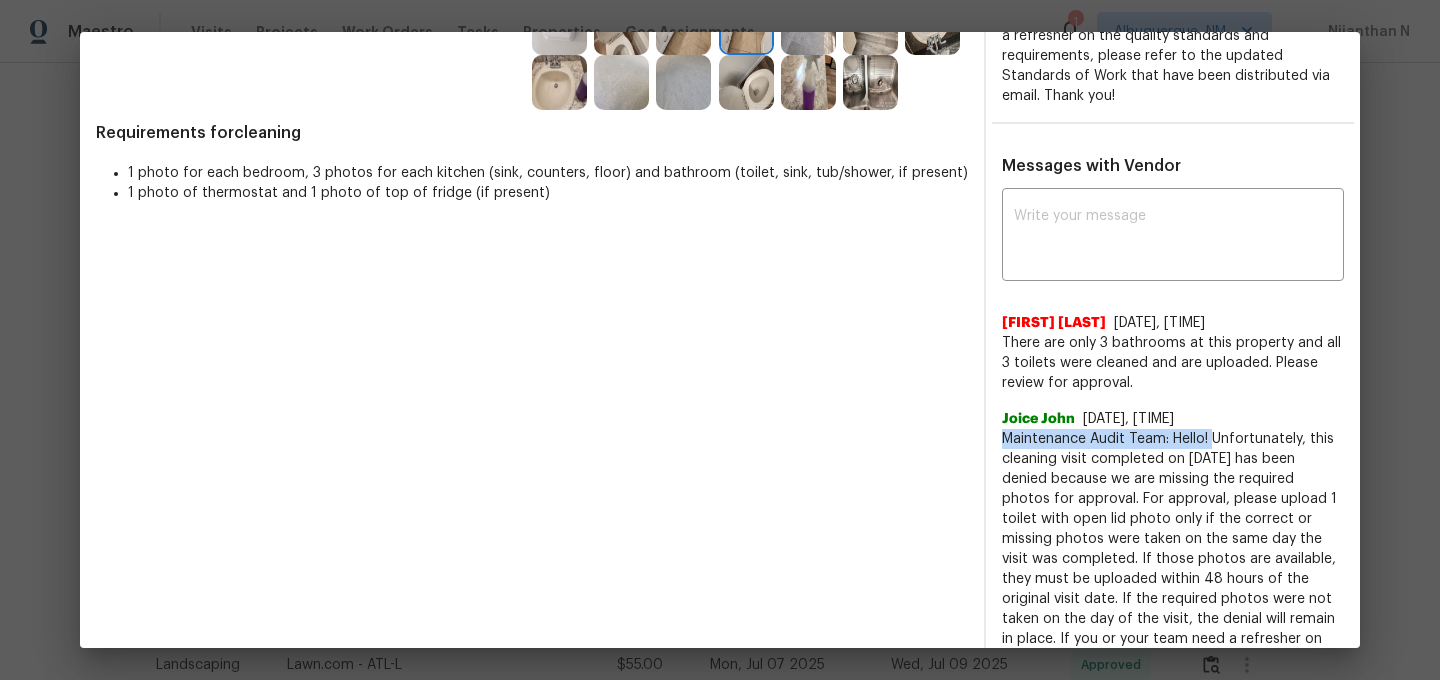 drag, startPoint x: 1035, startPoint y: 438, endPoint x: 1209, endPoint y: 438, distance: 174 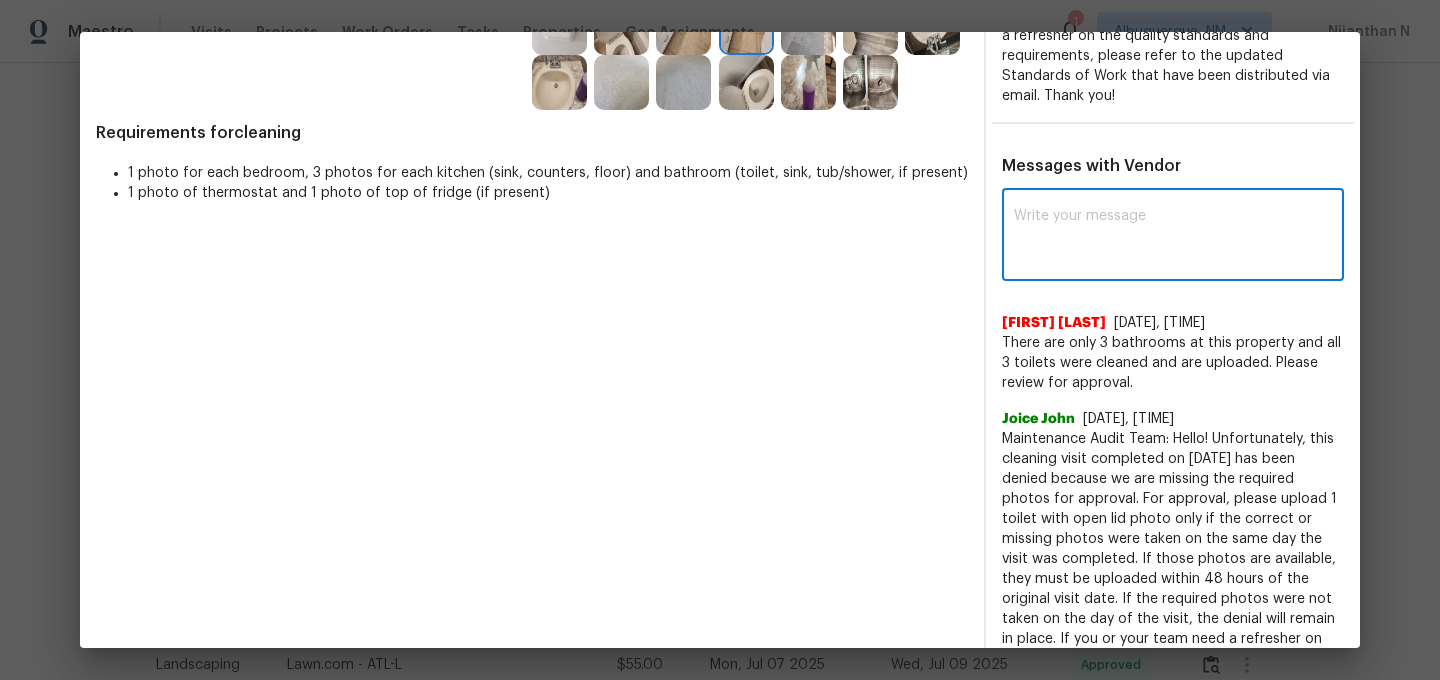 click at bounding box center (1173, 237) 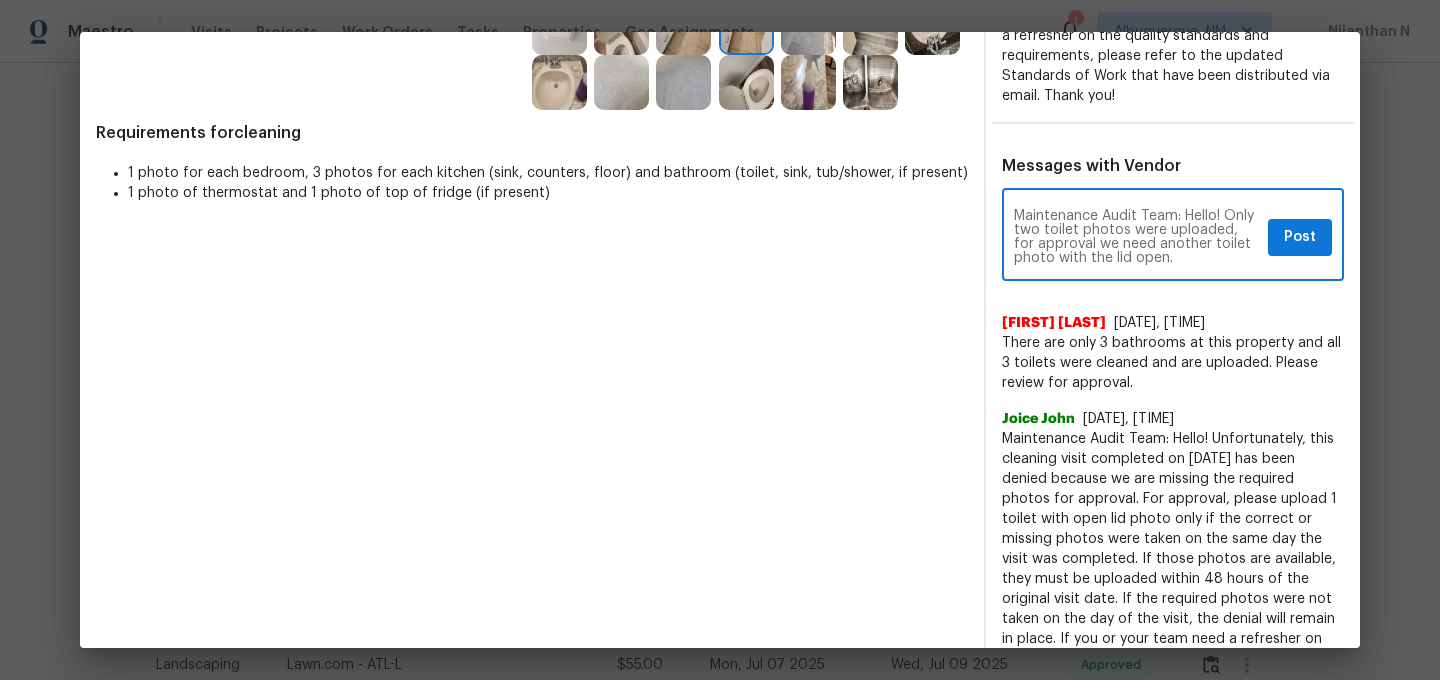 paste on "As per our updated SWO the photos must be uploaded within 48 hours of the original visit date. If the required photos were not taken on the day of the visit, the denial will remain in place. If you or your team need a refresher on the quality standards and requirements, please refer to the updated Standards of Work that have been distributed via email." 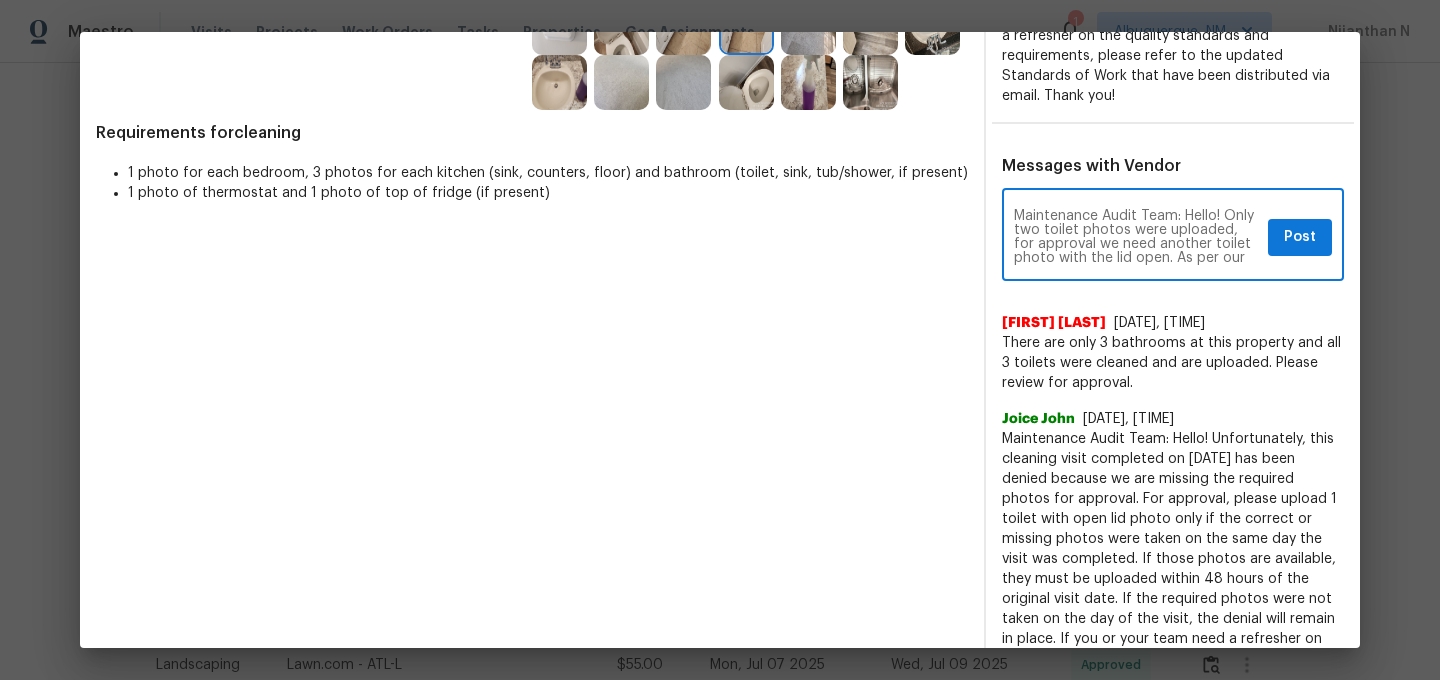 scroll, scrollTop: 126, scrollLeft: 0, axis: vertical 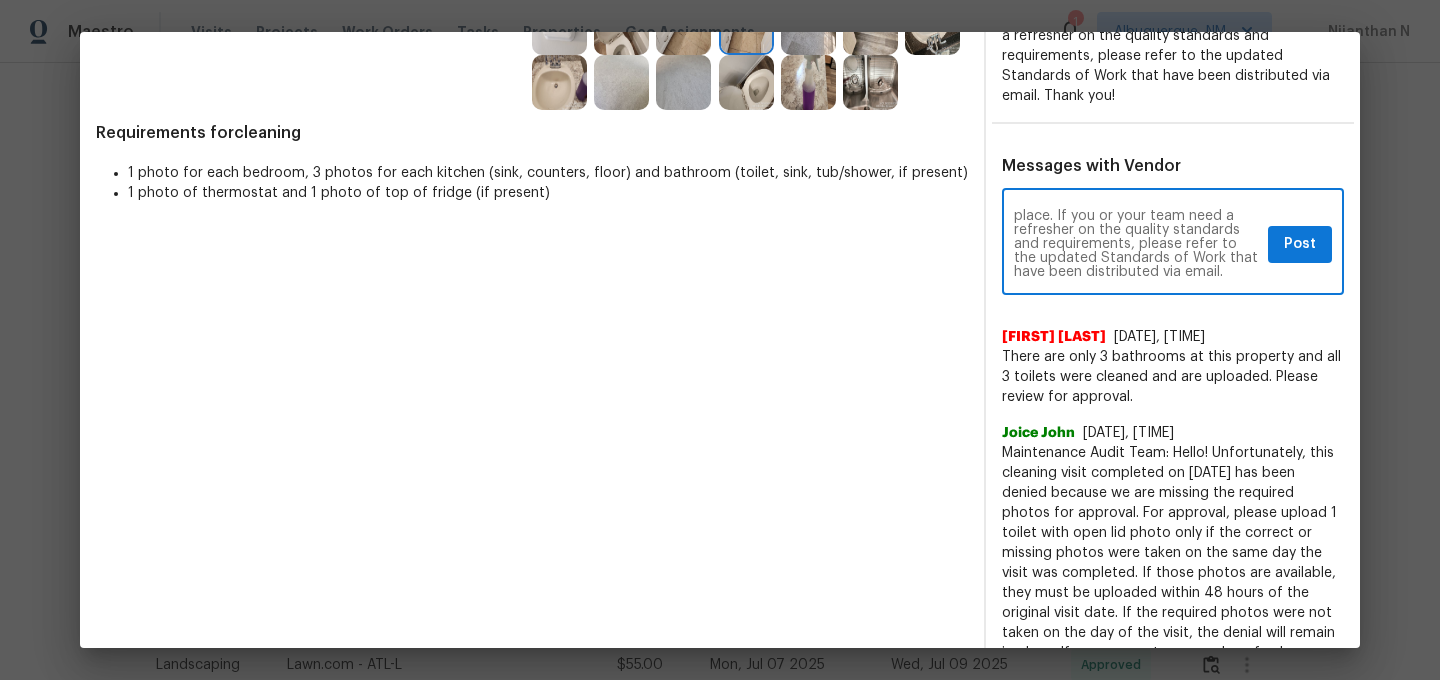 type on "Maintenance Audit Team: Hello! Only two toilet photos were uploaded, for approval we need another toilet photo with the lid open. As per our updated SWO the photos must be uploaded within 48 hours of the original visit date. If the required photos were not taken on the day of the visit, the denial will remain in place. If you or your team need a refresher on the quality standards and requirements, please refer to the updated Standards of Work that have been distributed via email." 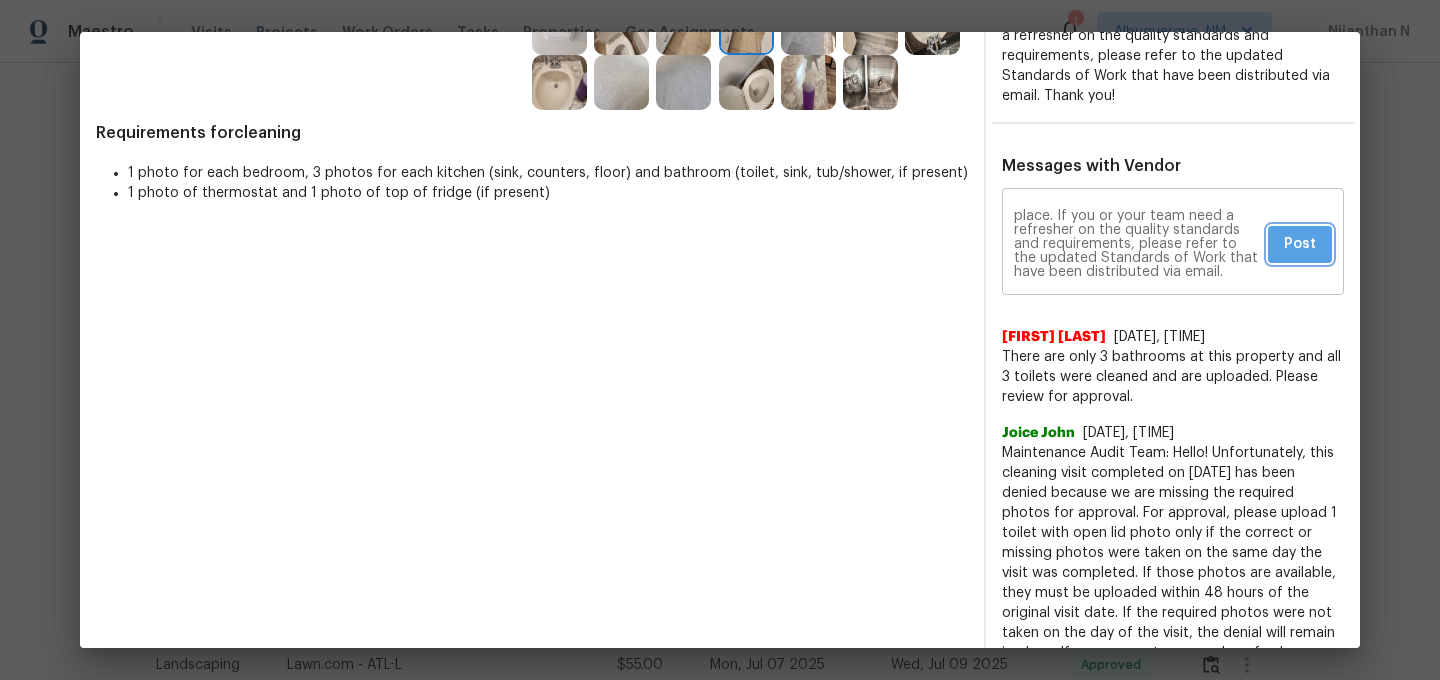 click on "Post" at bounding box center [1300, 244] 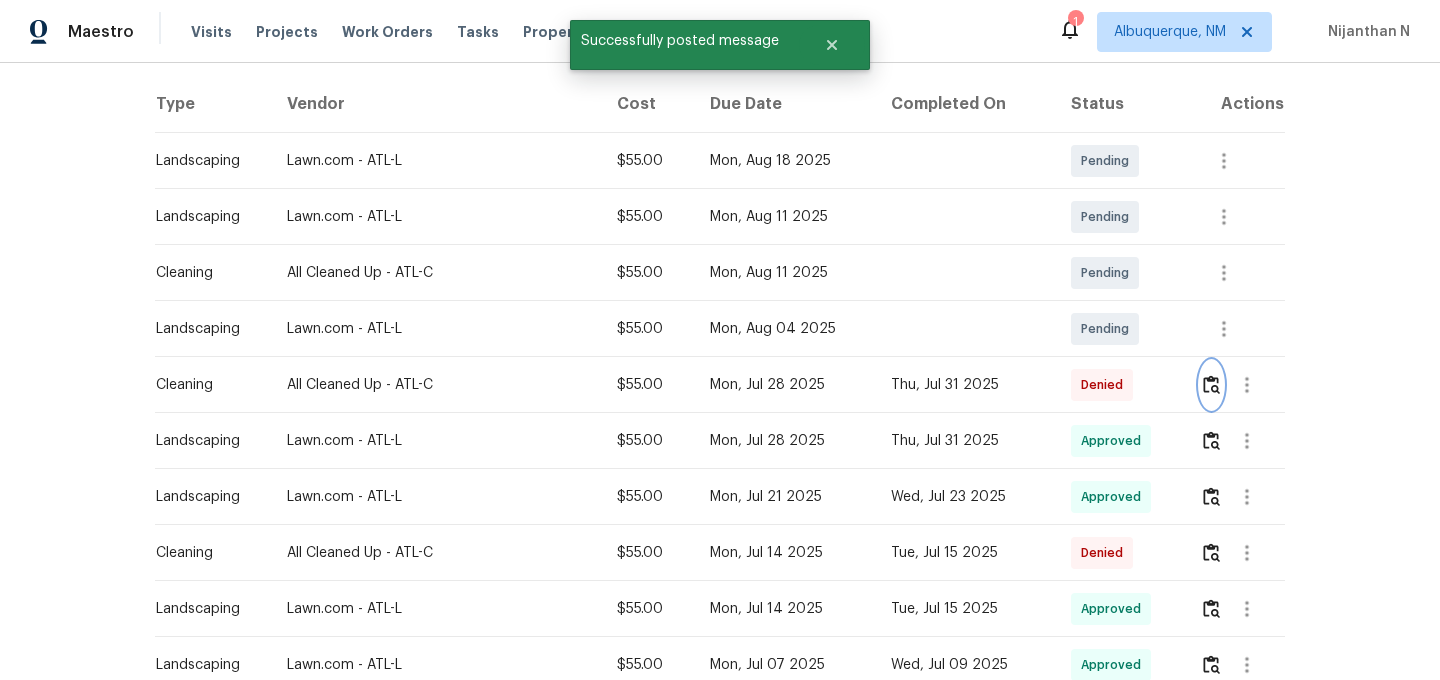 scroll, scrollTop: 0, scrollLeft: 0, axis: both 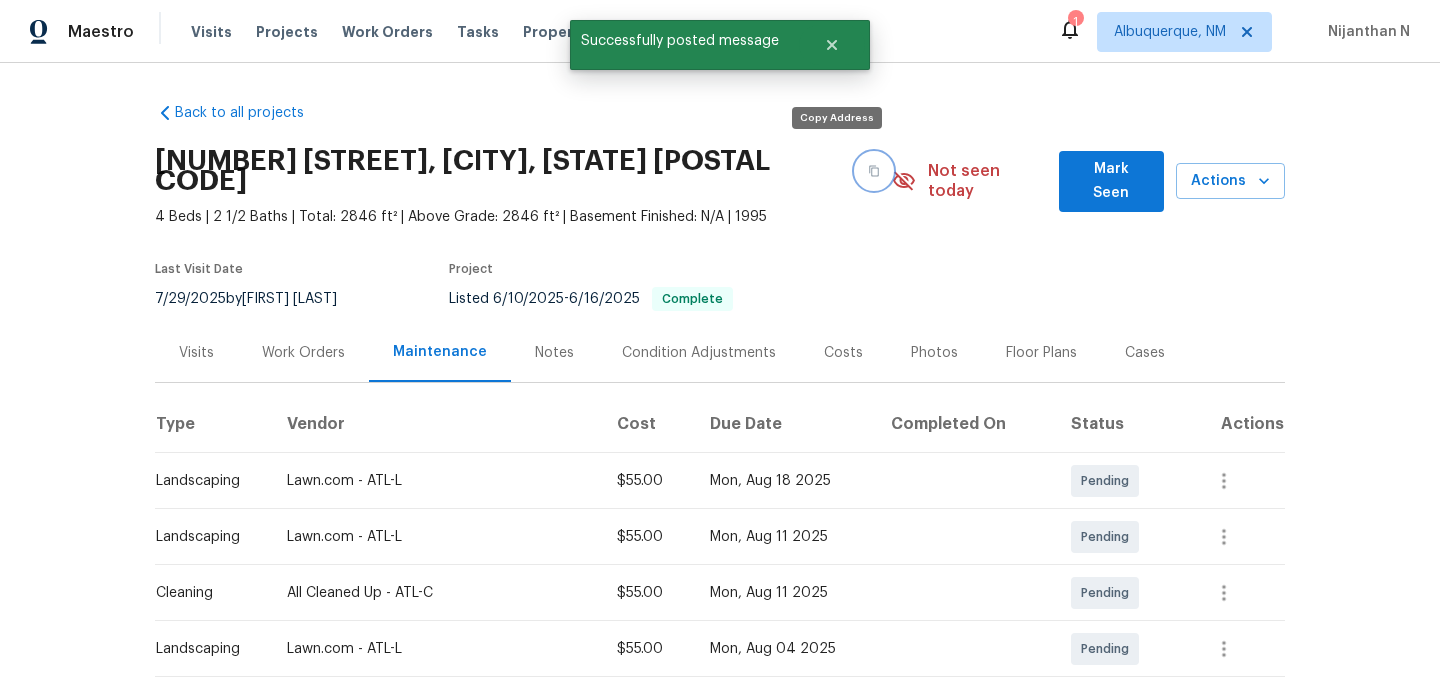 click at bounding box center (874, 171) 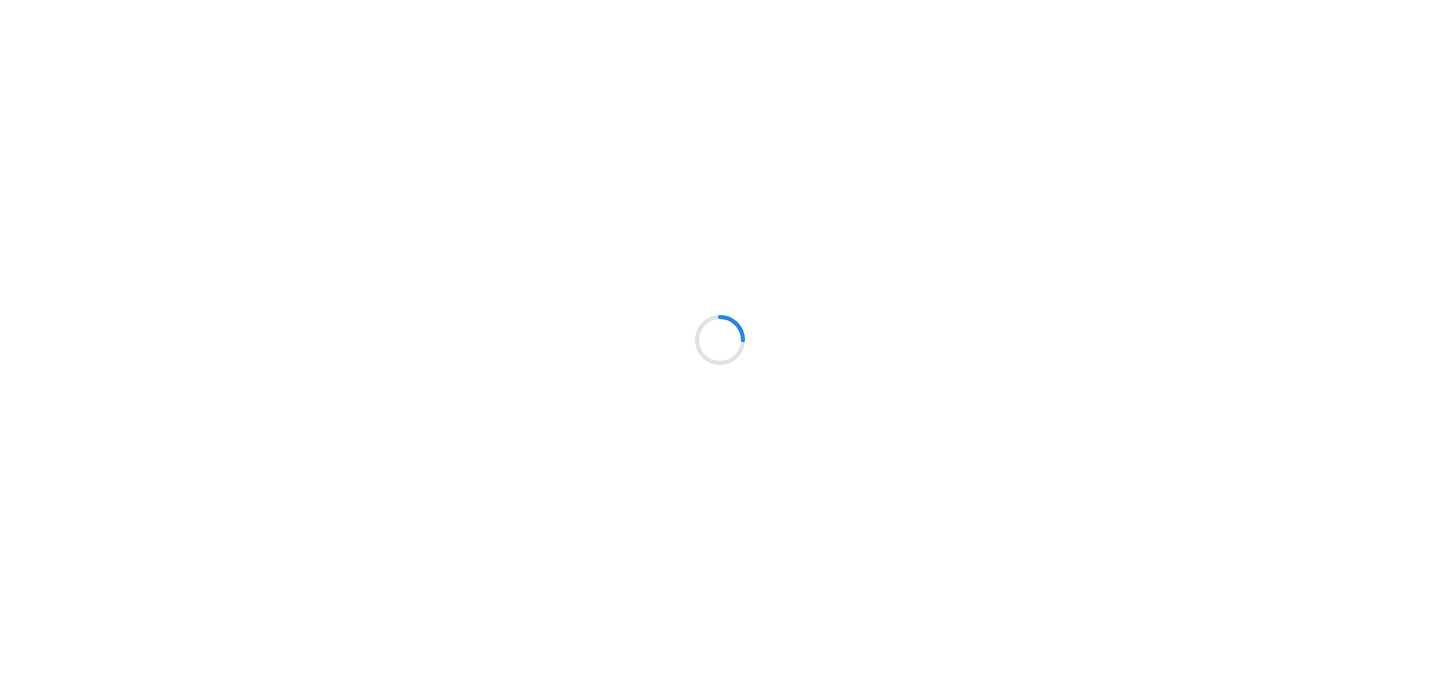 scroll, scrollTop: 0, scrollLeft: 0, axis: both 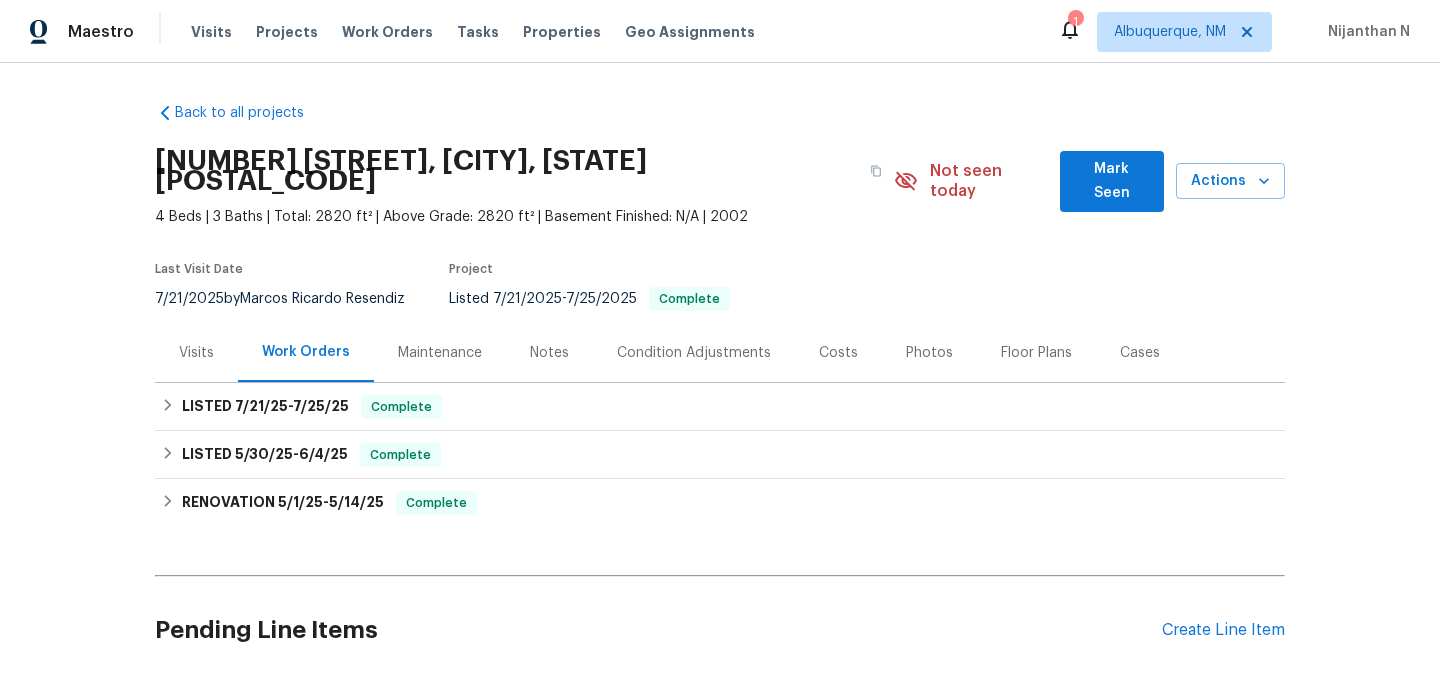 click on "Maintenance" at bounding box center [440, 353] 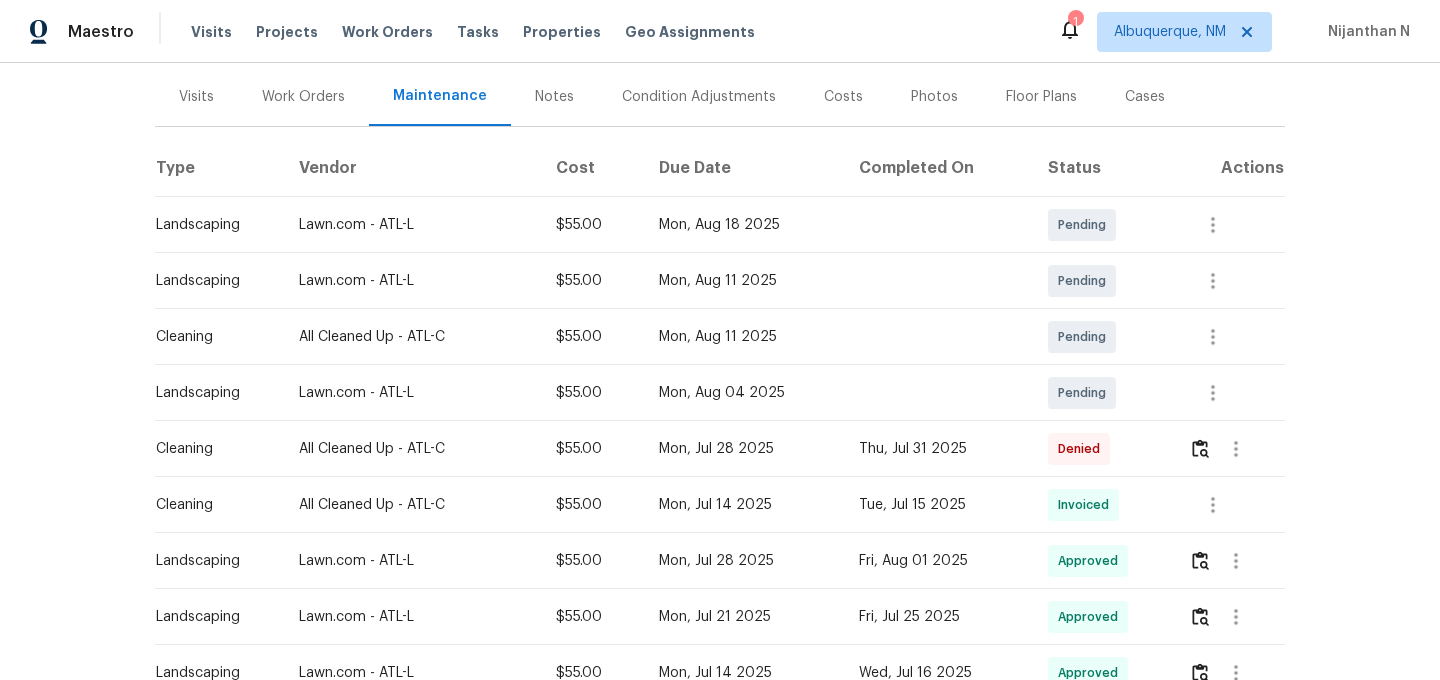scroll, scrollTop: 347, scrollLeft: 0, axis: vertical 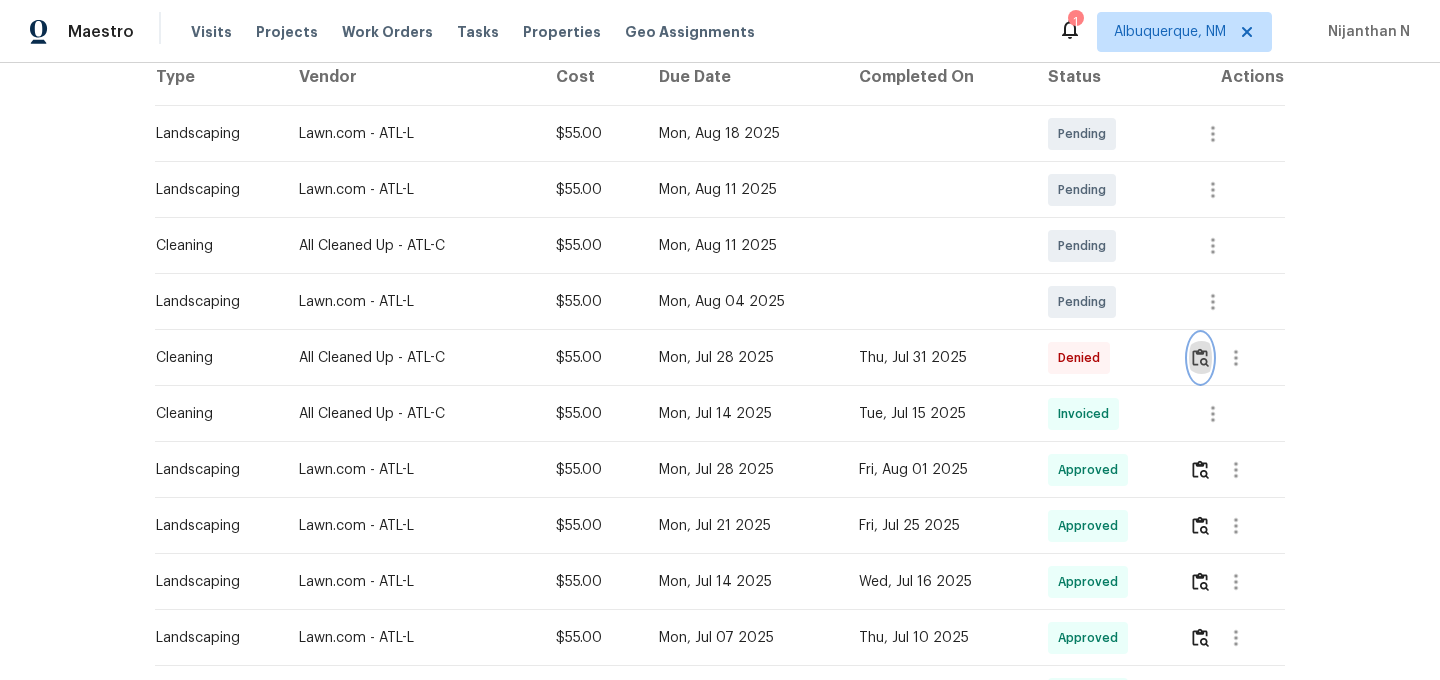 click at bounding box center [1200, 358] 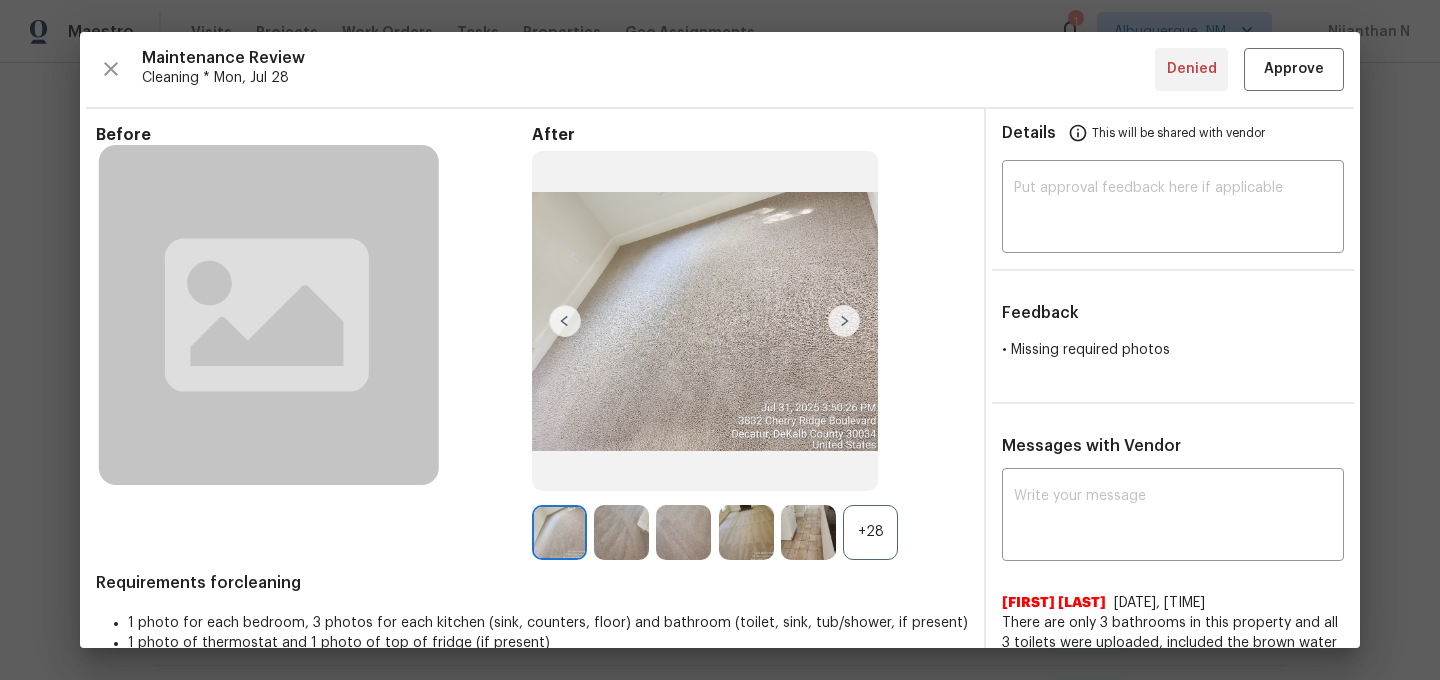 click on "+28" at bounding box center [870, 532] 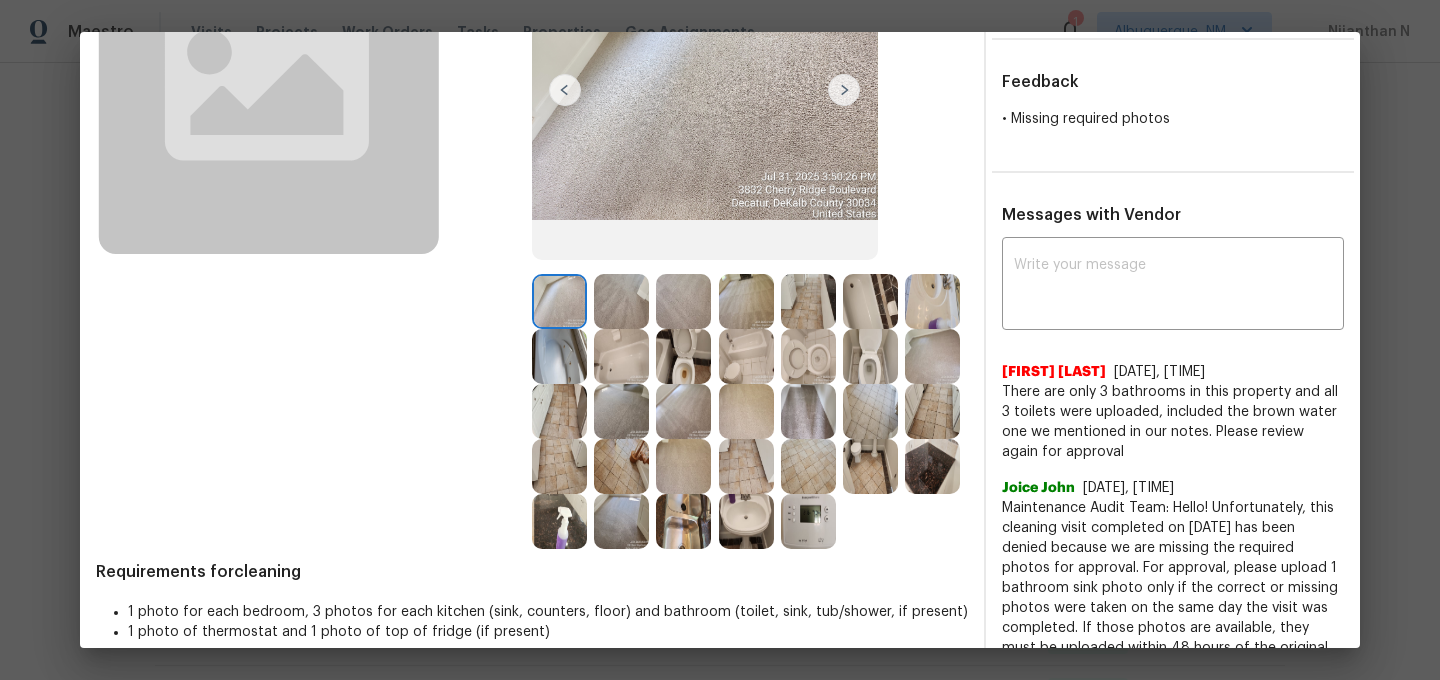 scroll, scrollTop: 248, scrollLeft: 0, axis: vertical 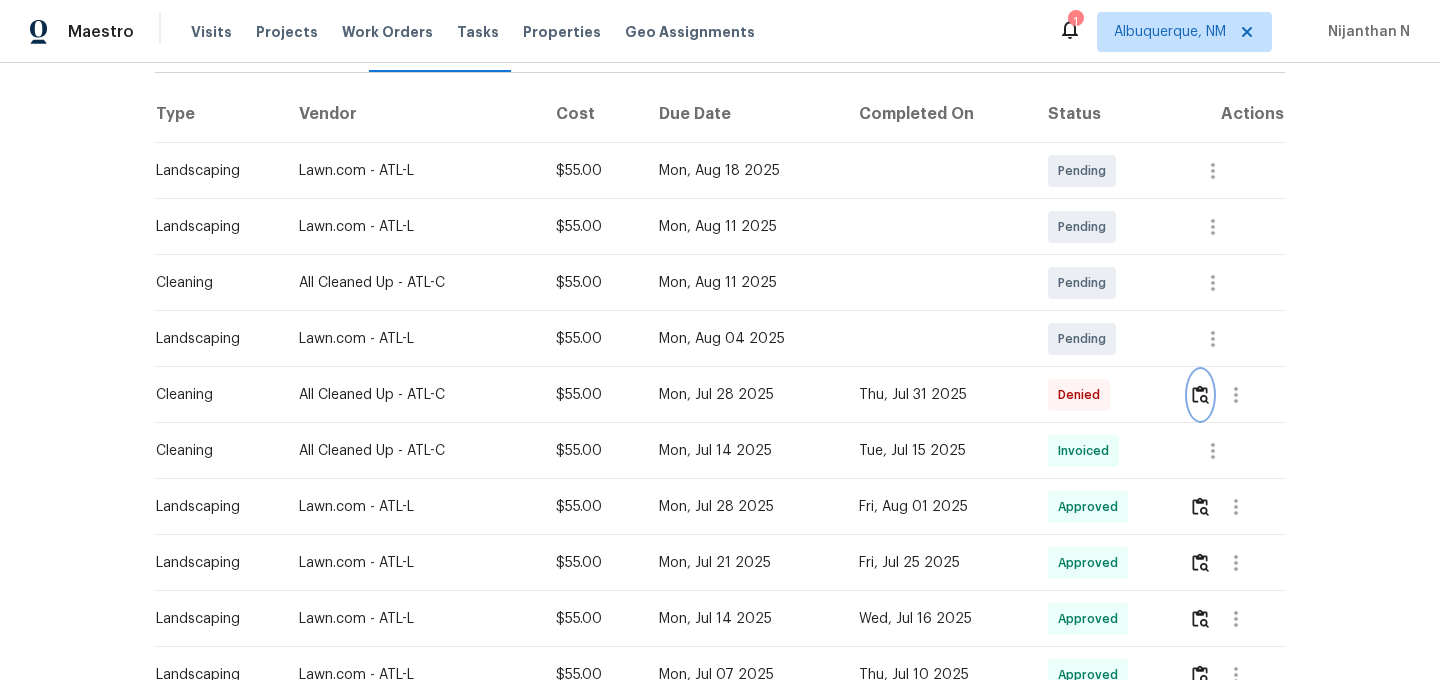 click at bounding box center (1200, 394) 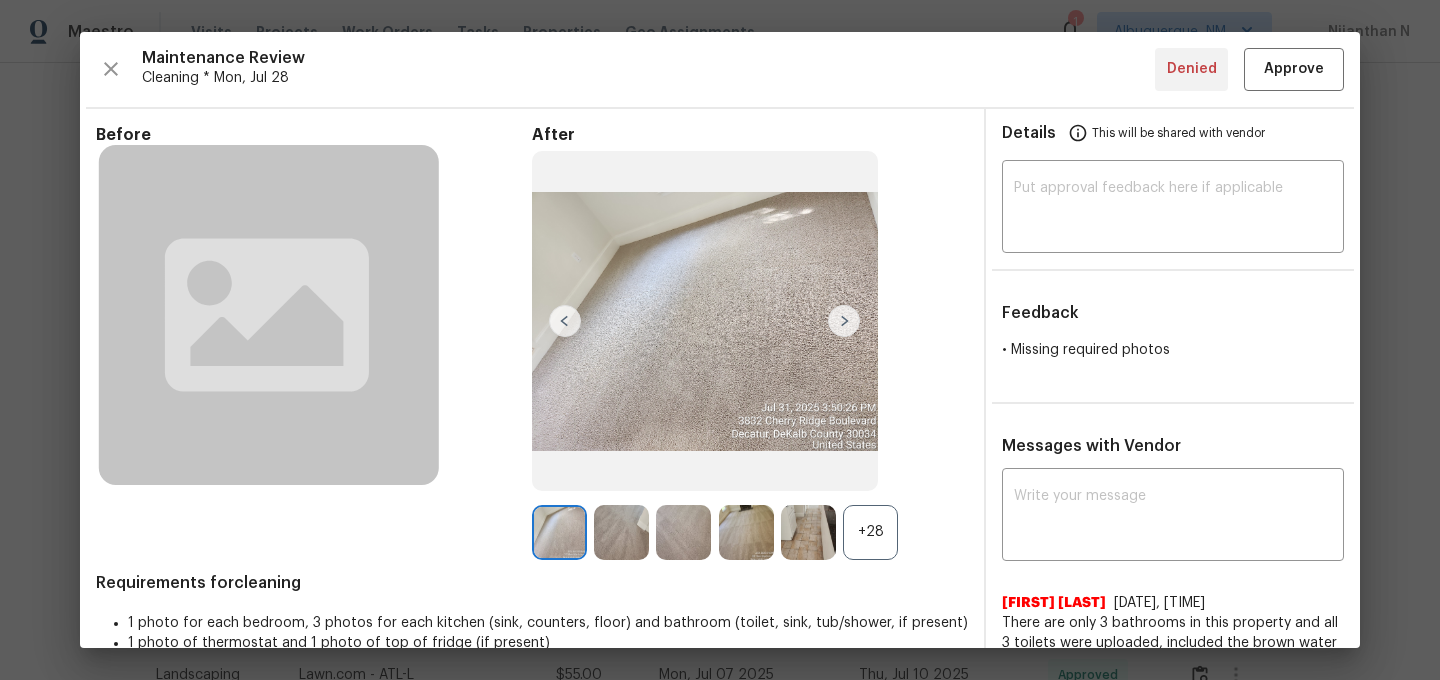 click on "+28" at bounding box center [870, 532] 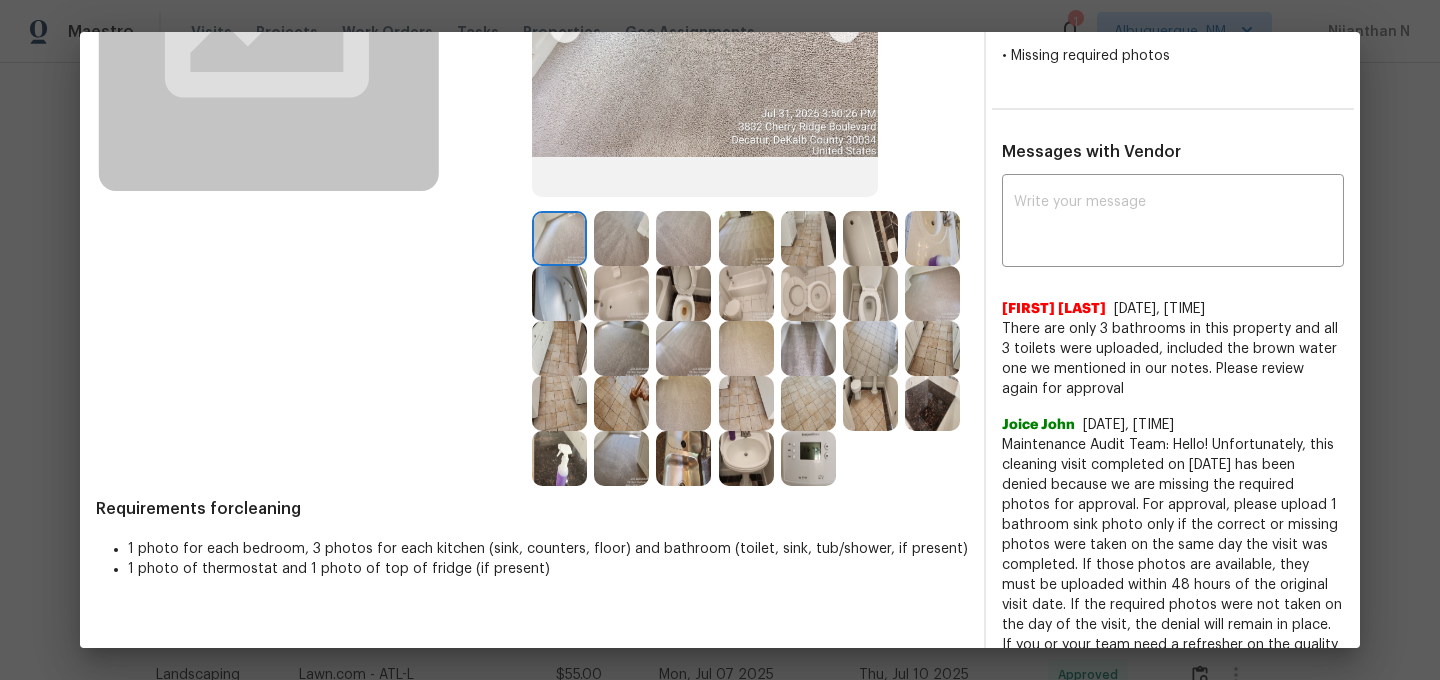 scroll, scrollTop: 291, scrollLeft: 0, axis: vertical 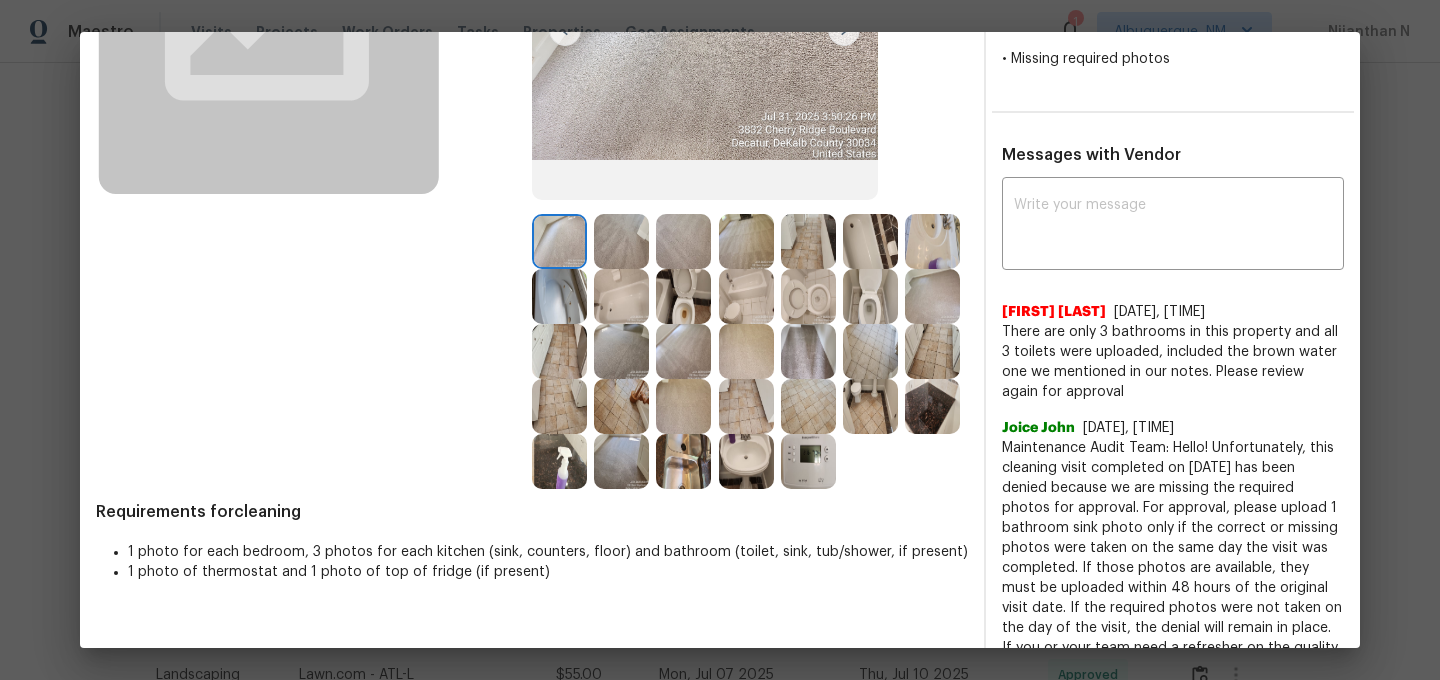 click at bounding box center [746, 461] 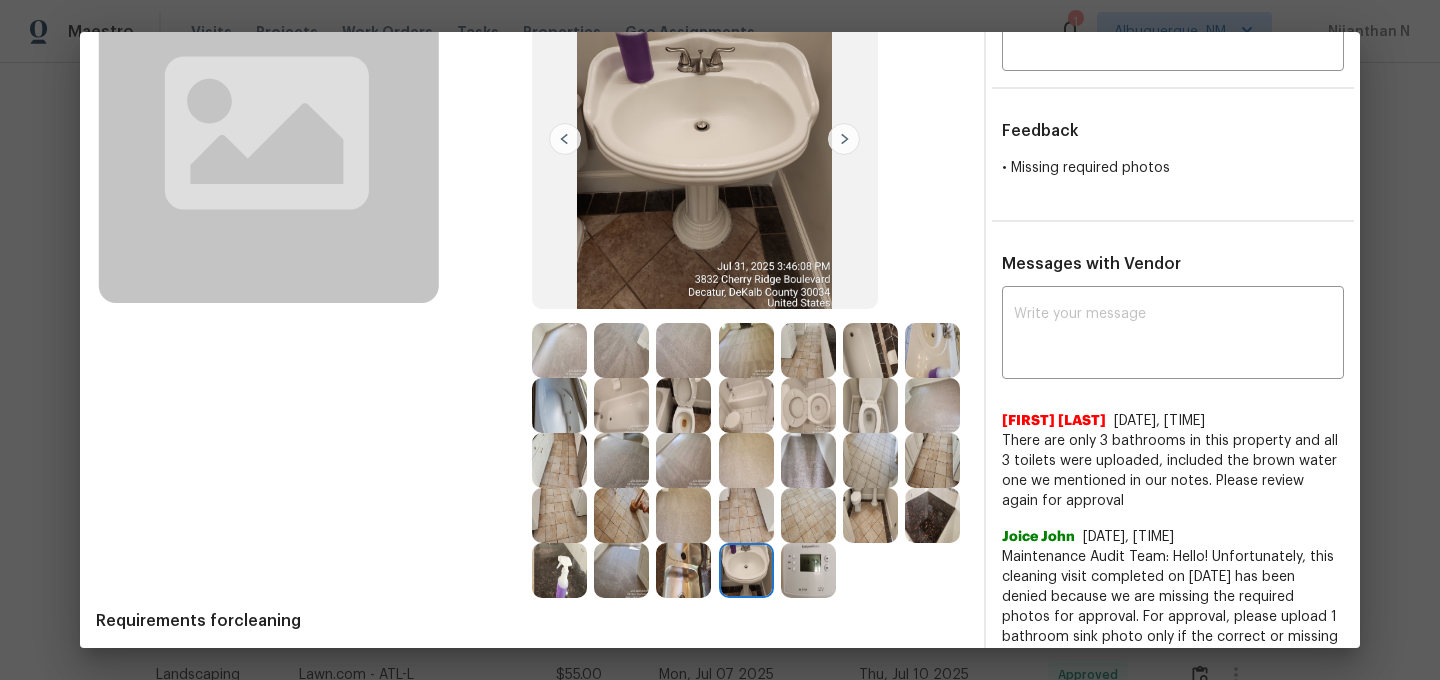 scroll, scrollTop: 193, scrollLeft: 0, axis: vertical 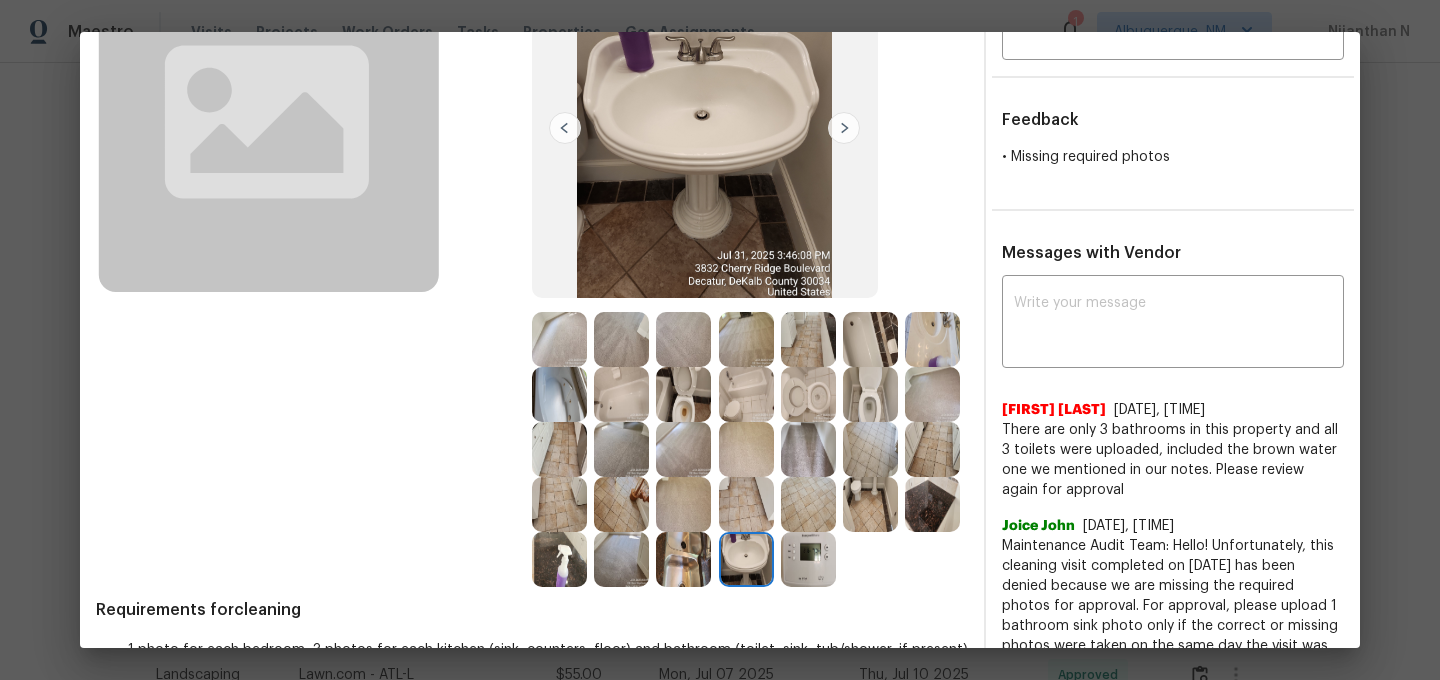 click at bounding box center [932, 339] 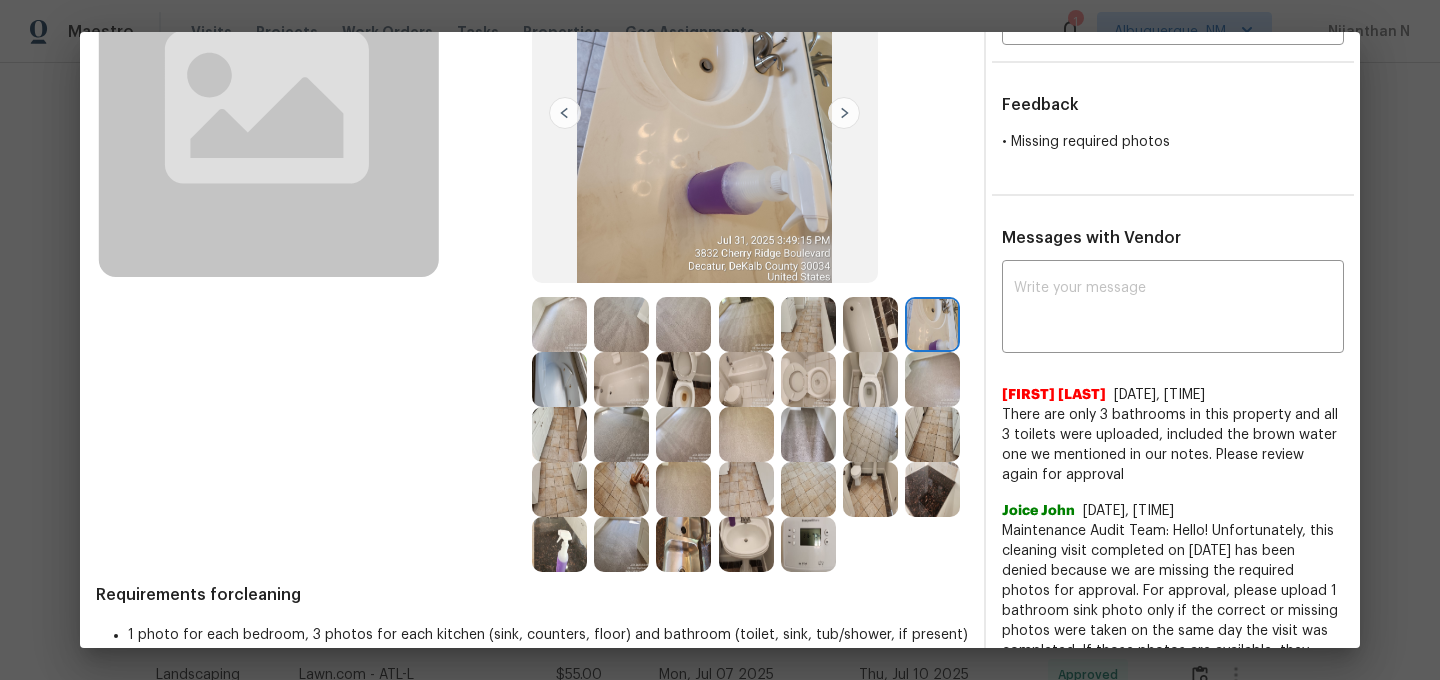 scroll, scrollTop: 210, scrollLeft: 0, axis: vertical 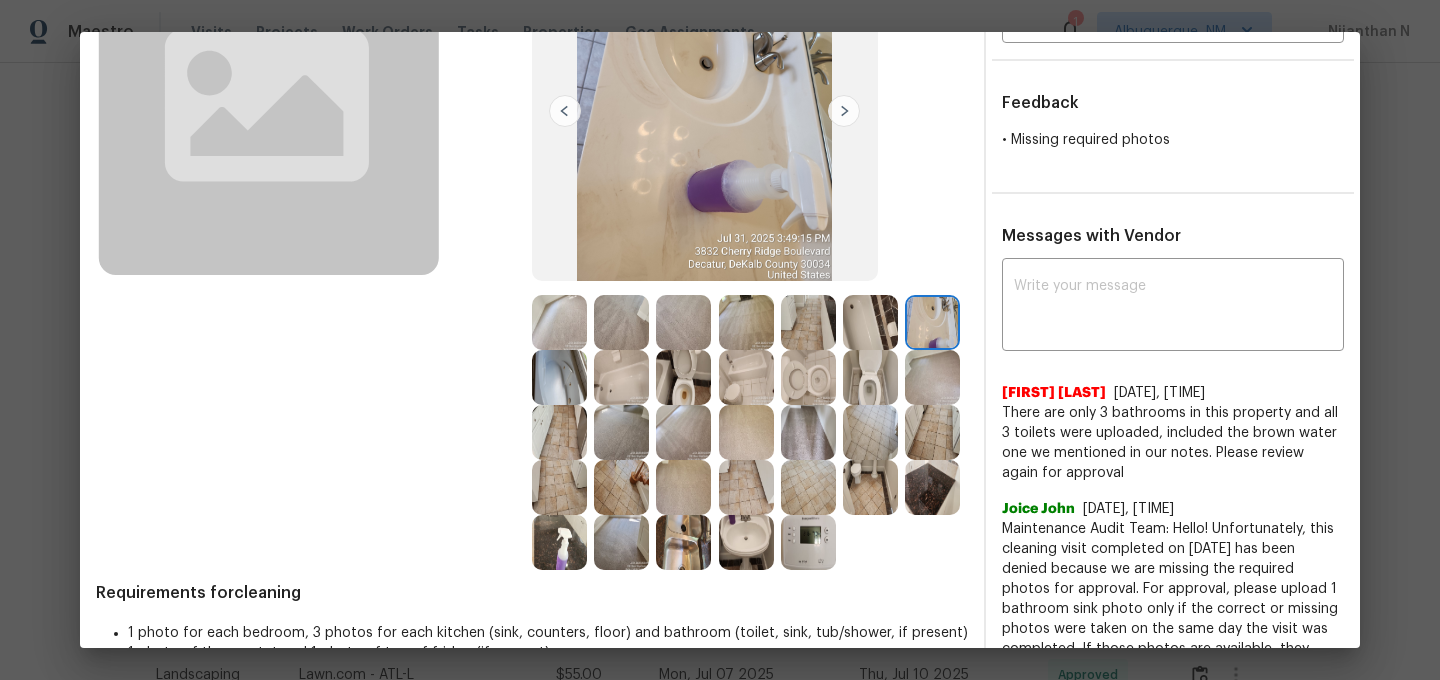 click at bounding box center [870, 487] 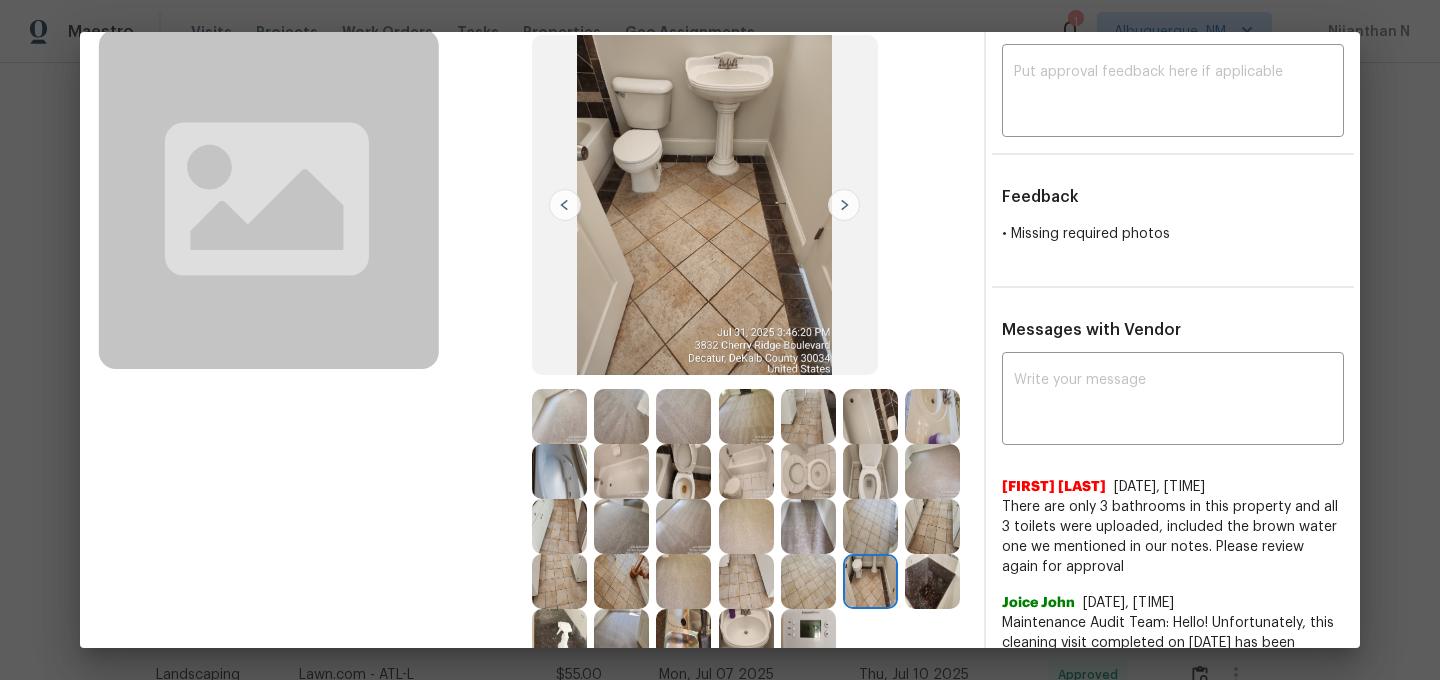 scroll, scrollTop: 139, scrollLeft: 0, axis: vertical 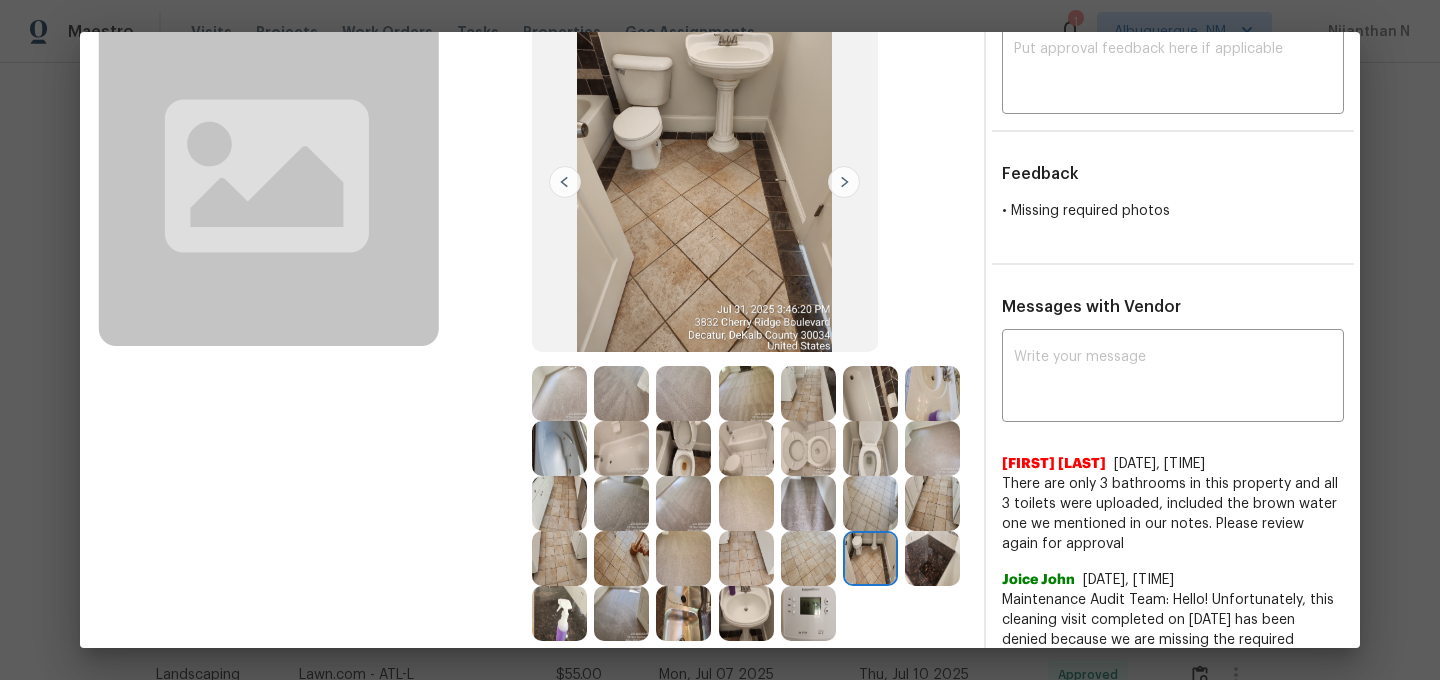 click at bounding box center [746, 613] 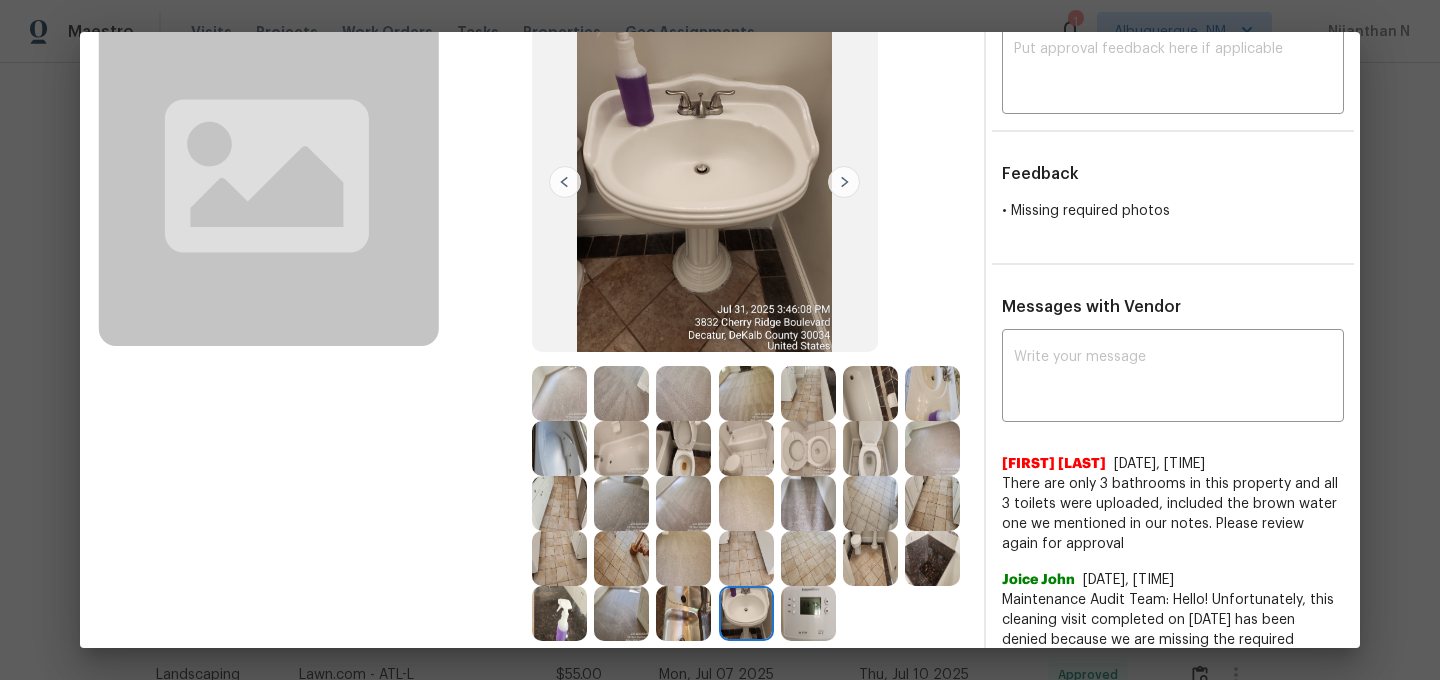click at bounding box center [870, 558] 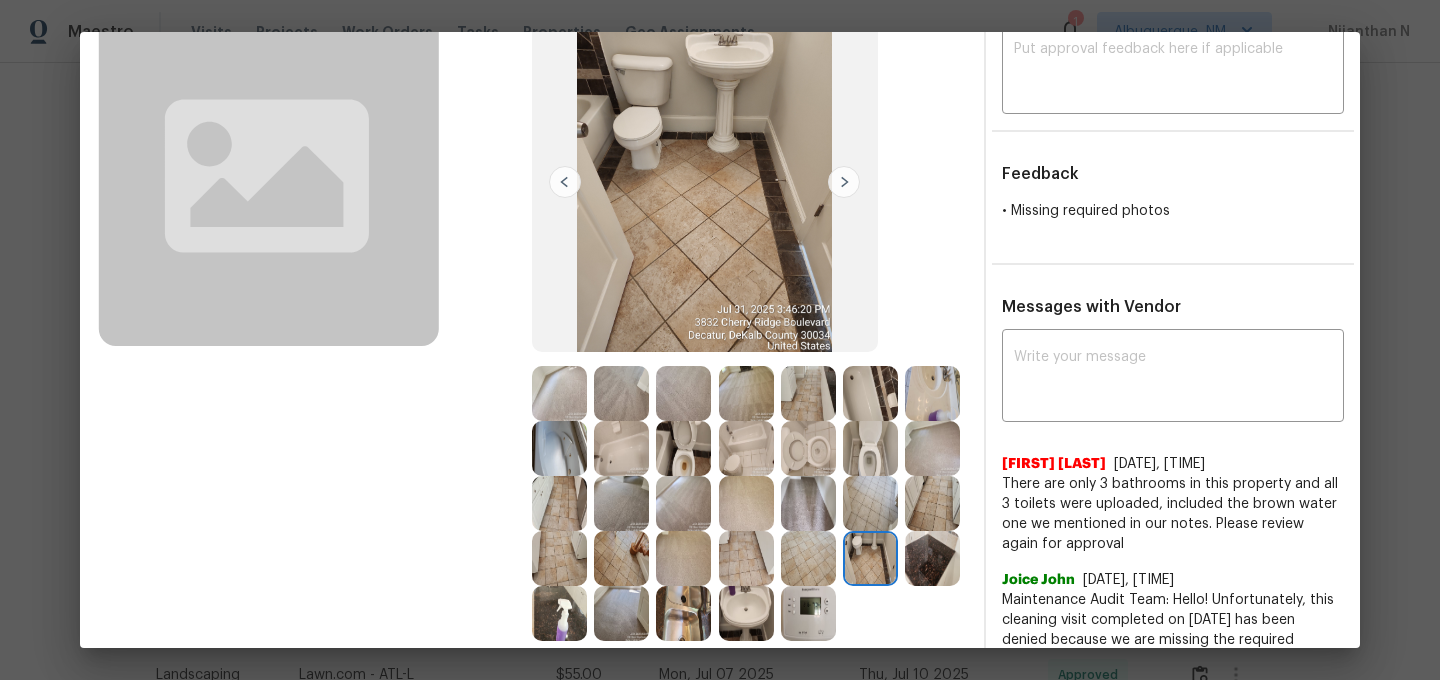 click at bounding box center (746, 613) 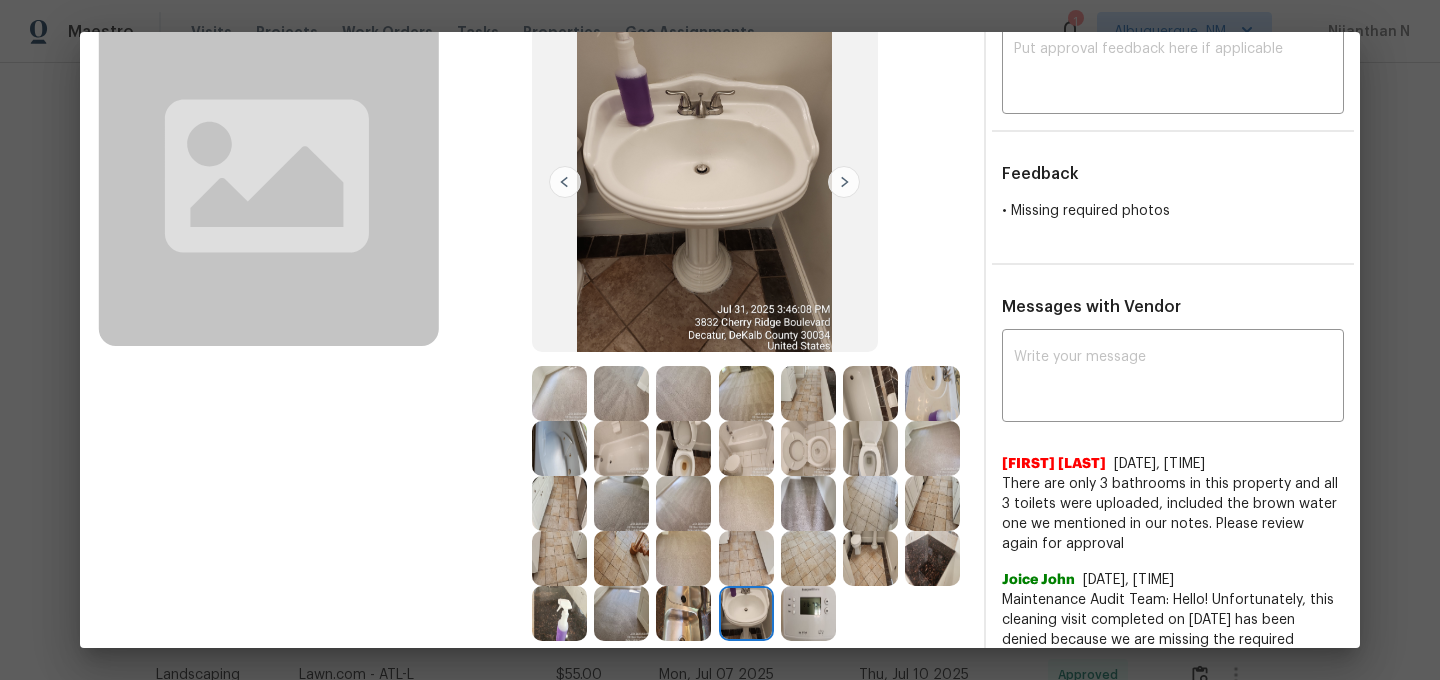 click at bounding box center (870, 558) 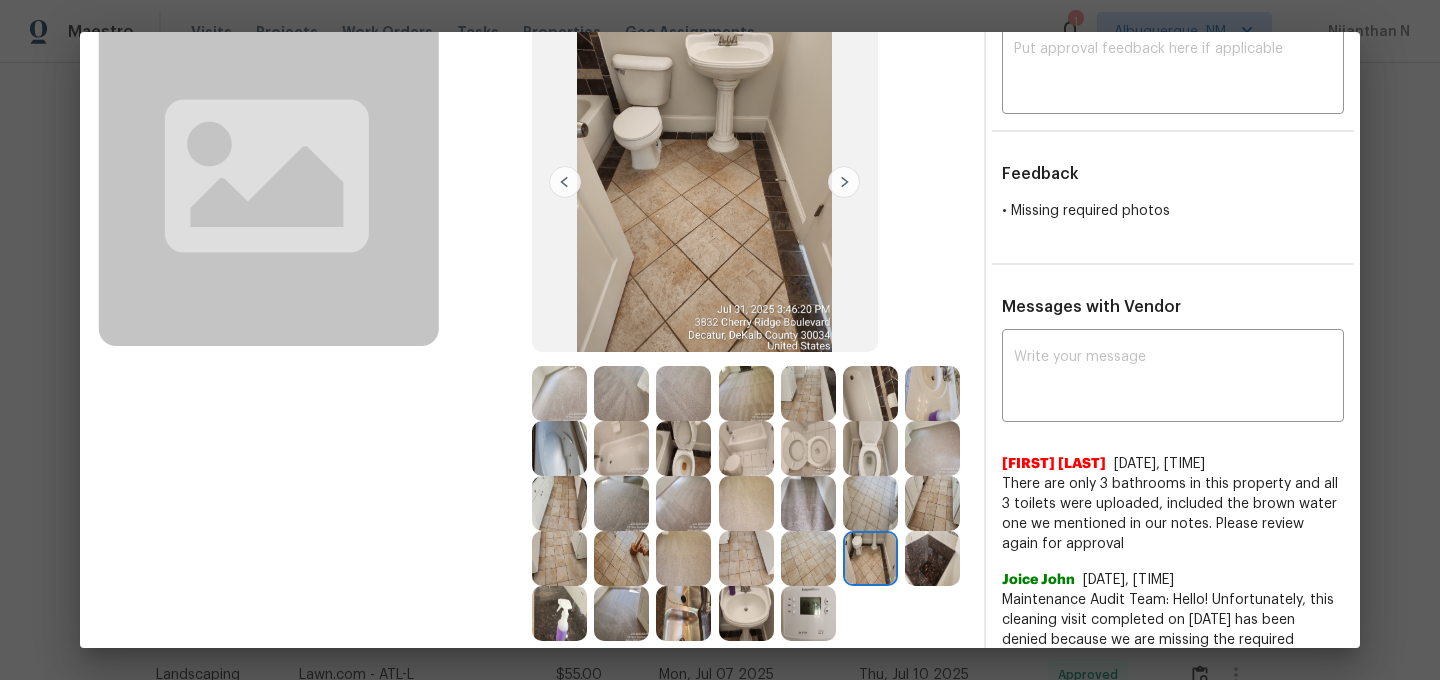 click at bounding box center [932, 393] 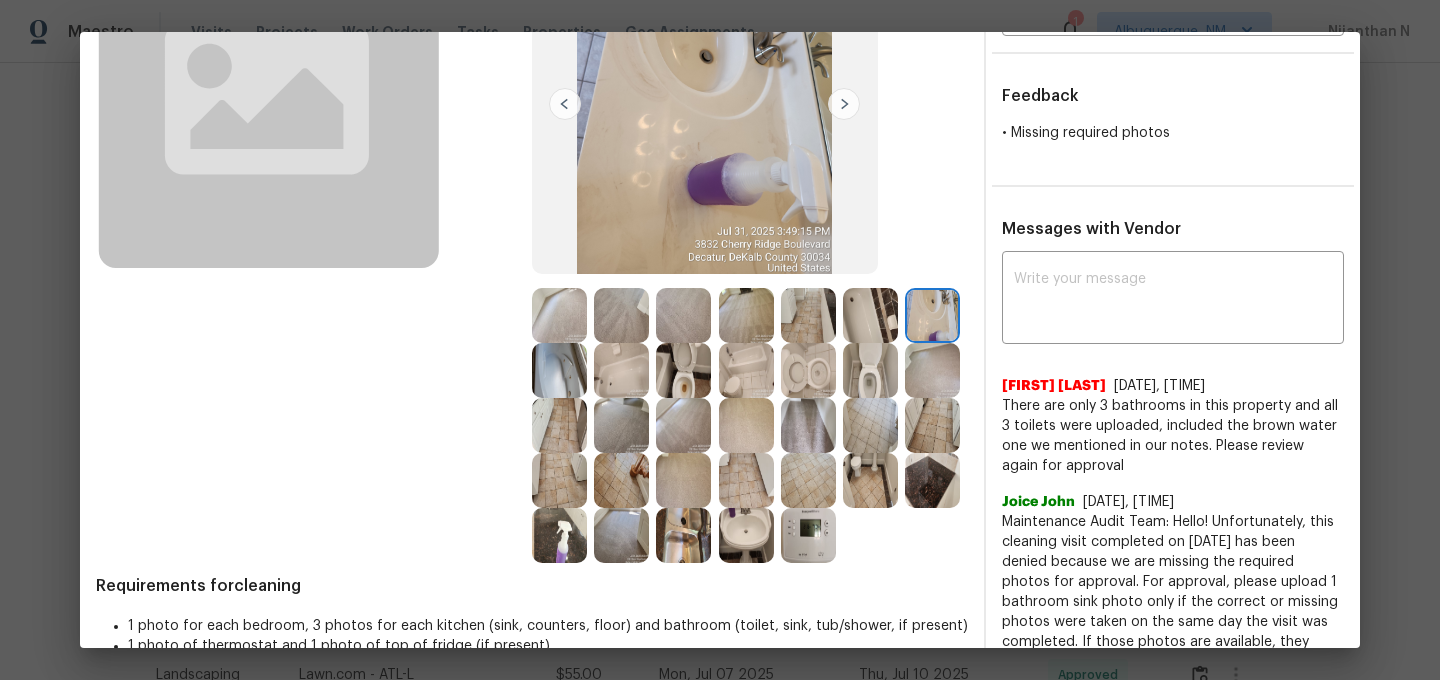 scroll, scrollTop: 222, scrollLeft: 0, axis: vertical 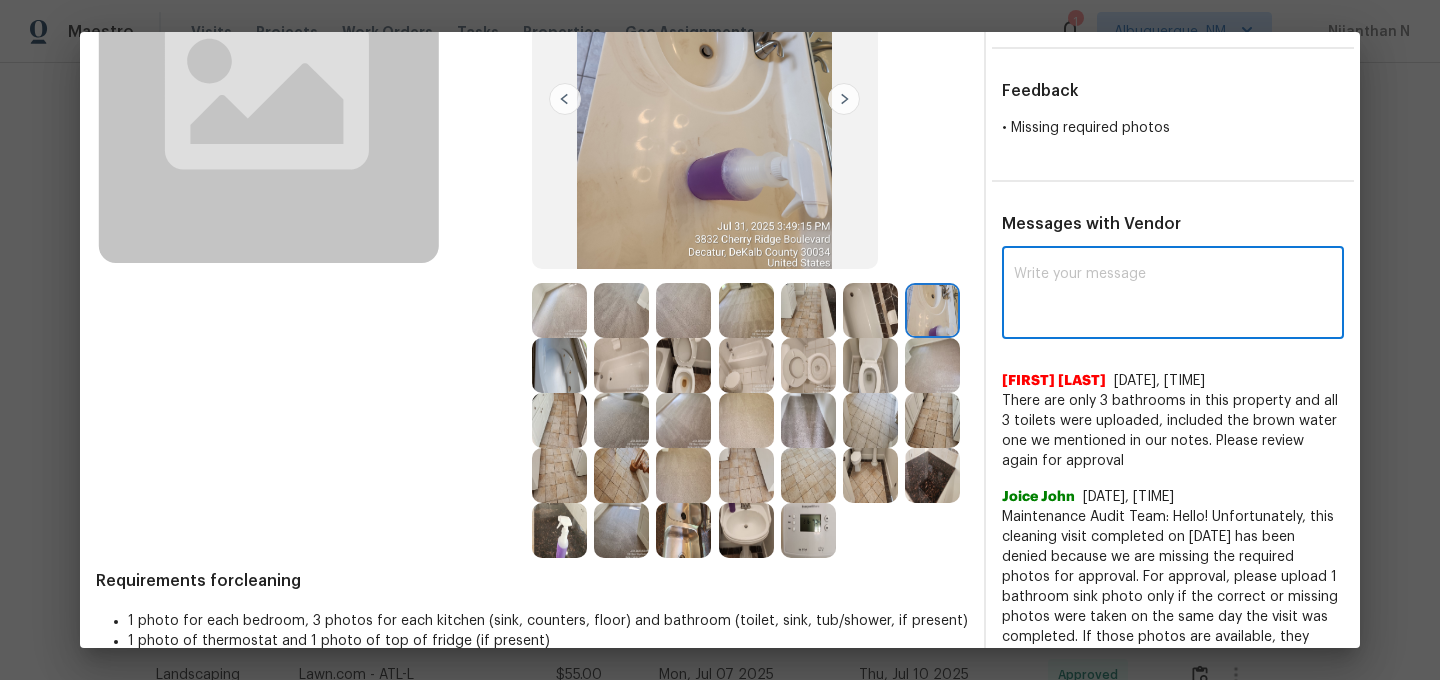 click at bounding box center (1173, 295) 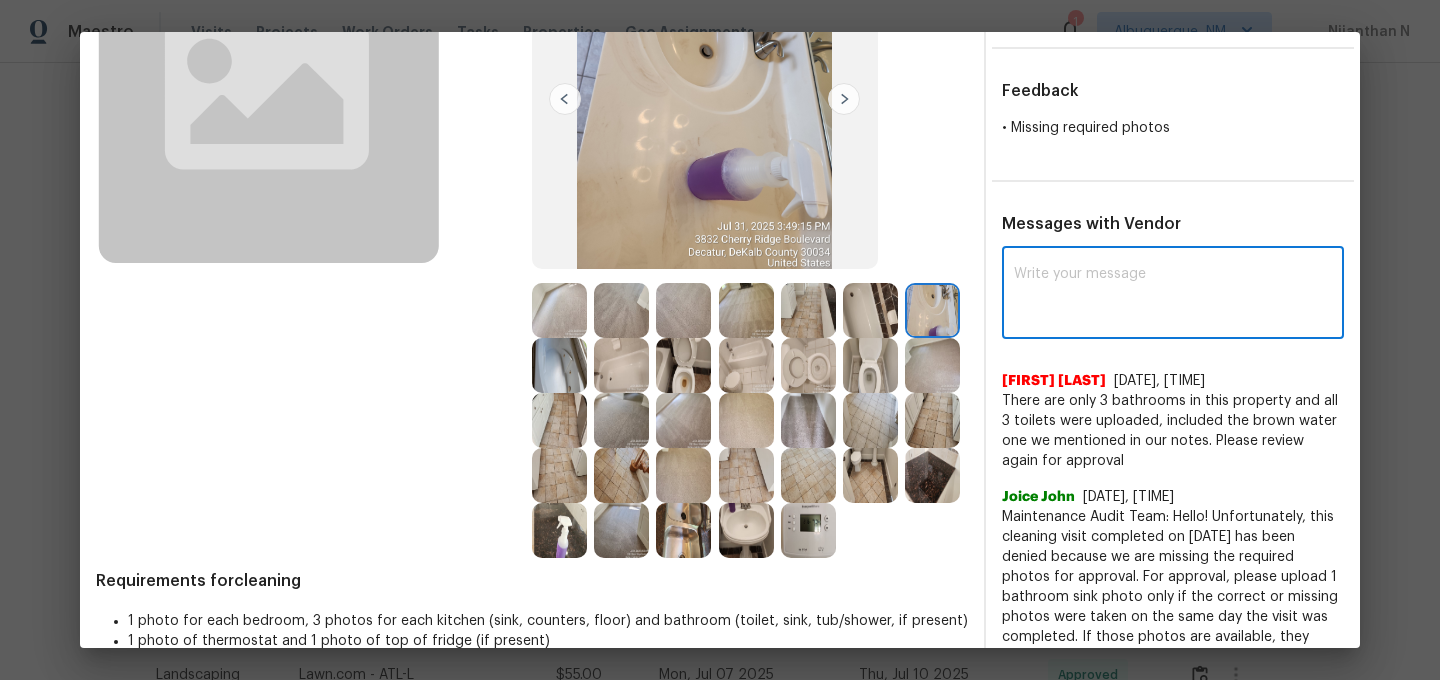 click on "Maintenance Audit Team: Hello! Unfortunately, this cleaning visit completed on 07/31/2025 has been denied because we are missing the required photos for approval. For approval, please upload 1 bathroom sink photo only if the correct or missing photos were taken on the same day the visit was completed. If those photos are available, they must be uploaded within 48 hours of the original visit date. If the required photos were not taken on the day of the visit, the denial will remain in place. If you or your team need a refresher on the quality standards and requirements, please refer to the updated Standards of Work that have been distributed via email. Thank you!" at bounding box center (1173, 647) 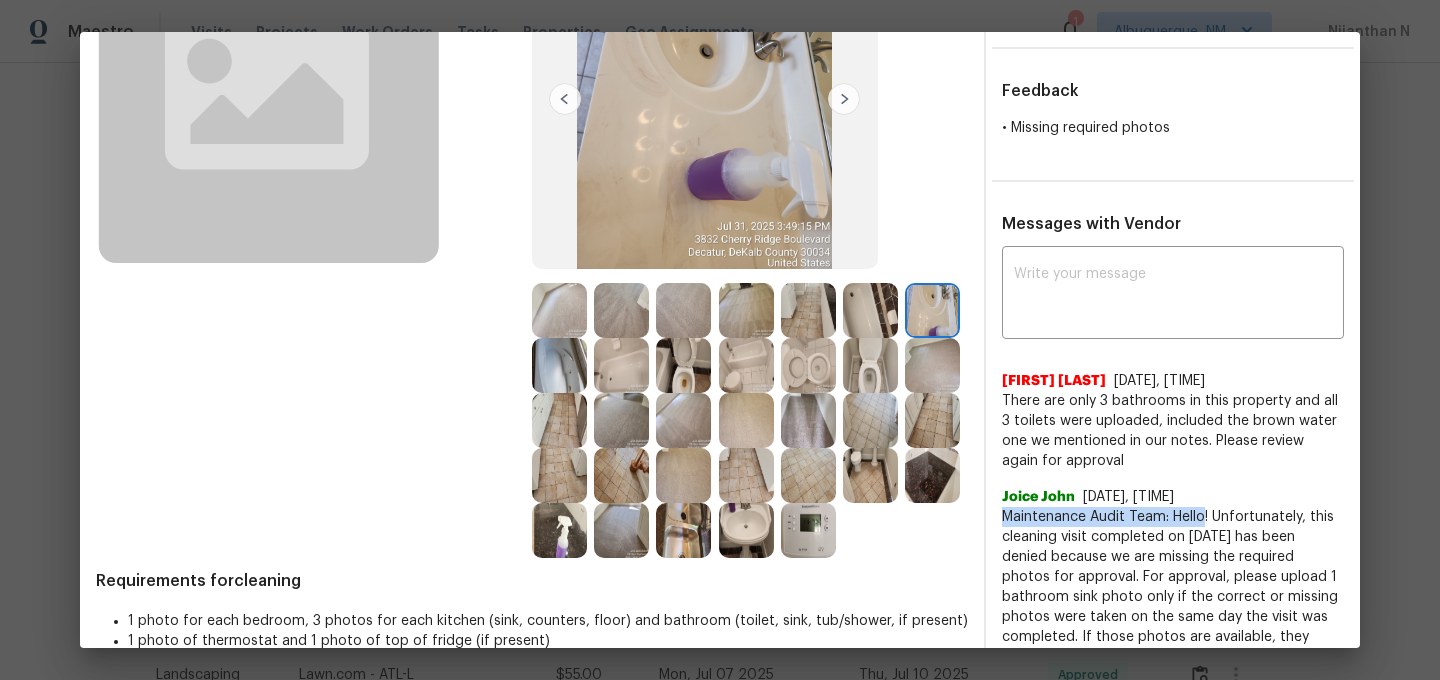 drag, startPoint x: 1046, startPoint y: 514, endPoint x: 1192, endPoint y: 489, distance: 148.12495 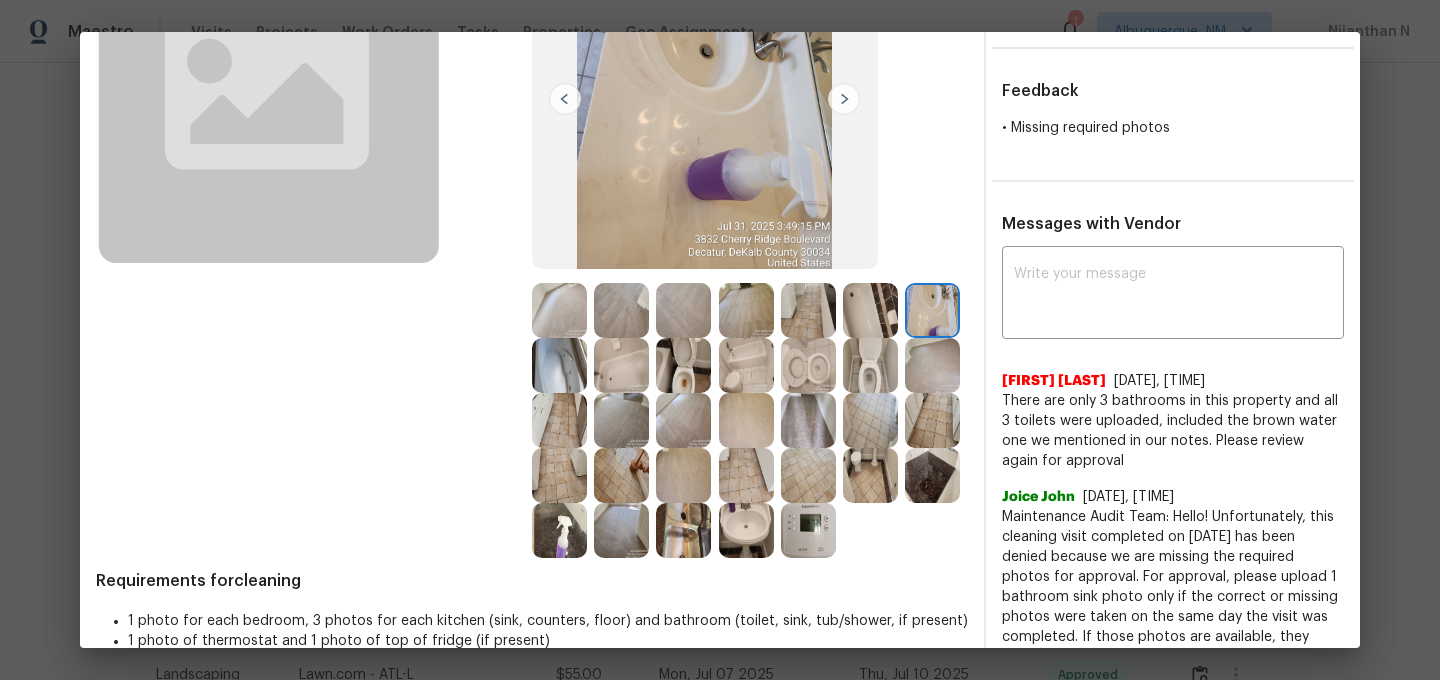 click on "Maintenance Audit Team: Hello! Unfortunately, this cleaning visit completed on 07/31/2025 has been denied because we are missing the required photos for approval. For approval, please upload 1 bathroom sink photo only if the correct or missing photos were taken on the same day the visit was completed. If those photos are available, they must be uploaded within 48 hours of the original visit date. If the required photos were not taken on the day of the visit, the denial will remain in place. If you or your team need a refresher on the quality standards and requirements, please refer to the updated Standards of Work that have been distributed via email. Thank you!" at bounding box center (1173, 647) 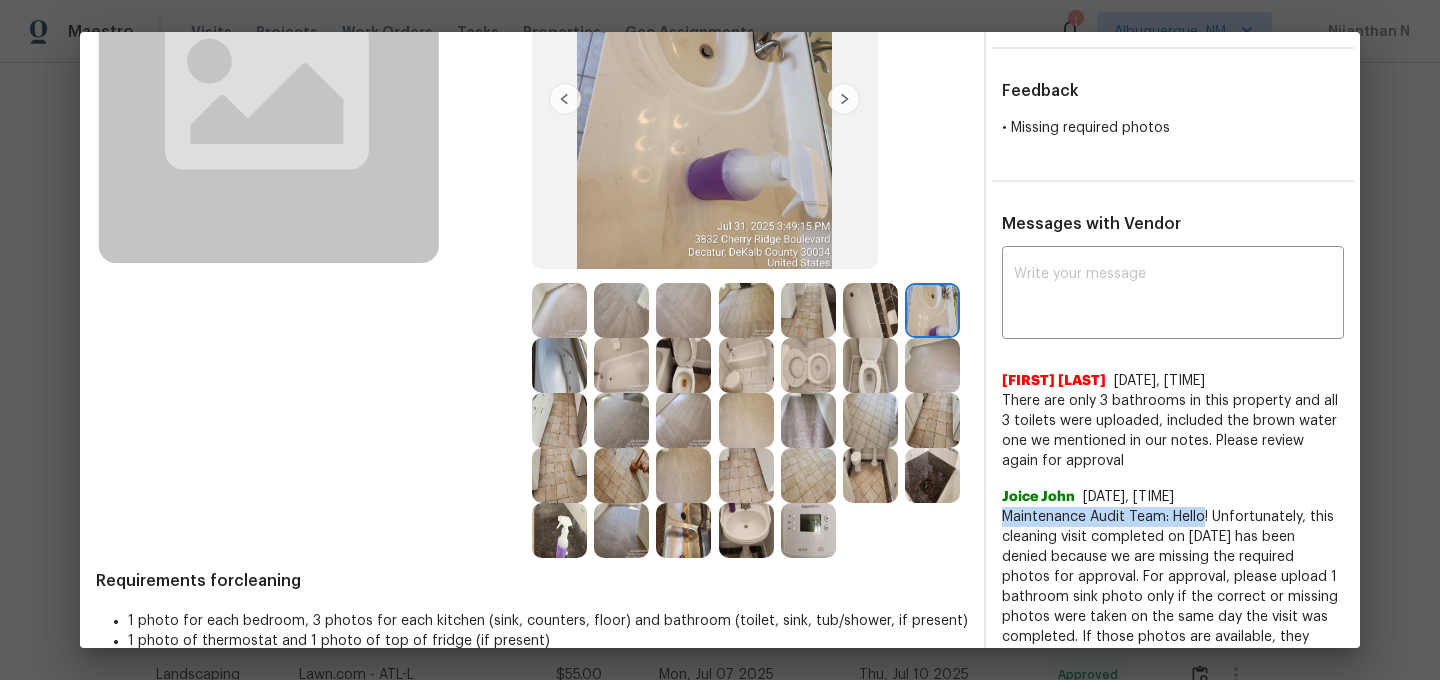 drag, startPoint x: 1047, startPoint y: 519, endPoint x: 1185, endPoint y: 522, distance: 138.03261 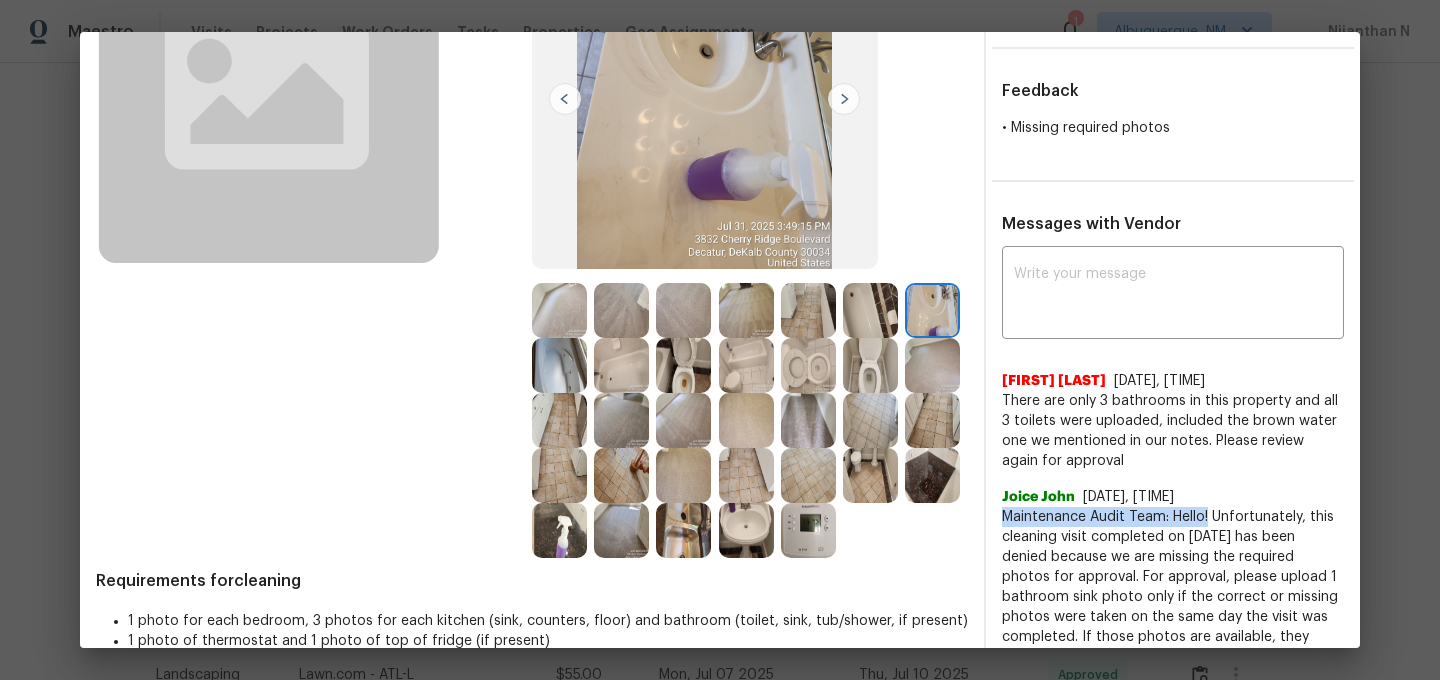 copy on "Maintenance Audit Team: Hello!" 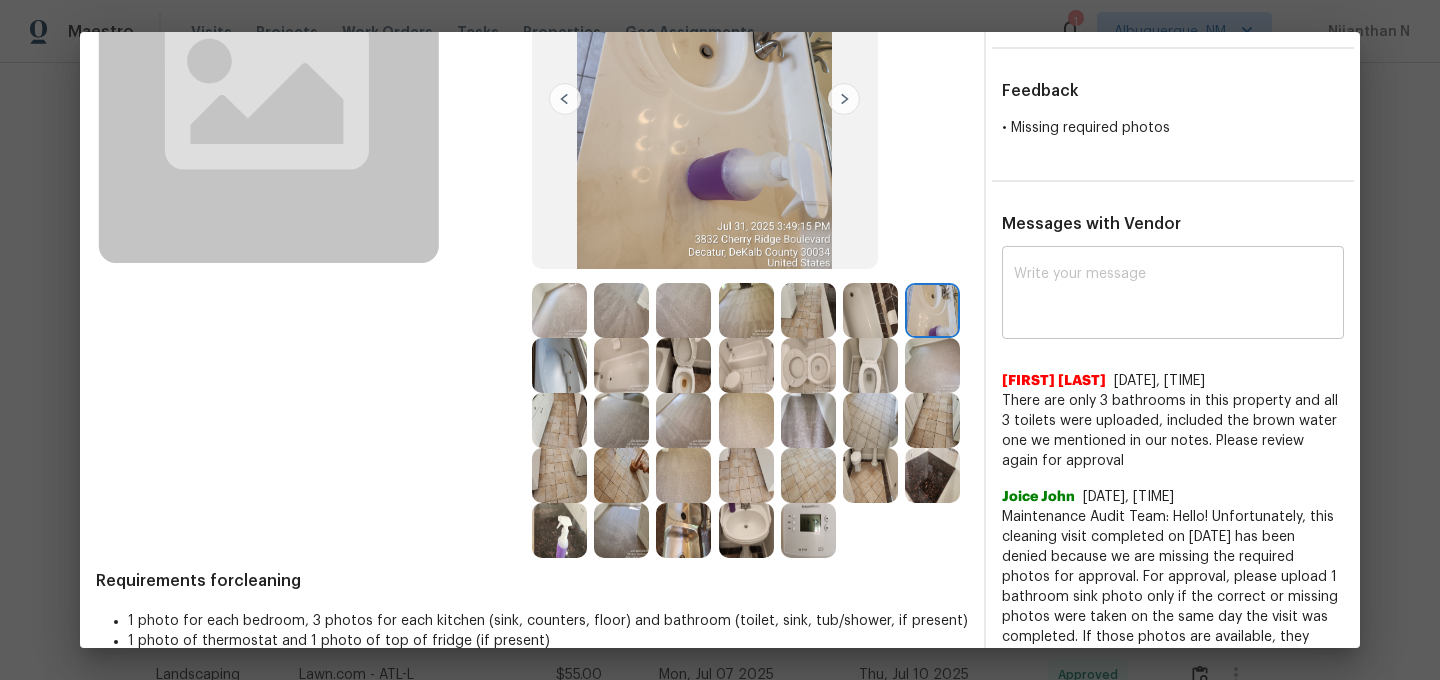 click at bounding box center (1173, 295) 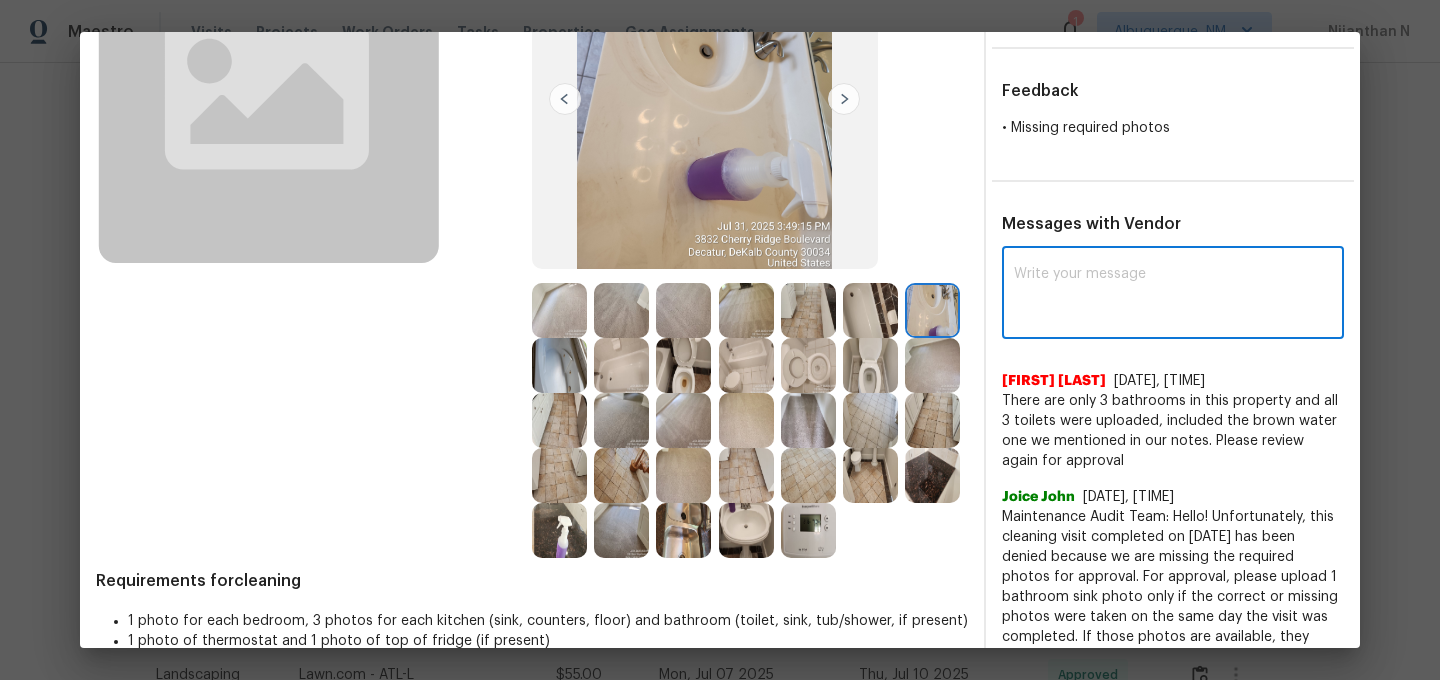 paste on "Maintenance Audit Team: Hello!" 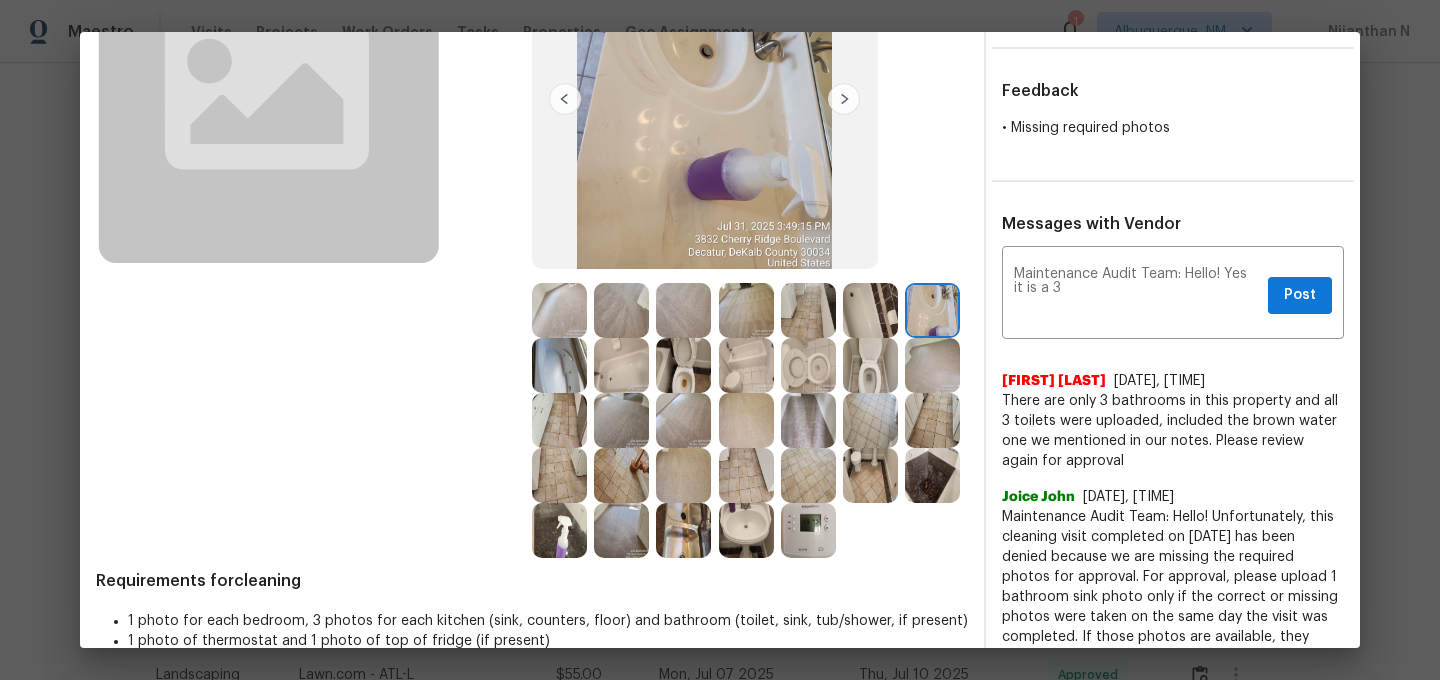 click on "There are only 3 bathrooms in this property and all 3 toilets were uploaded, included the brown water one we mentioned in our notes. Please review again for approval" at bounding box center (1173, 431) 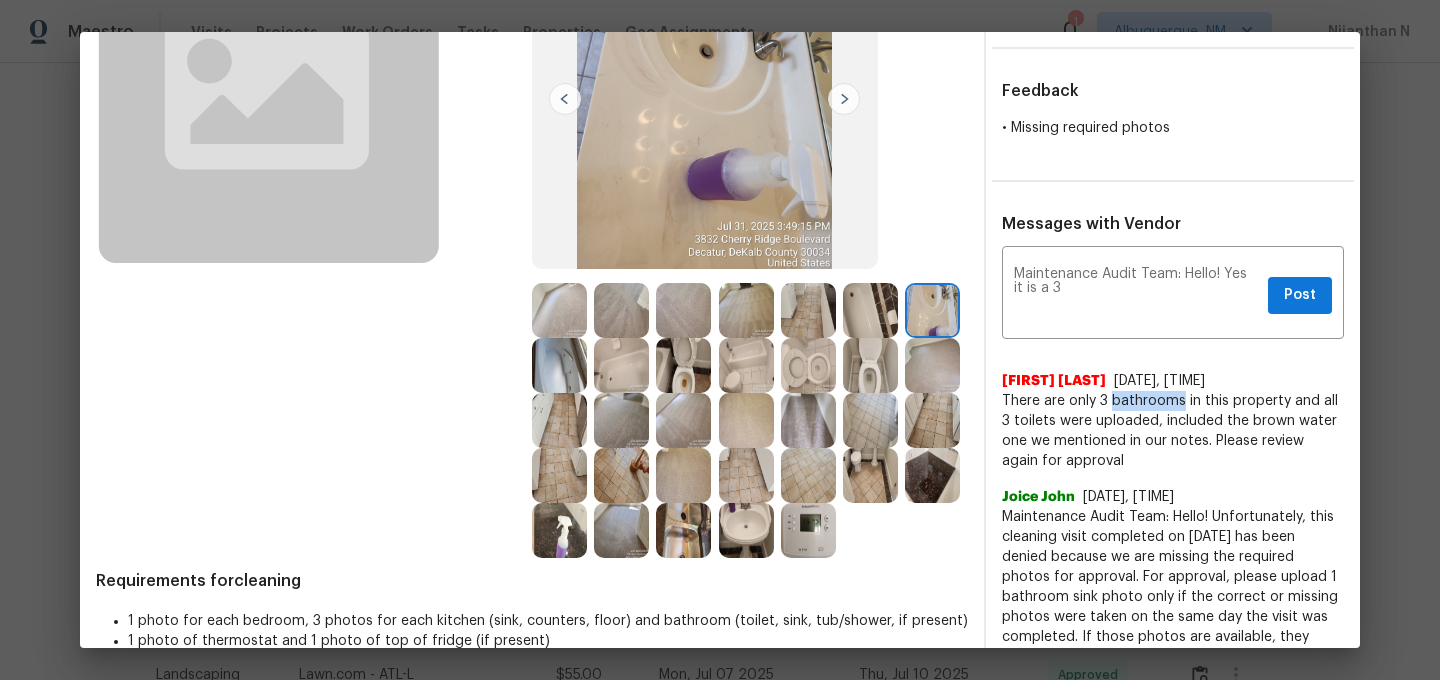 click on "There are only 3 bathrooms in this property and all 3 toilets were uploaded, included the brown water one we mentioned in our notes. Please review again for approval" at bounding box center (1173, 431) 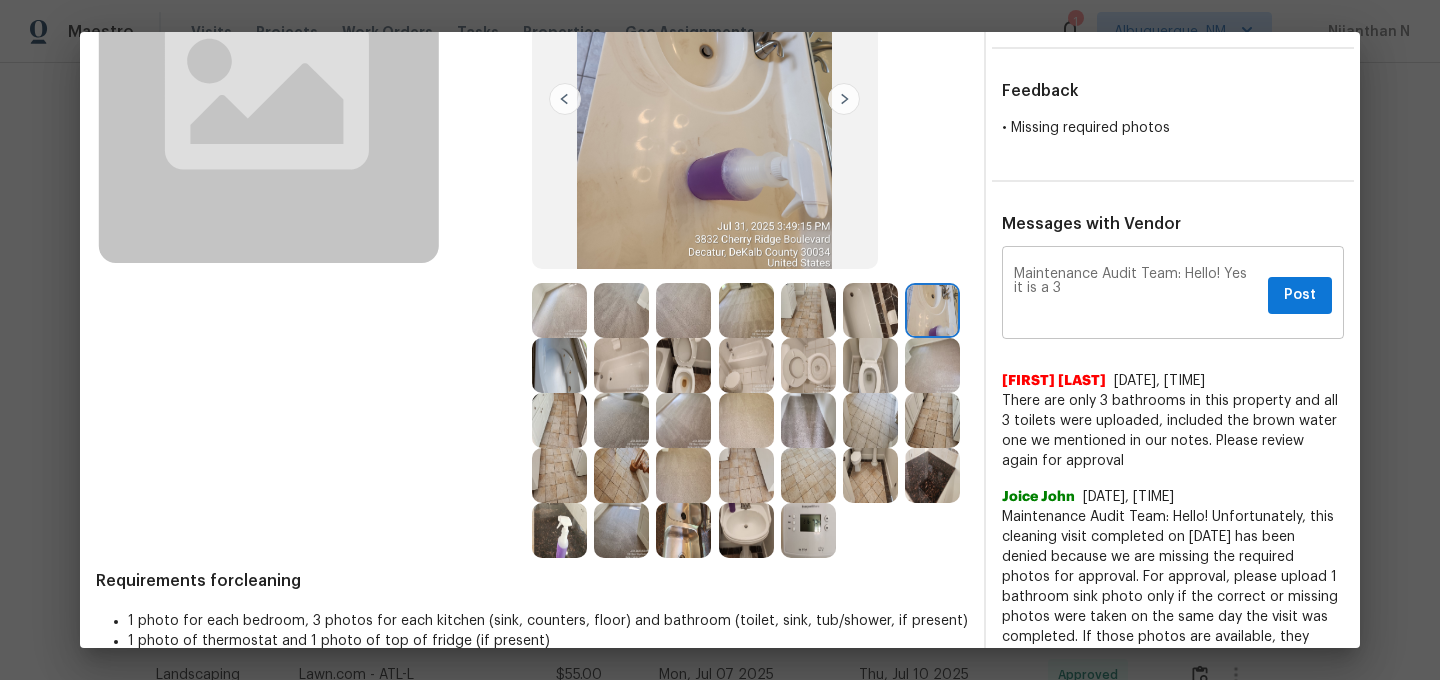 click on "Maintenance Audit Team: Hello! Yes it is a 3" at bounding box center [1137, 295] 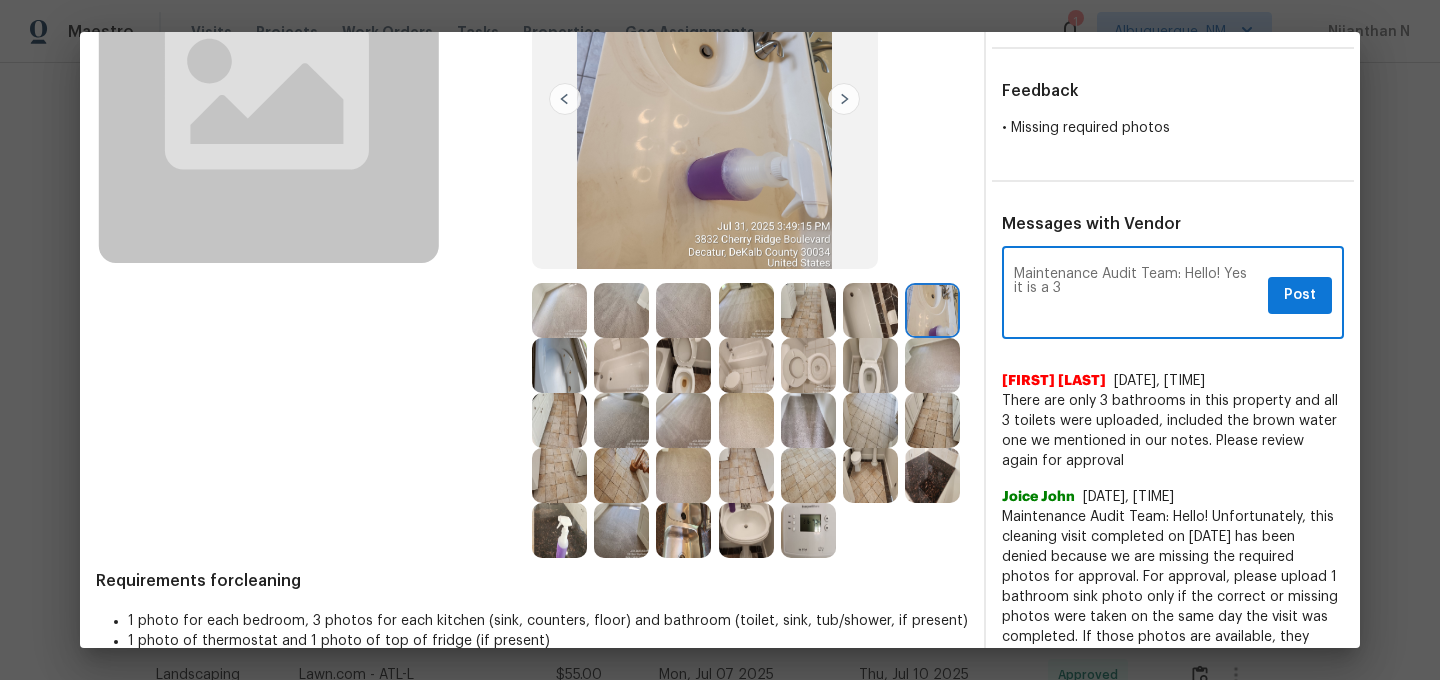 paste on "bathrooms" 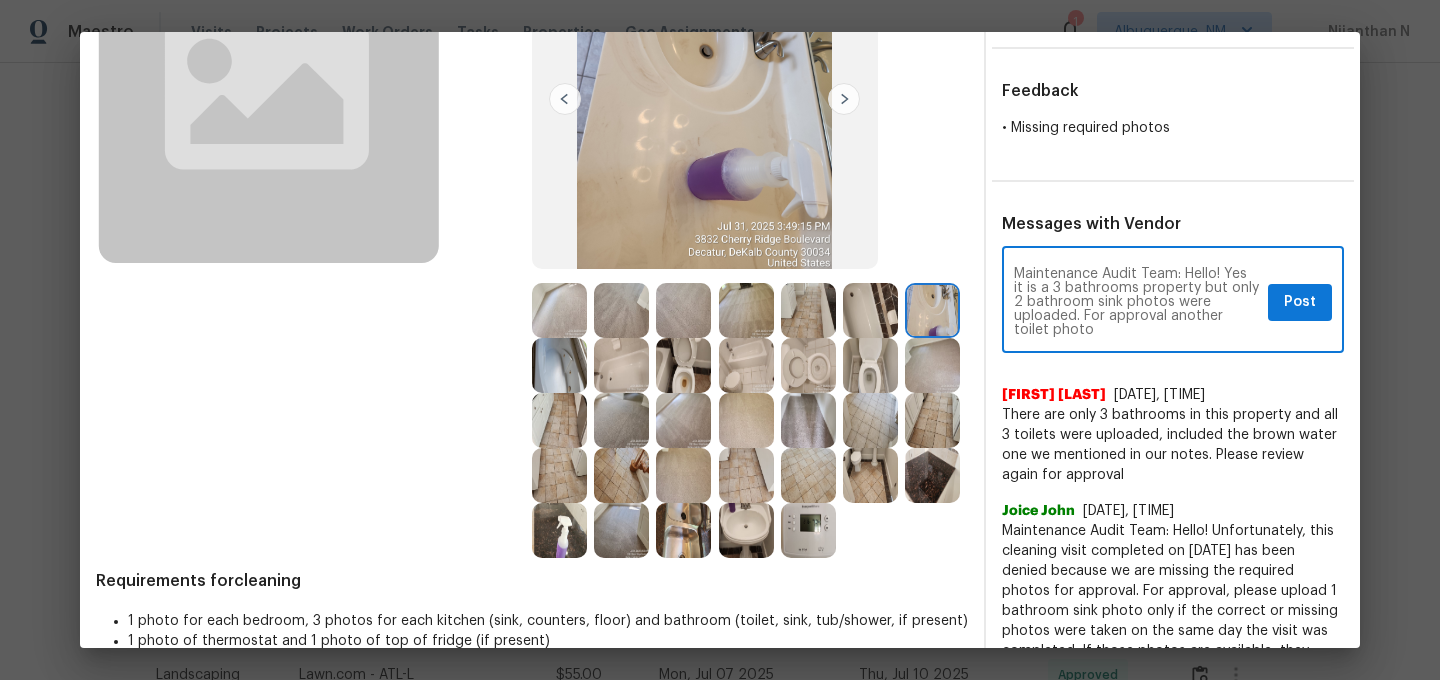click on "Maintenance Audit Team: Hello! Yes it is a 3 bathrooms property but only 2 bathroom sink photos were uploaded. For approval another toilet photo" at bounding box center [1137, 302] 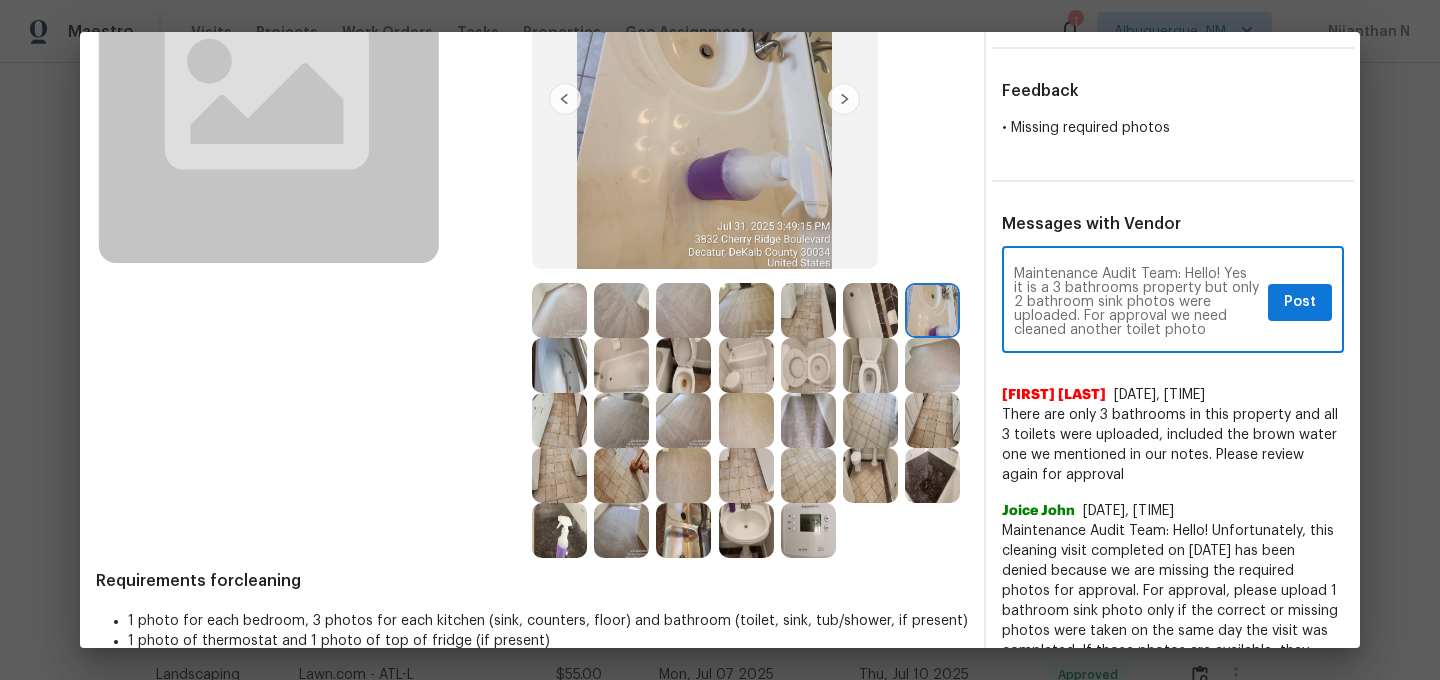 click on "Maintenance Audit Team: Hello! Yes it is a 3 bathrooms property but only 2 bathroom sink photos were uploaded. For approval we need cleaned another toilet photo" at bounding box center (1137, 302) 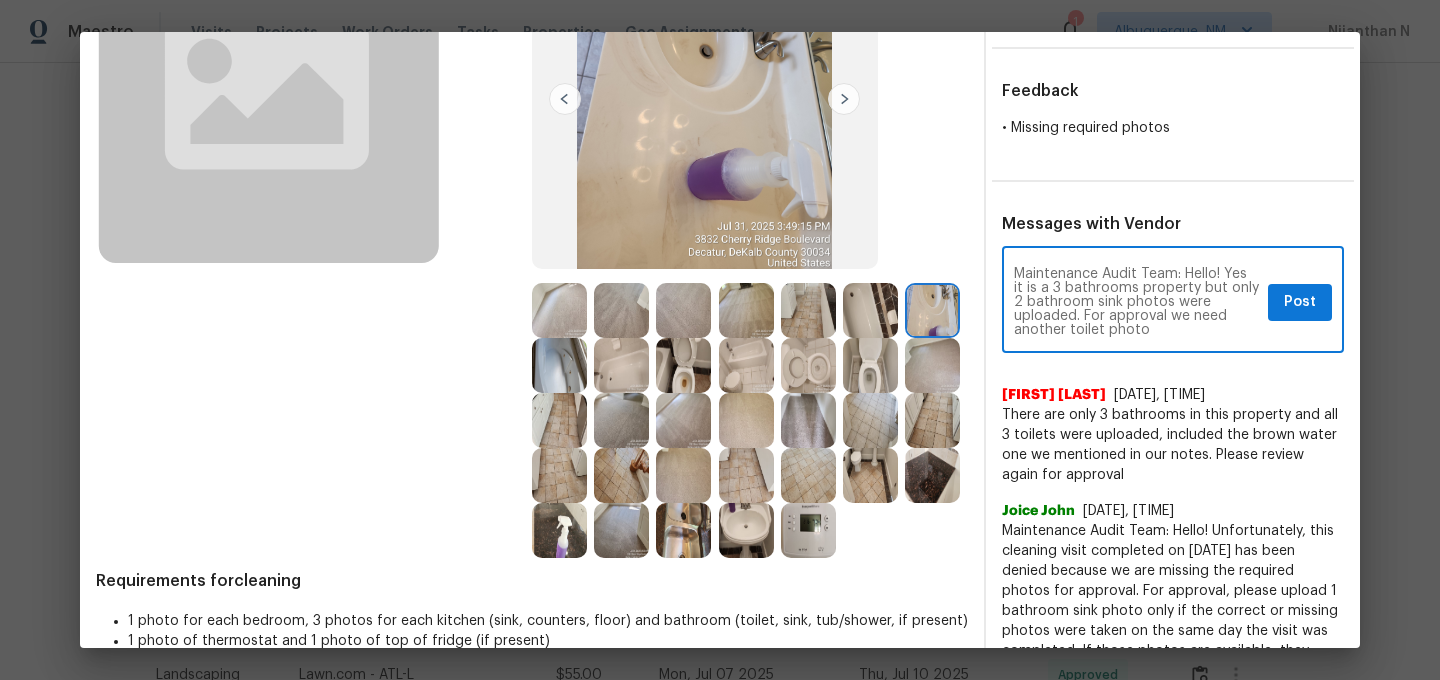 click on "Maintenance Audit Team: Hello! Yes it is a 3 bathrooms property but only 2 bathroom sink photos were uploaded. For approval we need another toilet photo" at bounding box center [1137, 302] 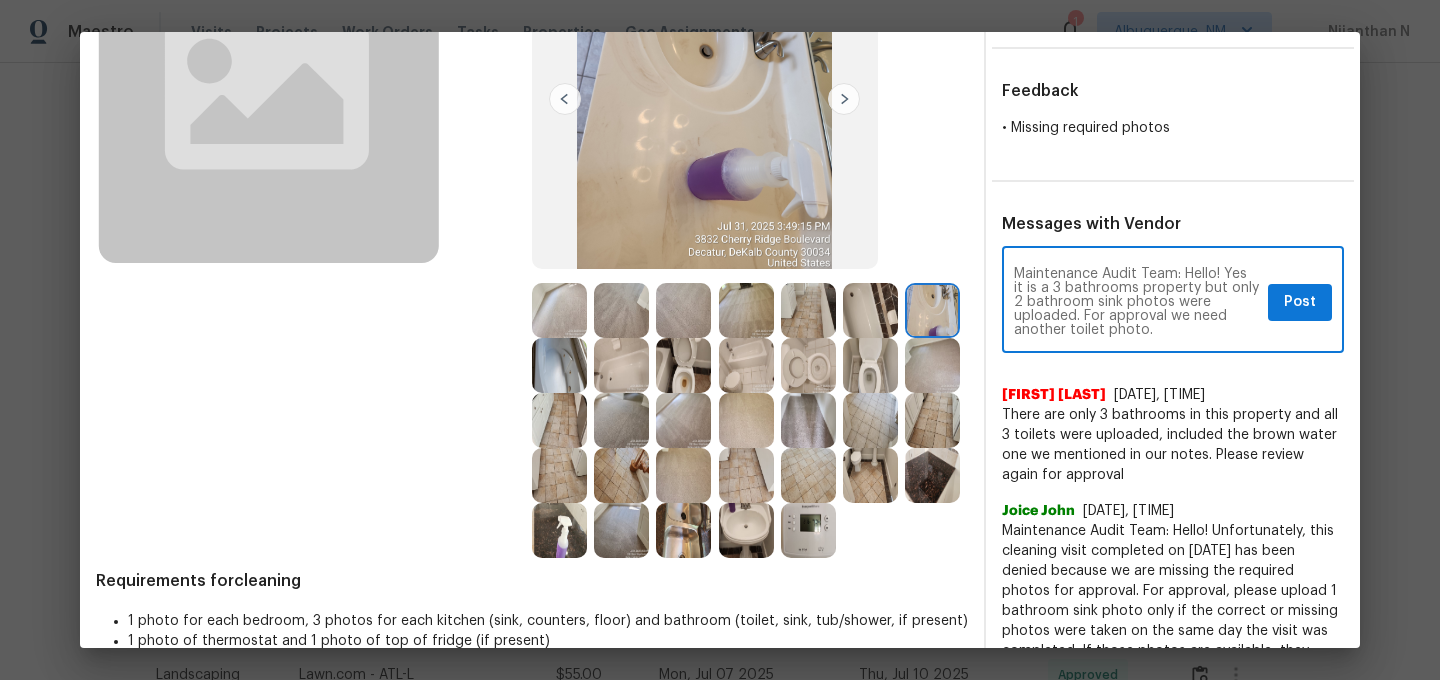 paste on "As per our updated SWO the photos must be uploaded within 48 hours of the original visit date. If the required photos were not taken on the day of the visit, the denial will remain in place. If you or your team need a refresher on the quality standards and requirements, please refer to the updated Standards of Work that have been distributed via email." 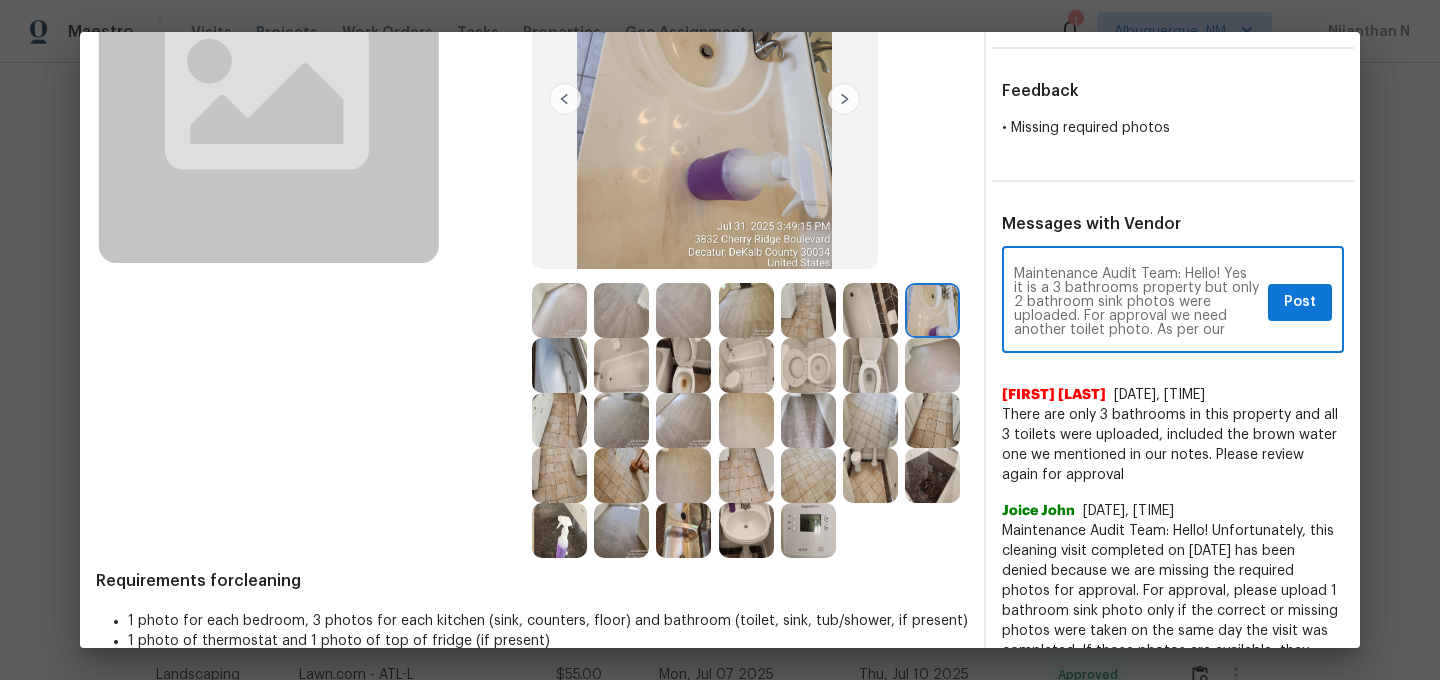 scroll, scrollTop: 140, scrollLeft: 0, axis: vertical 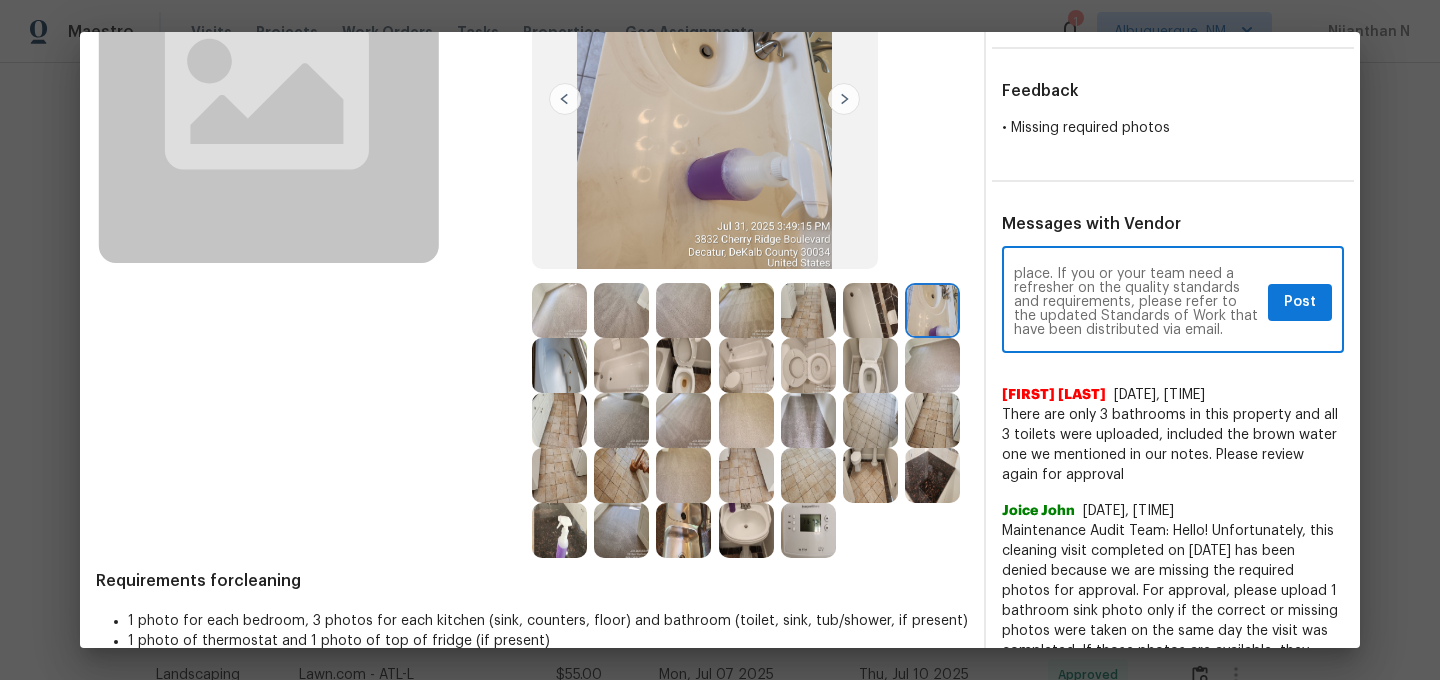 type on "Maintenance Audit Team: Hello! Yes it is a 3 bathrooms property but only 2 bathroom sink photos were uploaded. For approval we need another toilet photo. As per our updated SWO the photos must be uploaded within 48 hours of the original visit date. If the required photos were not taken on the day of the visit, the denial will remain in place. If you or your team need a refresher on the quality standards and requirements, please refer to the updated Standards of Work that have been distributed via email." 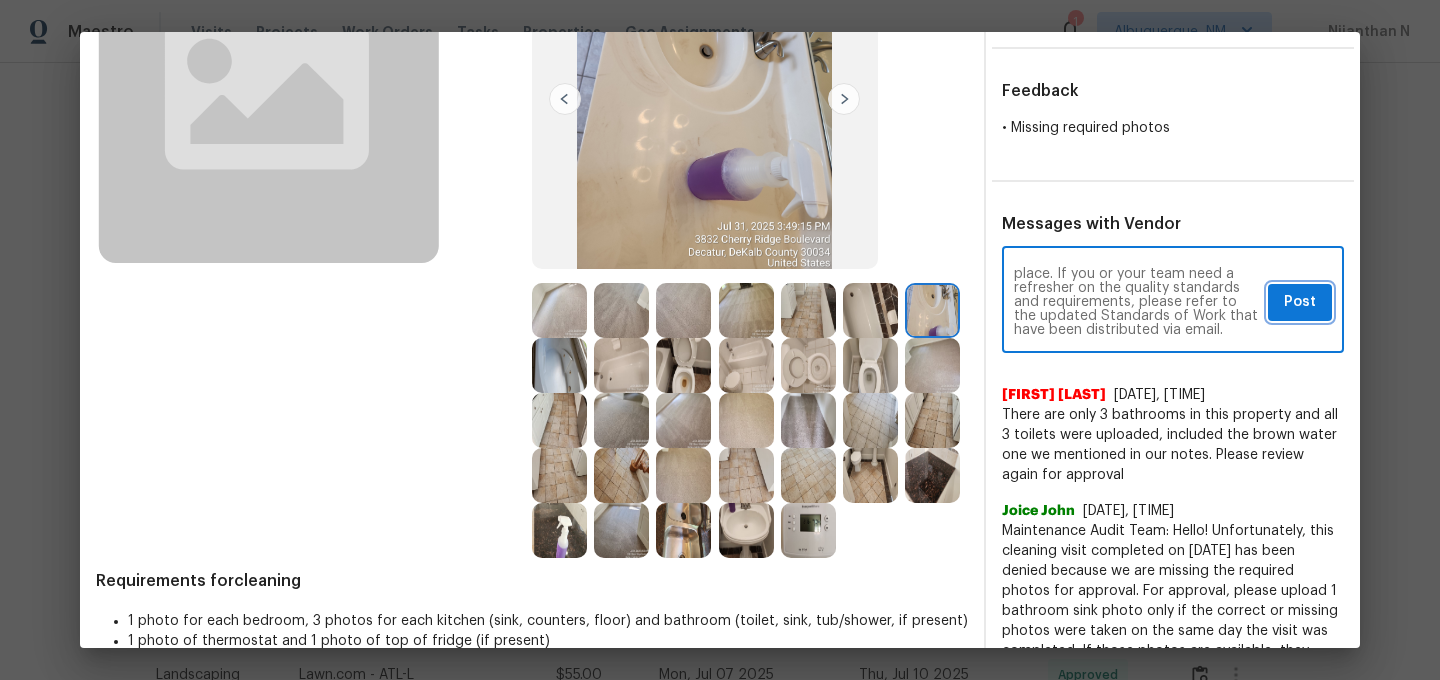 click on "Post" at bounding box center (1300, 302) 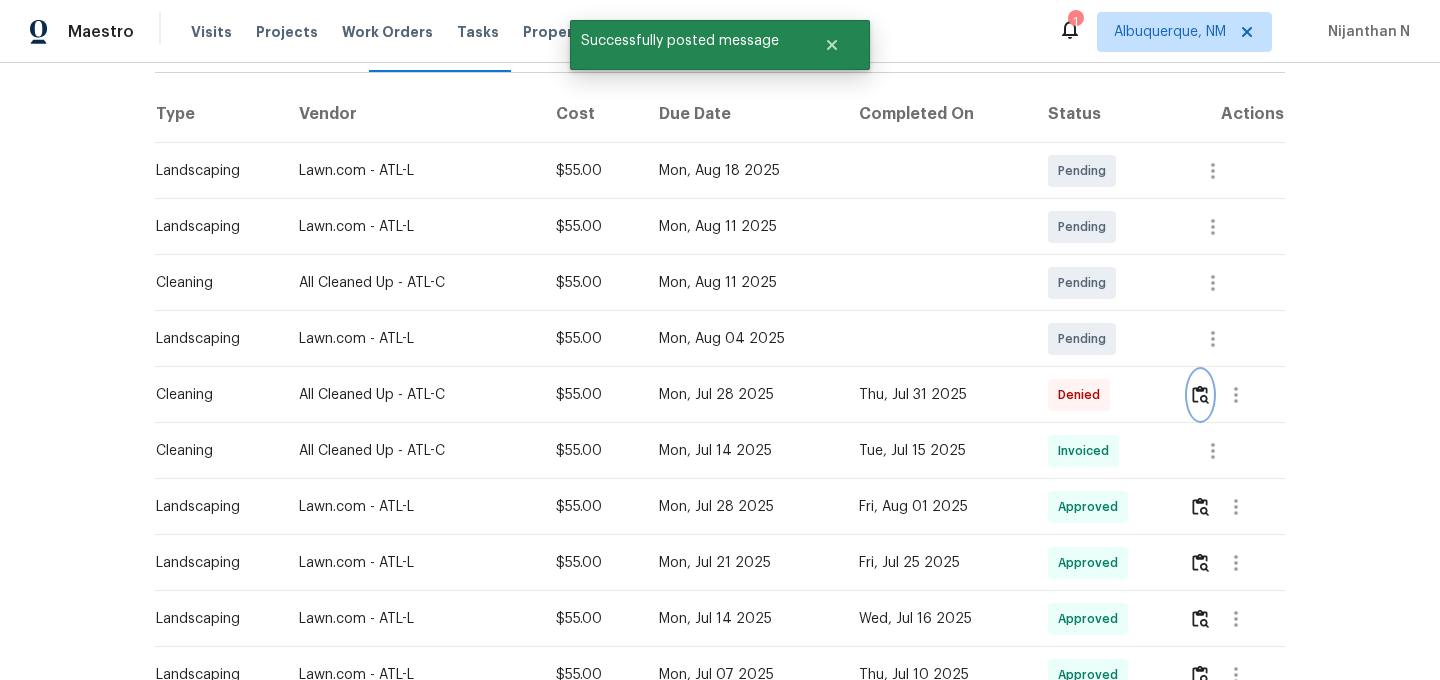 scroll, scrollTop: 0, scrollLeft: 0, axis: both 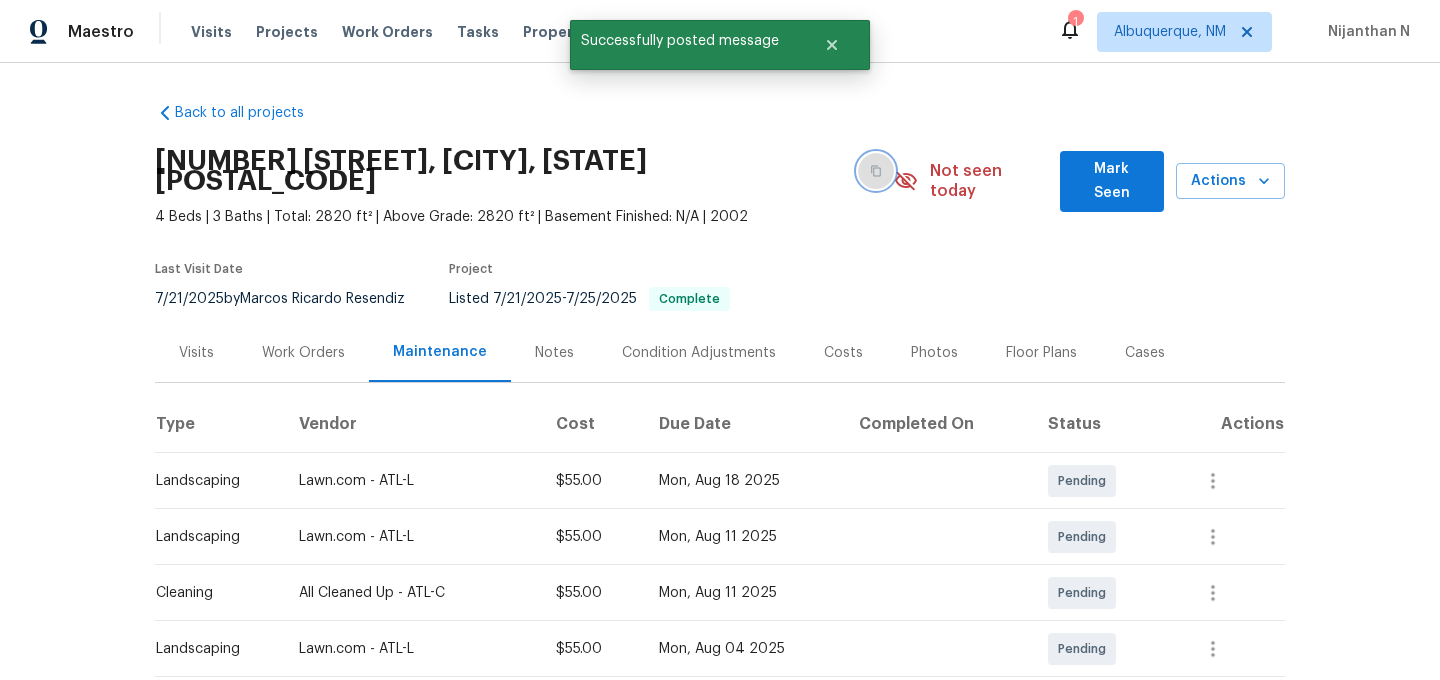 click 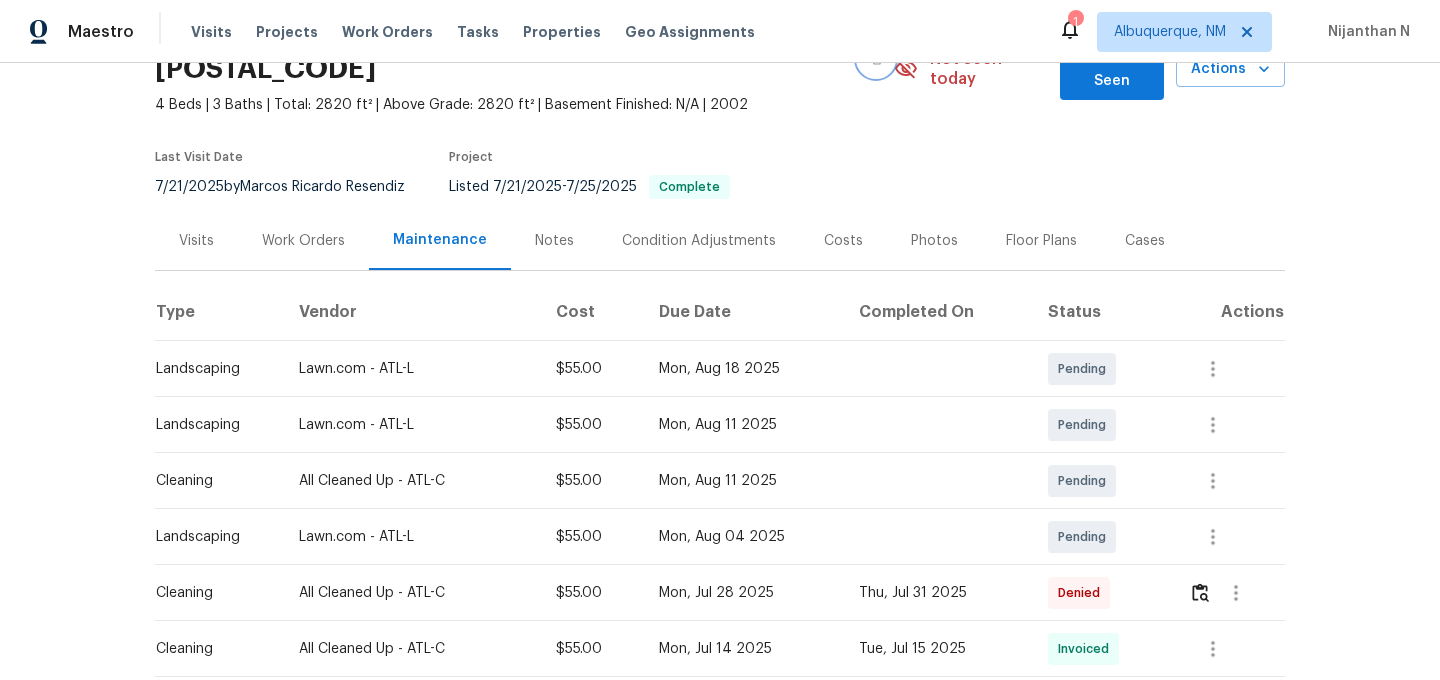 scroll, scrollTop: 232, scrollLeft: 0, axis: vertical 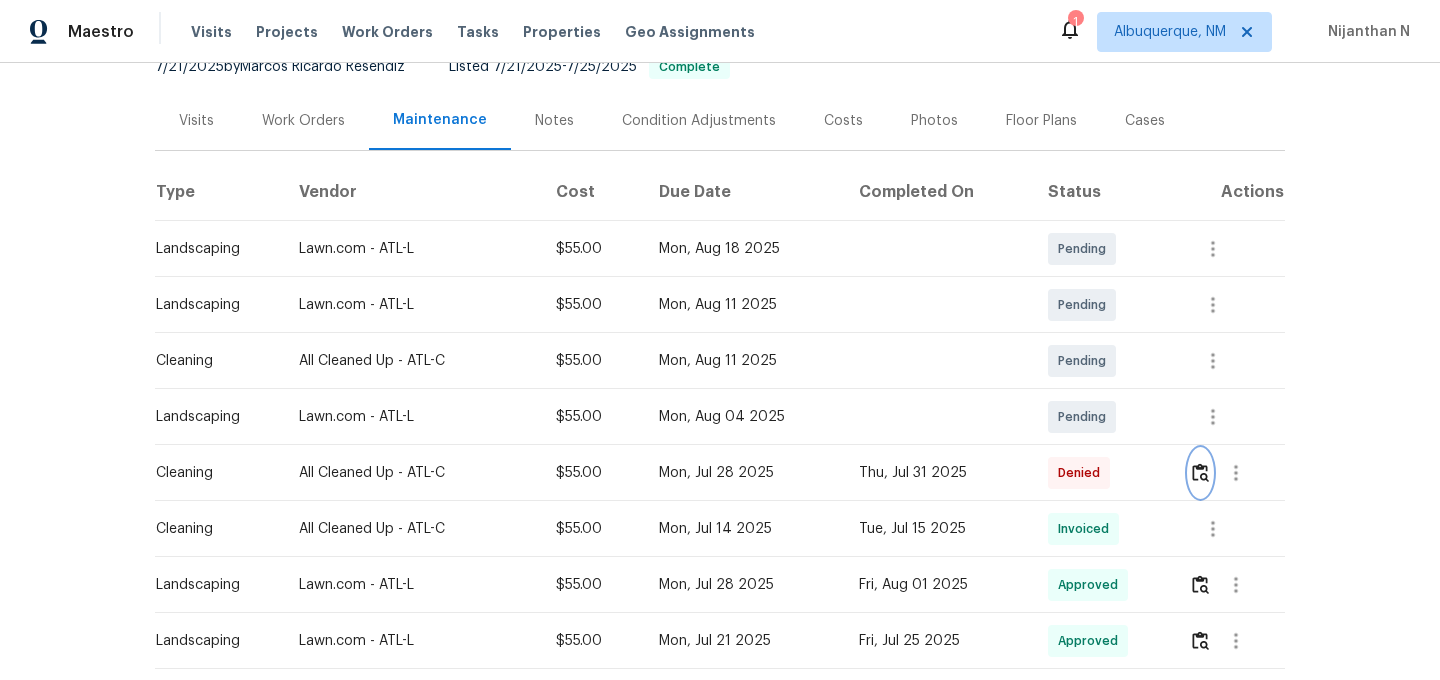 click at bounding box center [1200, 473] 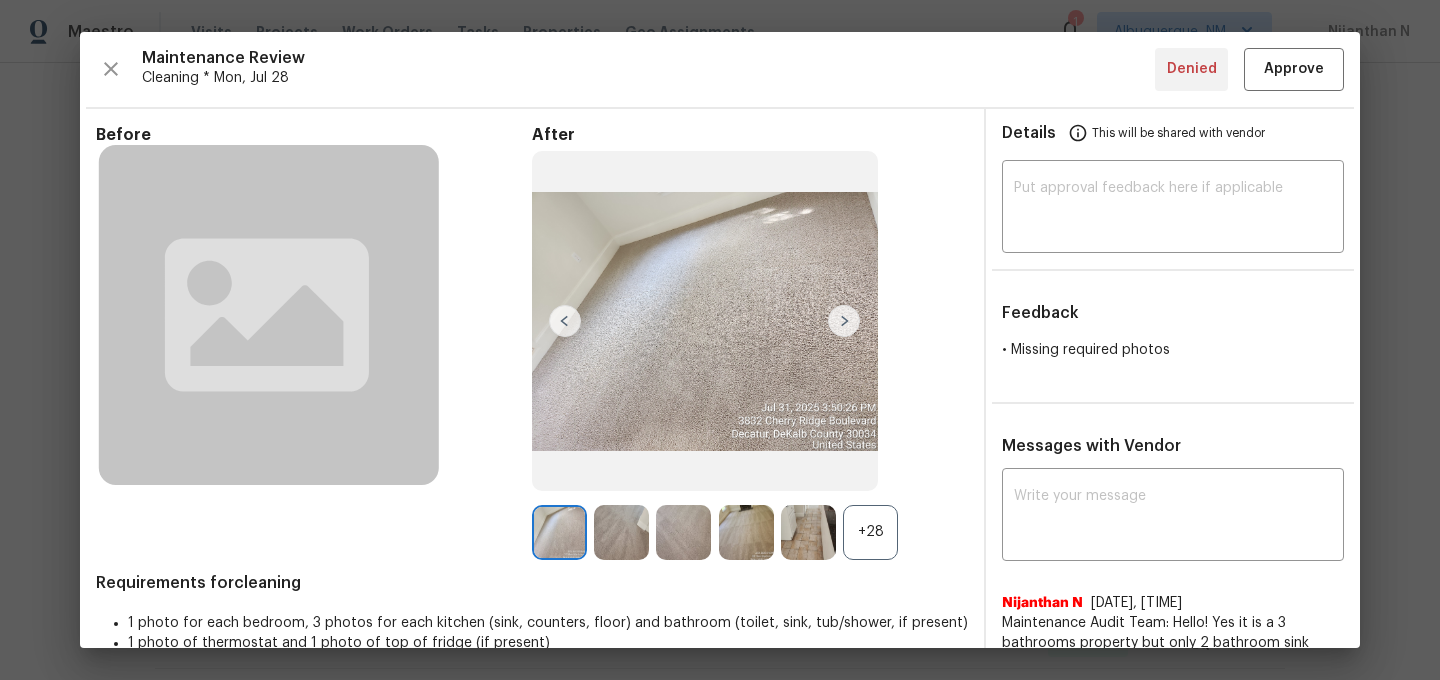 scroll, scrollTop: 116, scrollLeft: 0, axis: vertical 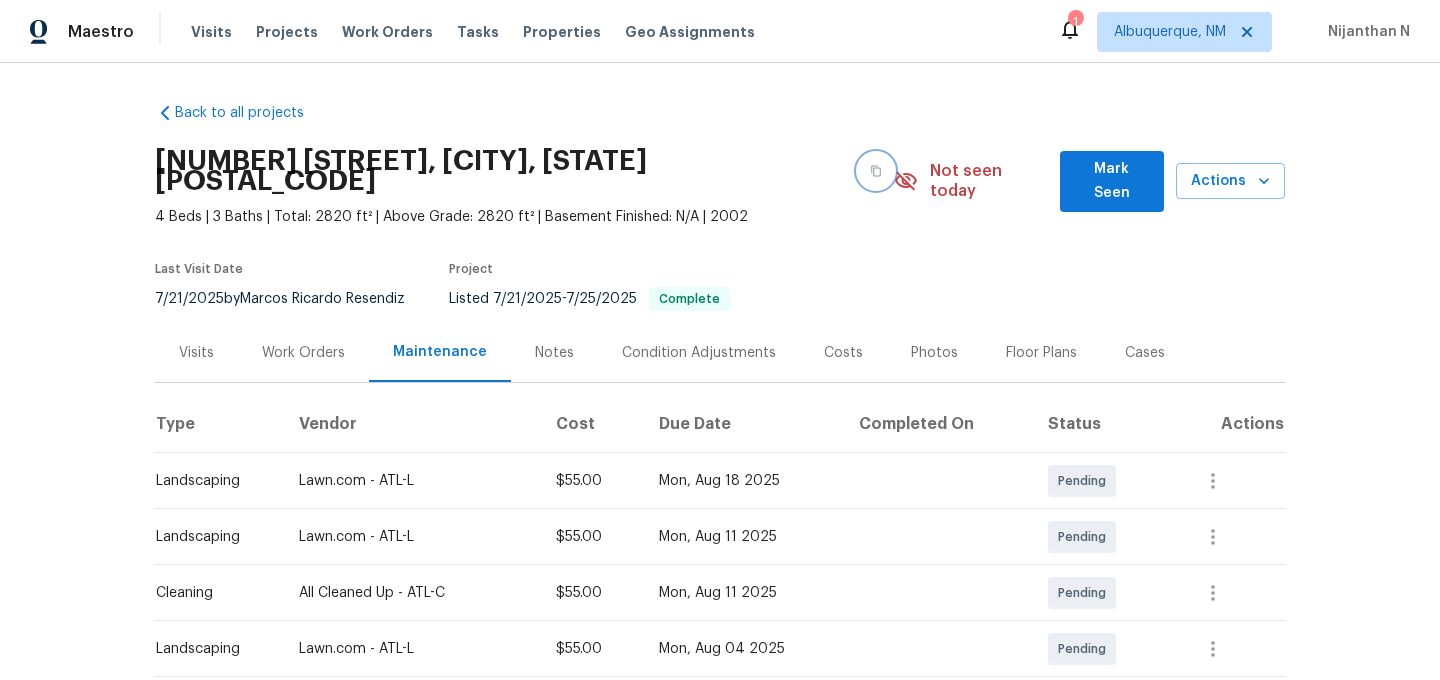 click at bounding box center [876, 171] 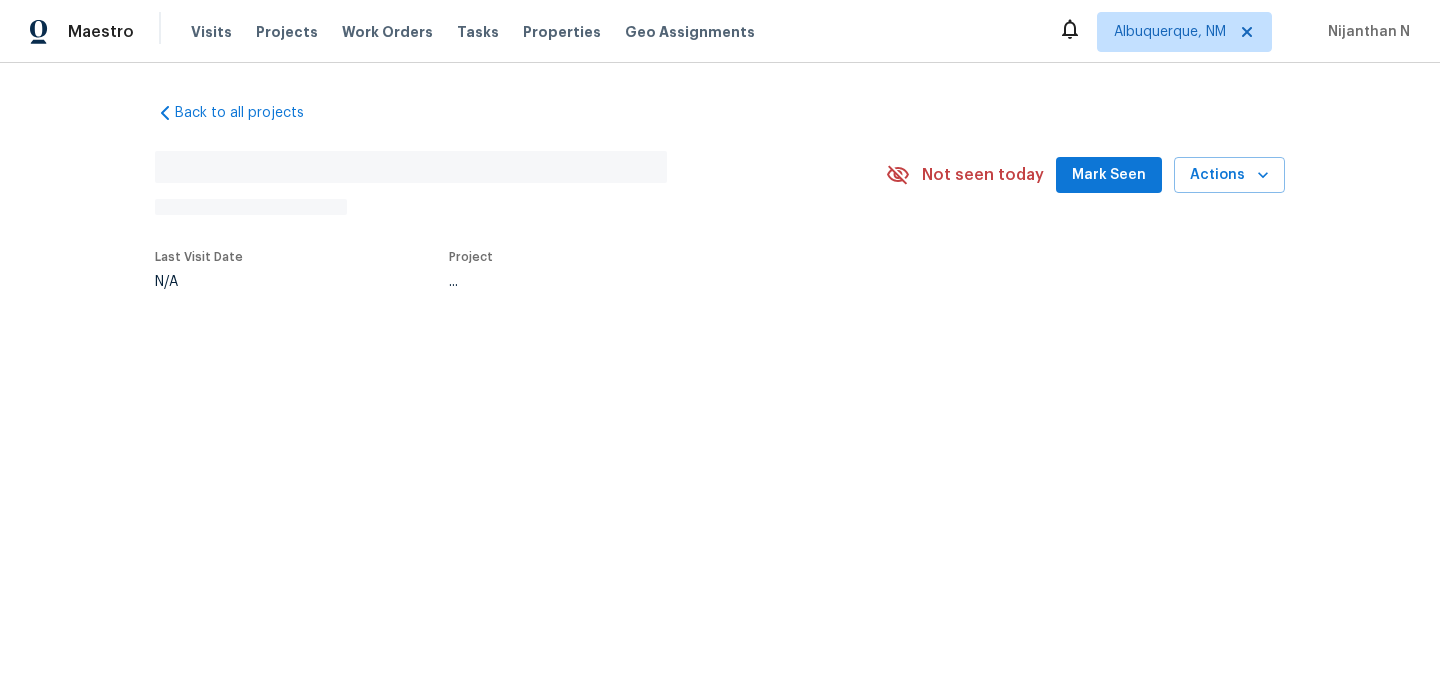 scroll, scrollTop: 0, scrollLeft: 0, axis: both 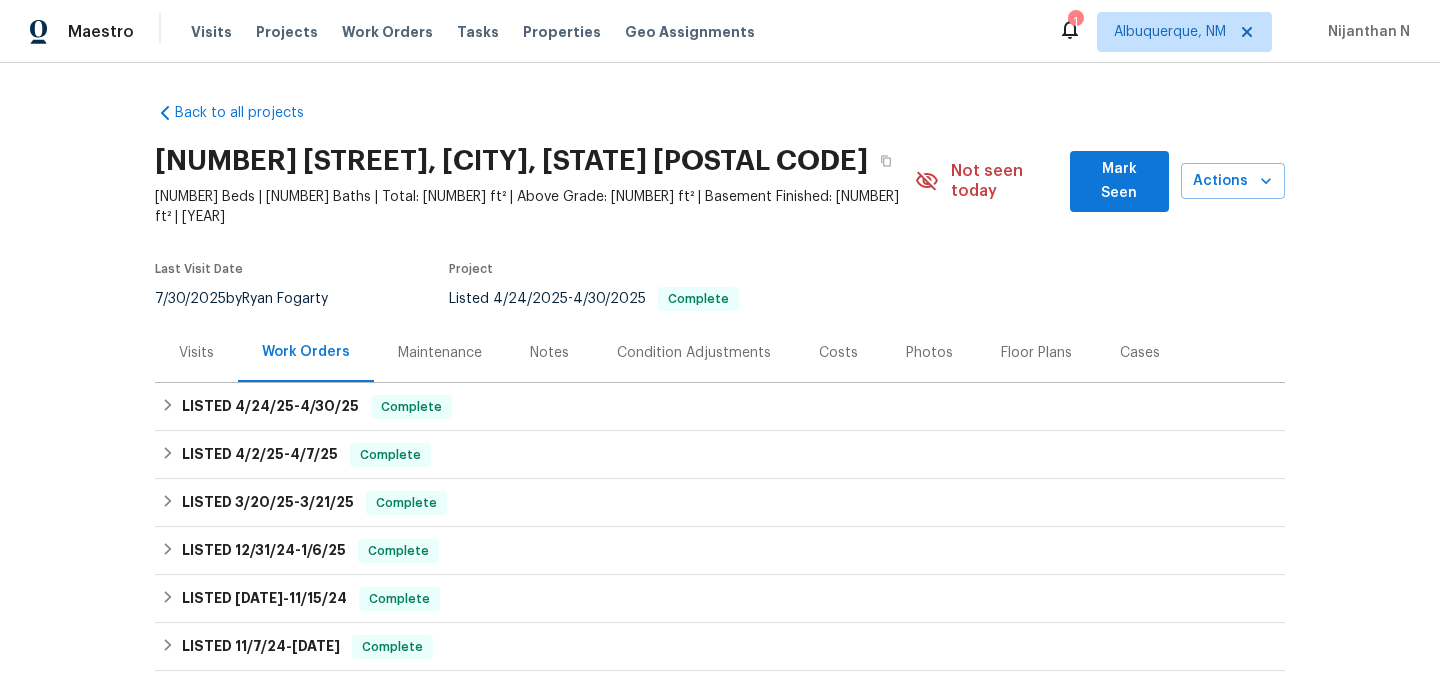 click on "Maintenance" at bounding box center [440, 352] 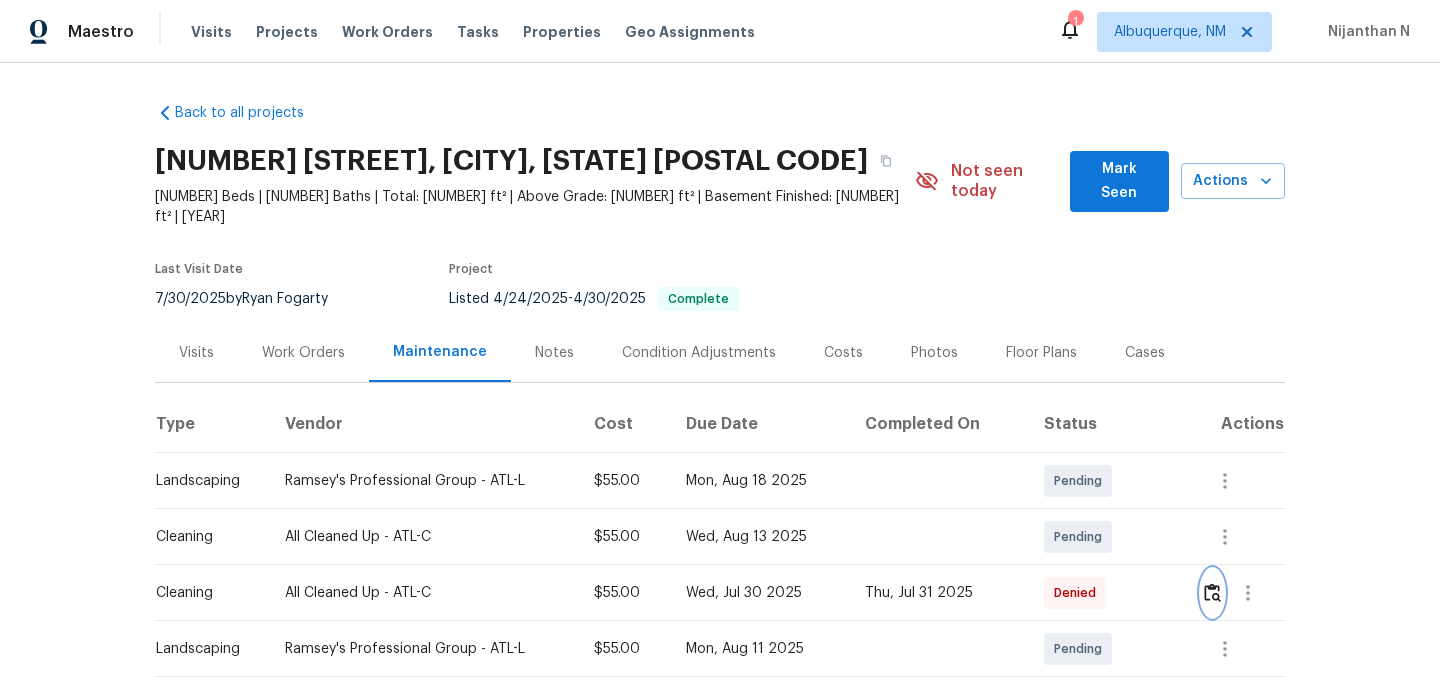 click at bounding box center (1212, 592) 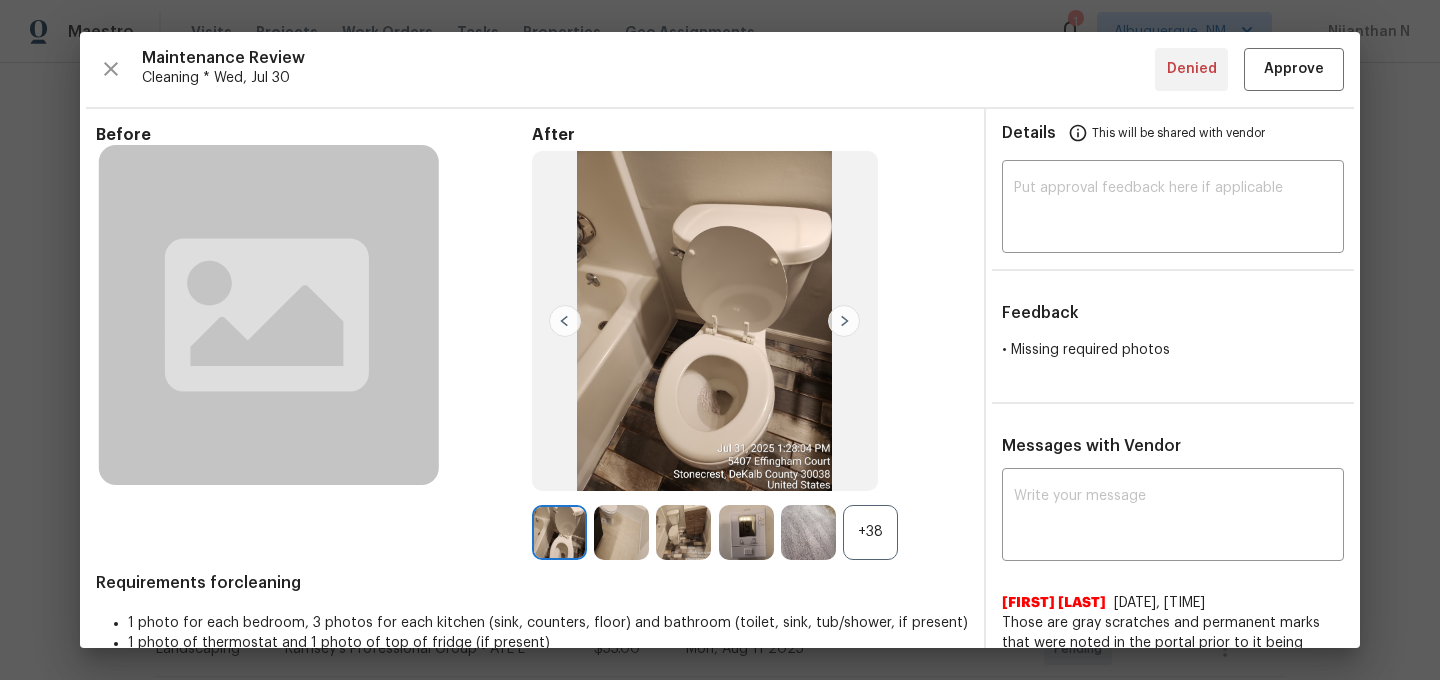 click on "+38" at bounding box center (870, 532) 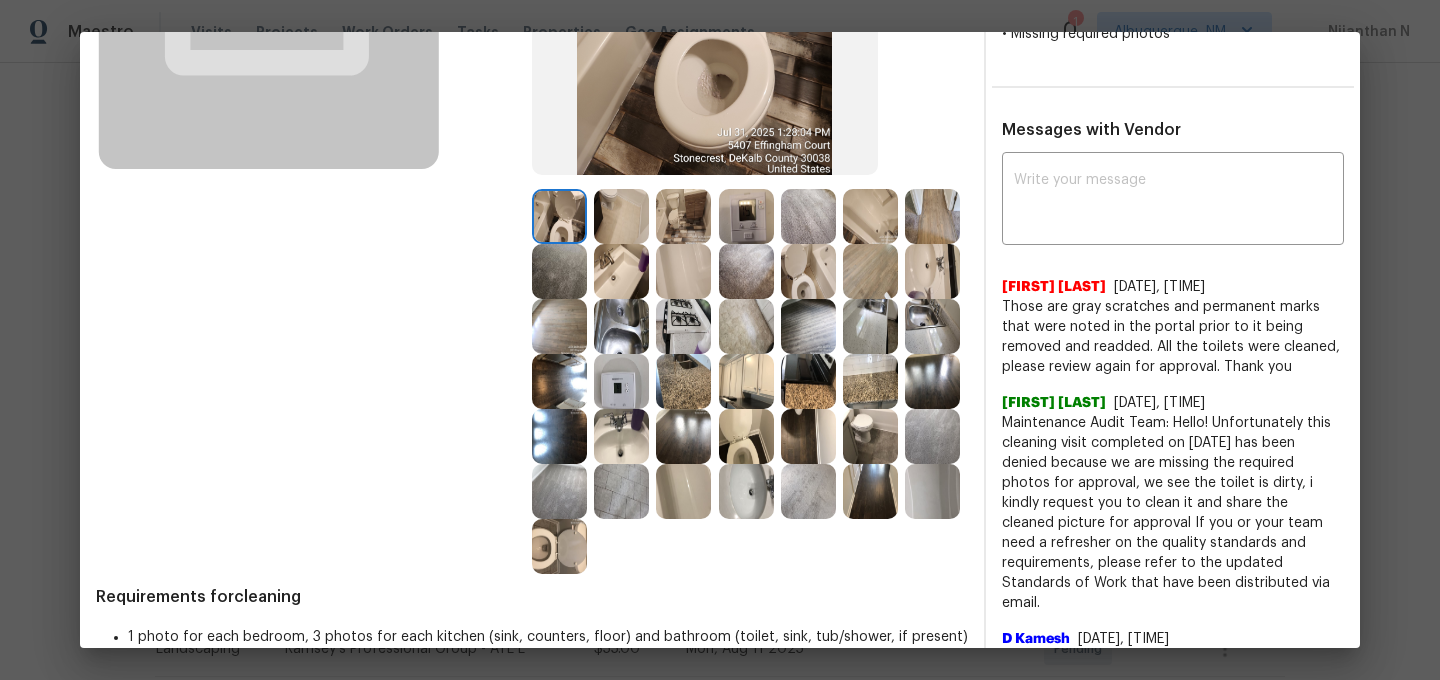 scroll, scrollTop: 408, scrollLeft: 0, axis: vertical 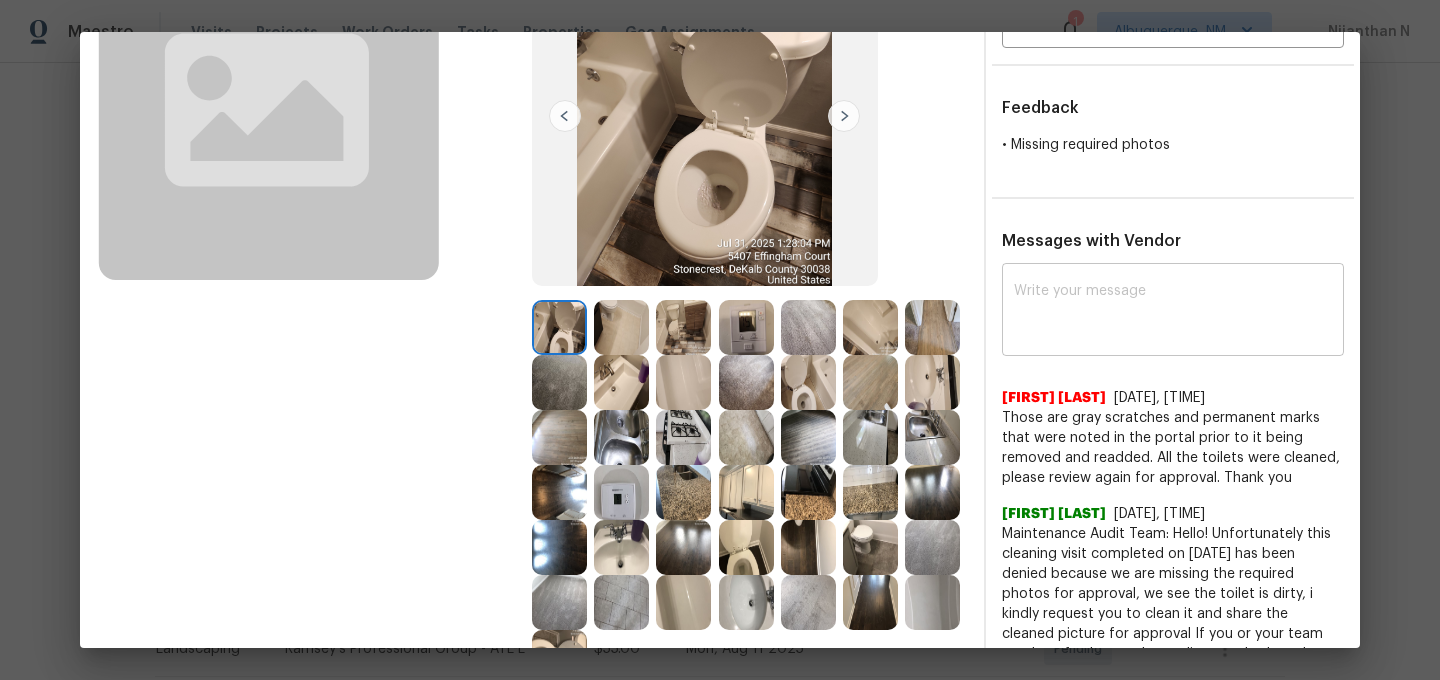 click at bounding box center (1173, 312) 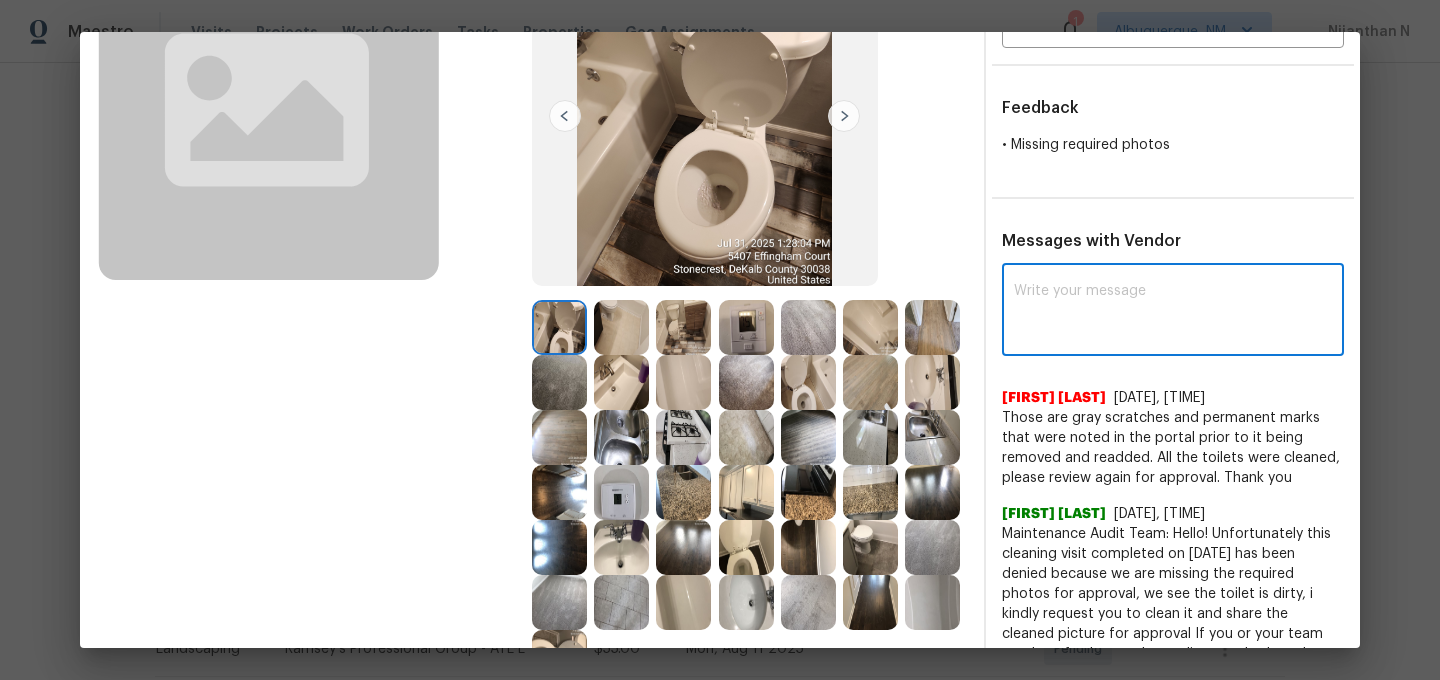 paste on "Maintenance Audit Team: Hello! Thank you for the feedback after further review this visit was approved." 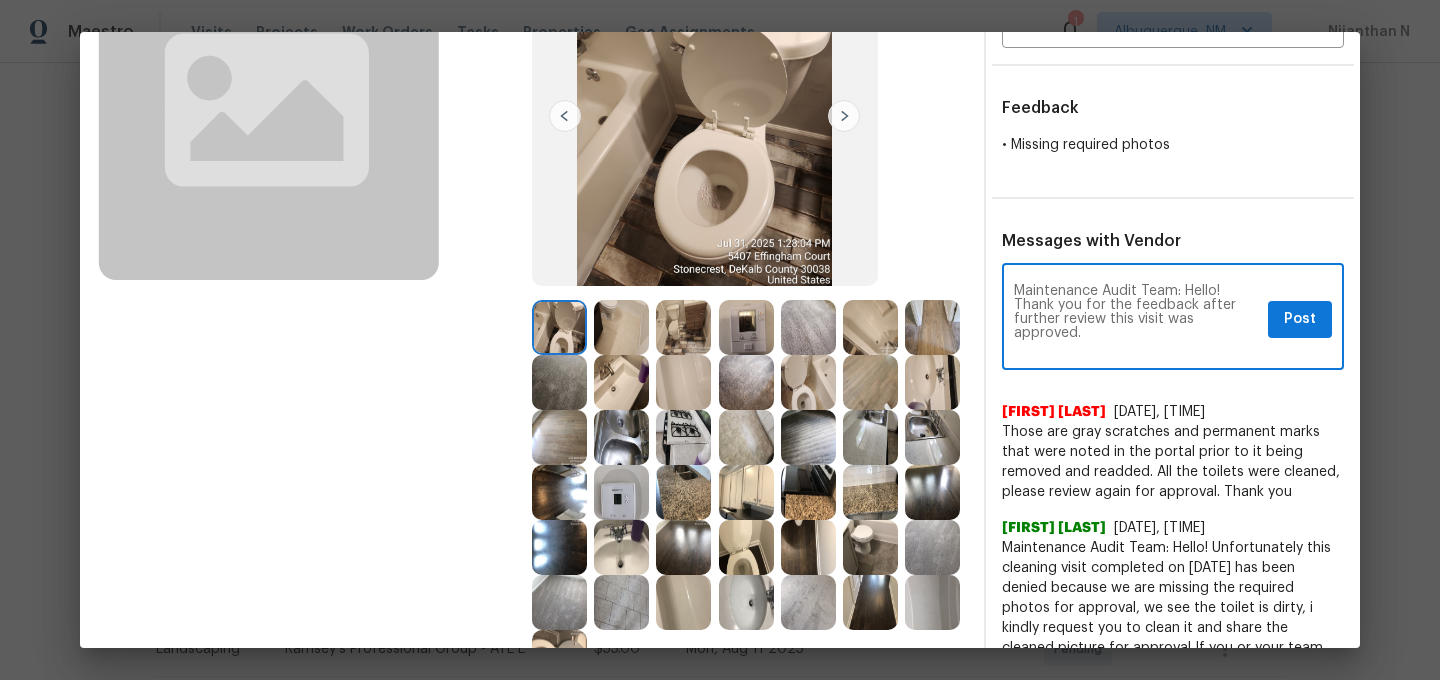 scroll, scrollTop: 0, scrollLeft: 0, axis: both 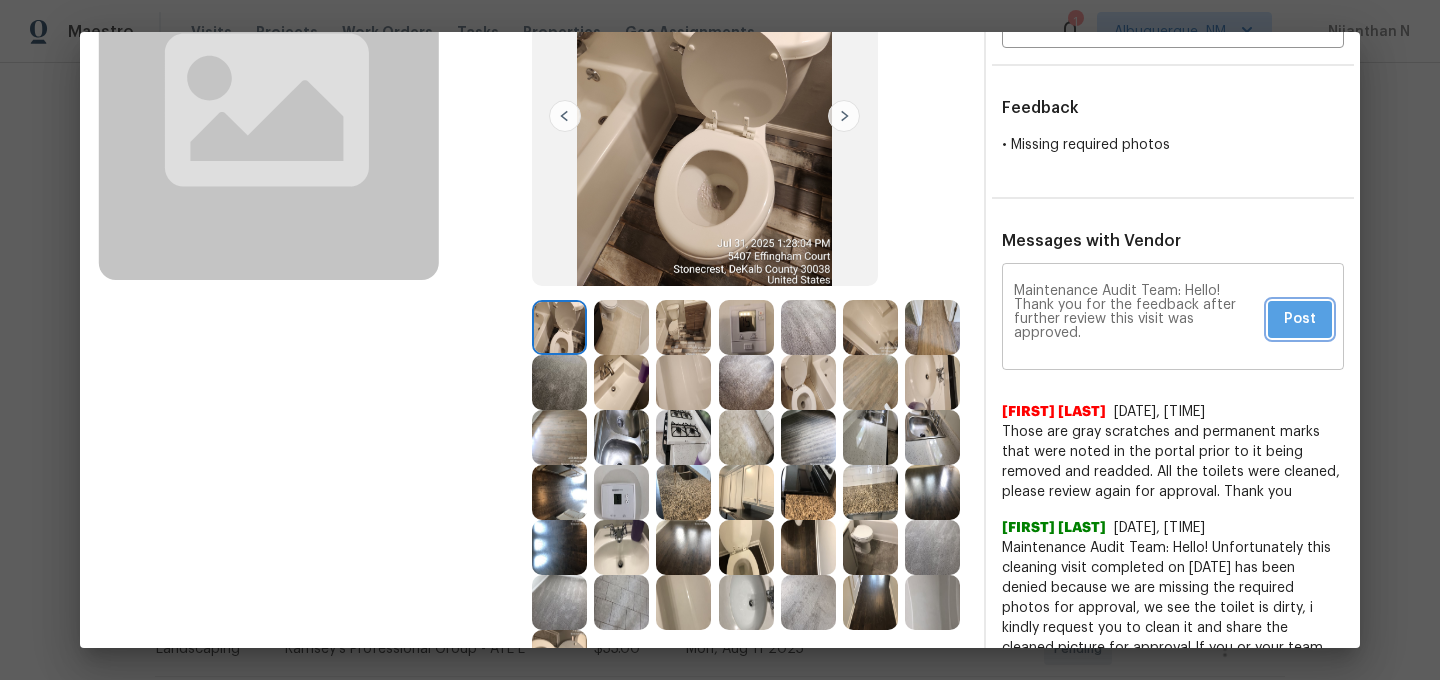 click on "Post" at bounding box center [1300, 319] 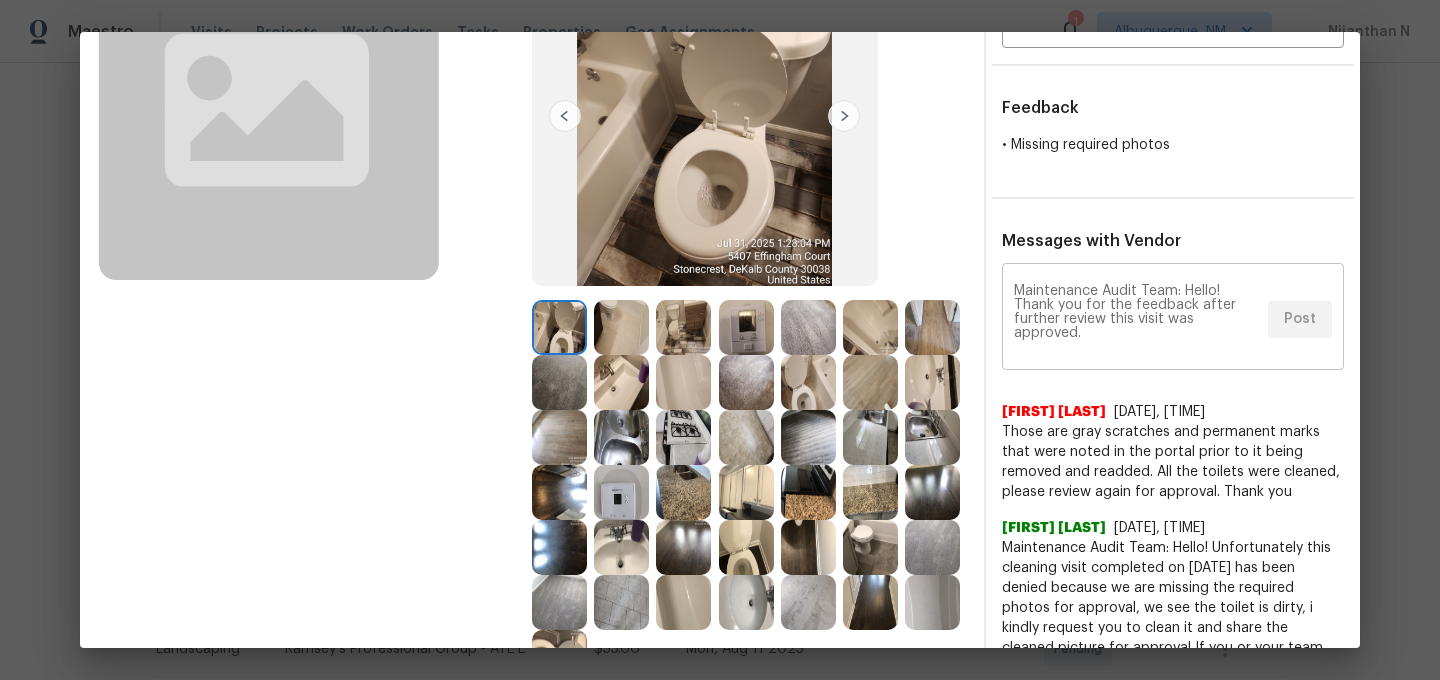 scroll, scrollTop: 0, scrollLeft: 0, axis: both 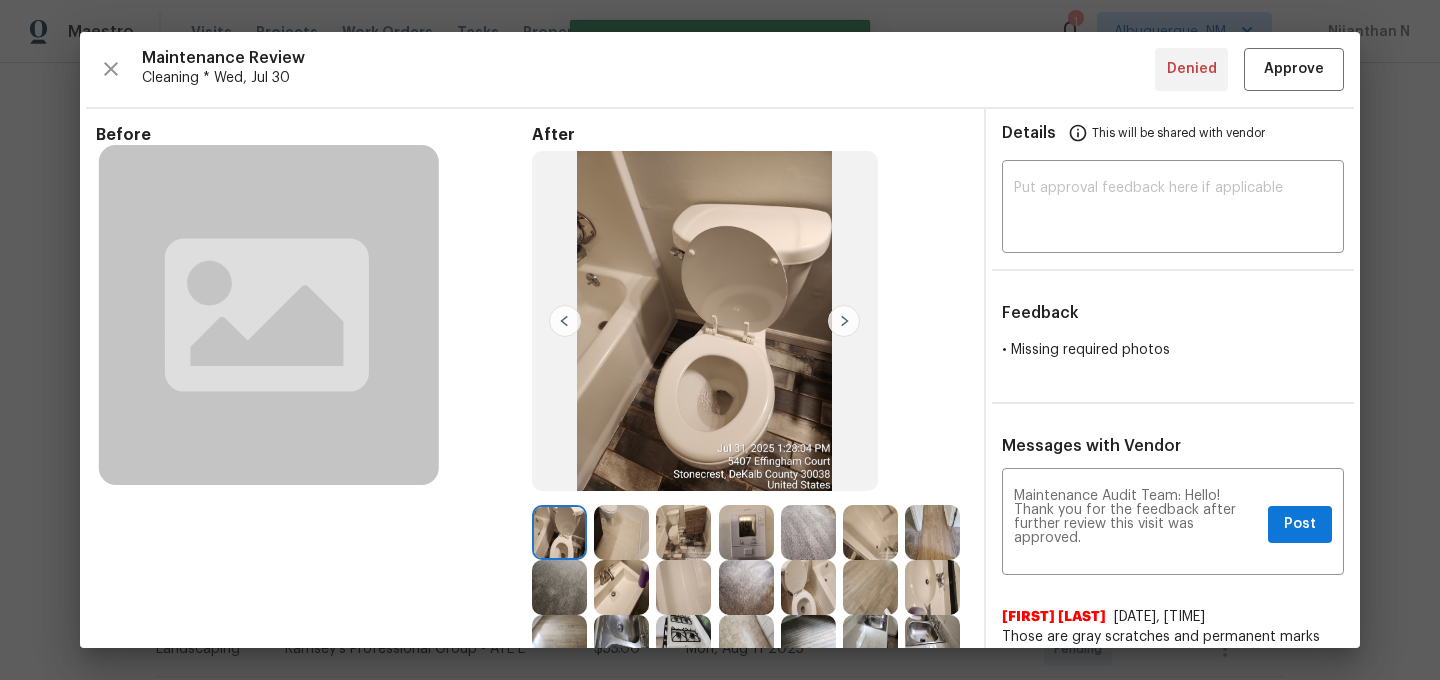 type 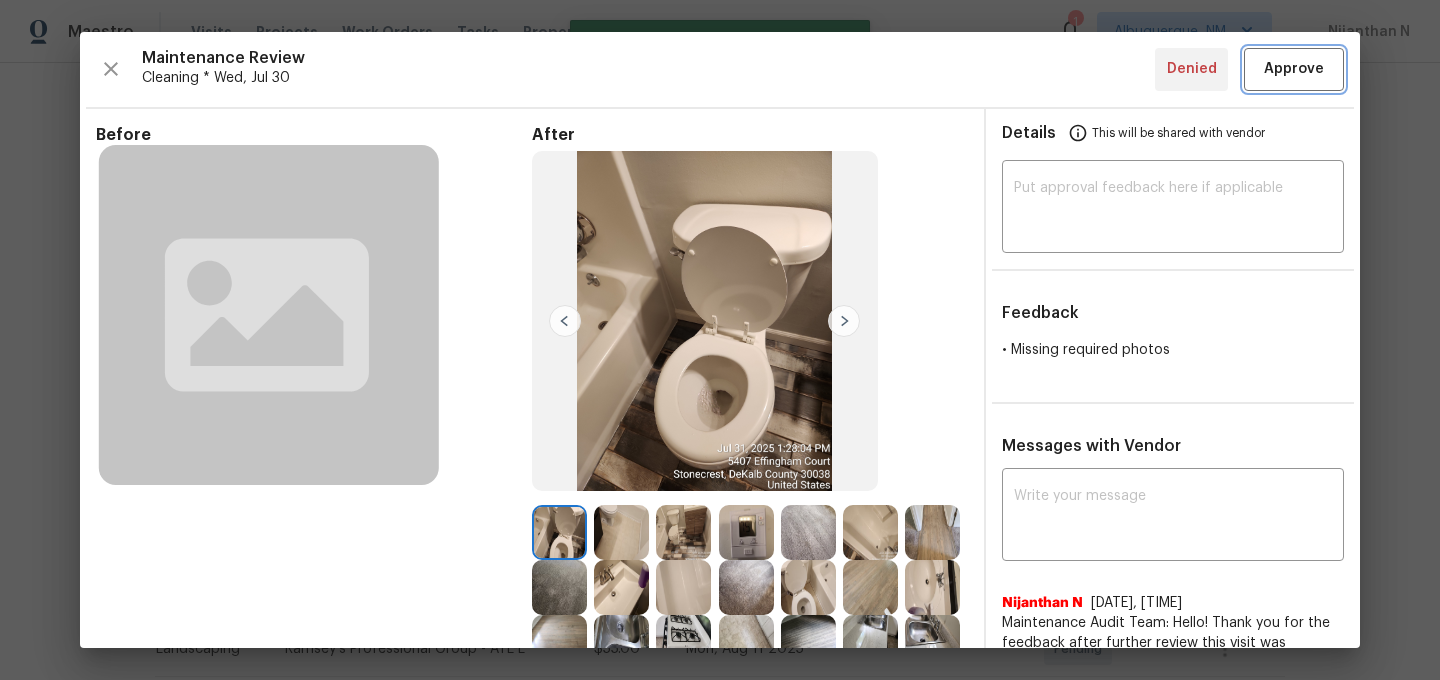 click on "Approve" at bounding box center [1294, 69] 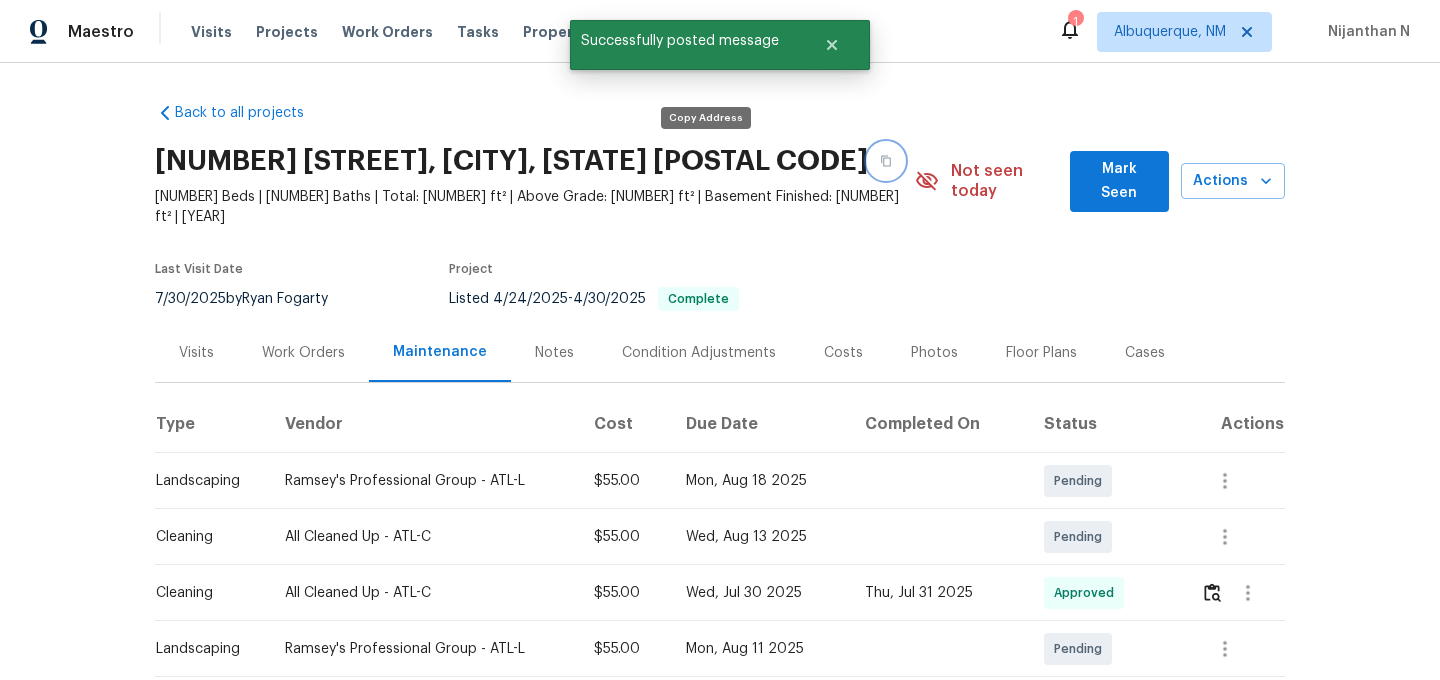 click at bounding box center (886, 161) 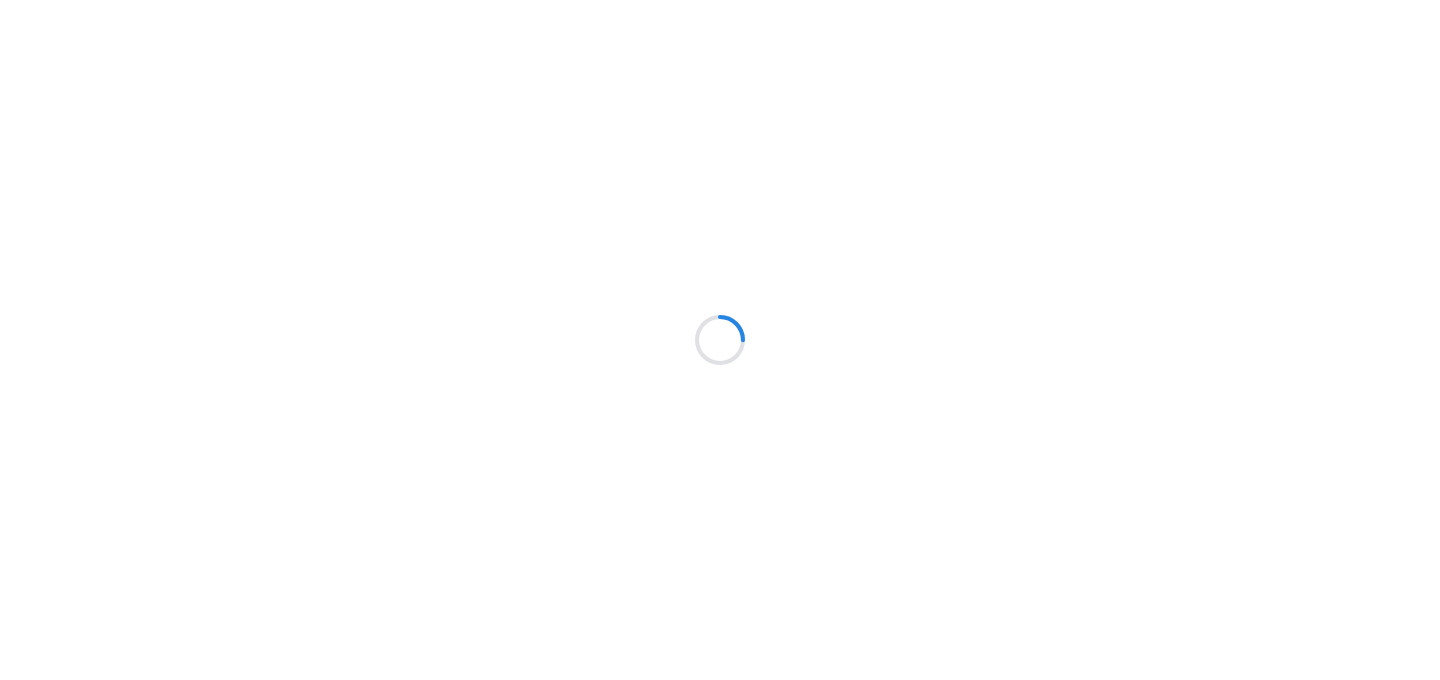 scroll, scrollTop: 0, scrollLeft: 0, axis: both 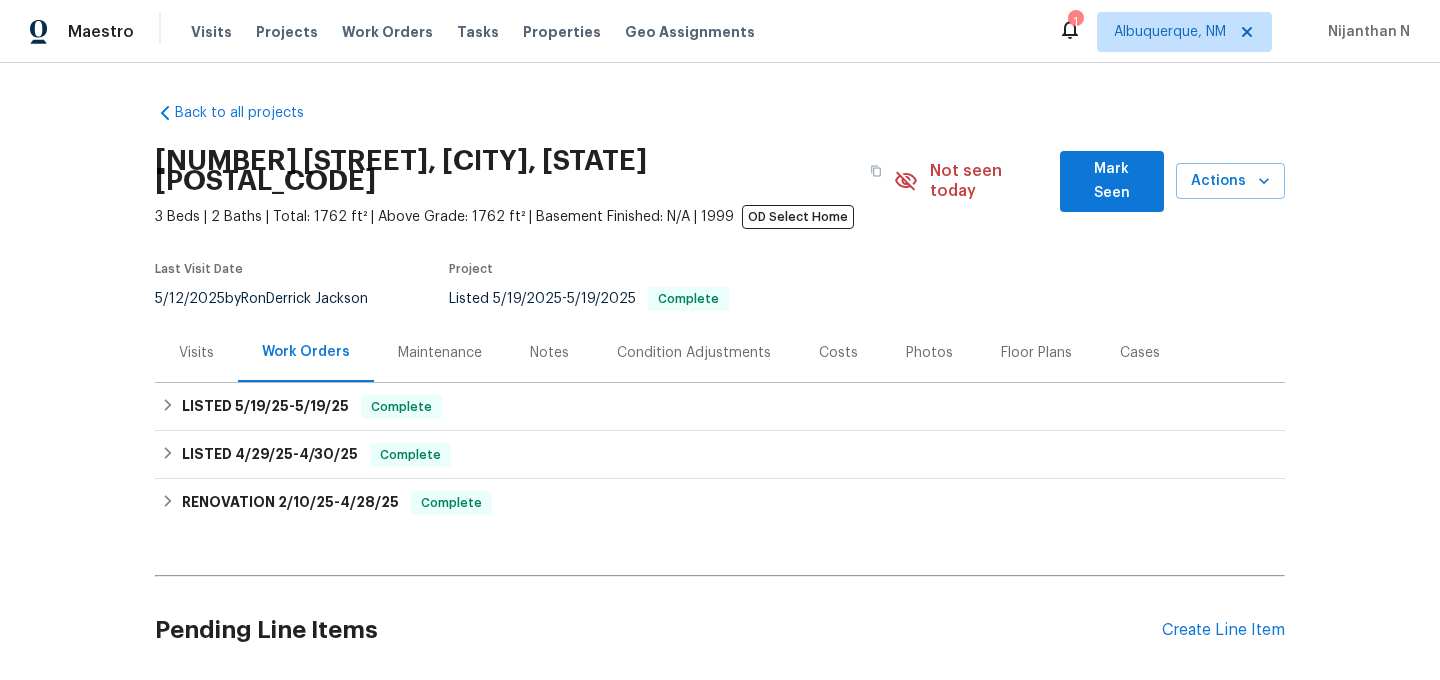 click on "Maintenance" at bounding box center (440, 353) 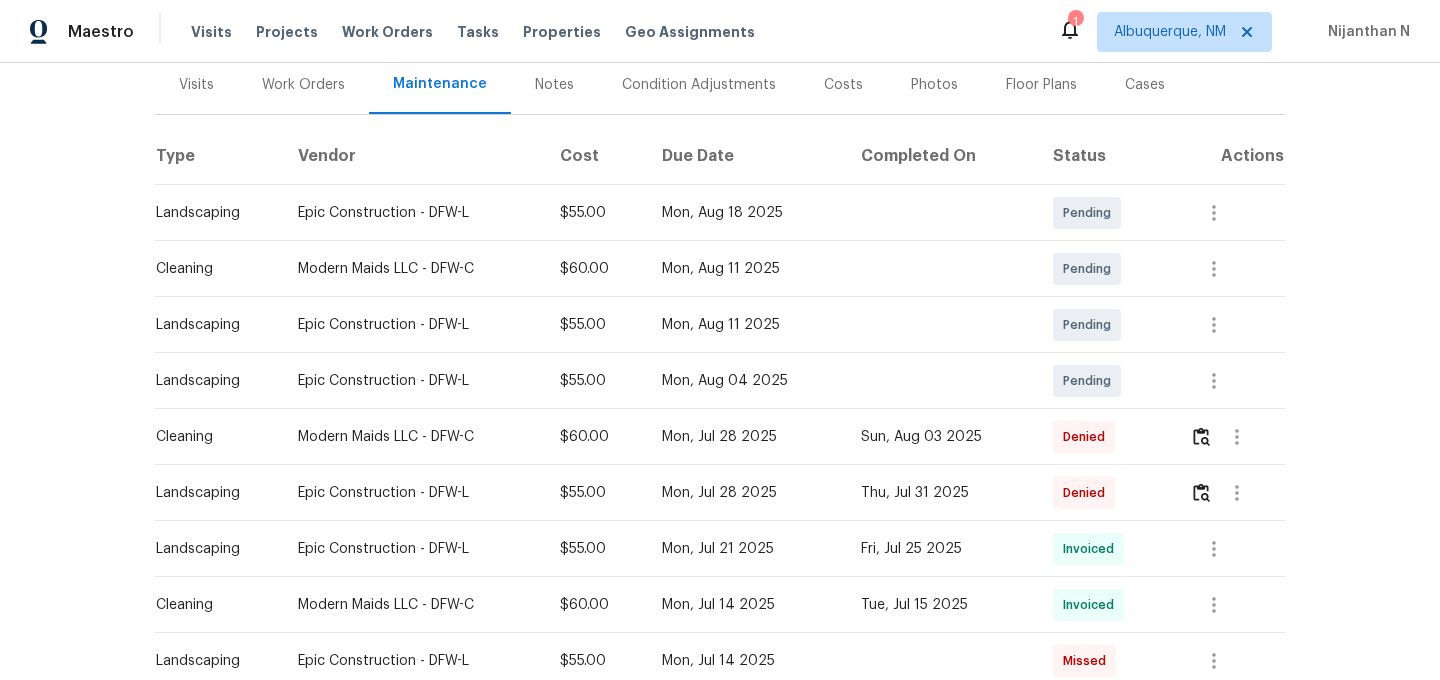 scroll, scrollTop: 337, scrollLeft: 0, axis: vertical 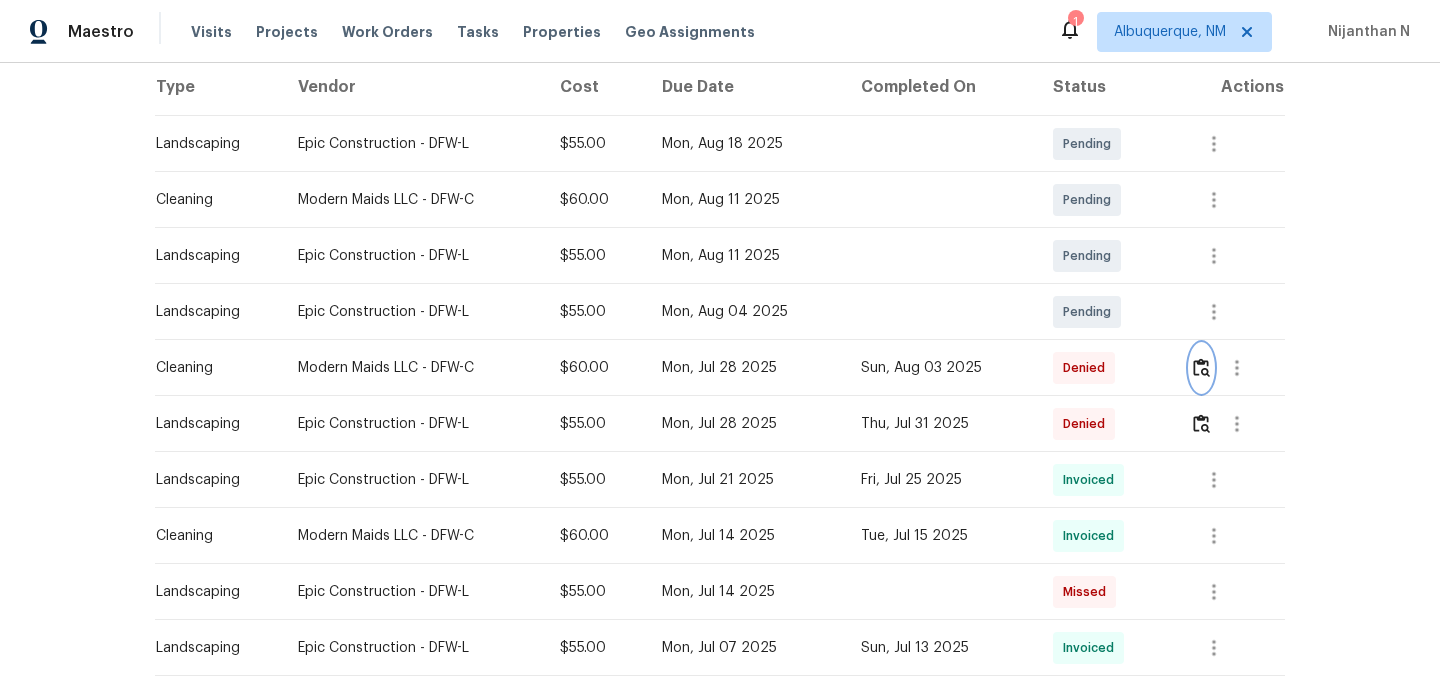 click at bounding box center (1201, 367) 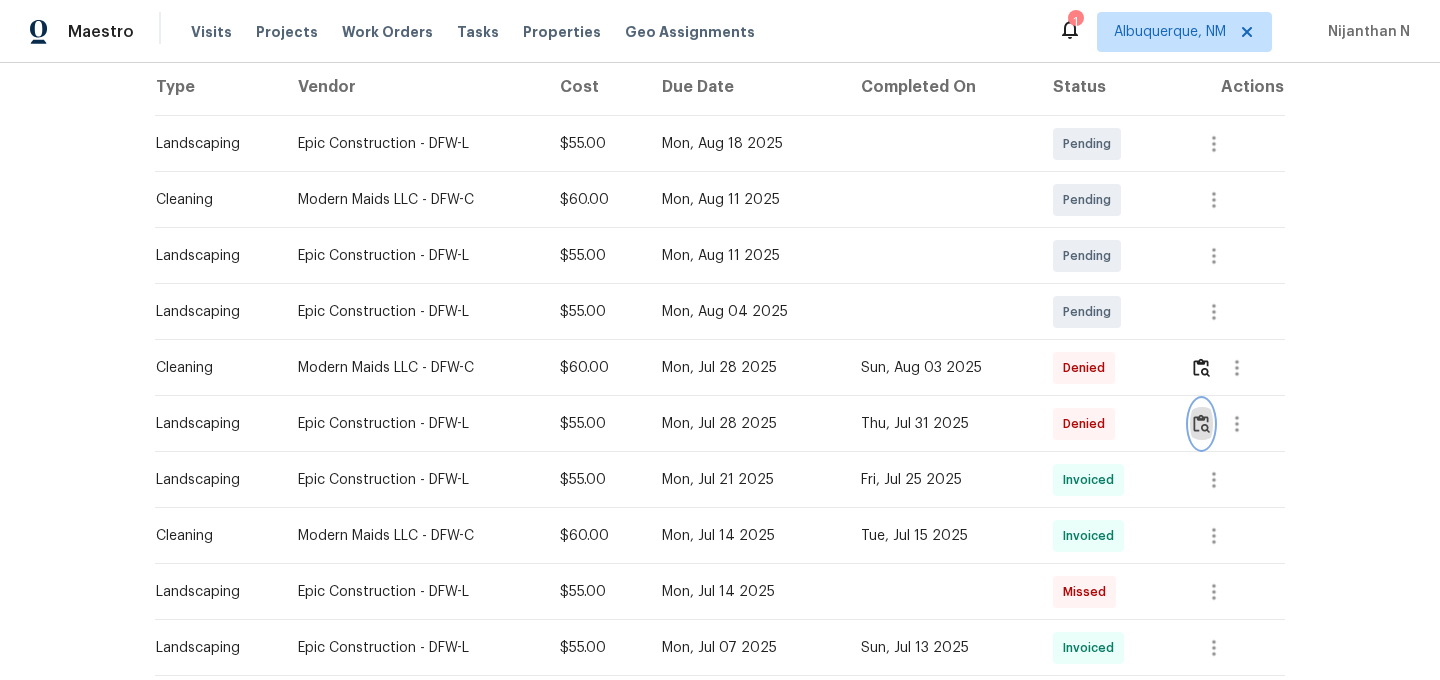click at bounding box center [1201, 423] 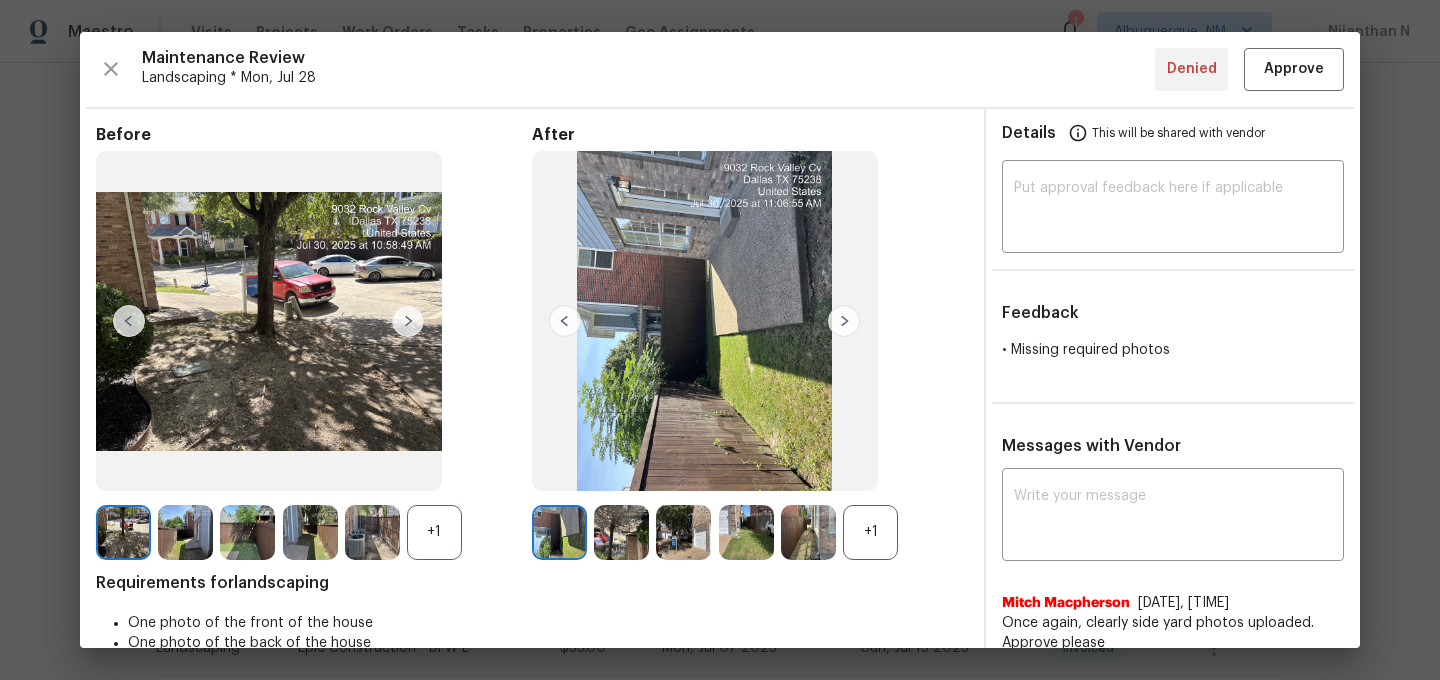 click on "+1" at bounding box center [870, 532] 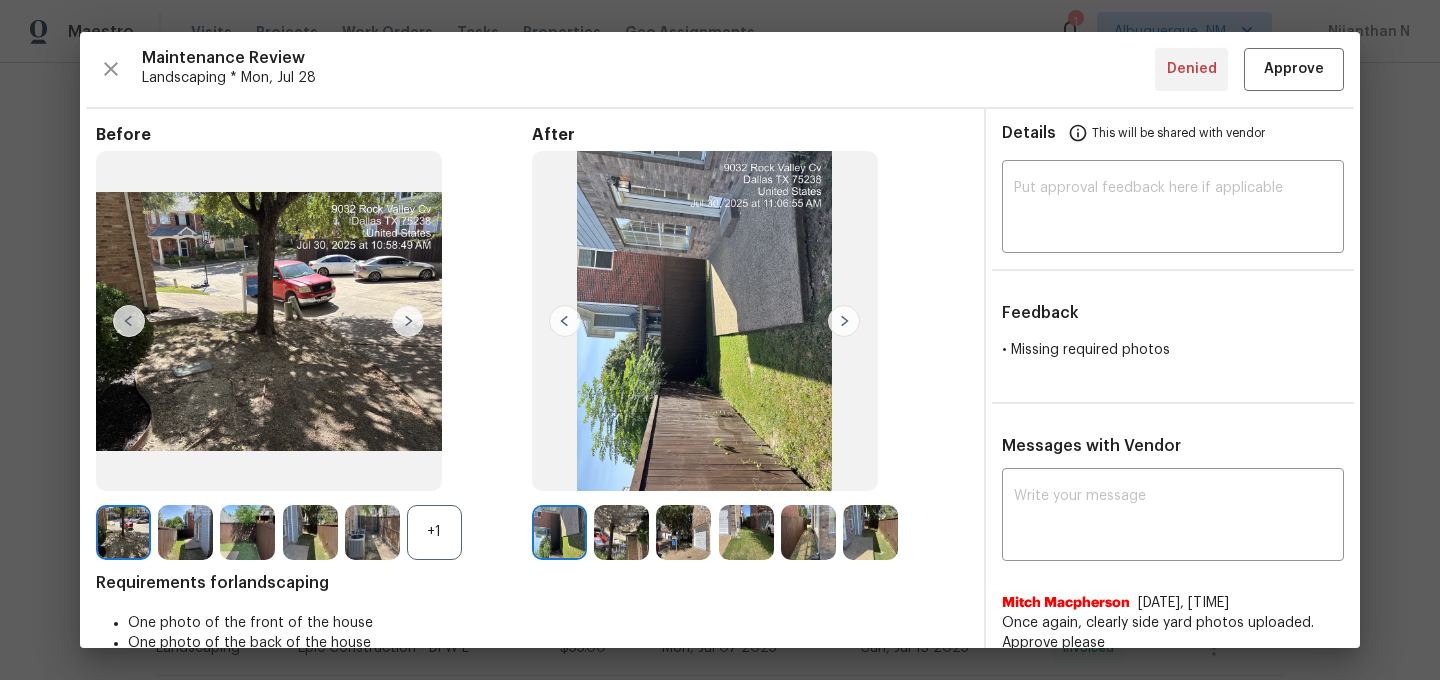 click on "+1" at bounding box center [434, 532] 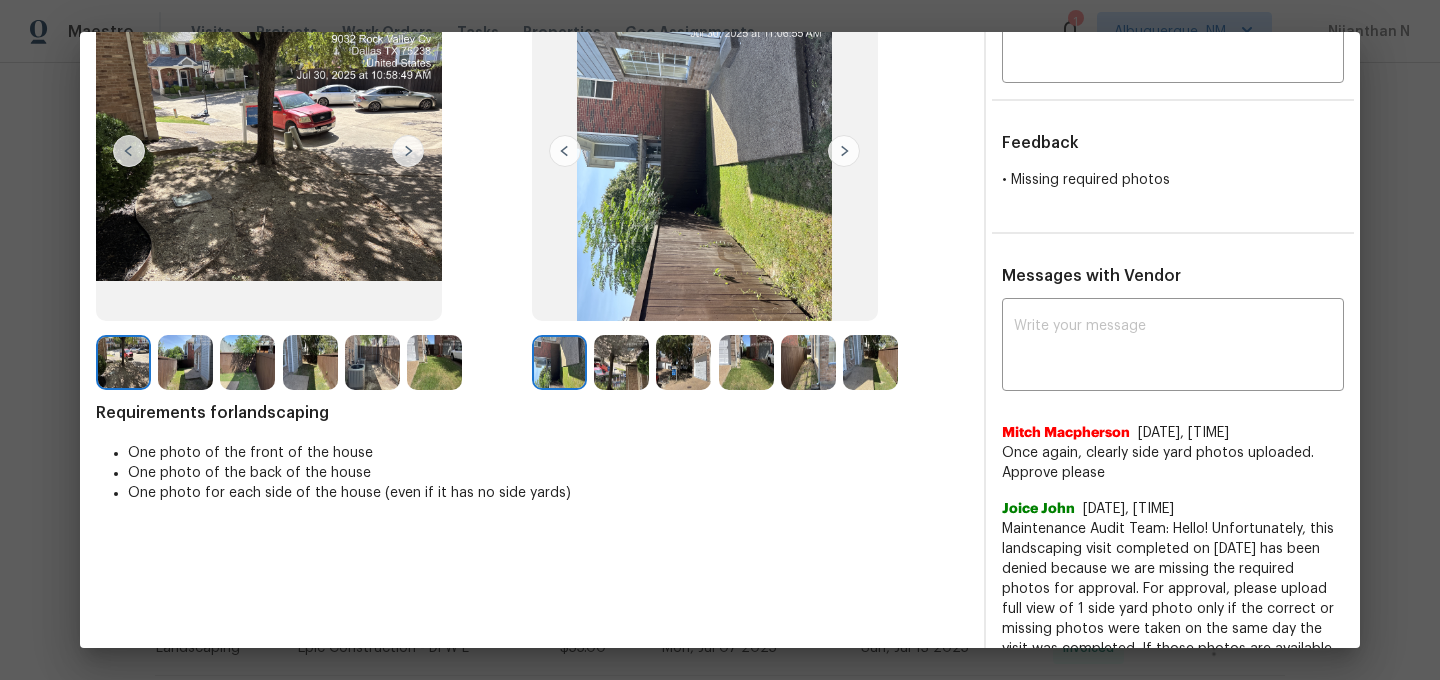 scroll, scrollTop: 127, scrollLeft: 0, axis: vertical 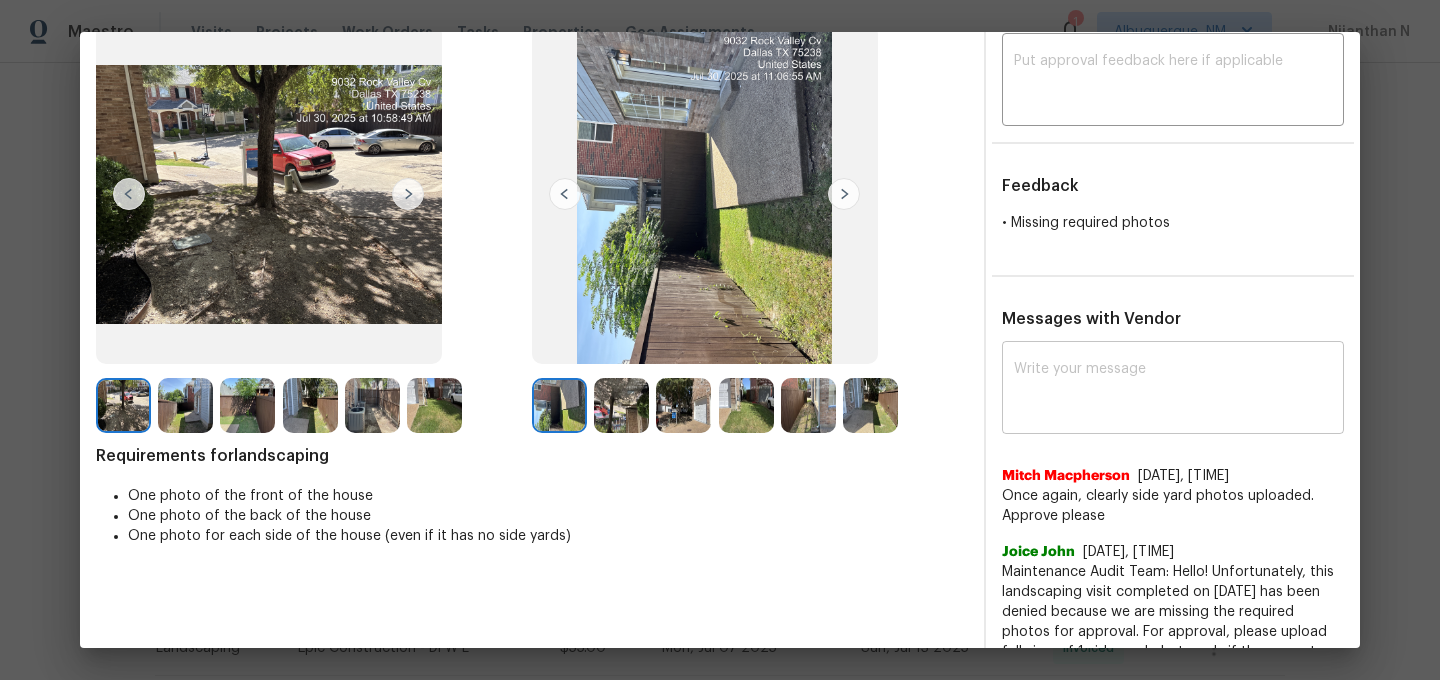 click at bounding box center (1173, 390) 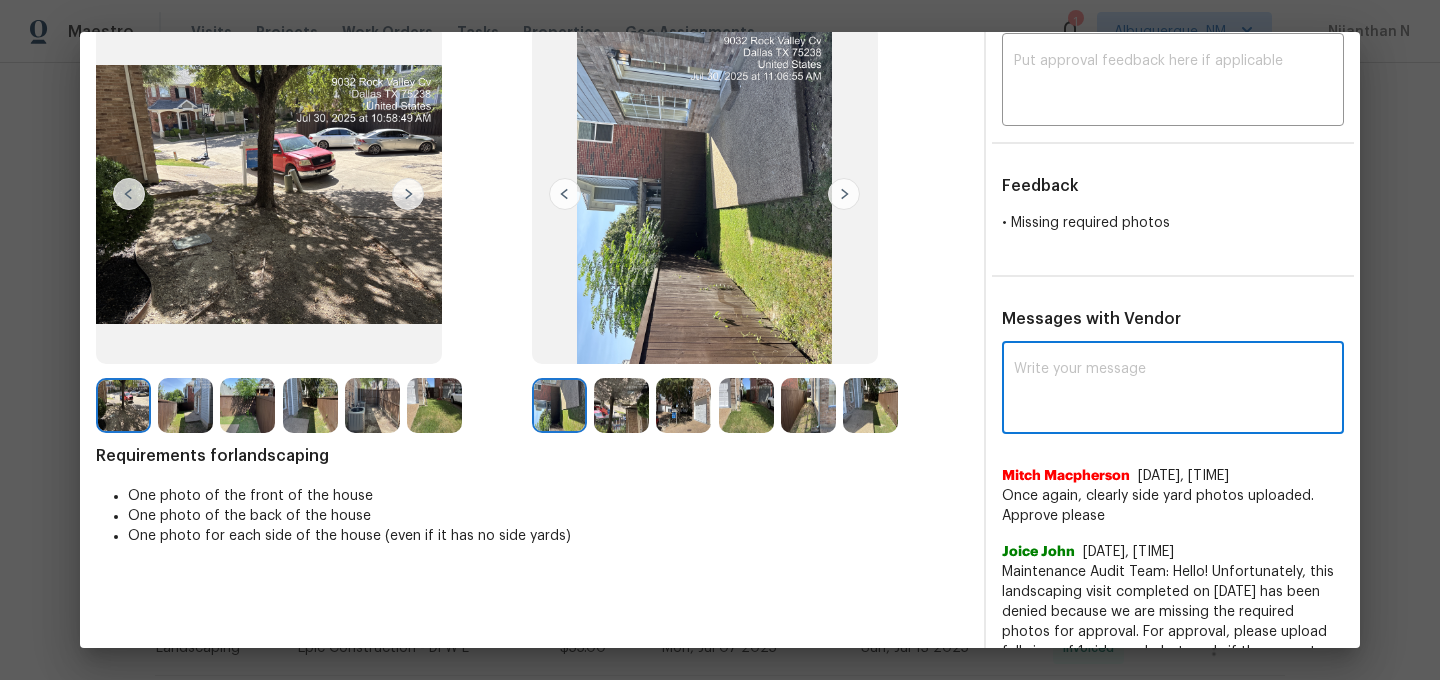 paste on "Maintenance Audit Team: Hello! Thank you for uploading the photo, after further review this visit was approved. (edited)" 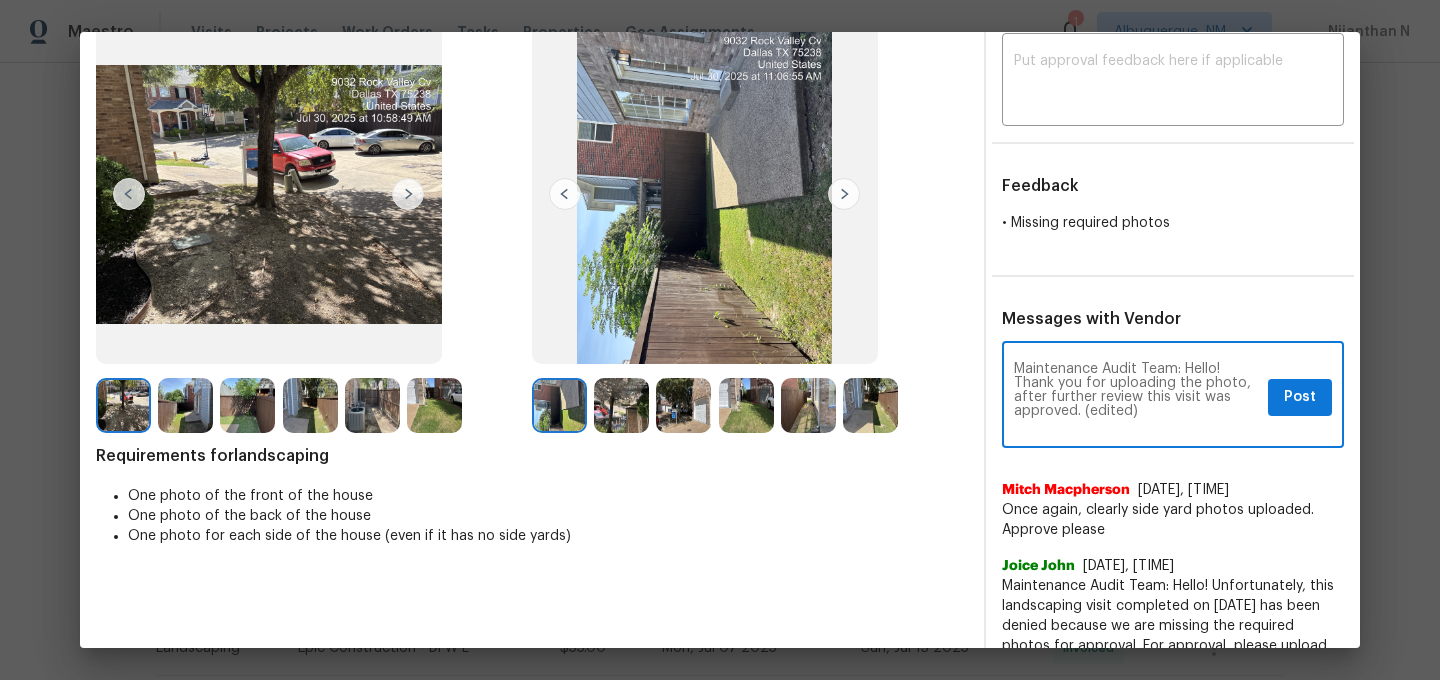 scroll, scrollTop: 0, scrollLeft: 0, axis: both 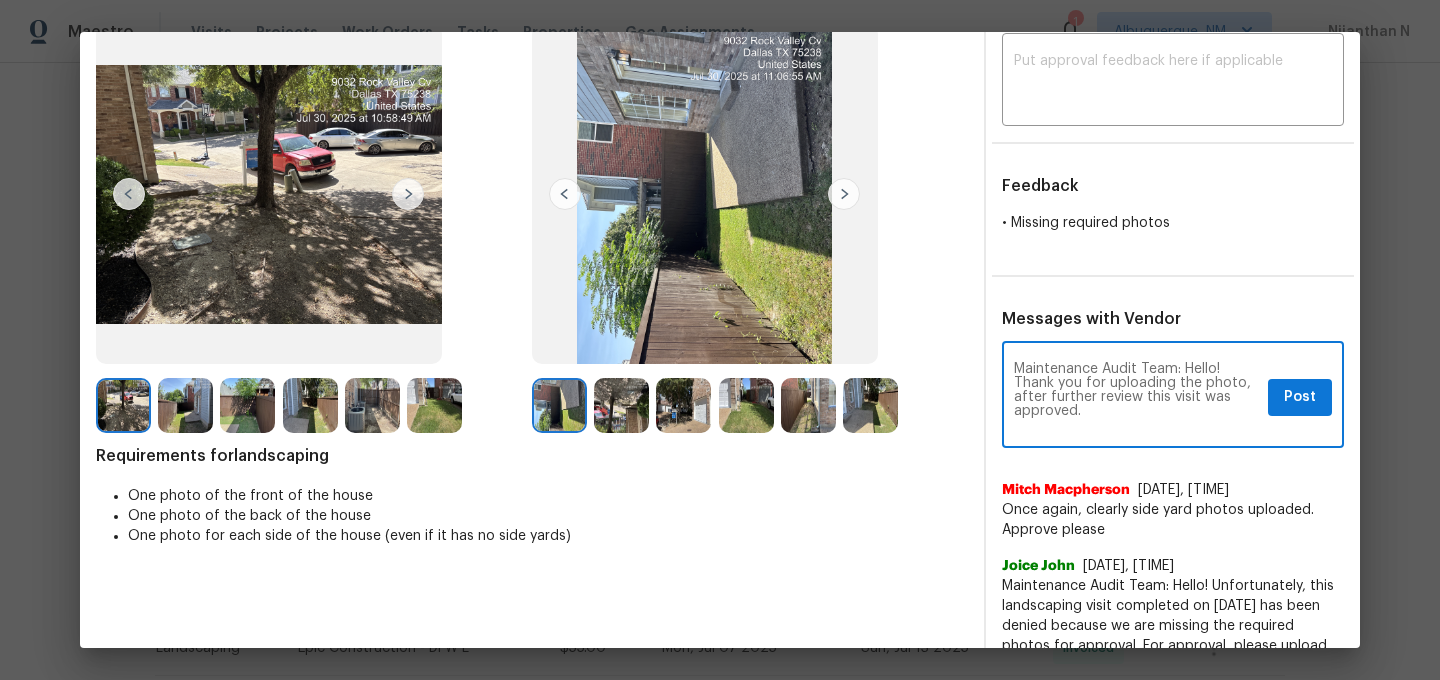 type on "Maintenance Audit Team: Hello! Thank you for uploading the photo, after further review this visit was approved." 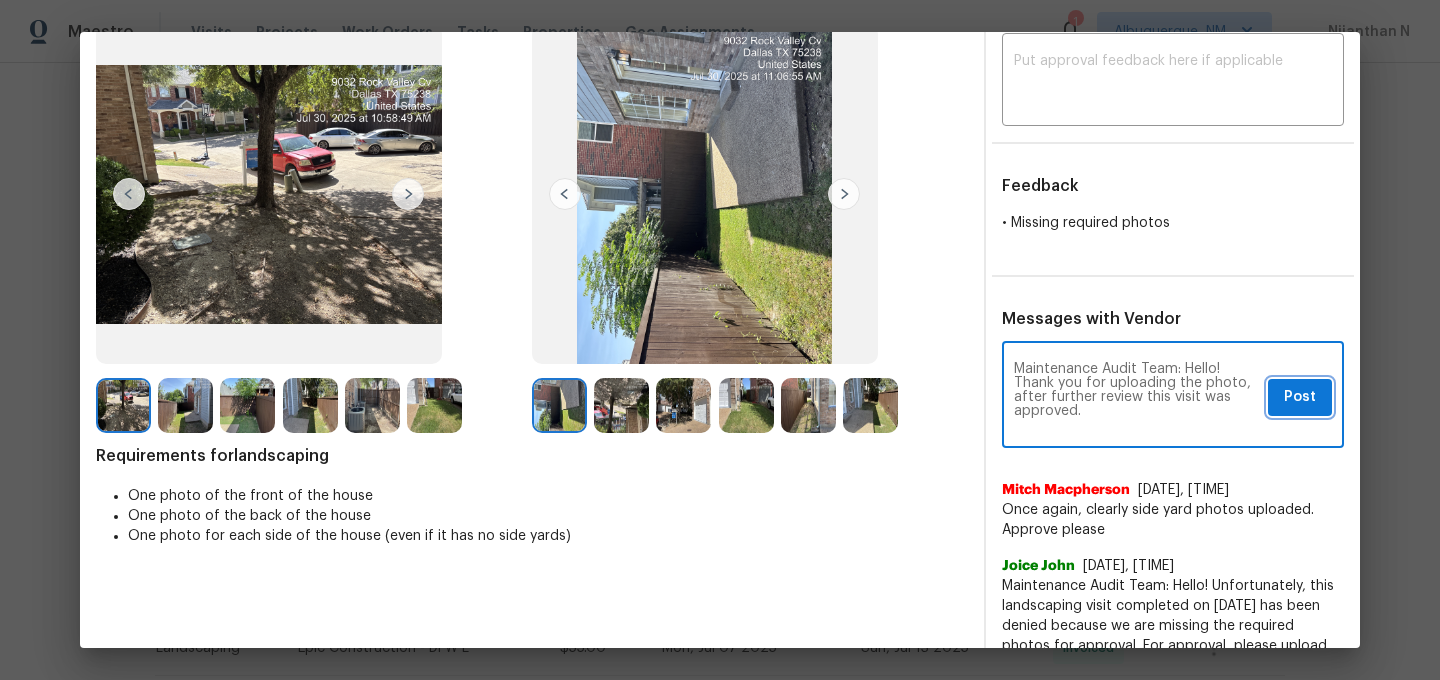 click on "Post" at bounding box center [1300, 397] 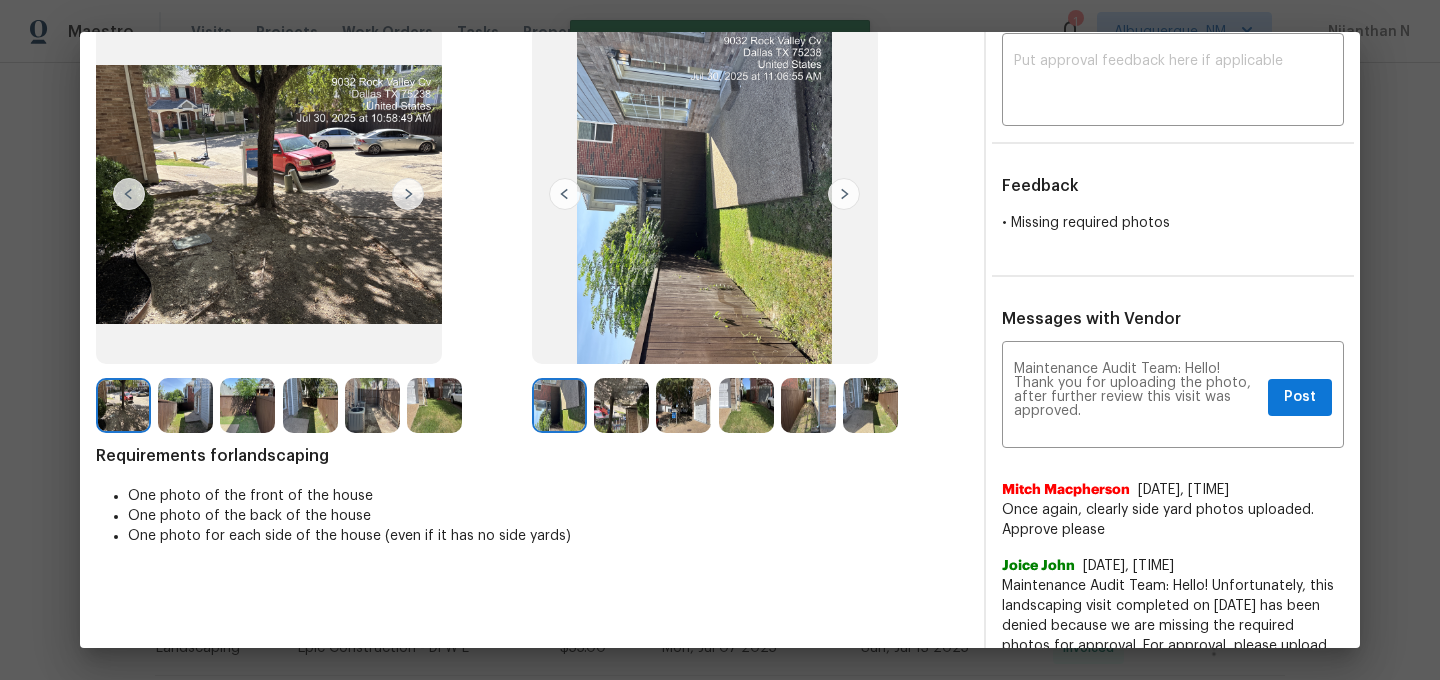 scroll, scrollTop: 0, scrollLeft: 0, axis: both 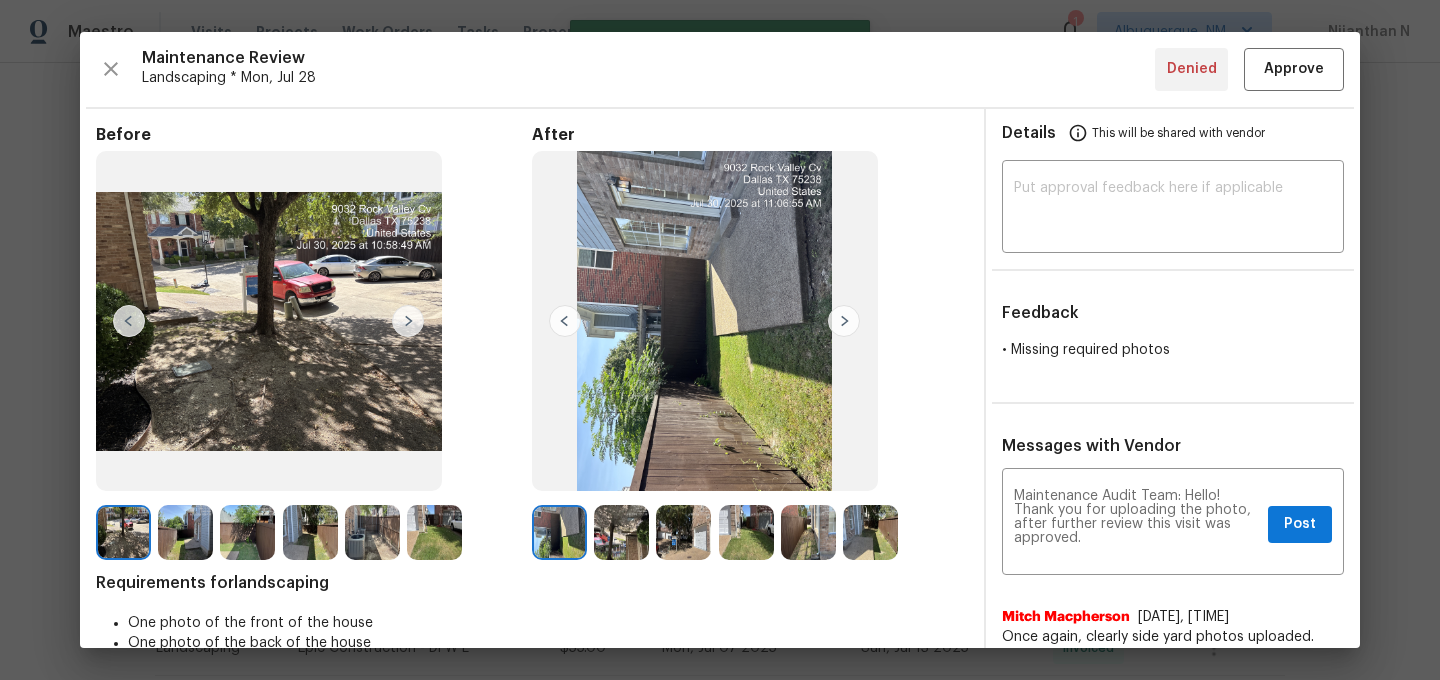 type 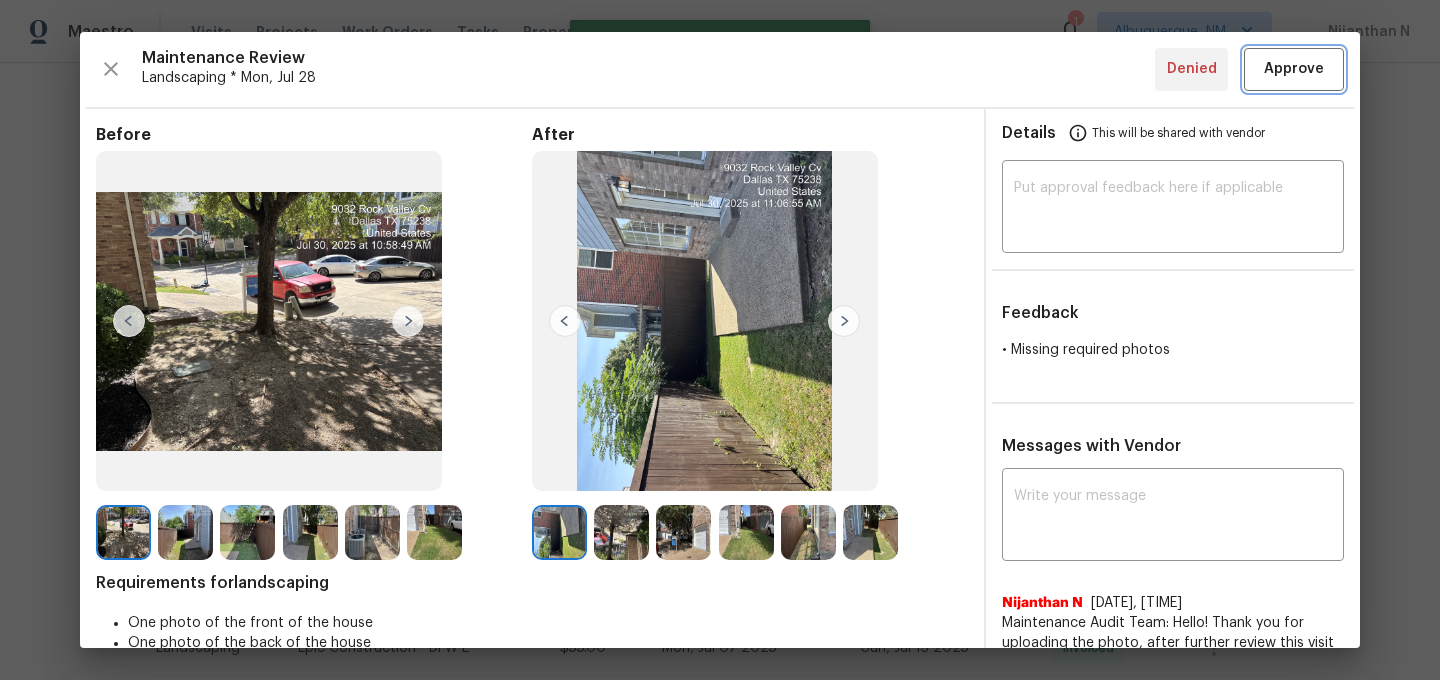 click on "Approve" at bounding box center (1294, 69) 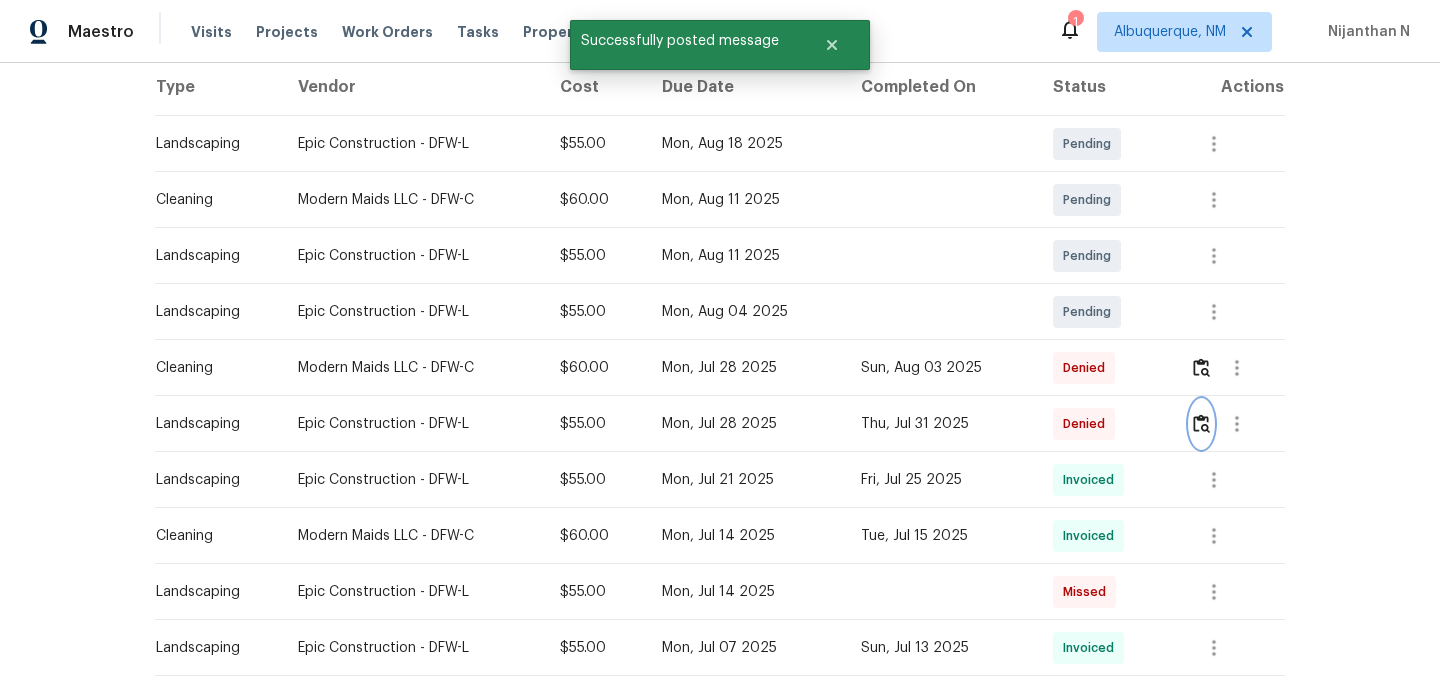 scroll, scrollTop: 0, scrollLeft: 0, axis: both 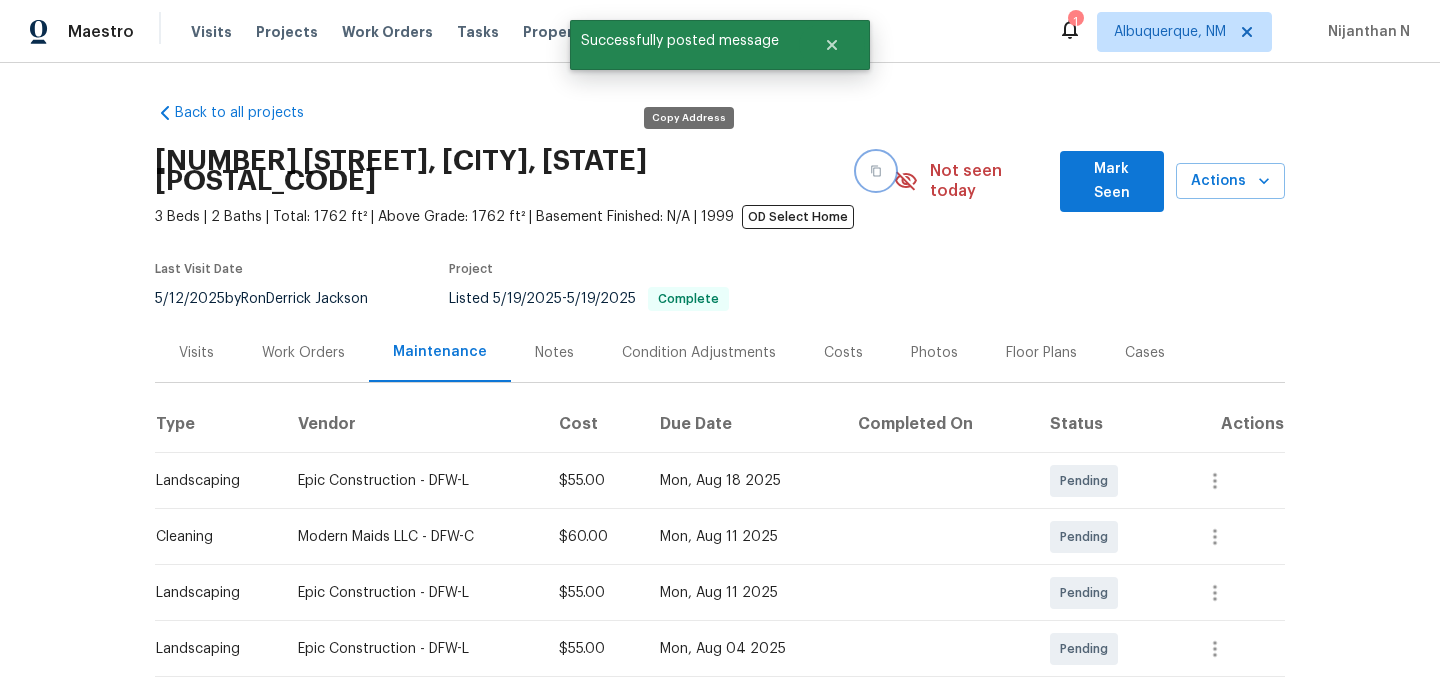 click at bounding box center [876, 171] 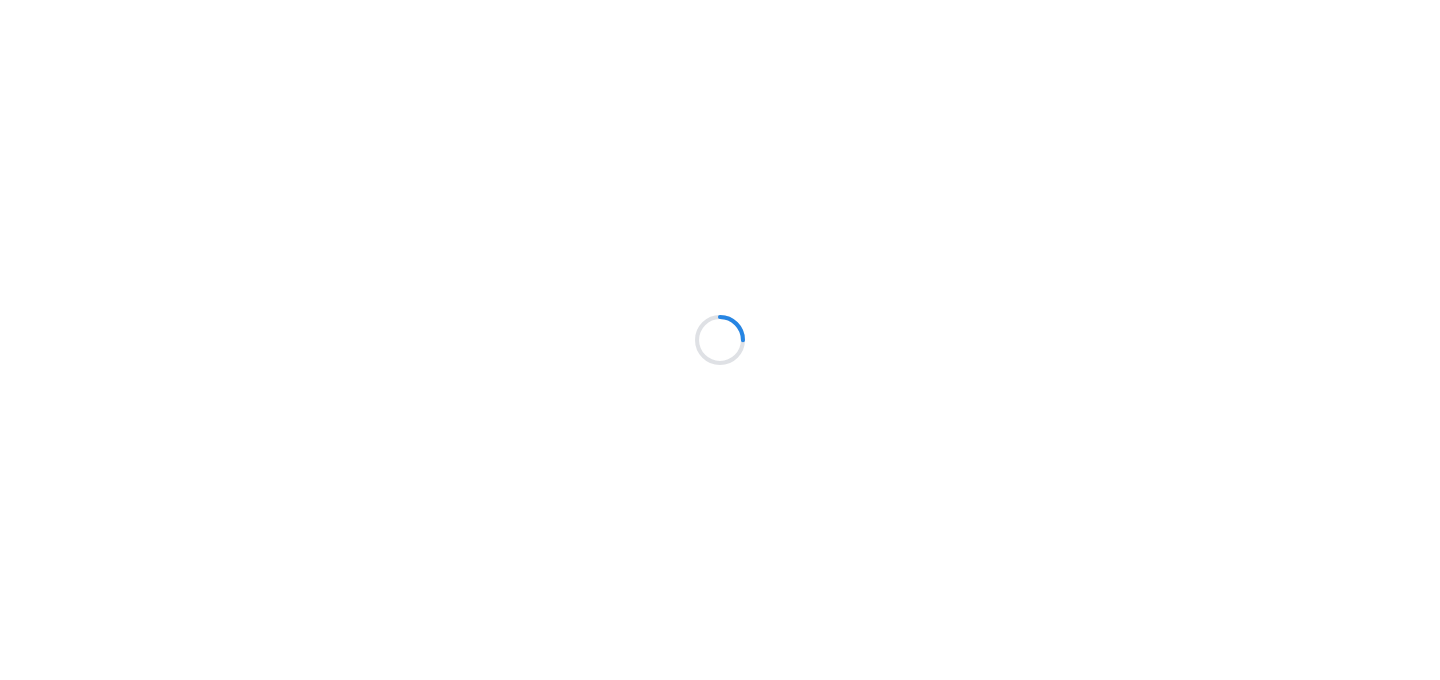 scroll, scrollTop: 0, scrollLeft: 0, axis: both 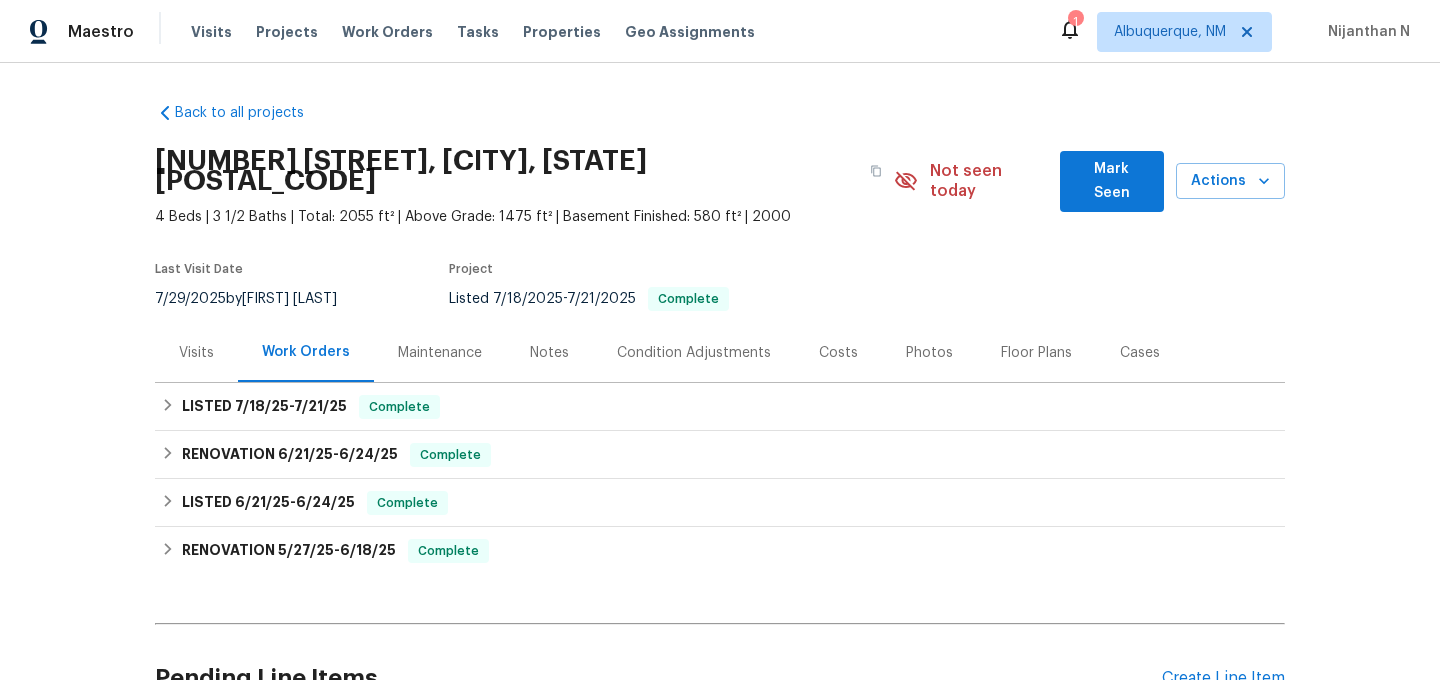 click on "Maintenance" at bounding box center [440, 353] 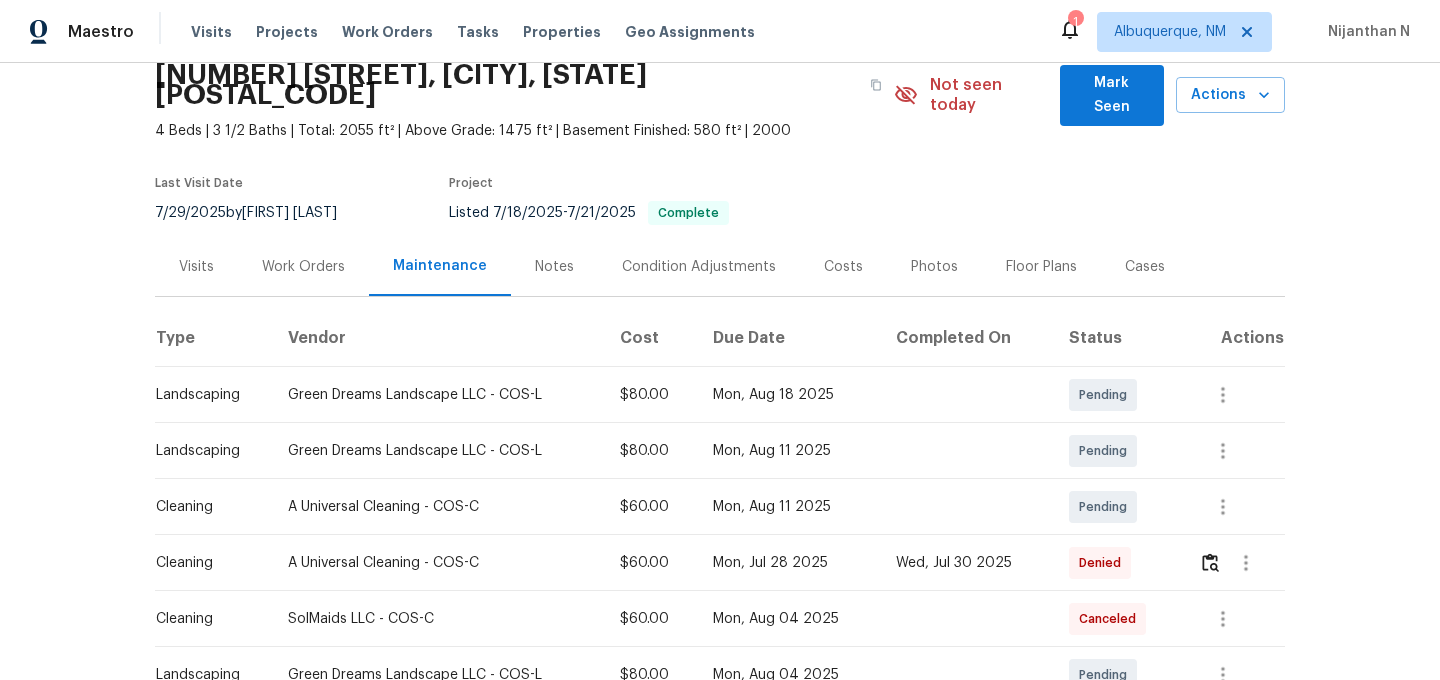 scroll, scrollTop: 214, scrollLeft: 0, axis: vertical 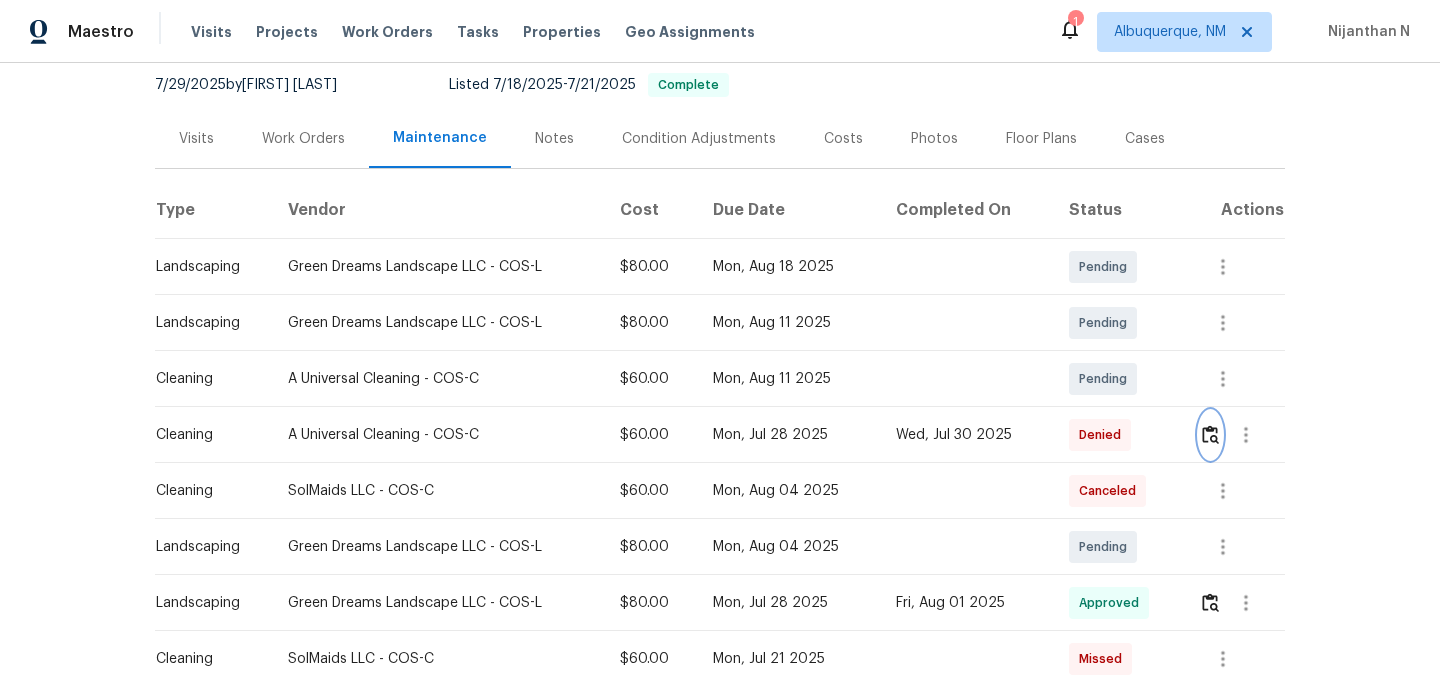 click at bounding box center (1210, 434) 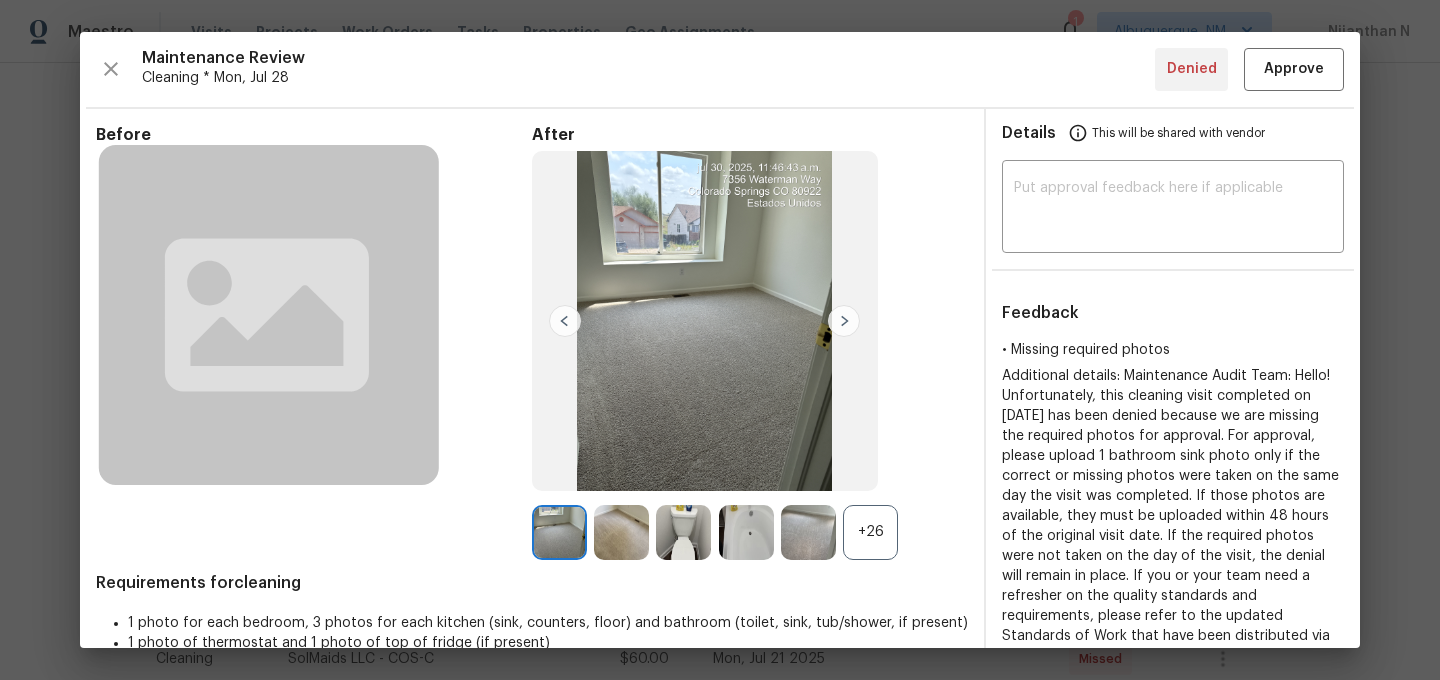 click at bounding box center (812, 532) 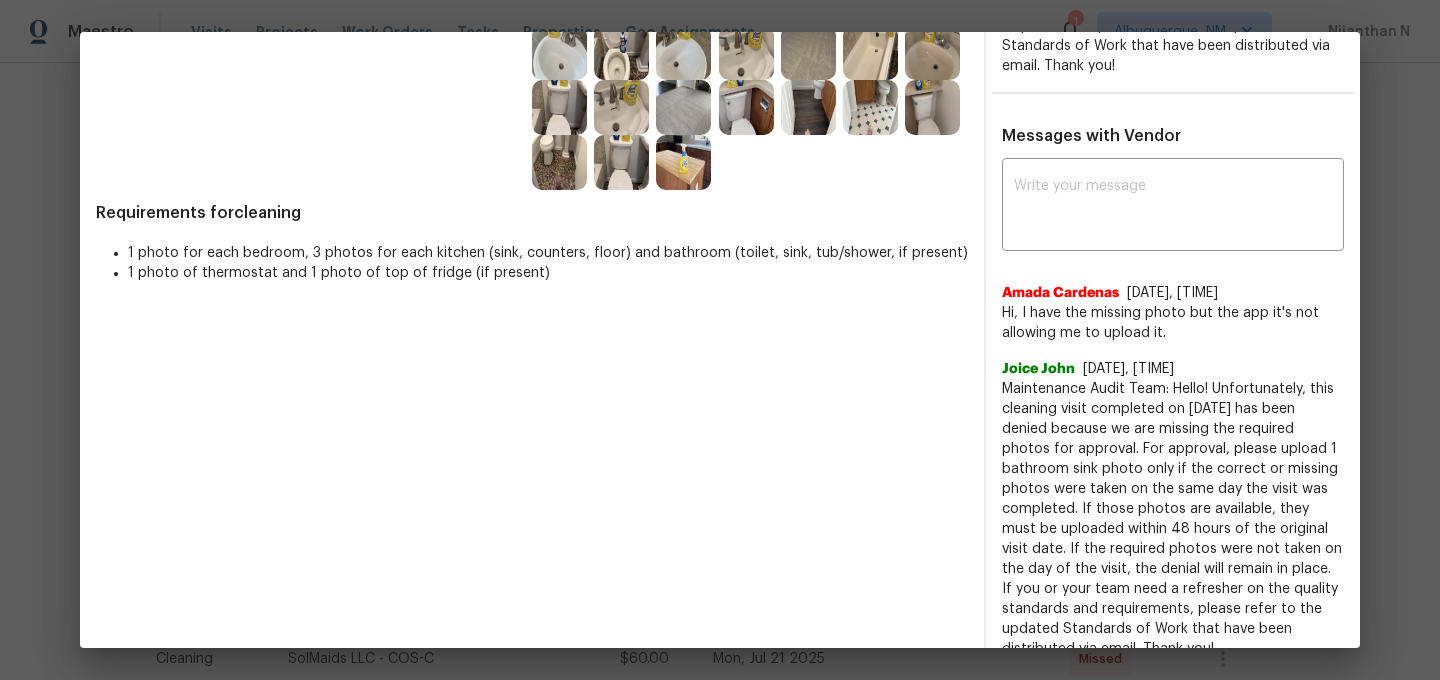 scroll, scrollTop: 616, scrollLeft: 0, axis: vertical 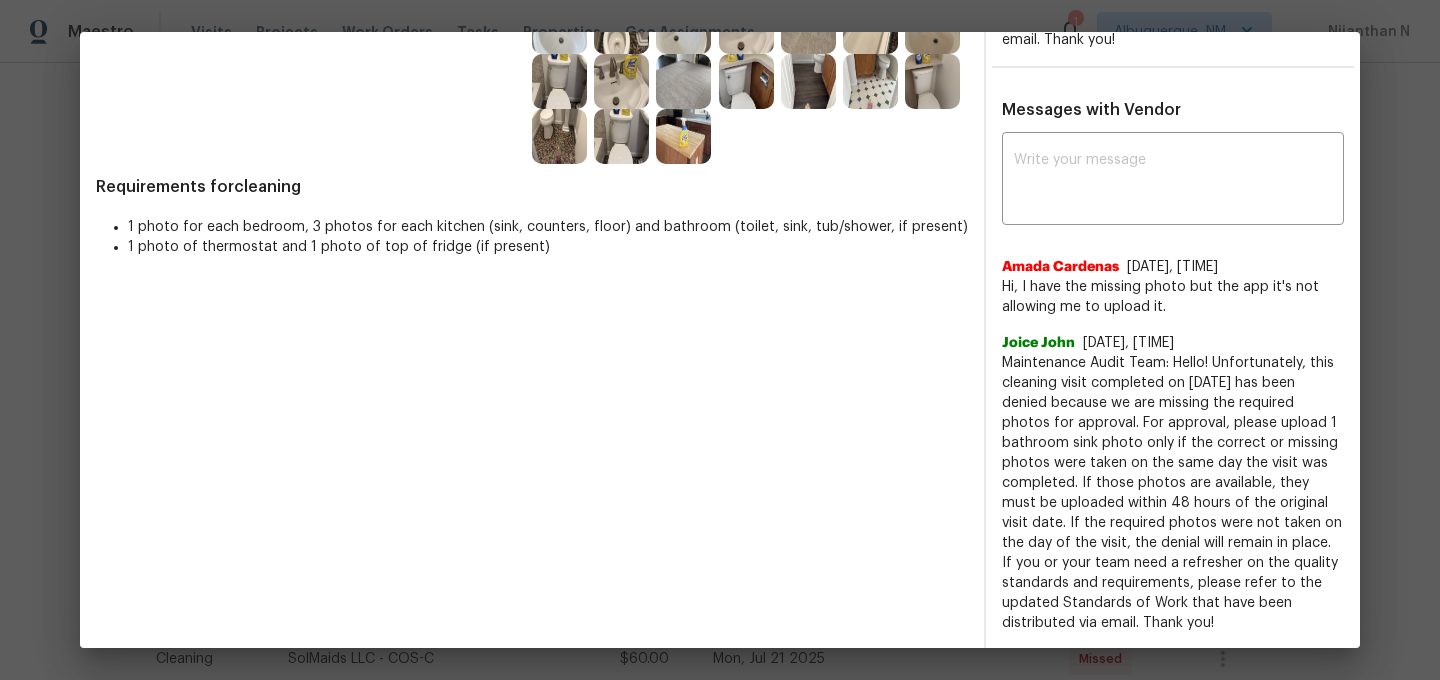 click on "Maintenance Audit Team: Hello! Unfortunately, this cleaning visit completed on [MM]/[DD]/[YY] has been denied because we are missing the required photos for approval. For approval, please upload  1 bathroom sink photo only if the correct or missing photos were taken on the same day the visit was completed. If those photos are available, they must be uploaded within 48 hours of the original visit date. If the required photos were not taken on the day of the visit, the denial will remain in place. If you or your team need a refresher on the quality standards and requirements, please refer to the updated Standards of Work that have been distributed via email. Thank you!" at bounding box center (1173, 493) 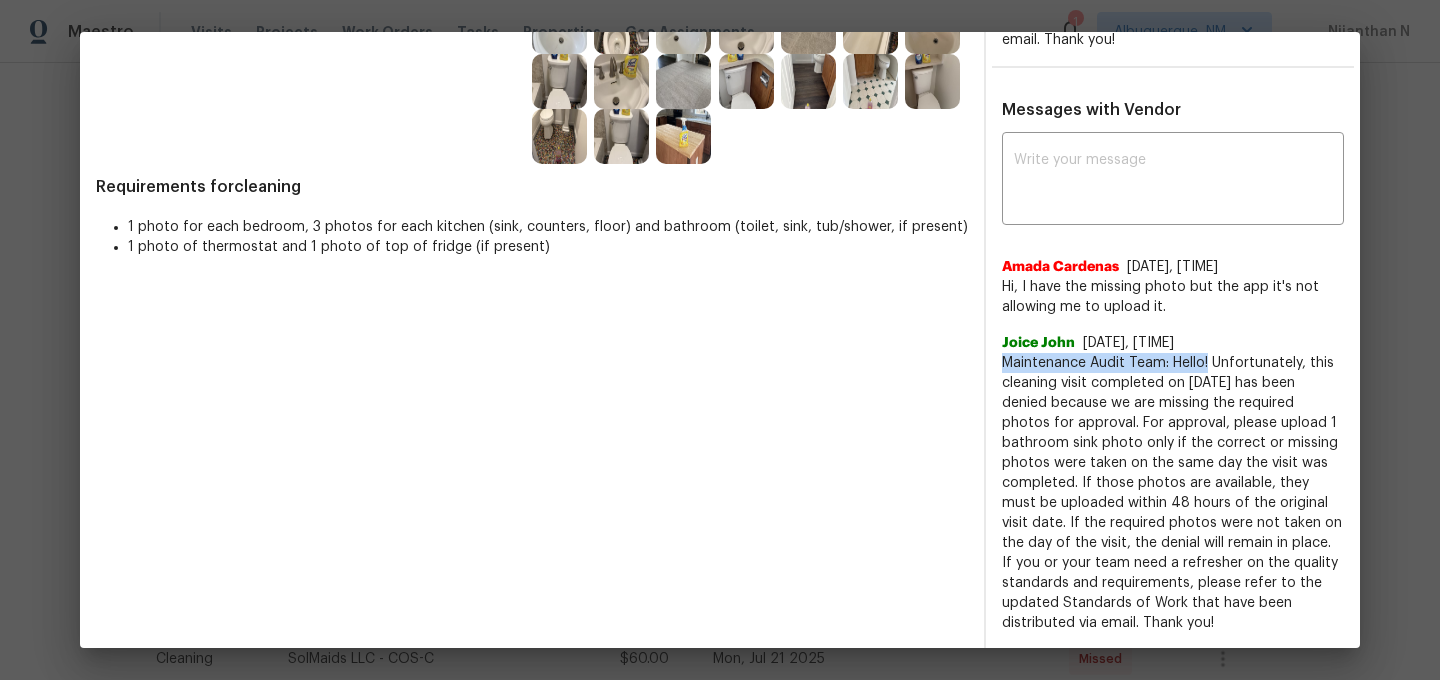 drag, startPoint x: 1049, startPoint y: 358, endPoint x: 1202, endPoint y: 359, distance: 153.00327 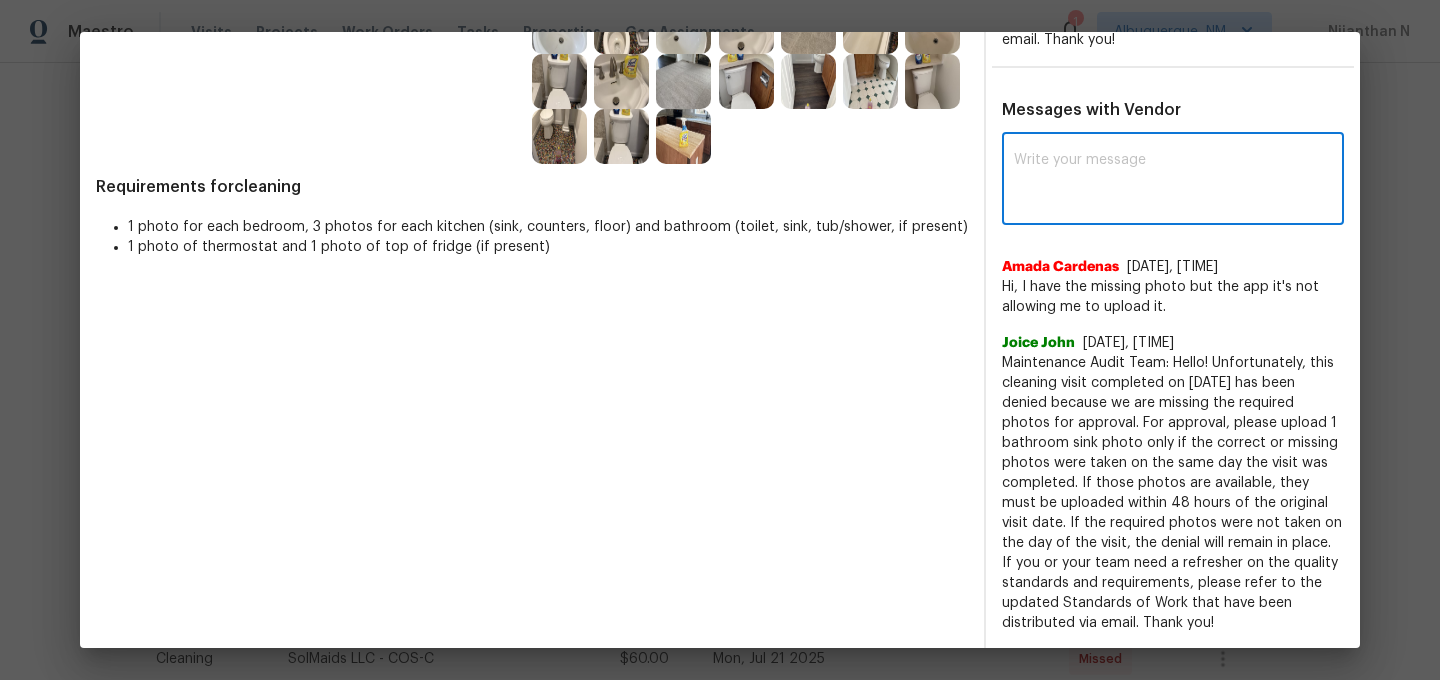 click at bounding box center (1173, 181) 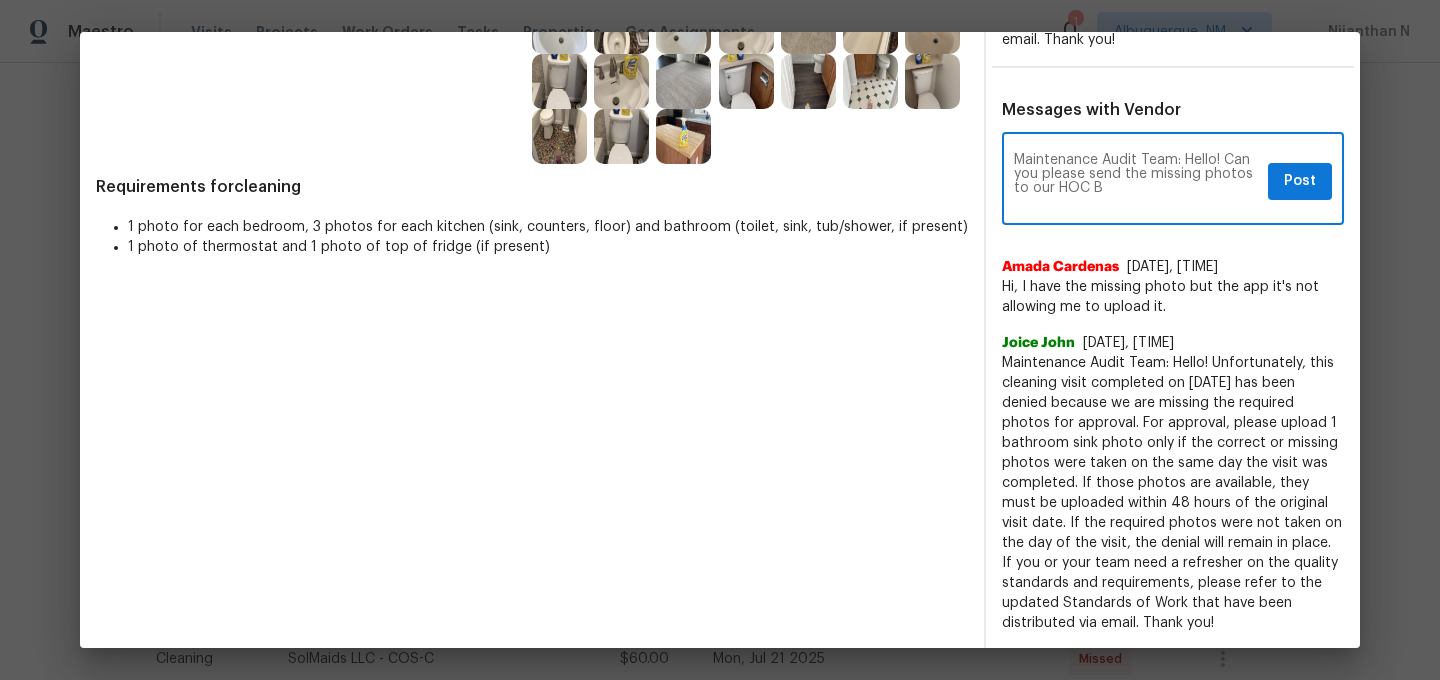 paste on "Brandon Wallace" 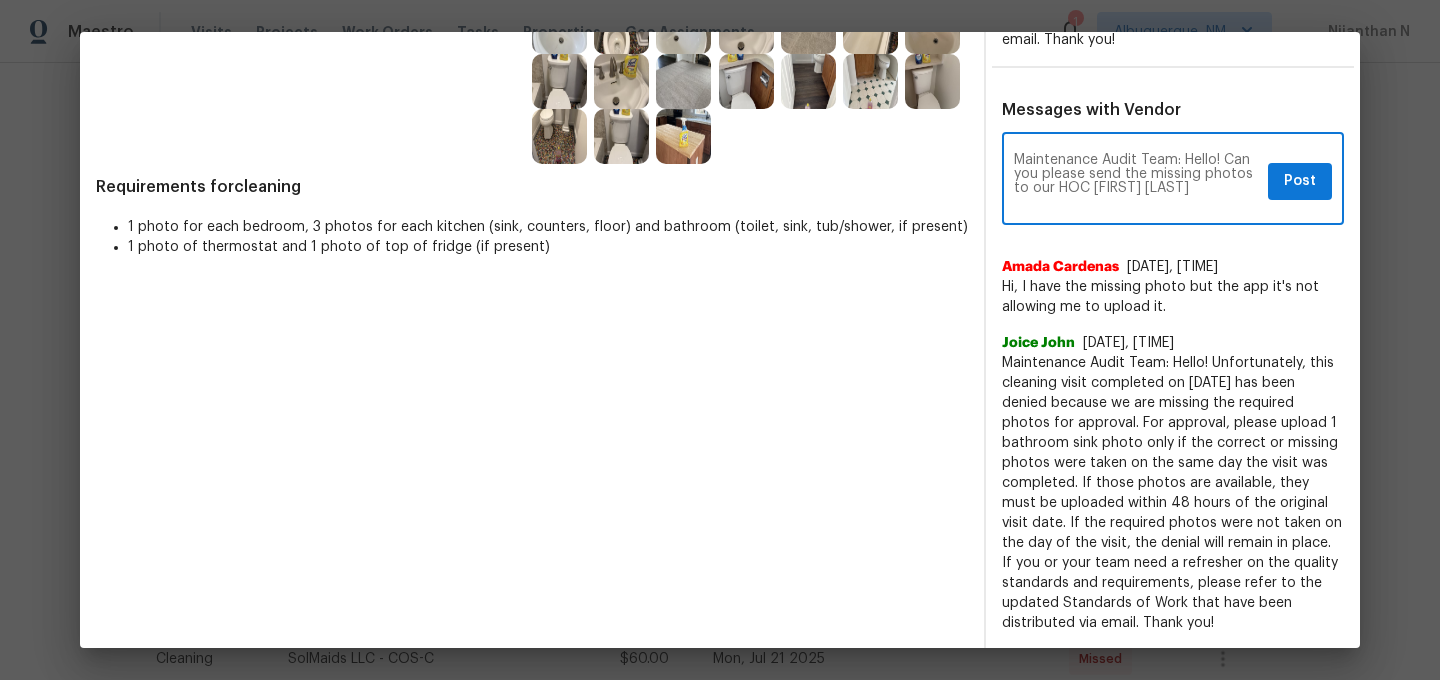 click on "Maintenance Audit Team: Hello! Can you please send the missing photos to our HOC BBrandon Wallace" at bounding box center (1137, 181) 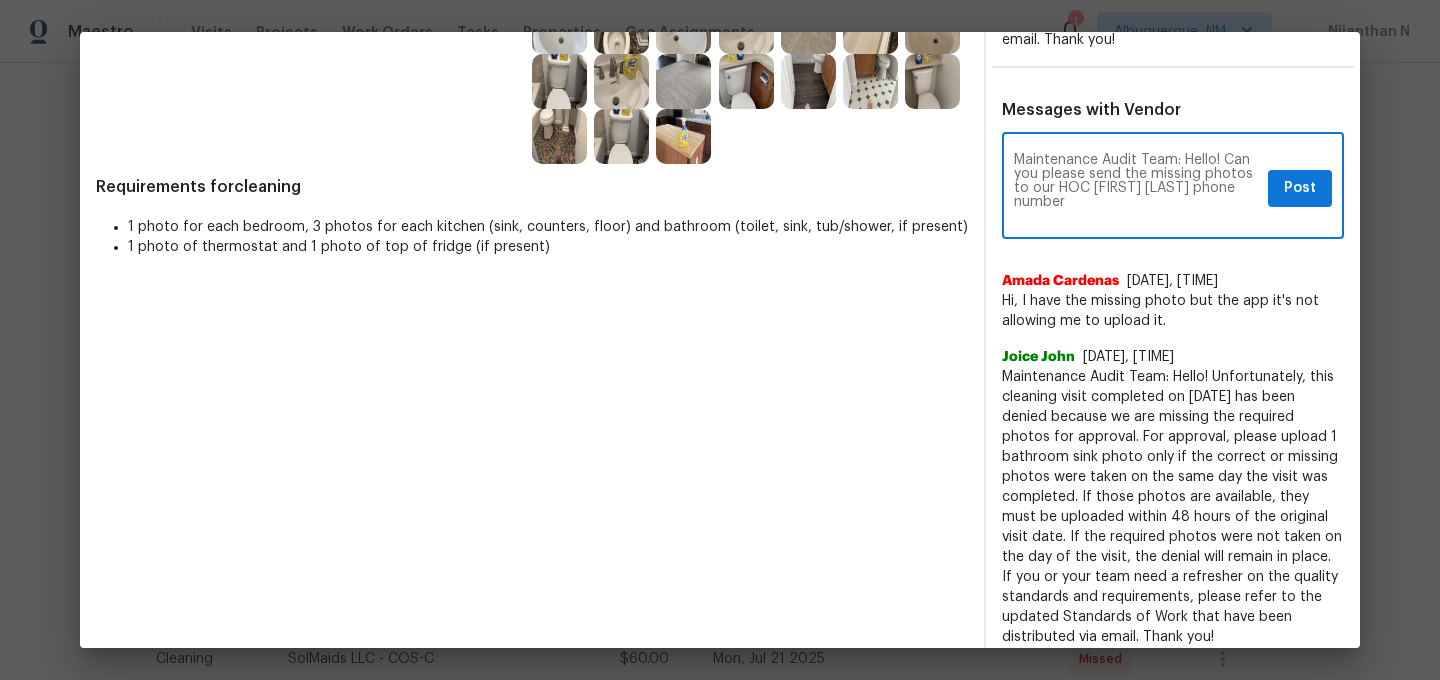 paste on "Brandon Wallace" 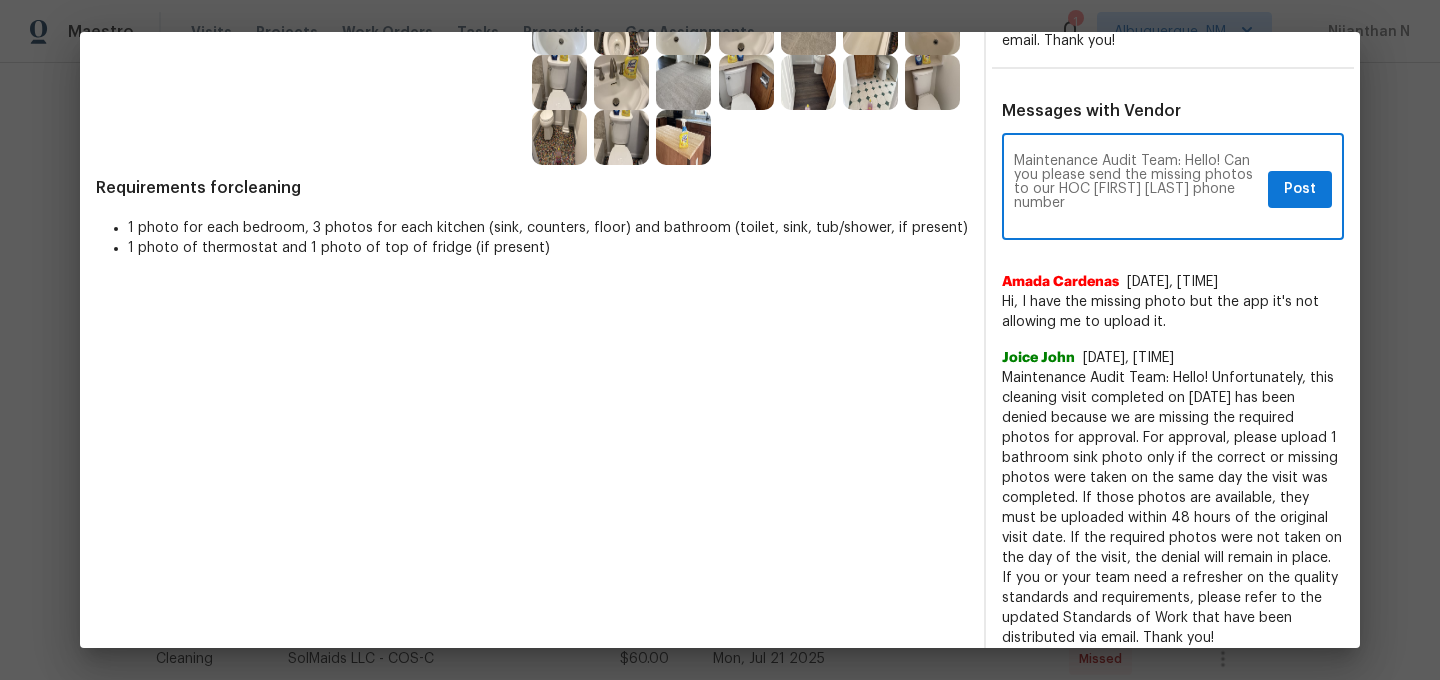 paste on "602–335-9929" 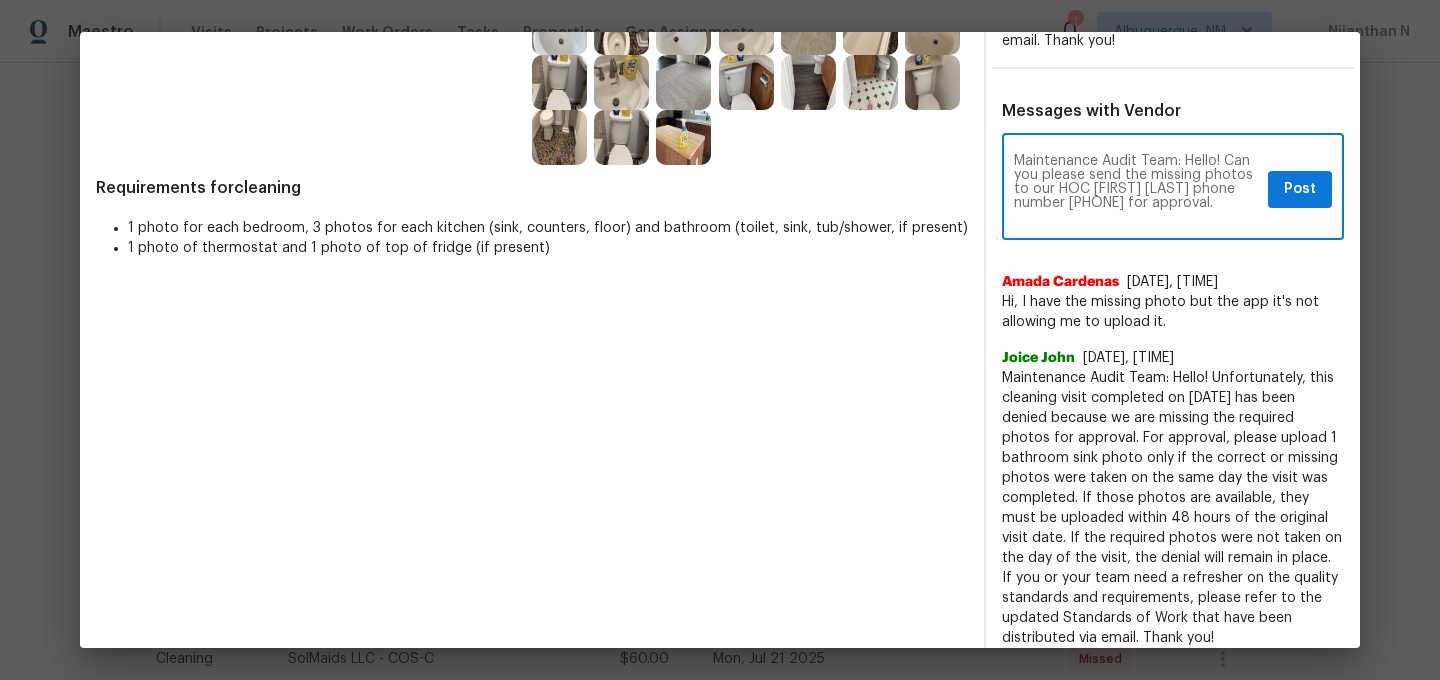 type on "Maintenance Audit Team: Hello! Can you please send the missing photos to our HOC [FIRST] [LAST] phone number [PHONE] for approval." 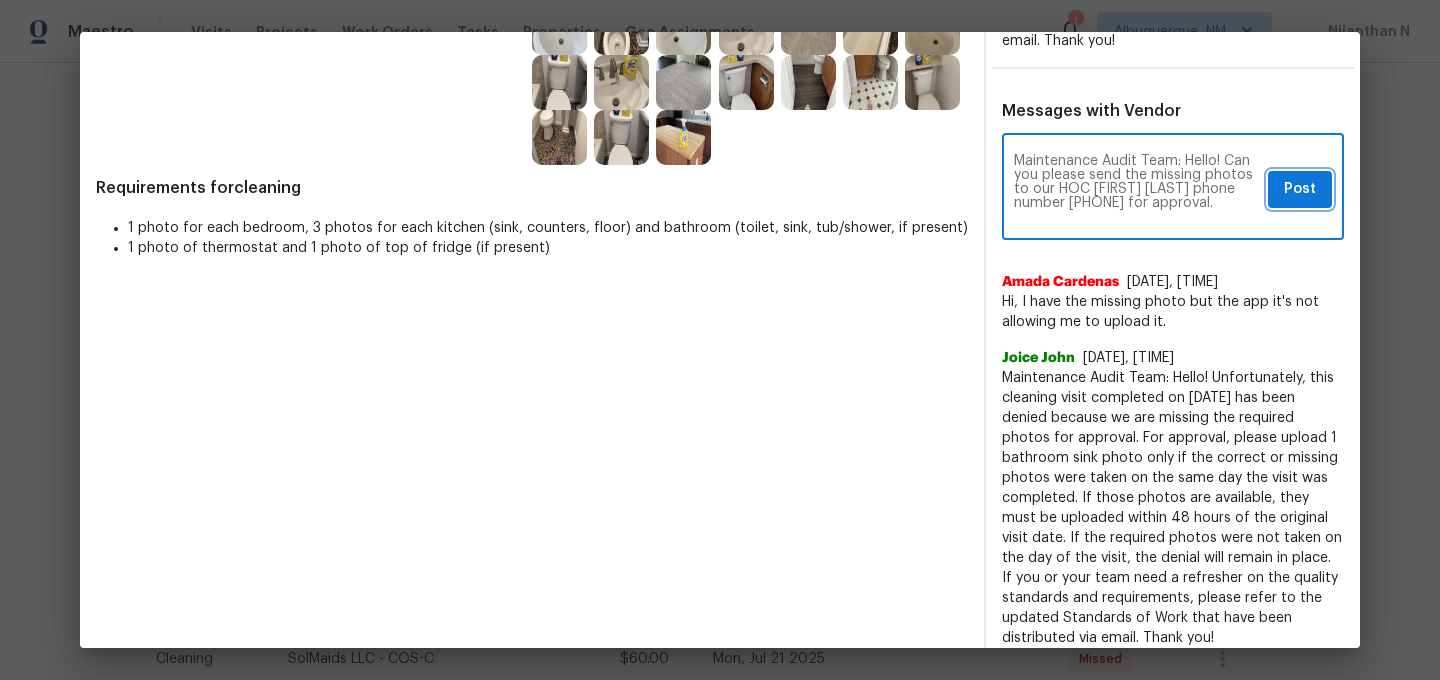click on "Post" at bounding box center [1300, 189] 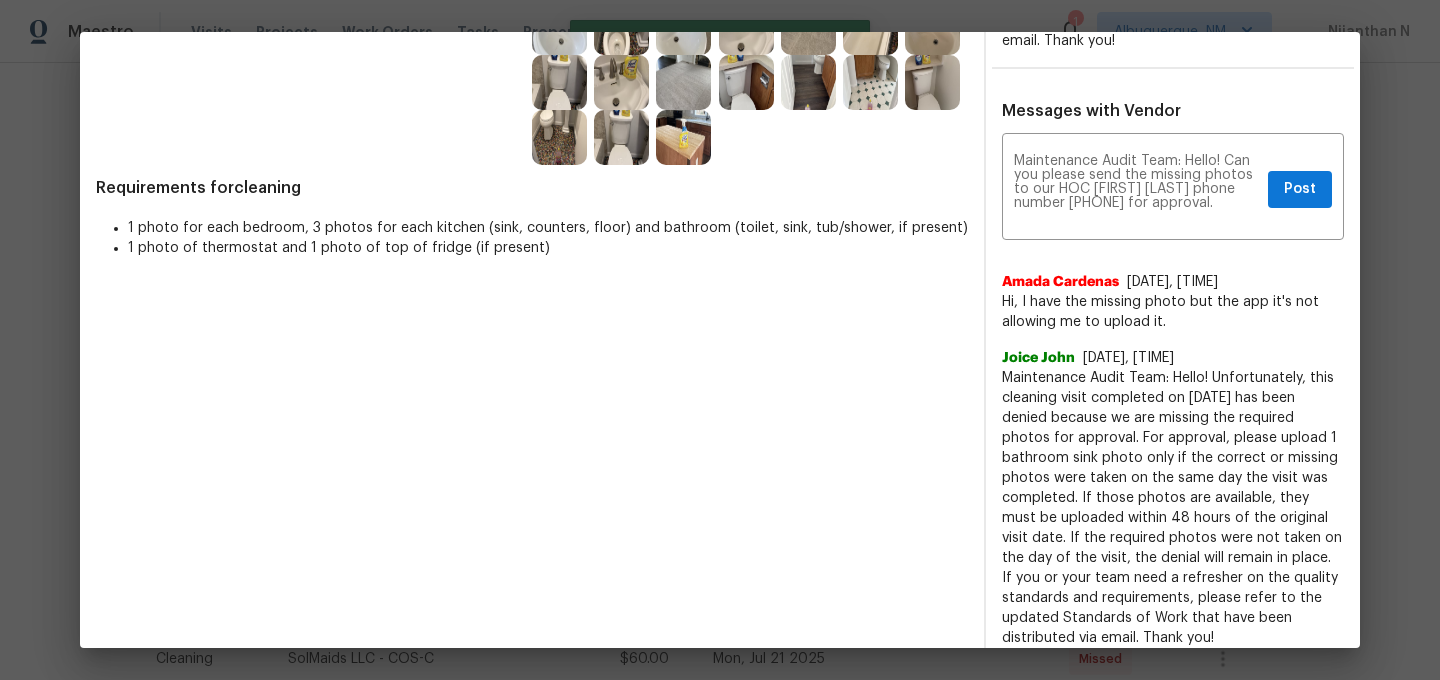 type 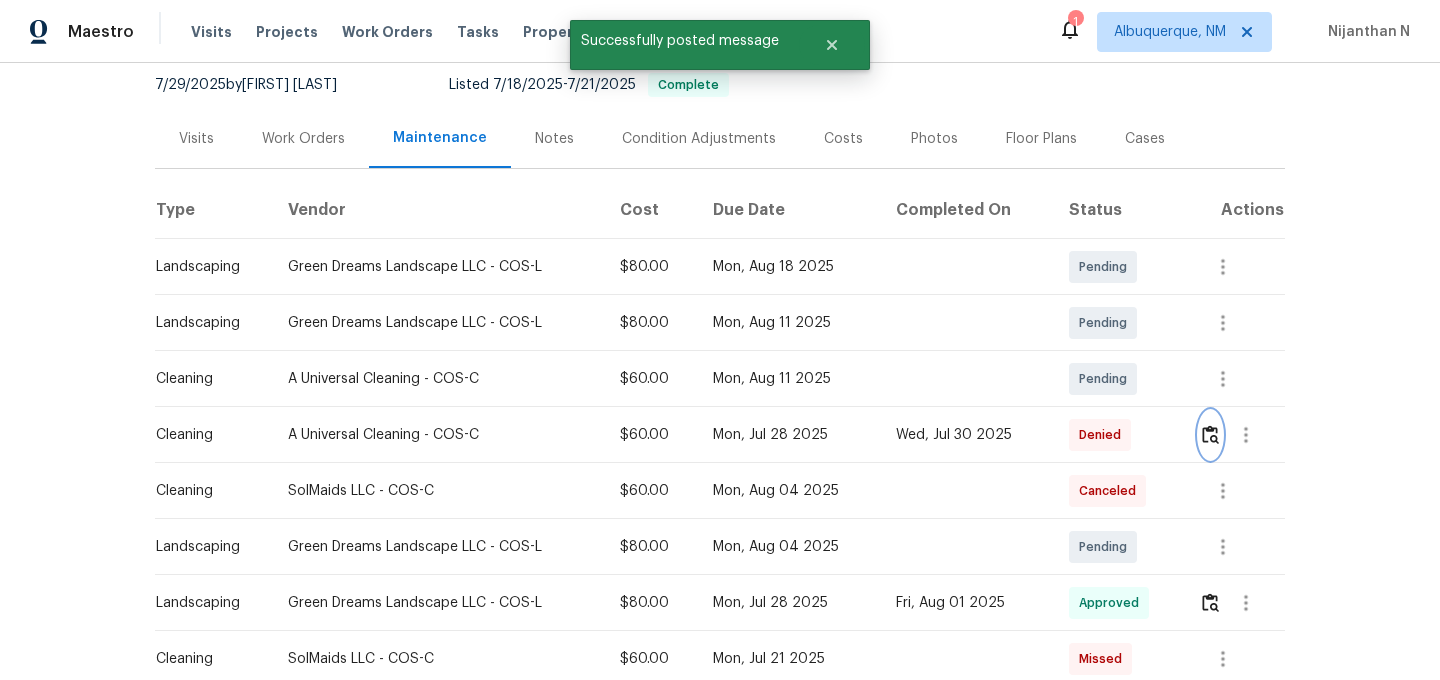 scroll, scrollTop: 0, scrollLeft: 0, axis: both 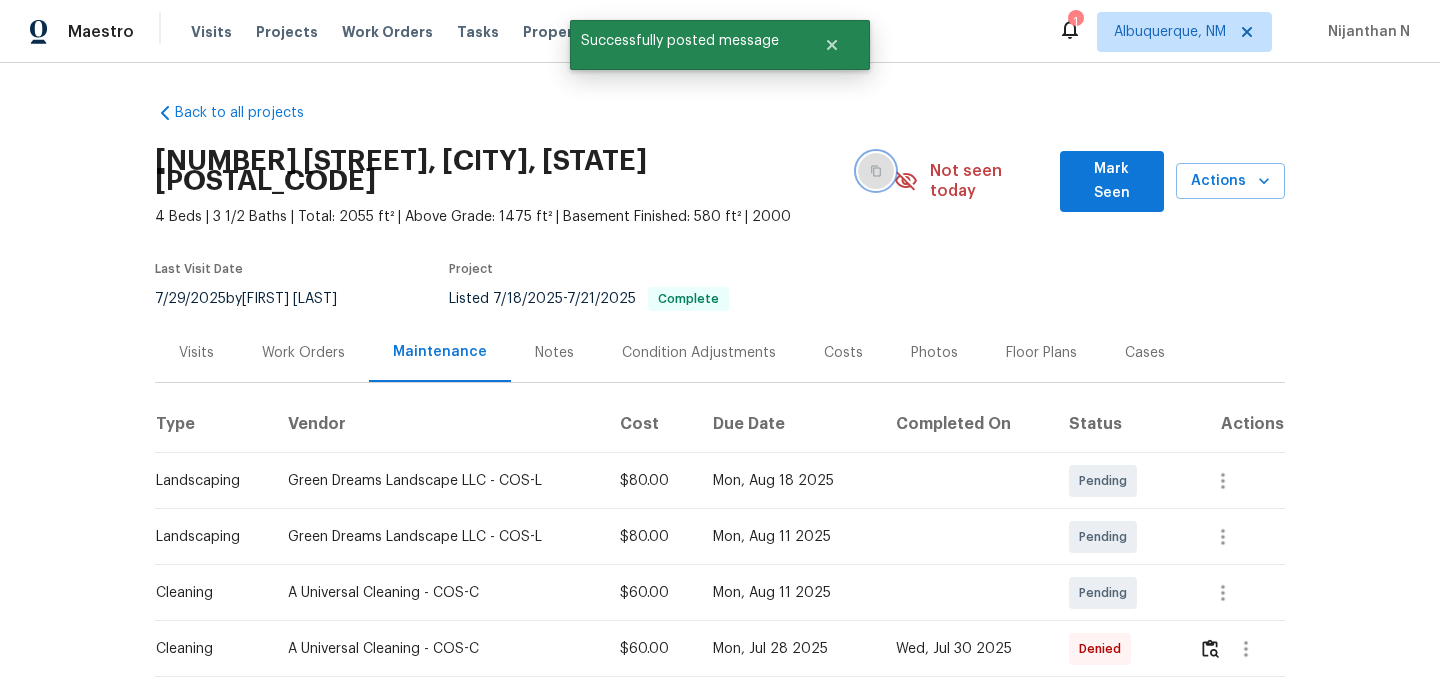 click 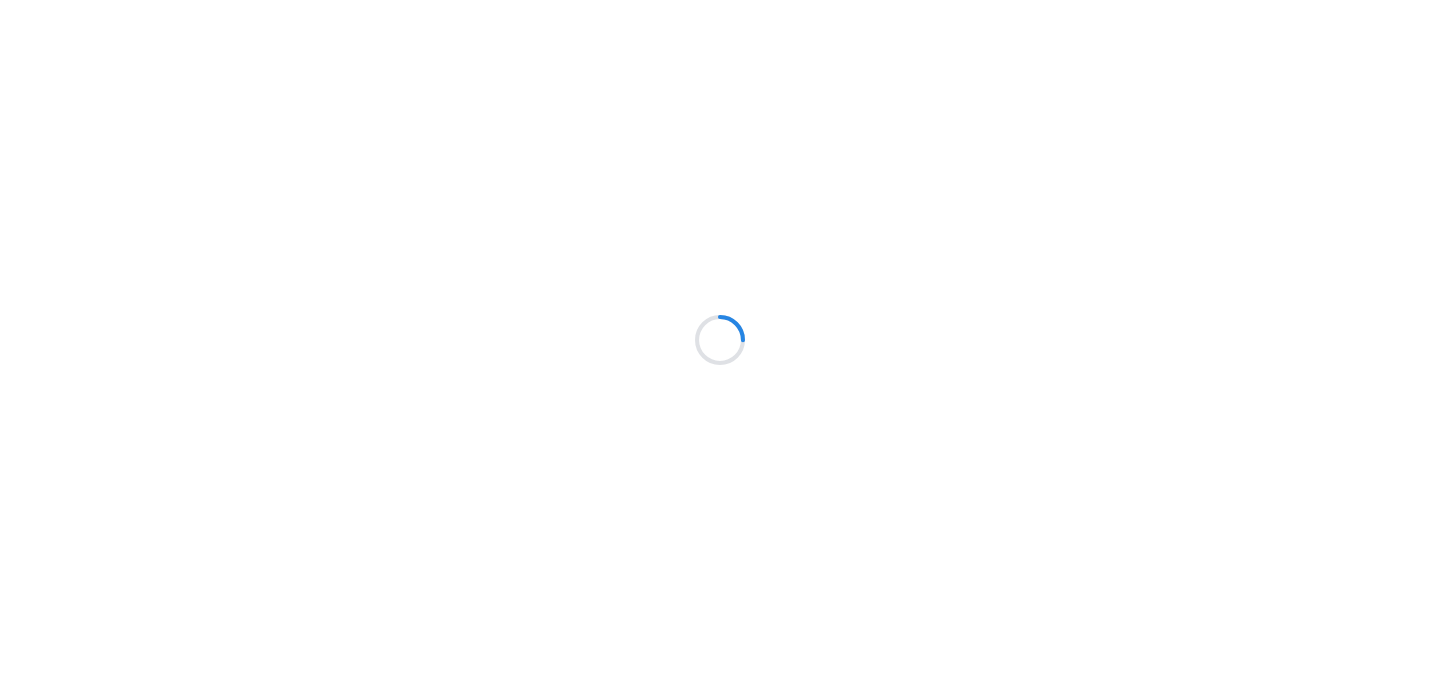 scroll, scrollTop: 0, scrollLeft: 0, axis: both 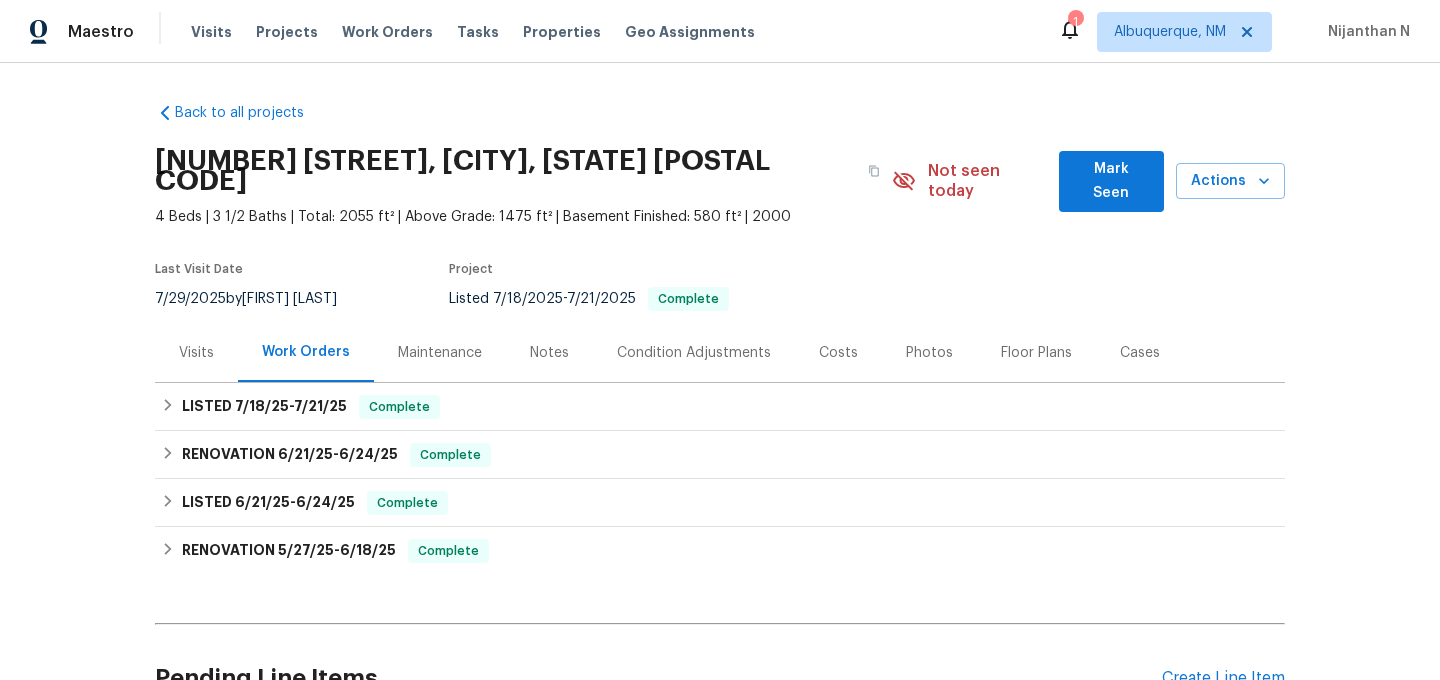 click on "Maintenance" at bounding box center [440, 352] 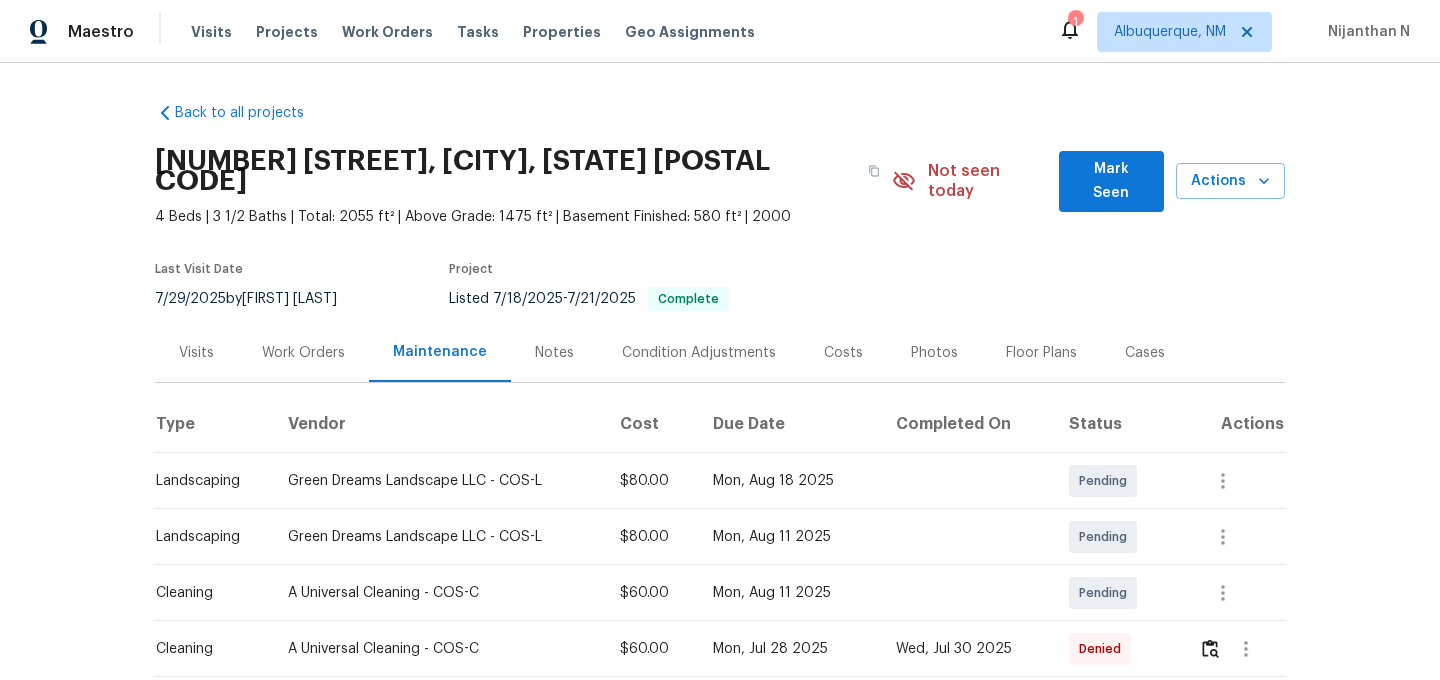 scroll, scrollTop: 418, scrollLeft: 0, axis: vertical 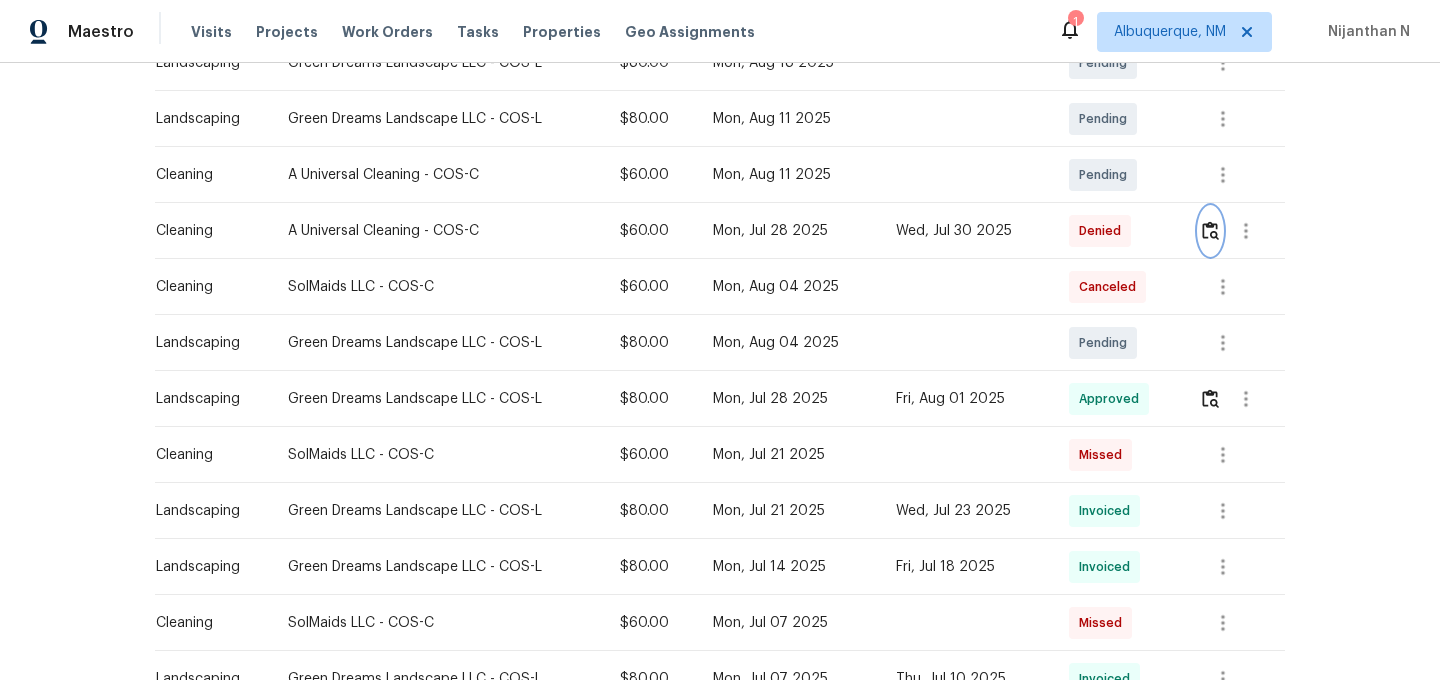 click at bounding box center [1210, 230] 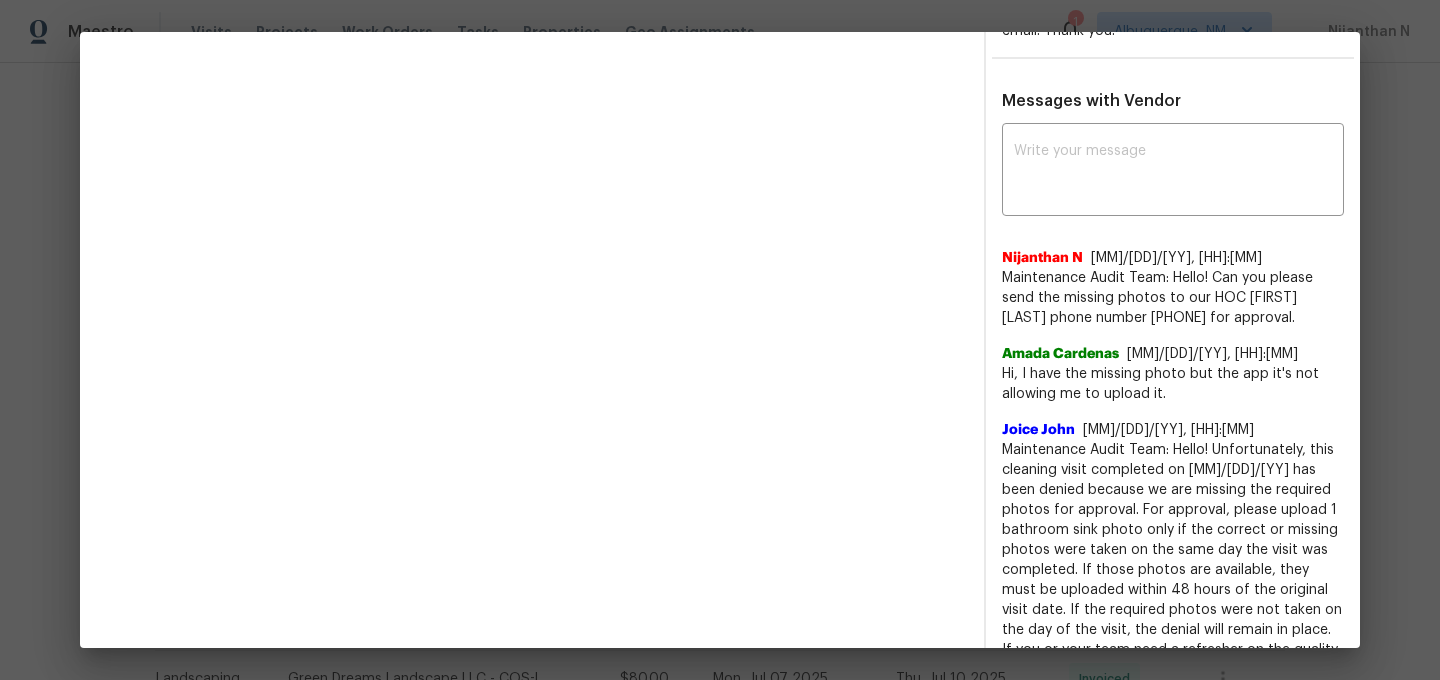 scroll, scrollTop: 712, scrollLeft: 0, axis: vertical 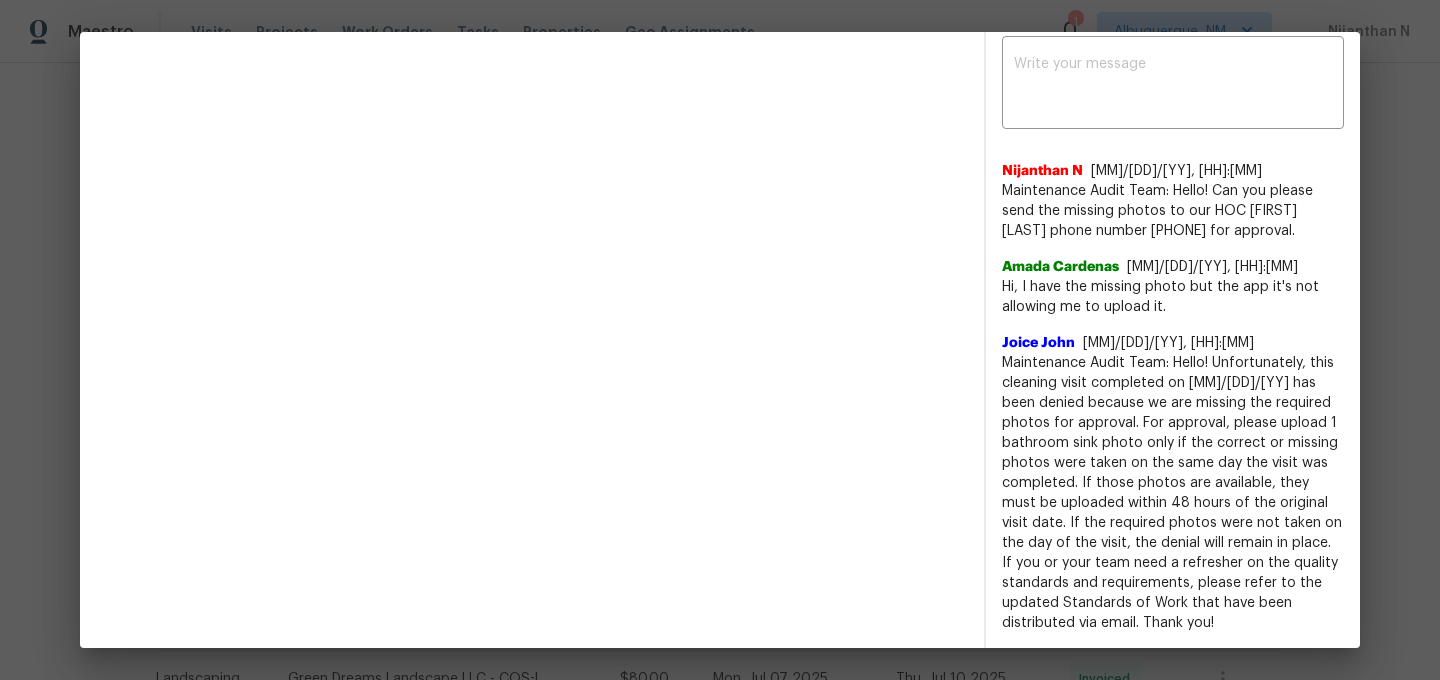 click on "Maintenance Audit Team: Hello! Can you please send the missing photos to our HOC [FIRST] [LAST] phone number [PHONE] for approval." at bounding box center [1173, 211] 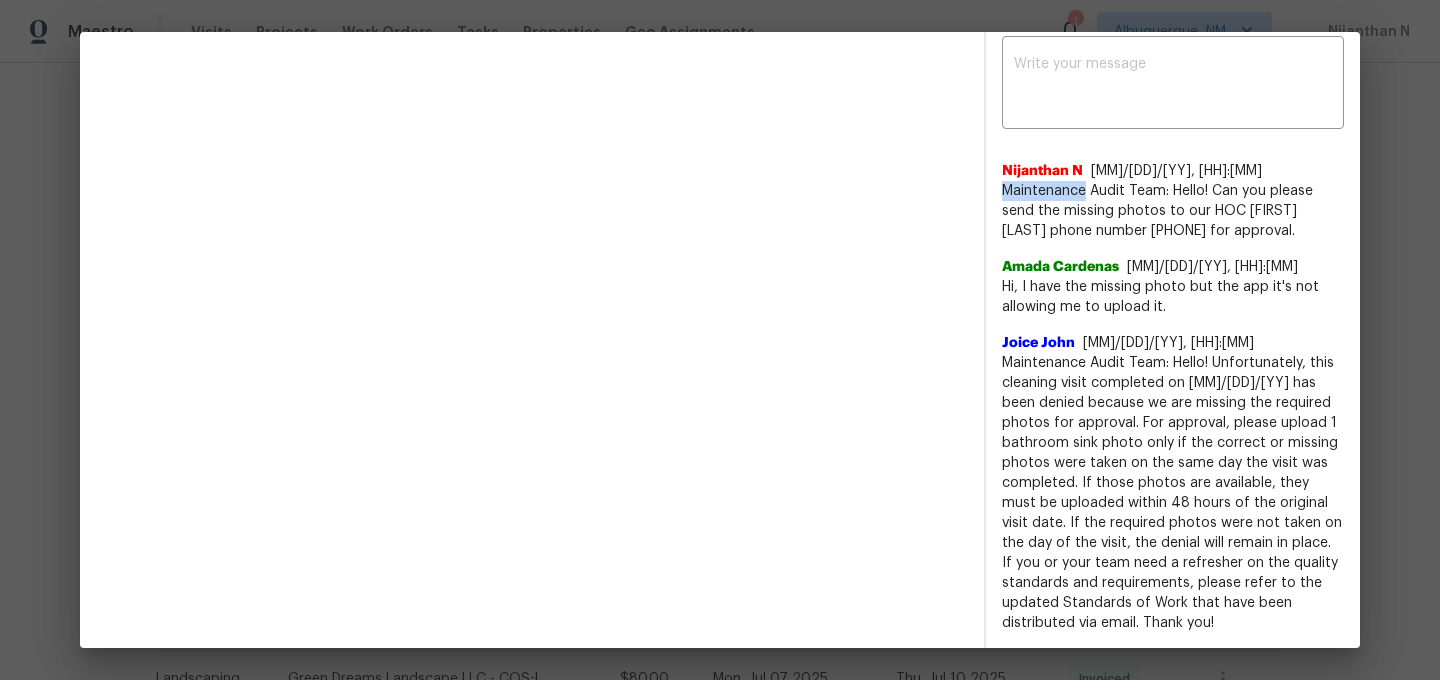 click on "Maintenance Audit Team: Hello! Can you please send the missing photos to our HOC [FIRST] [LAST] phone number [PHONE] for approval." at bounding box center [1173, 211] 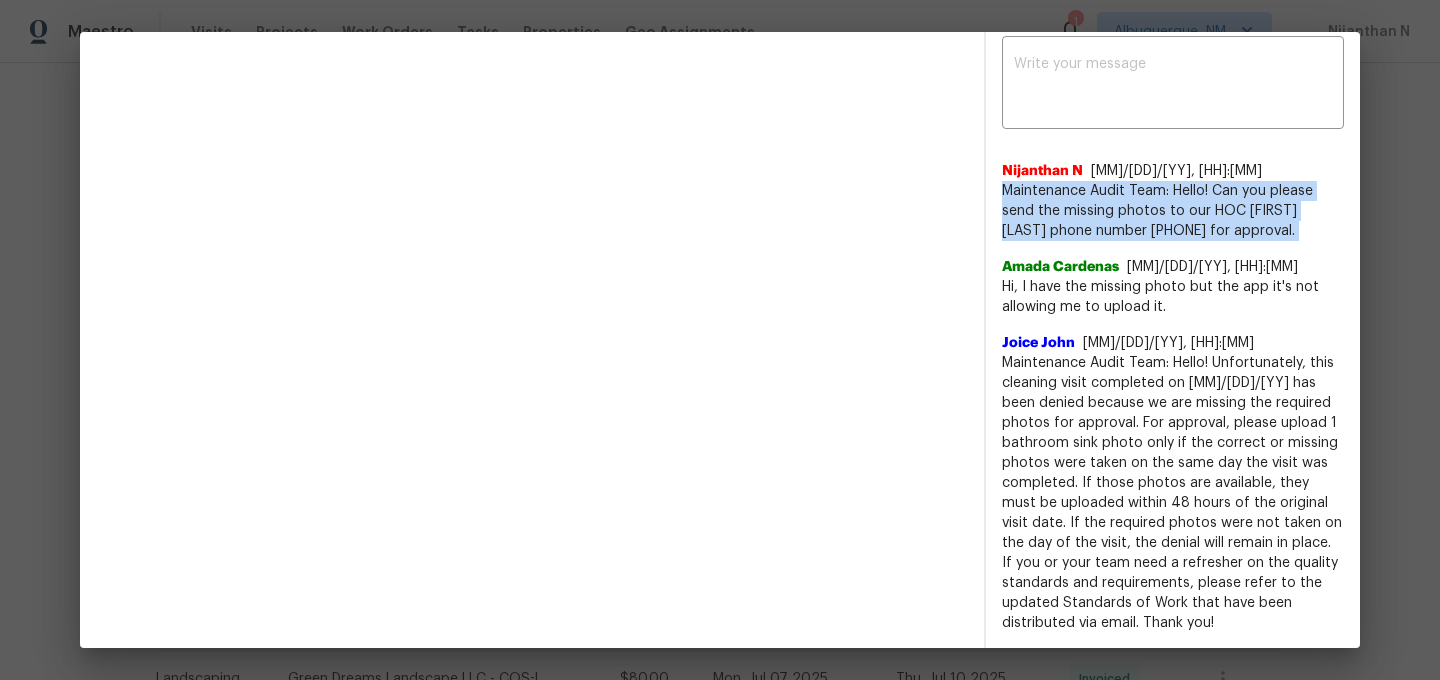 click on "Maintenance Audit Team: Hello! Can you please send the missing photos to our HOC [FIRST] [LAST] phone number [PHONE] for approval." at bounding box center [1173, 211] 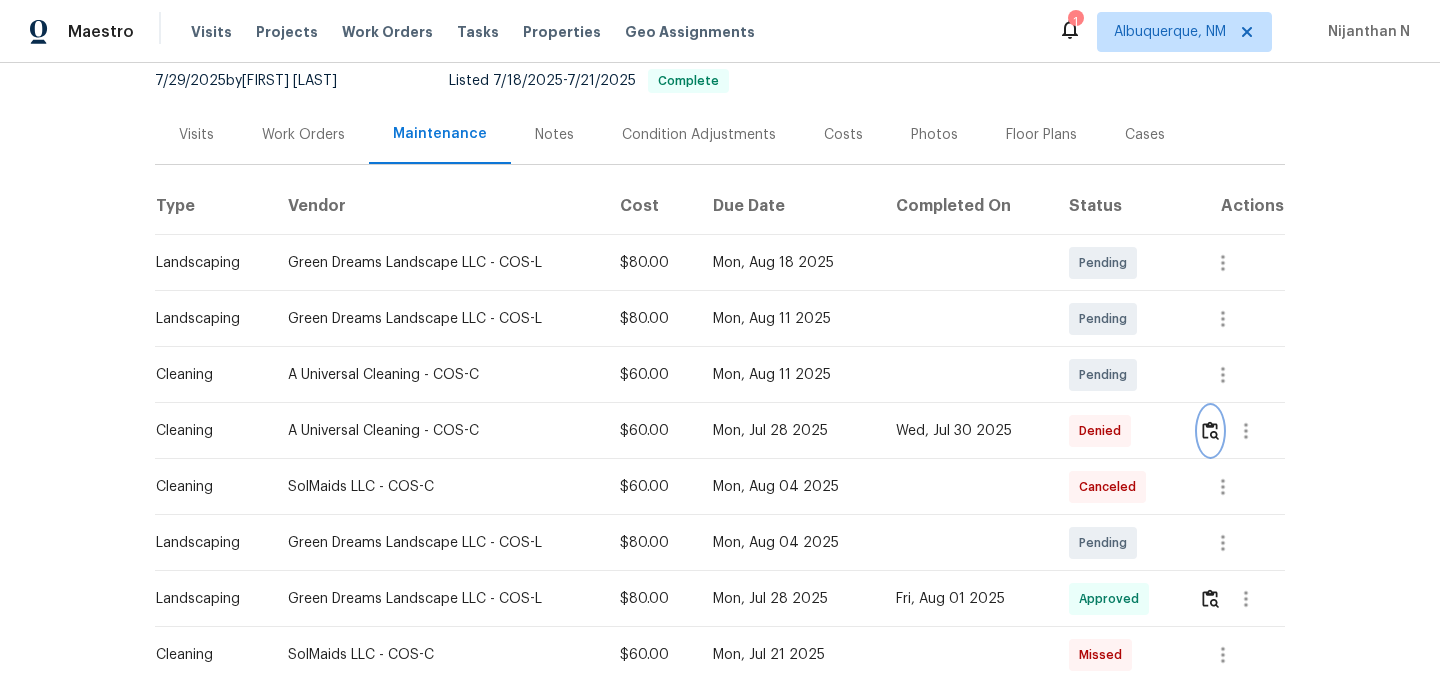 scroll, scrollTop: 0, scrollLeft: 0, axis: both 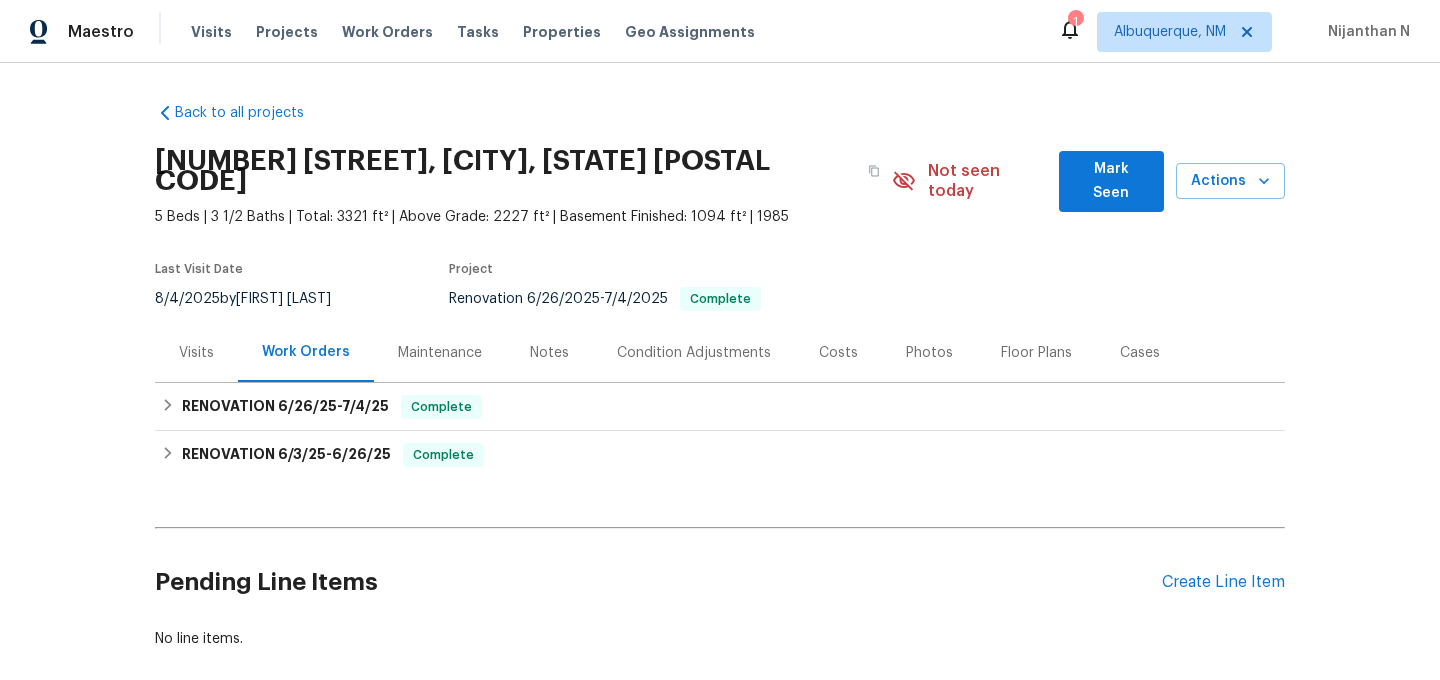 click on "Maintenance" at bounding box center (440, 352) 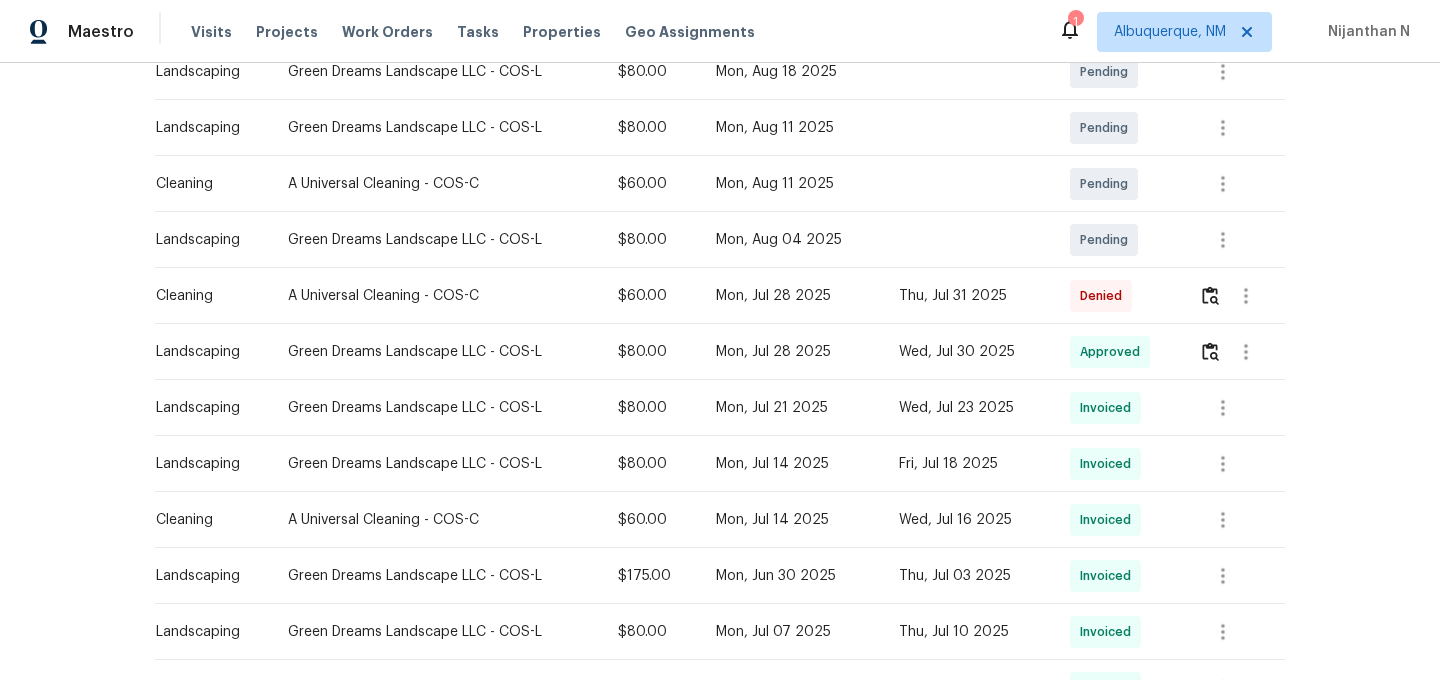 scroll, scrollTop: 464, scrollLeft: 0, axis: vertical 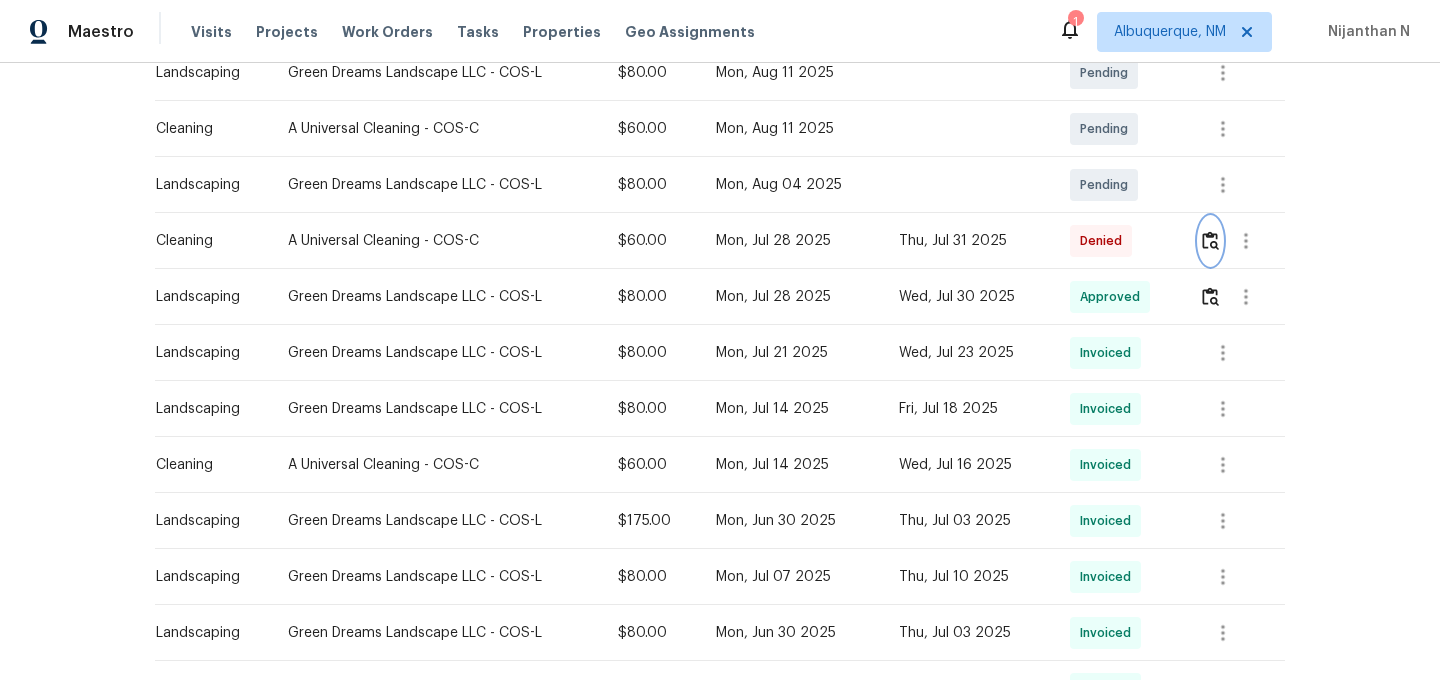 click at bounding box center (1210, 240) 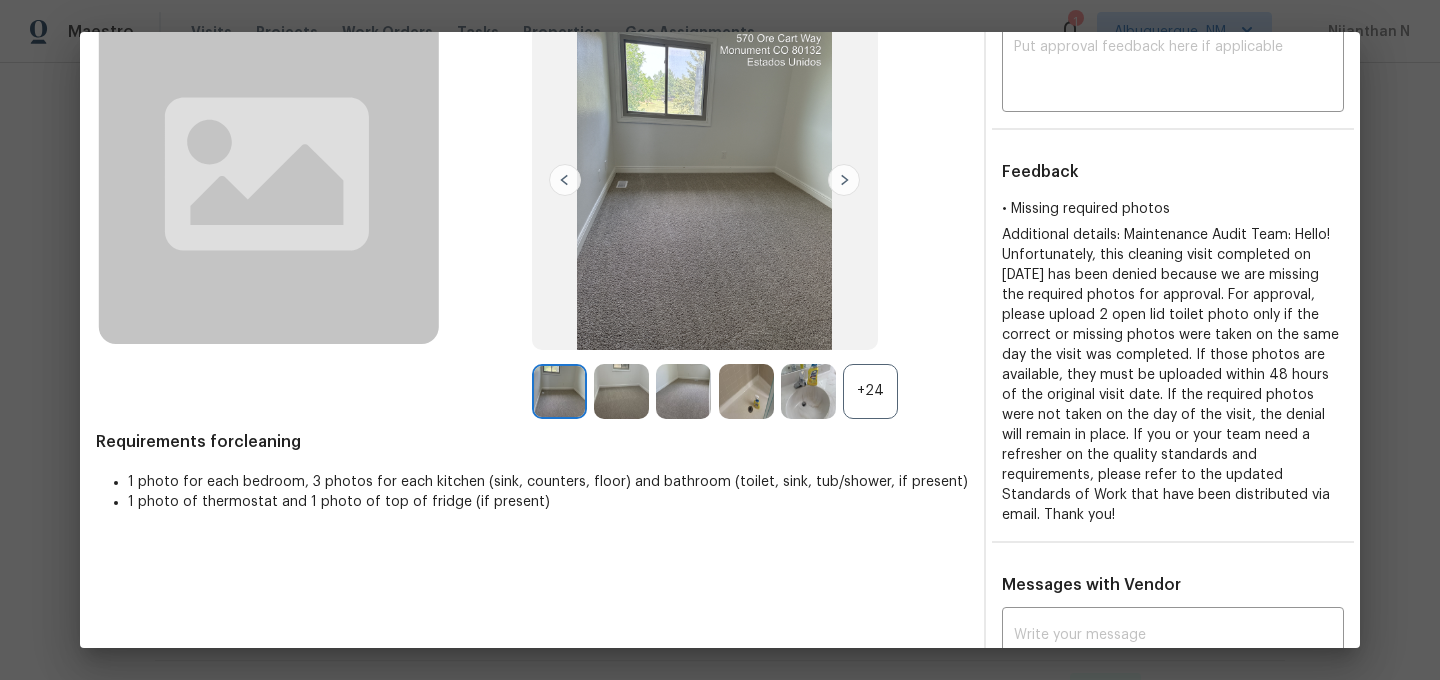scroll, scrollTop: 451, scrollLeft: 0, axis: vertical 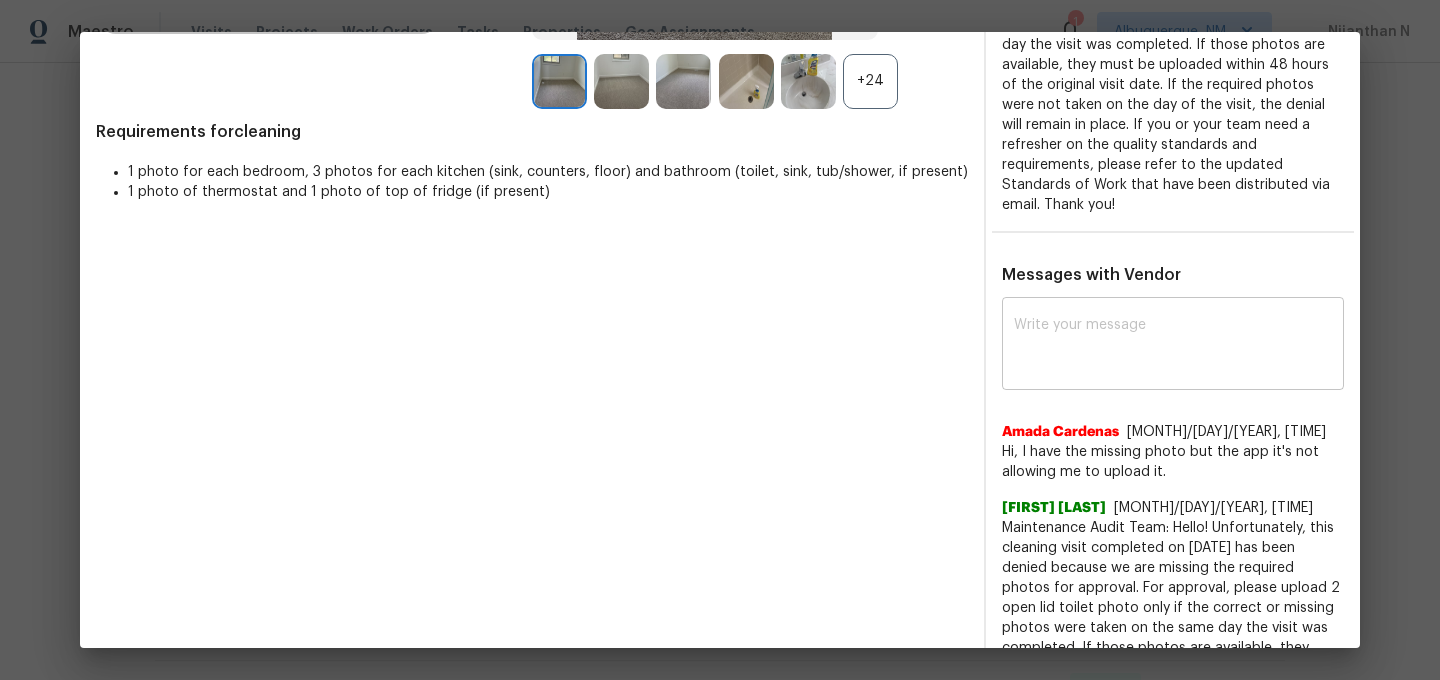 click at bounding box center [1173, 346] 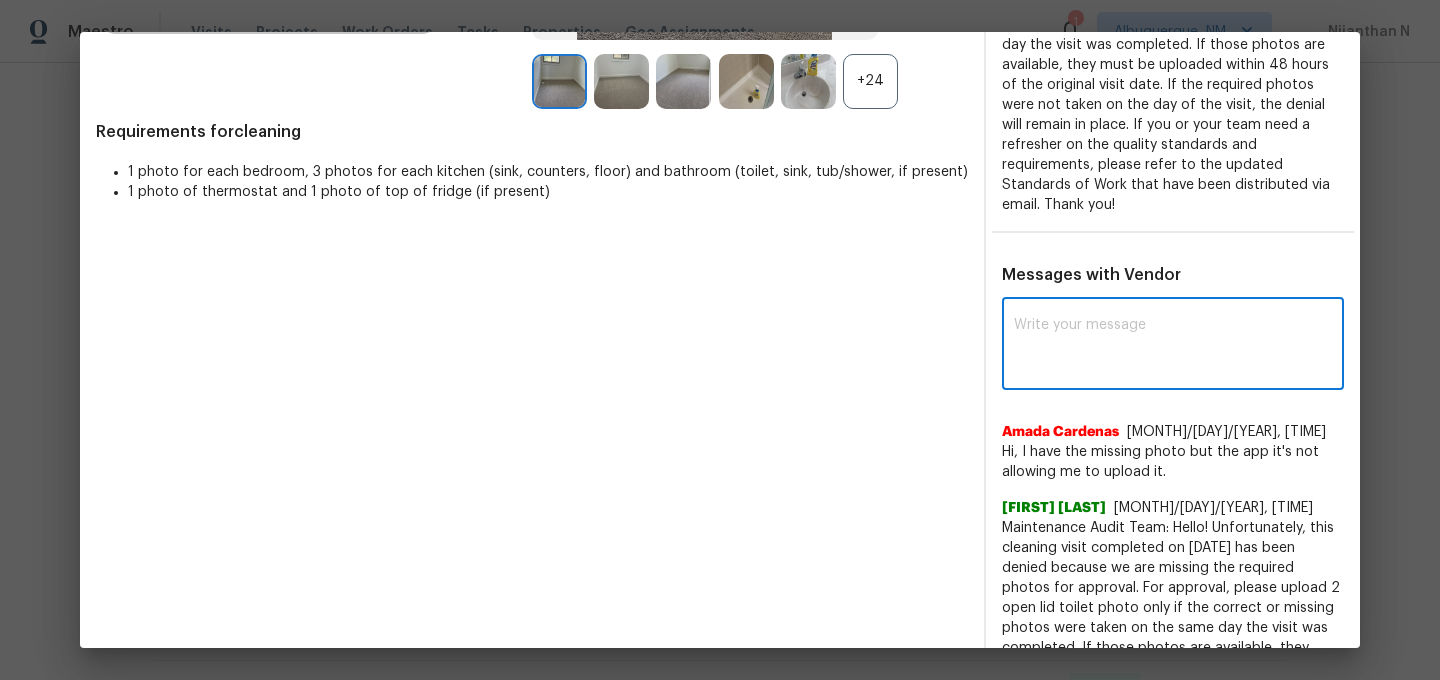 paste on "570 Ore Cart Way, Monument, CO 80132" 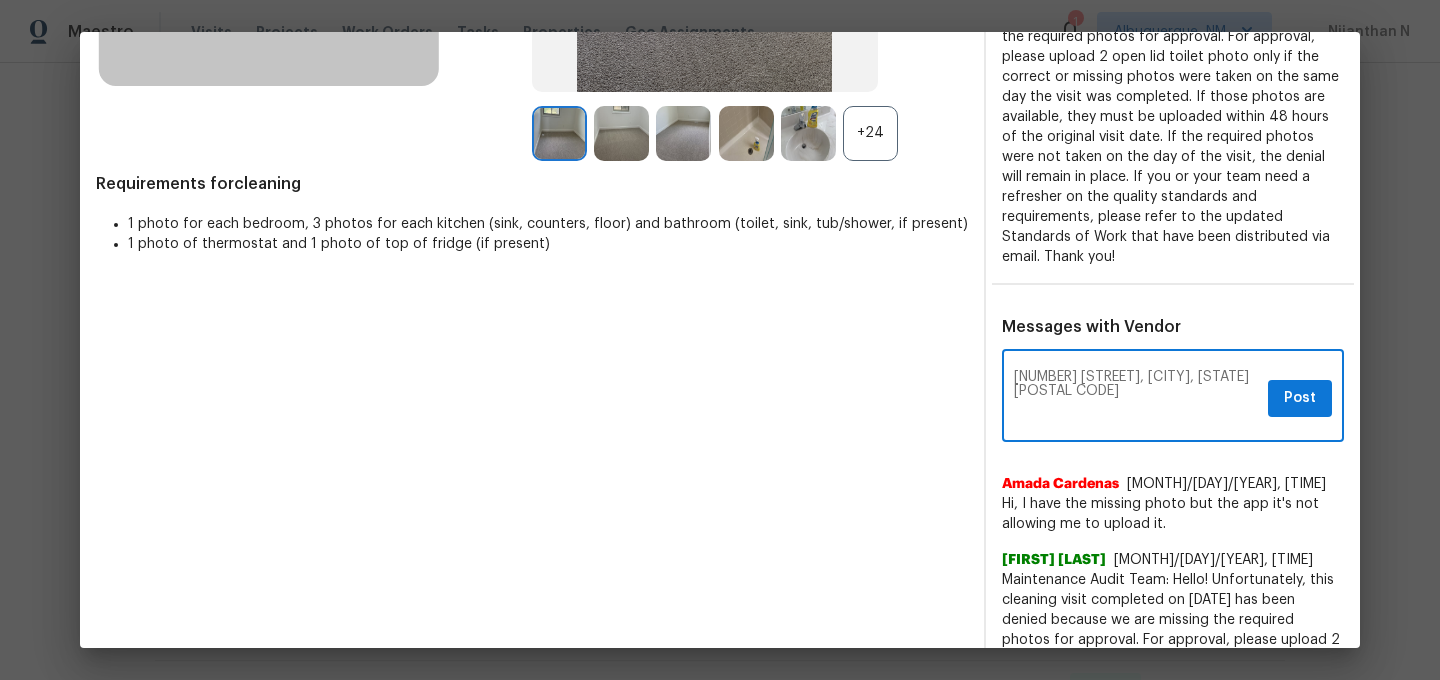 scroll, scrollTop: 396, scrollLeft: 0, axis: vertical 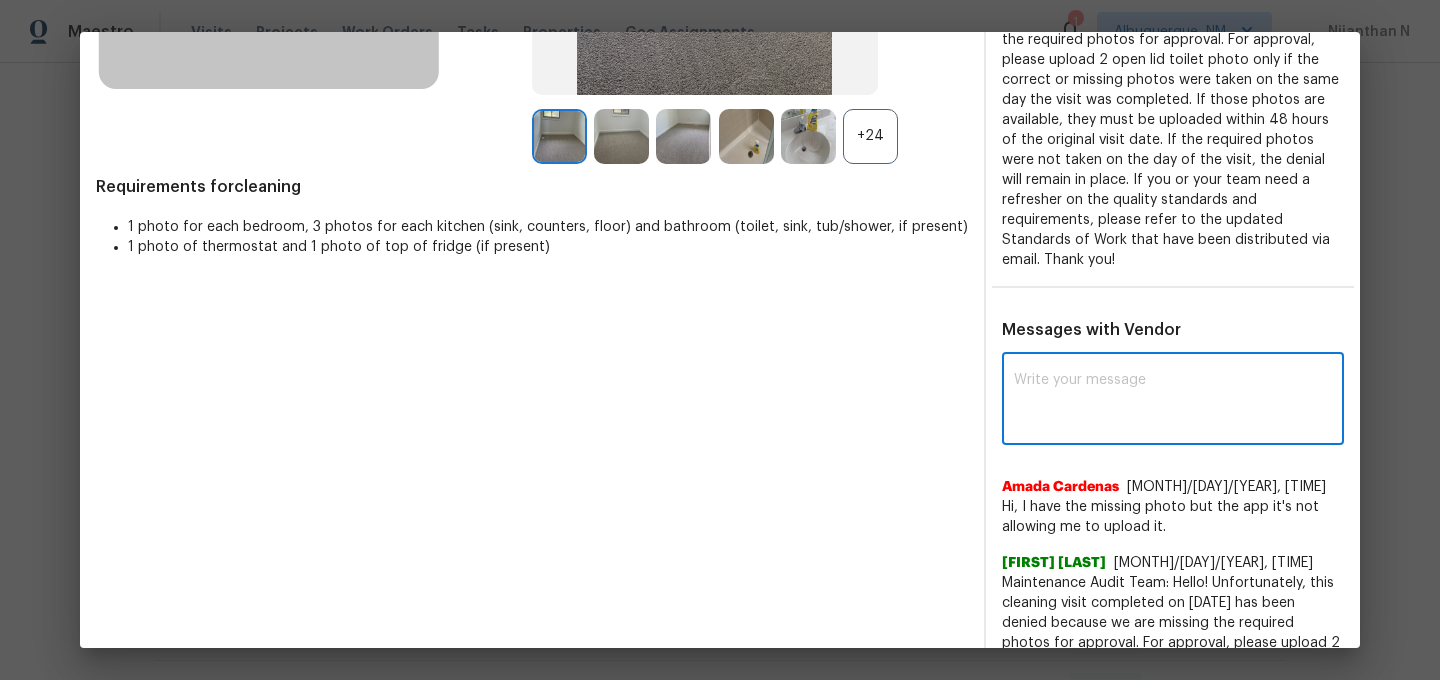 click at bounding box center (1173, 401) 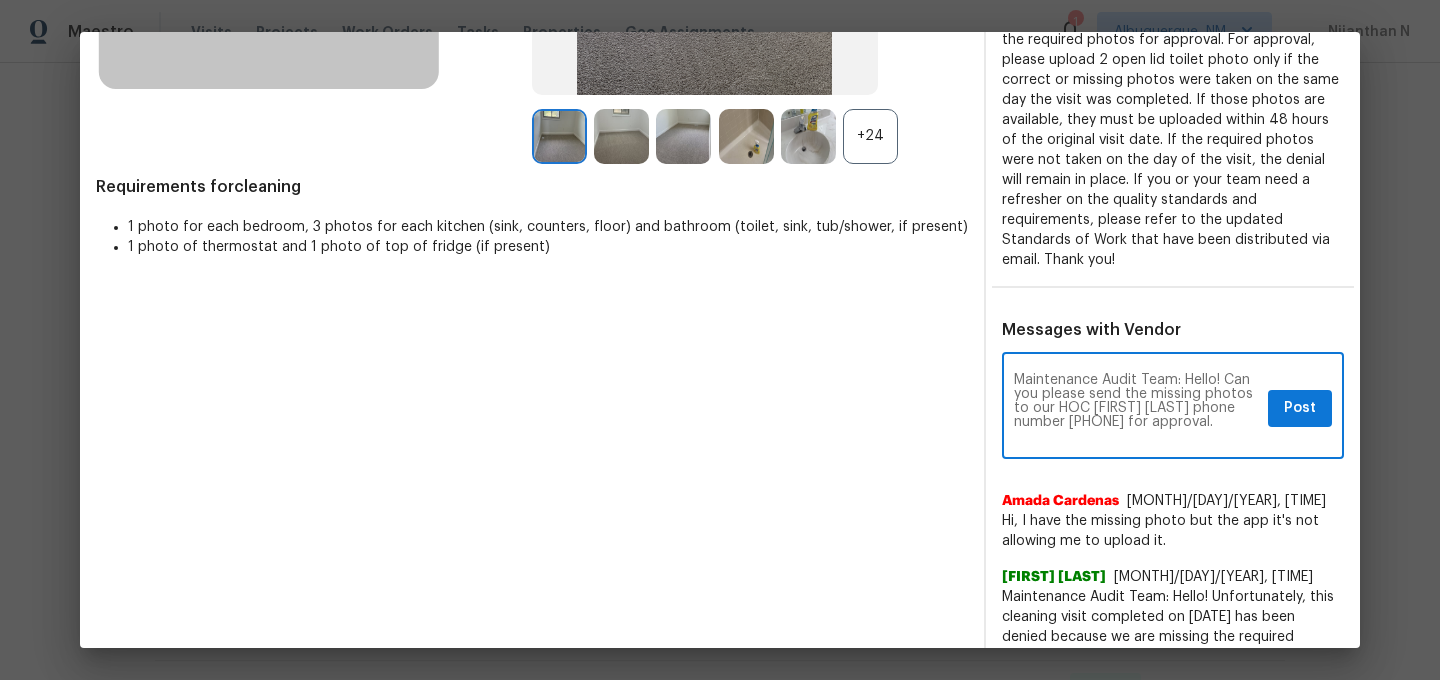 scroll, scrollTop: 0, scrollLeft: 0, axis: both 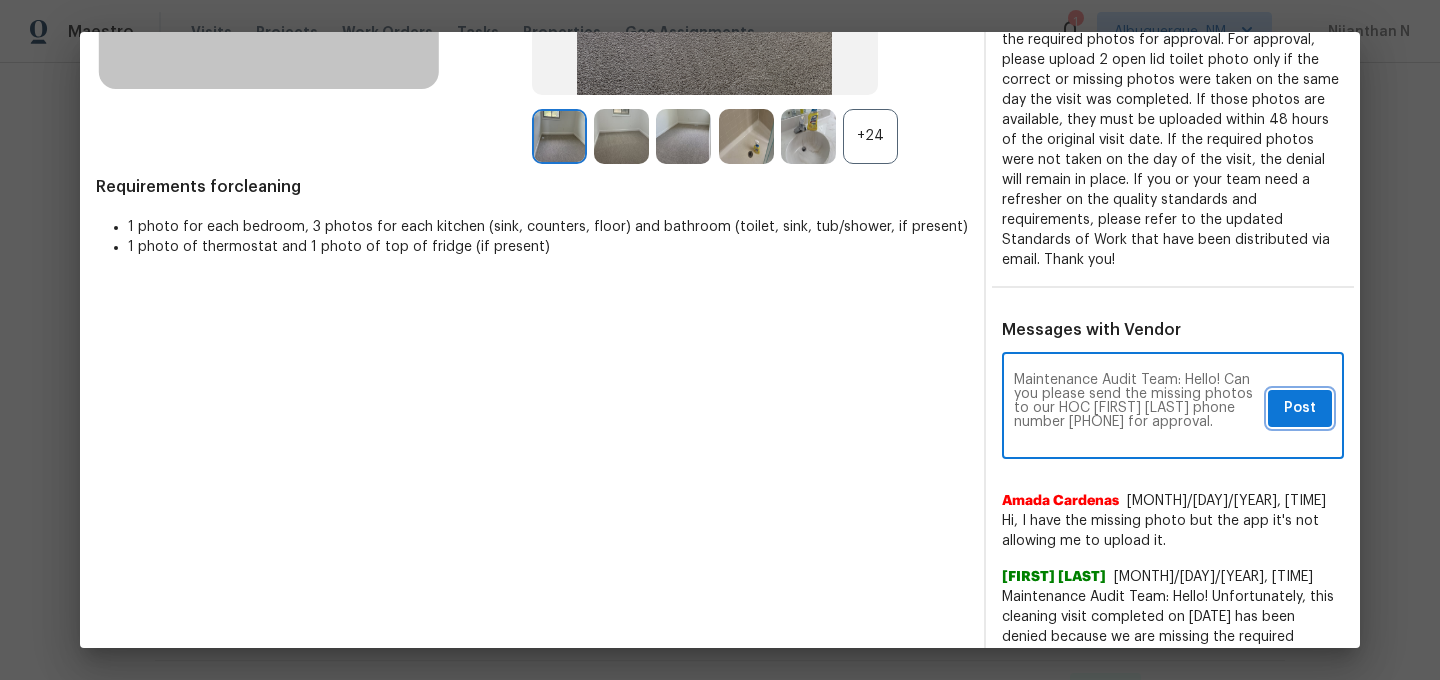 click on "Post" at bounding box center [1300, 408] 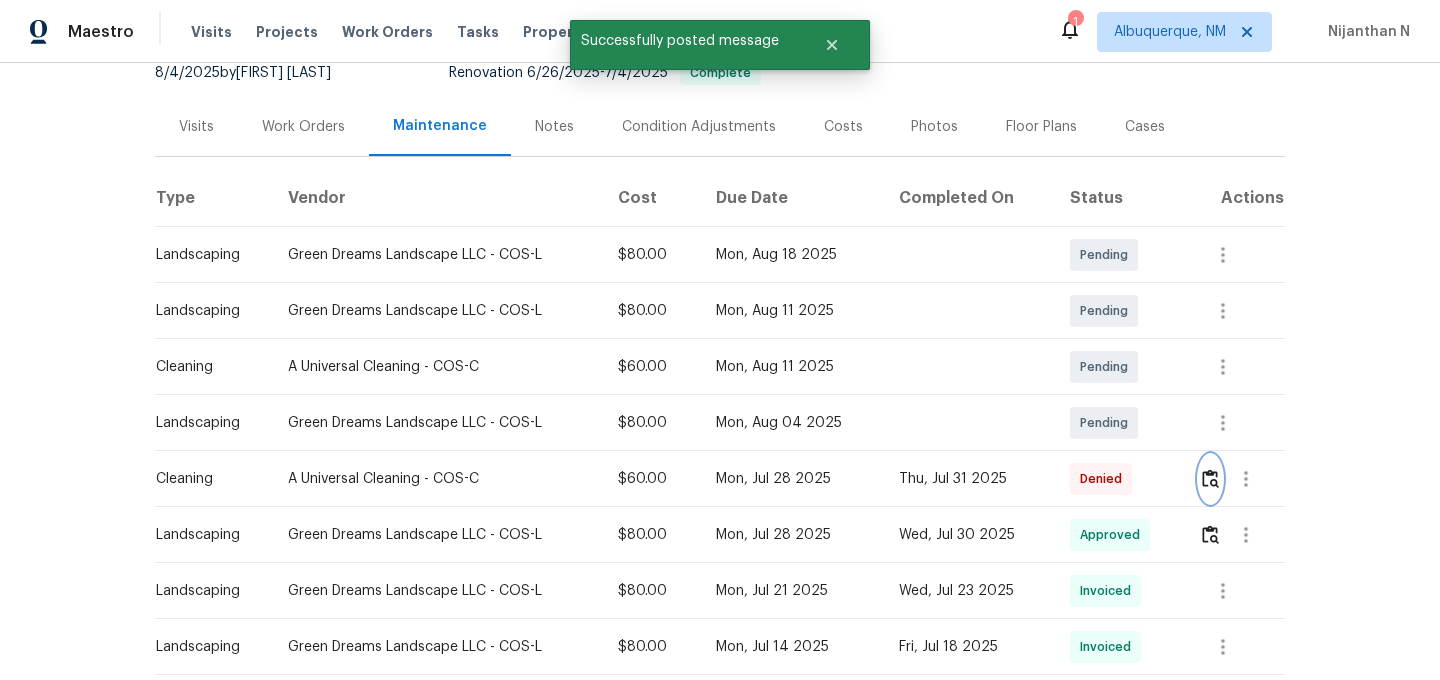 scroll, scrollTop: 0, scrollLeft: 0, axis: both 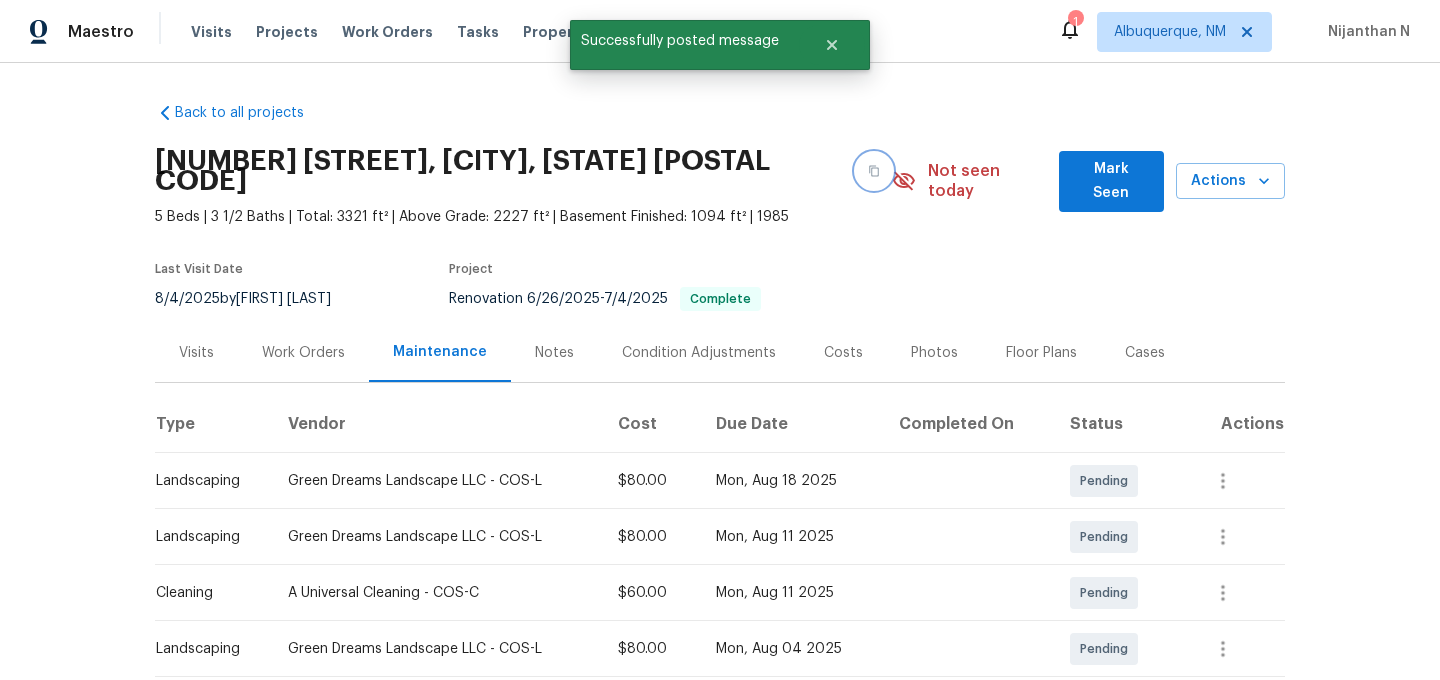 click 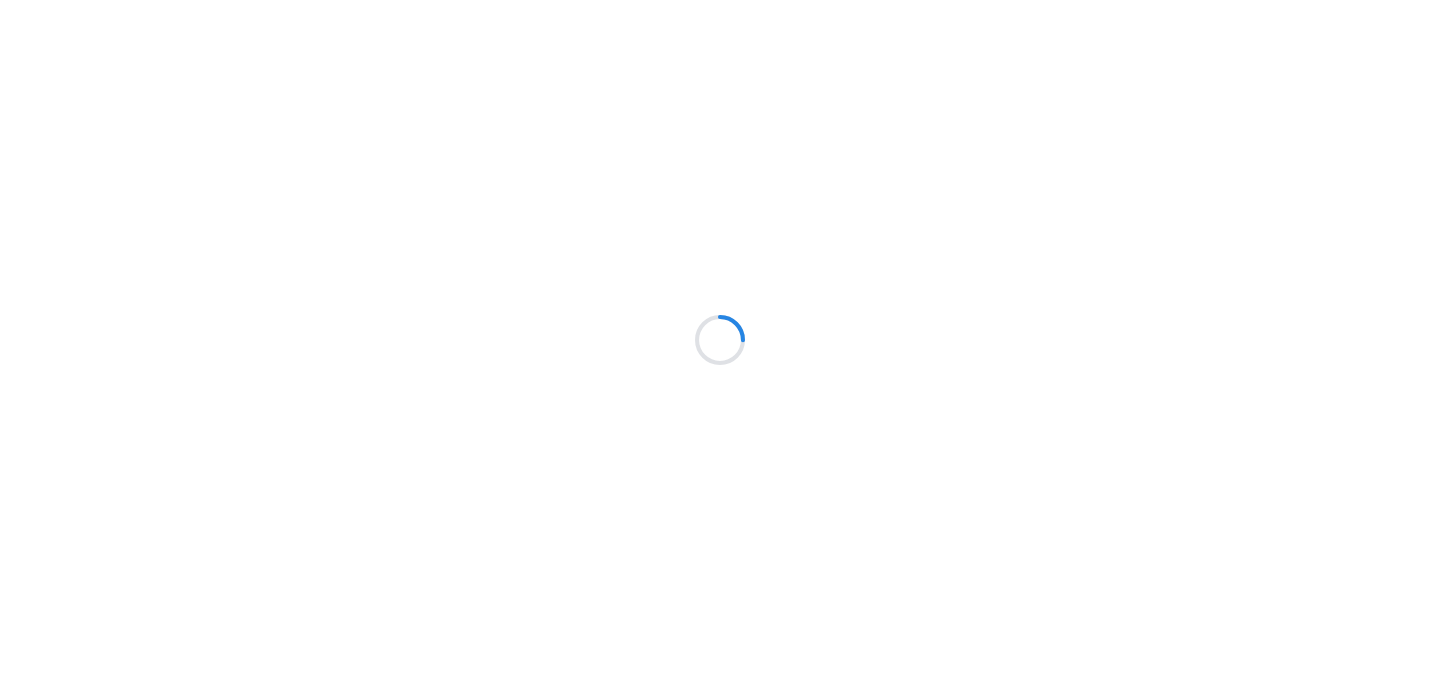scroll, scrollTop: 0, scrollLeft: 0, axis: both 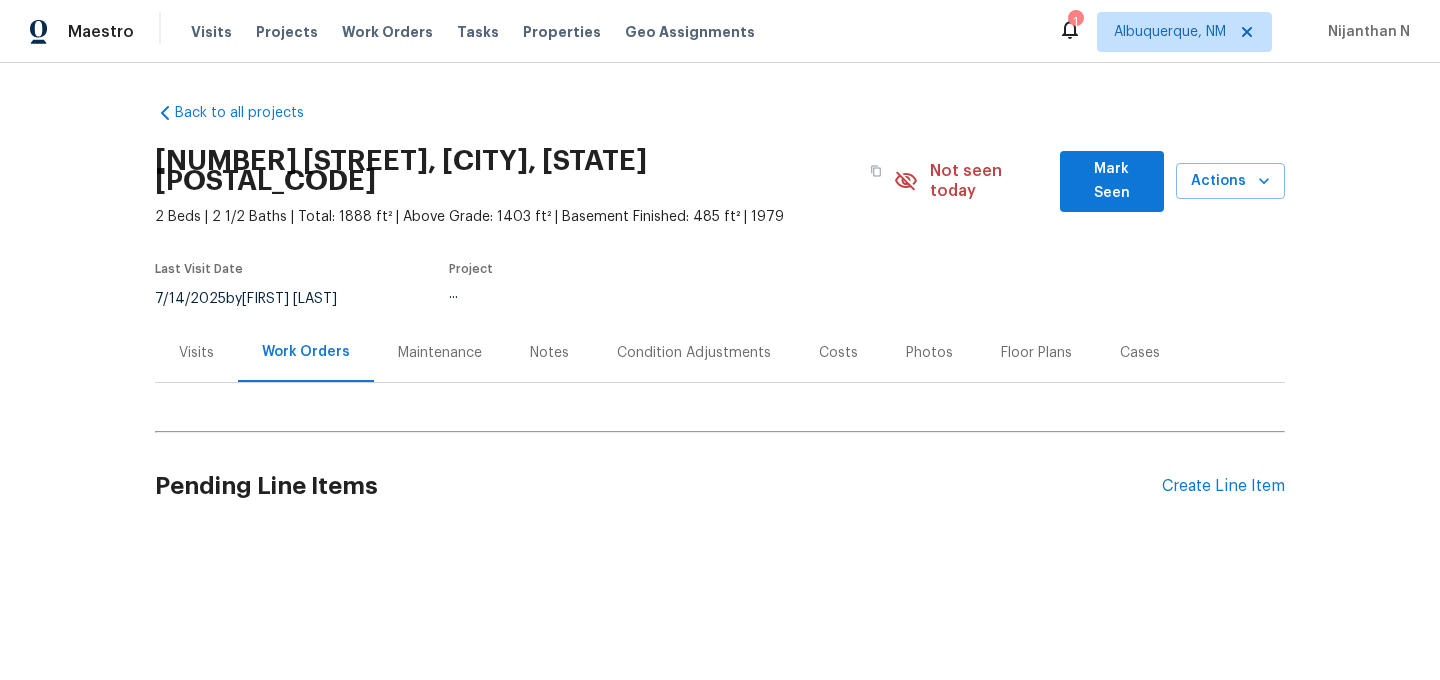 click on "Maintenance" at bounding box center [440, 353] 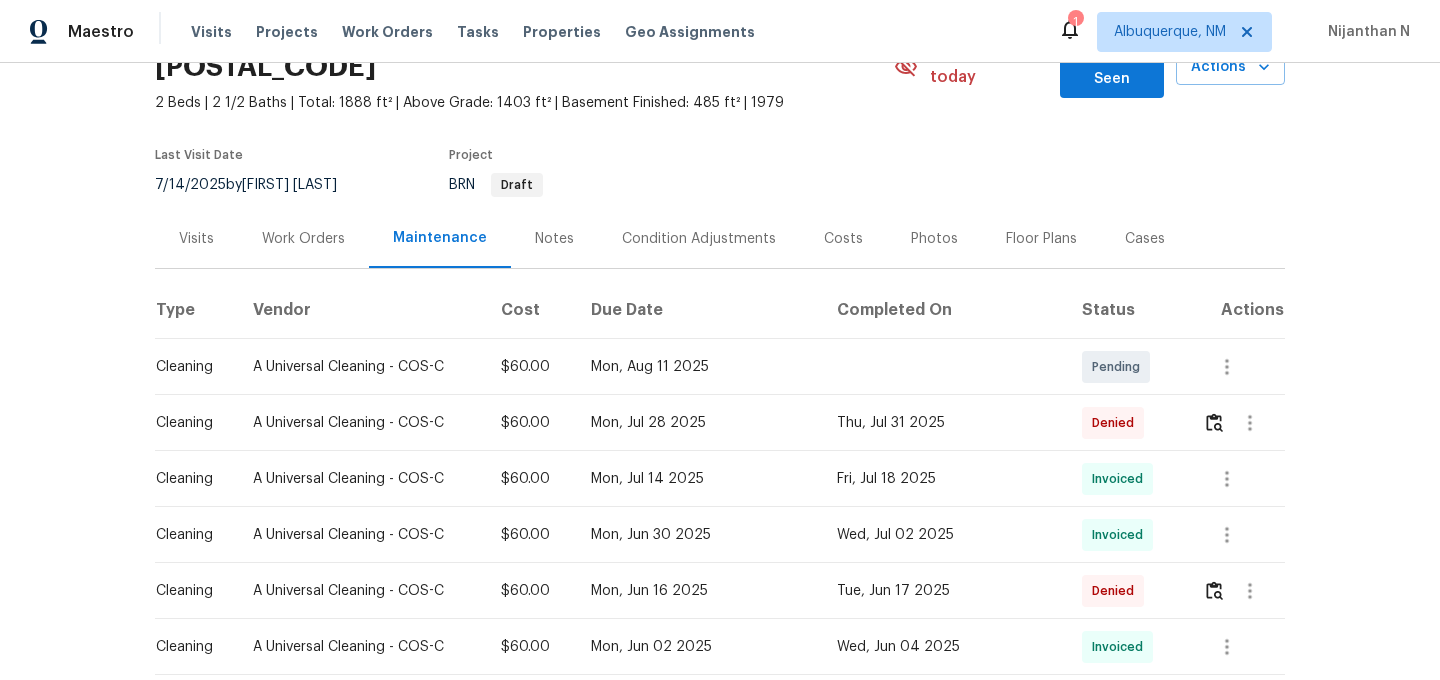 scroll, scrollTop: 200, scrollLeft: 0, axis: vertical 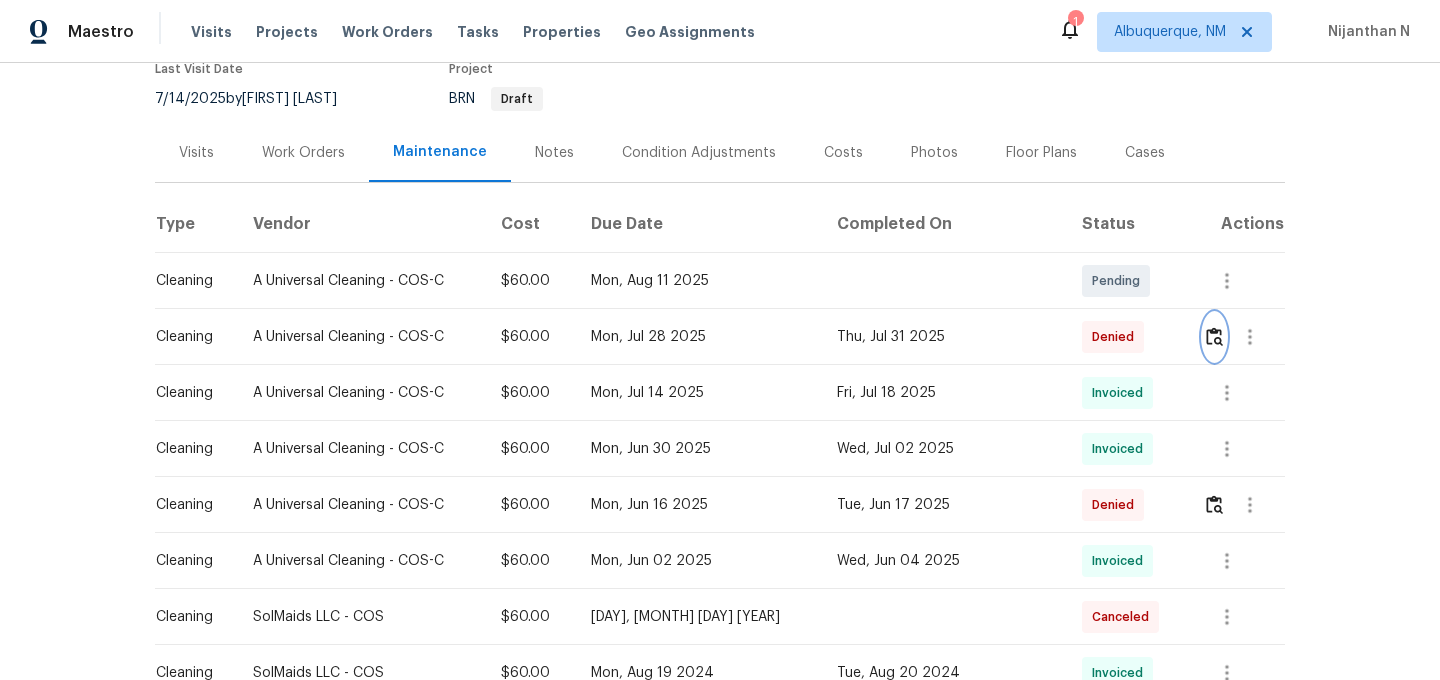 click at bounding box center (1214, 336) 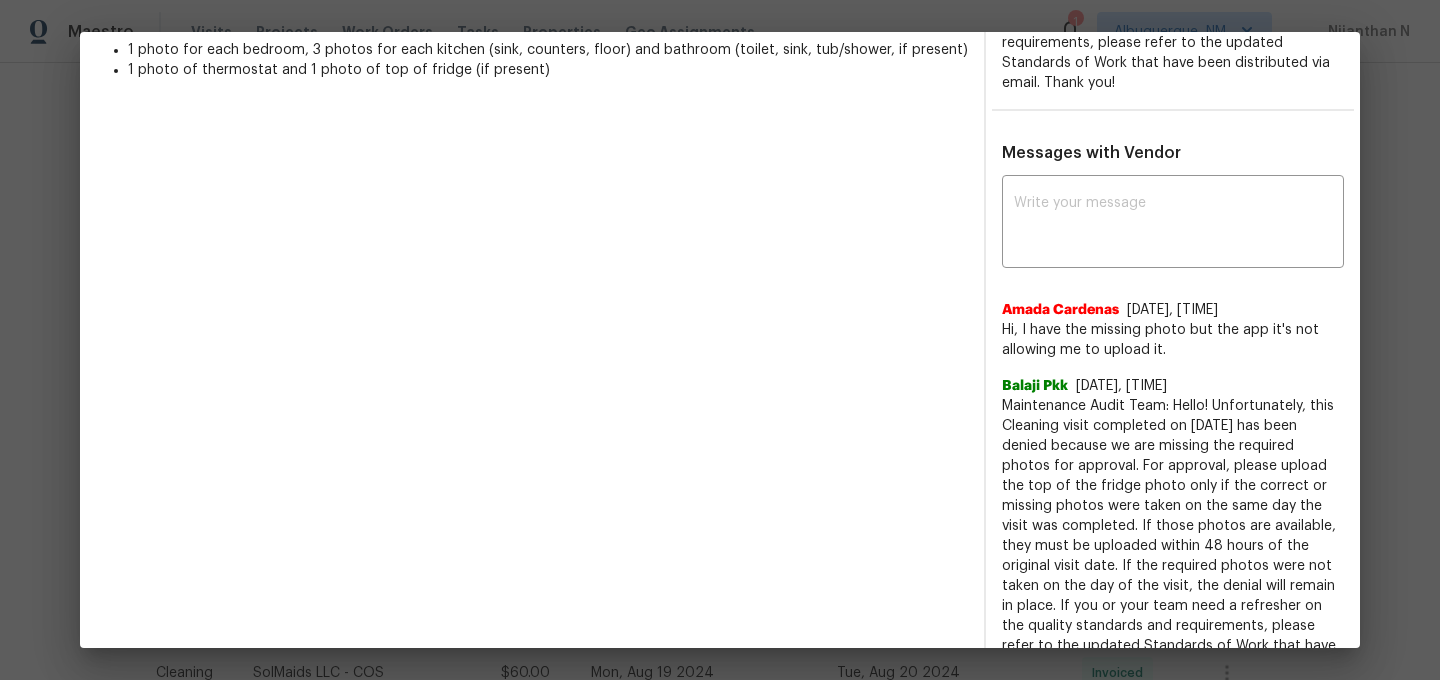 scroll, scrollTop: 578, scrollLeft: 0, axis: vertical 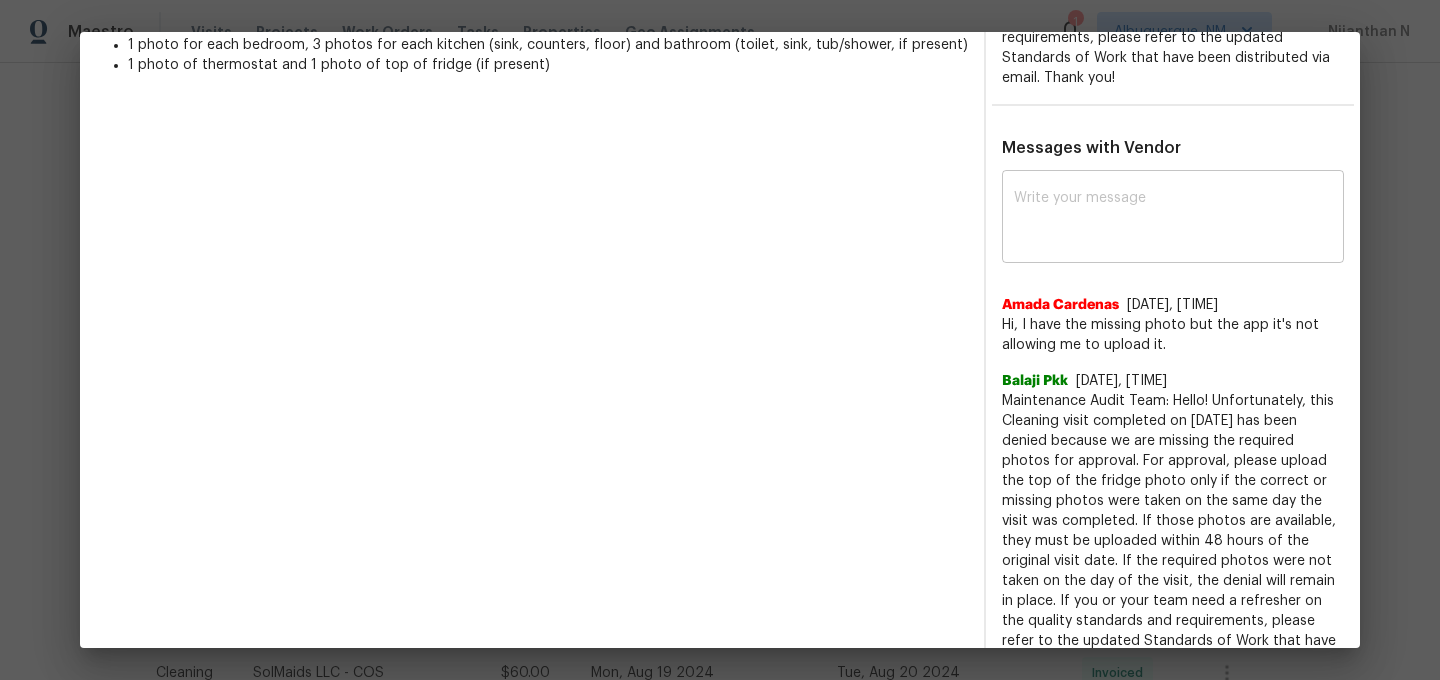click at bounding box center (1173, 219) 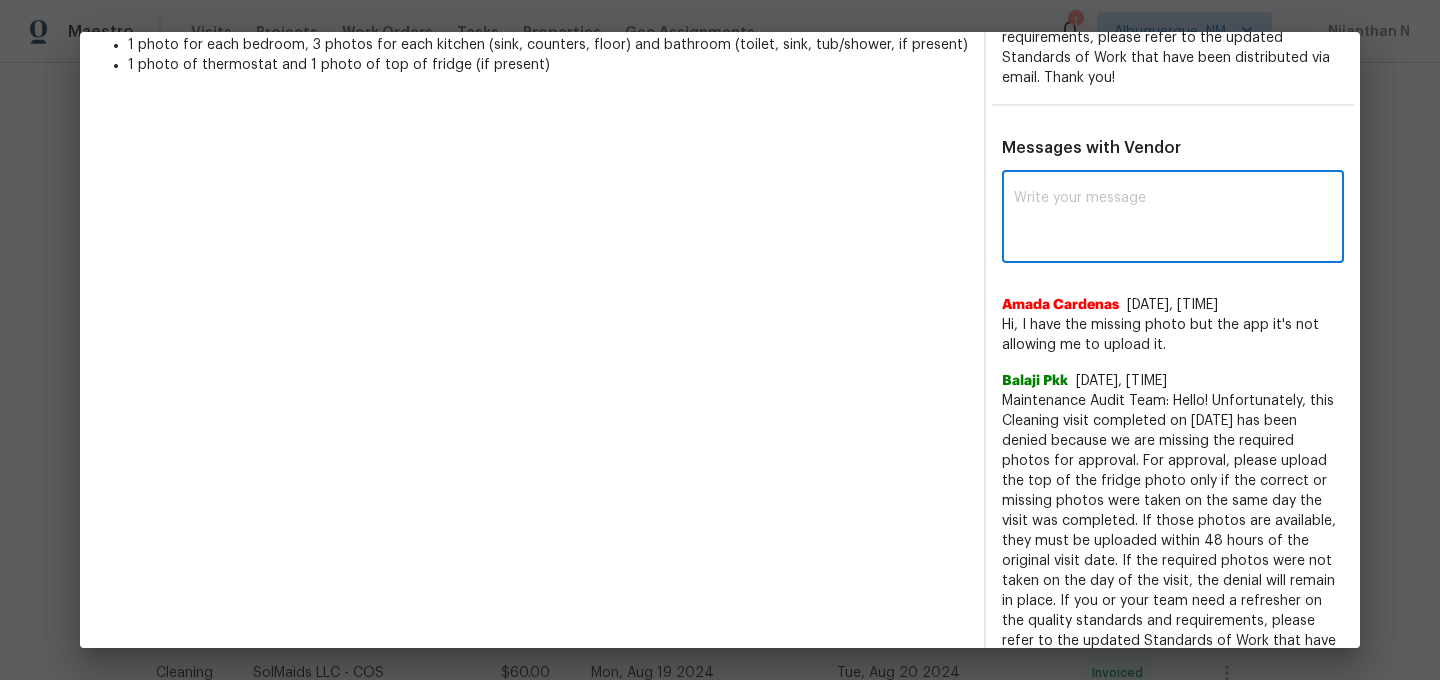 paste on "Maintenance Audit Team: Hello! Can you please send the missing photos to our HOC [FIRST] [LAST] phone number [PHONE] for approval." 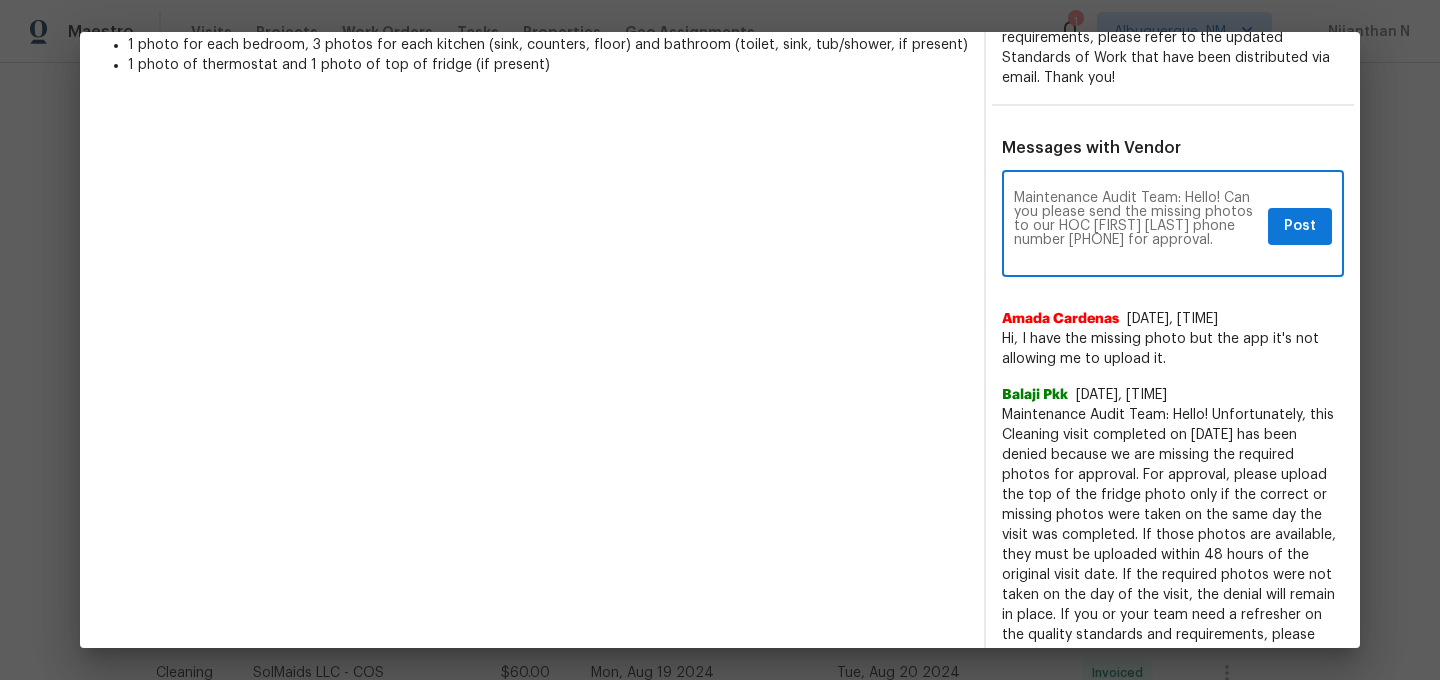 scroll, scrollTop: 0, scrollLeft: 0, axis: both 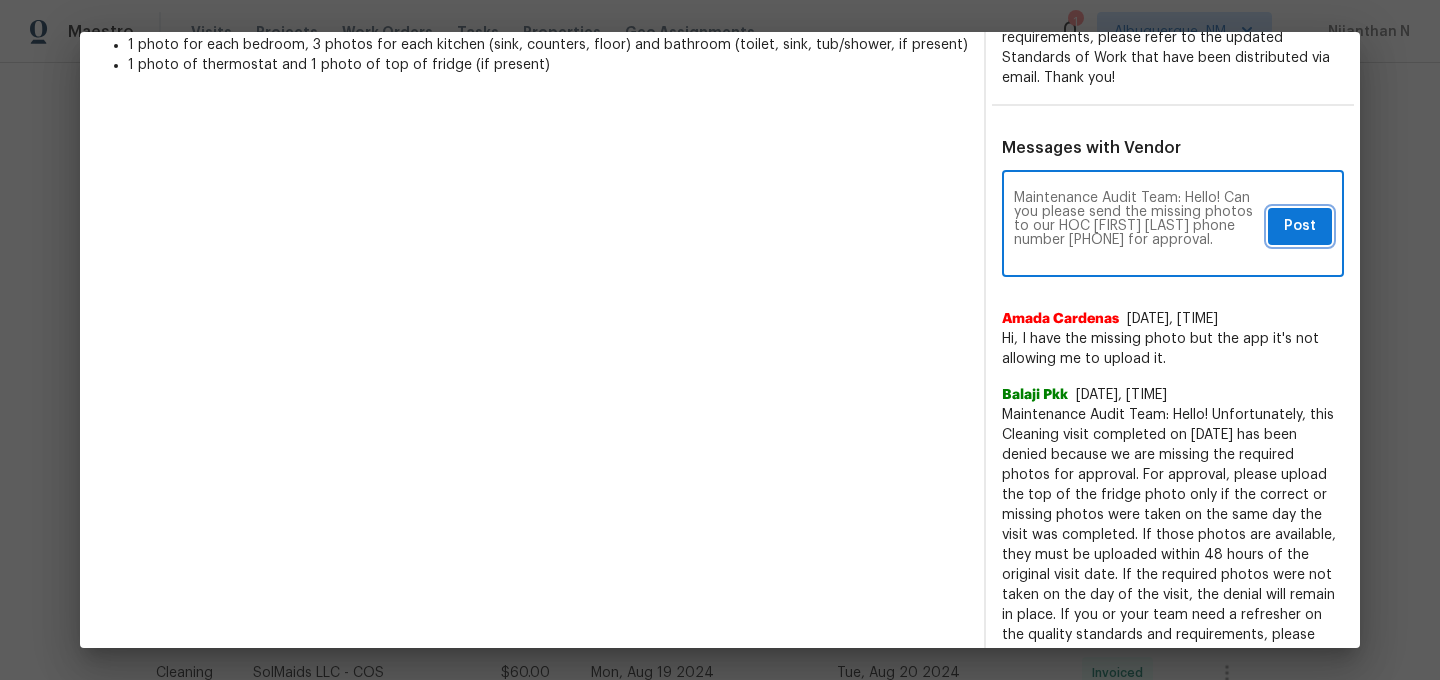 click on "Post" at bounding box center [1300, 226] 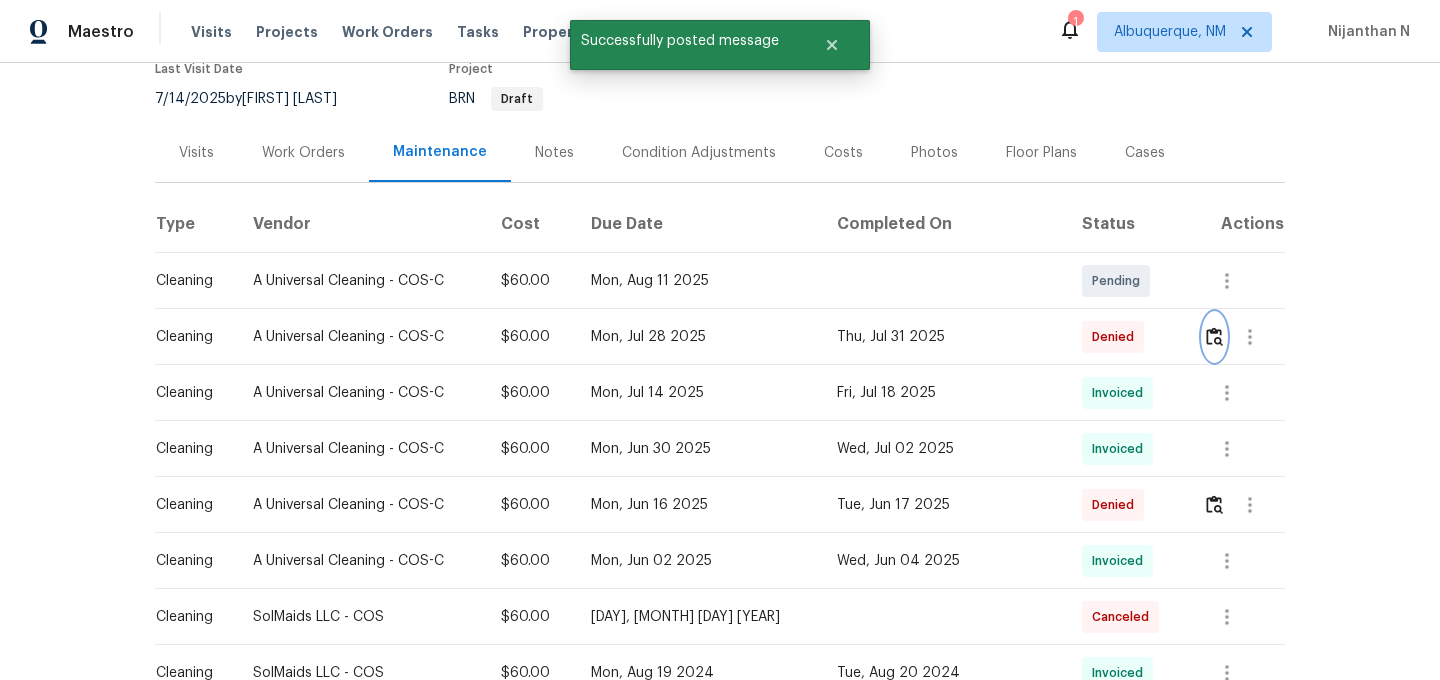 scroll, scrollTop: 0, scrollLeft: 0, axis: both 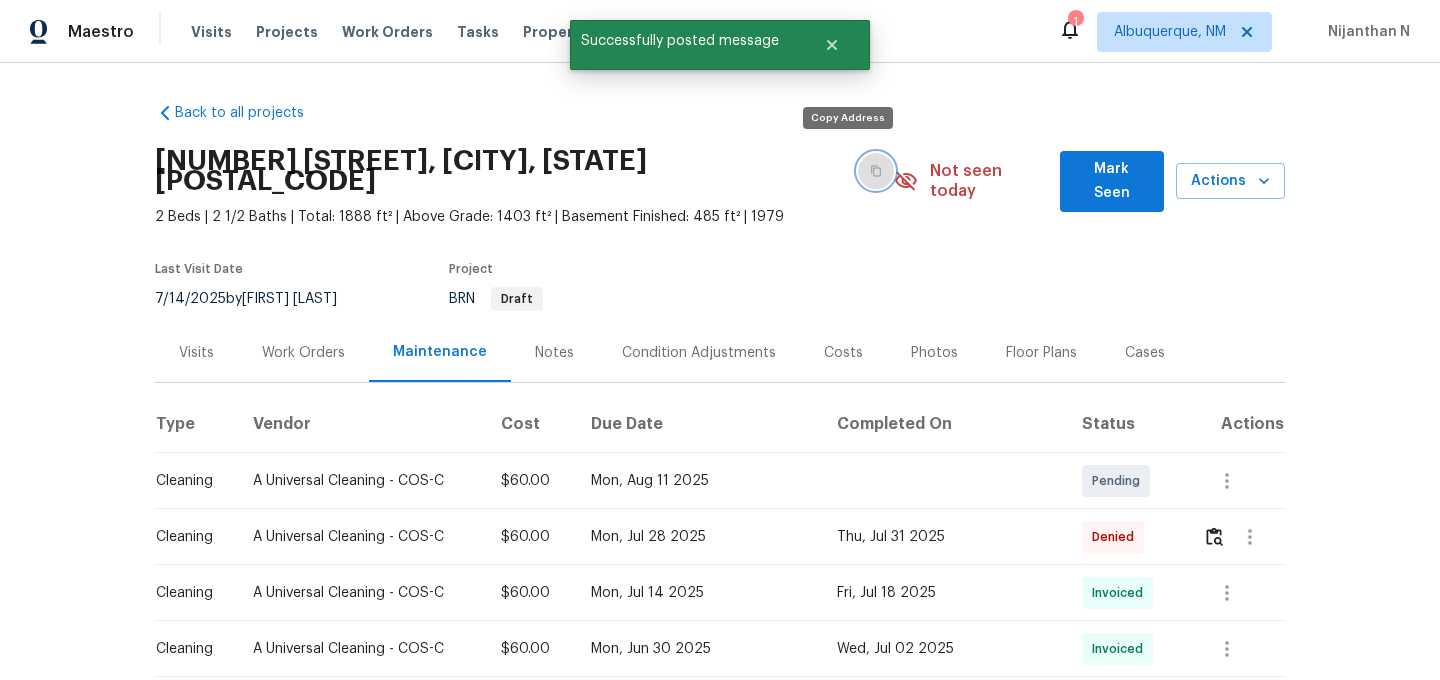 click at bounding box center [876, 171] 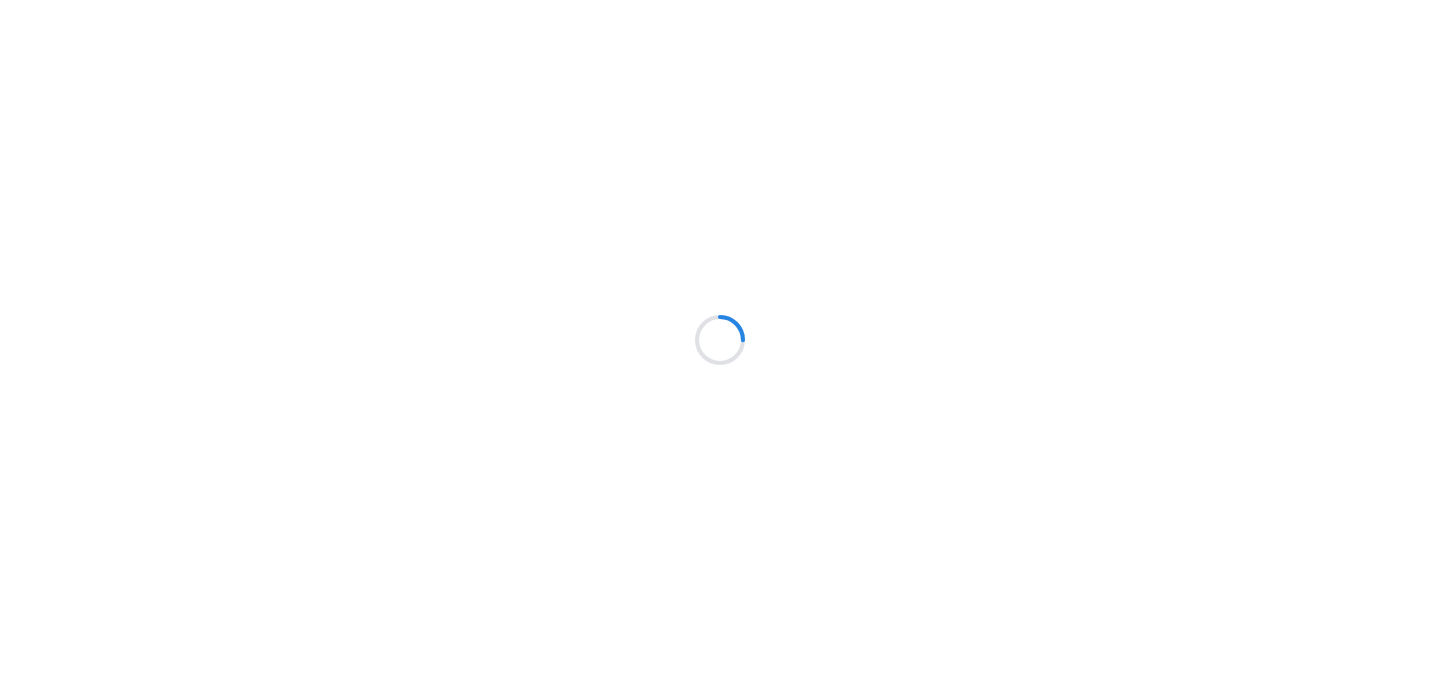 scroll, scrollTop: 0, scrollLeft: 0, axis: both 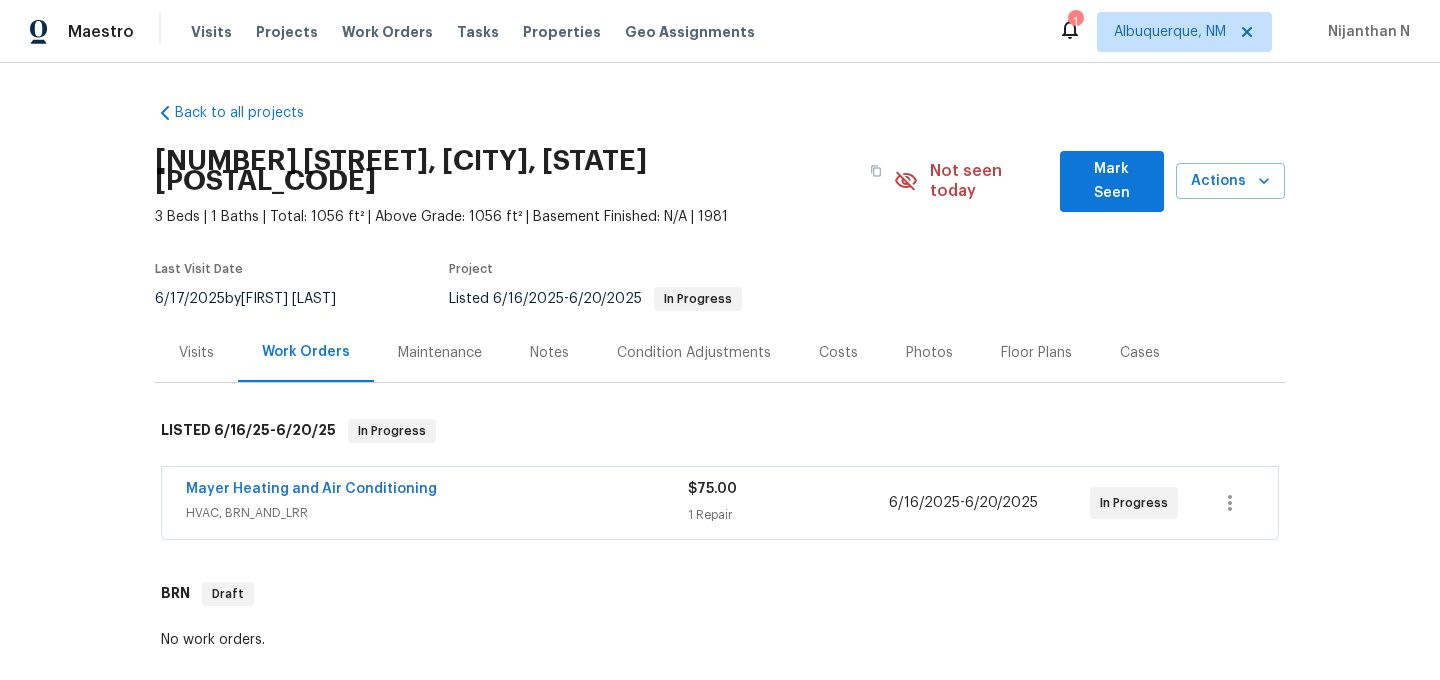 click on "Maintenance" at bounding box center [440, 353] 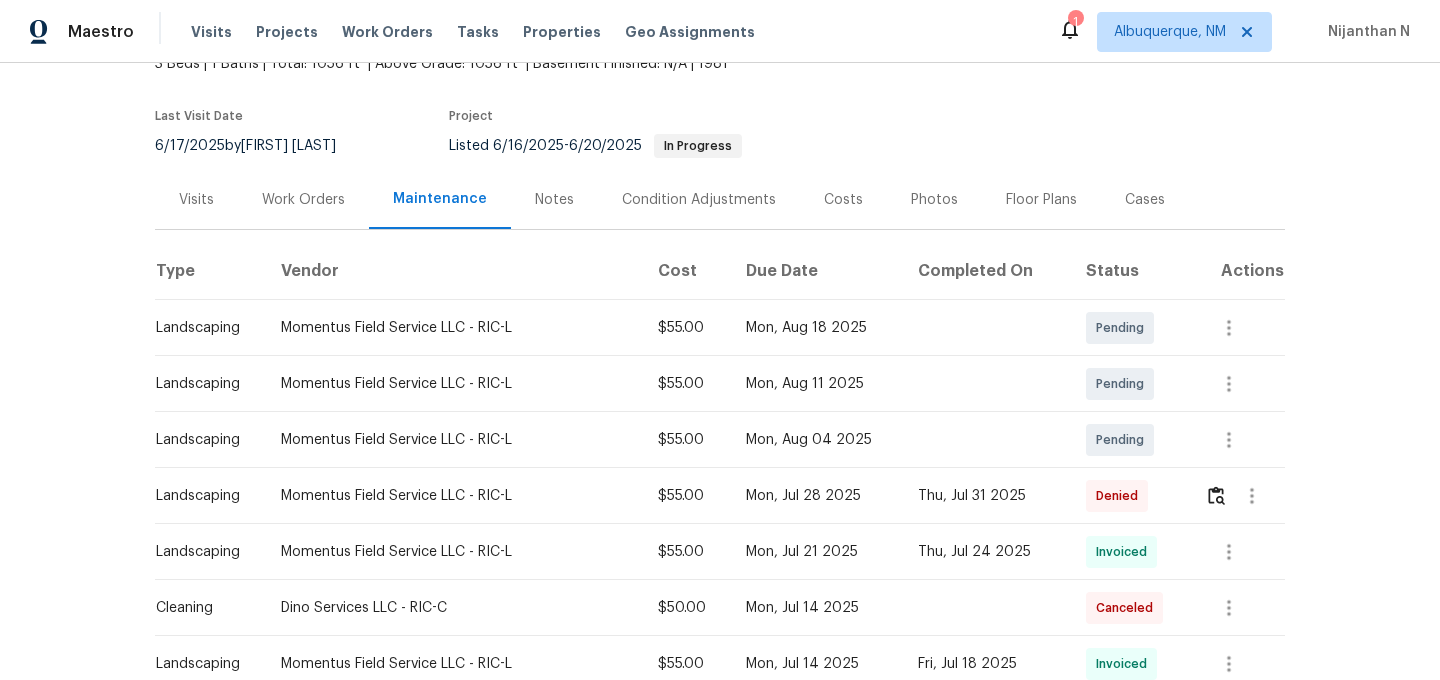 scroll, scrollTop: 189, scrollLeft: 0, axis: vertical 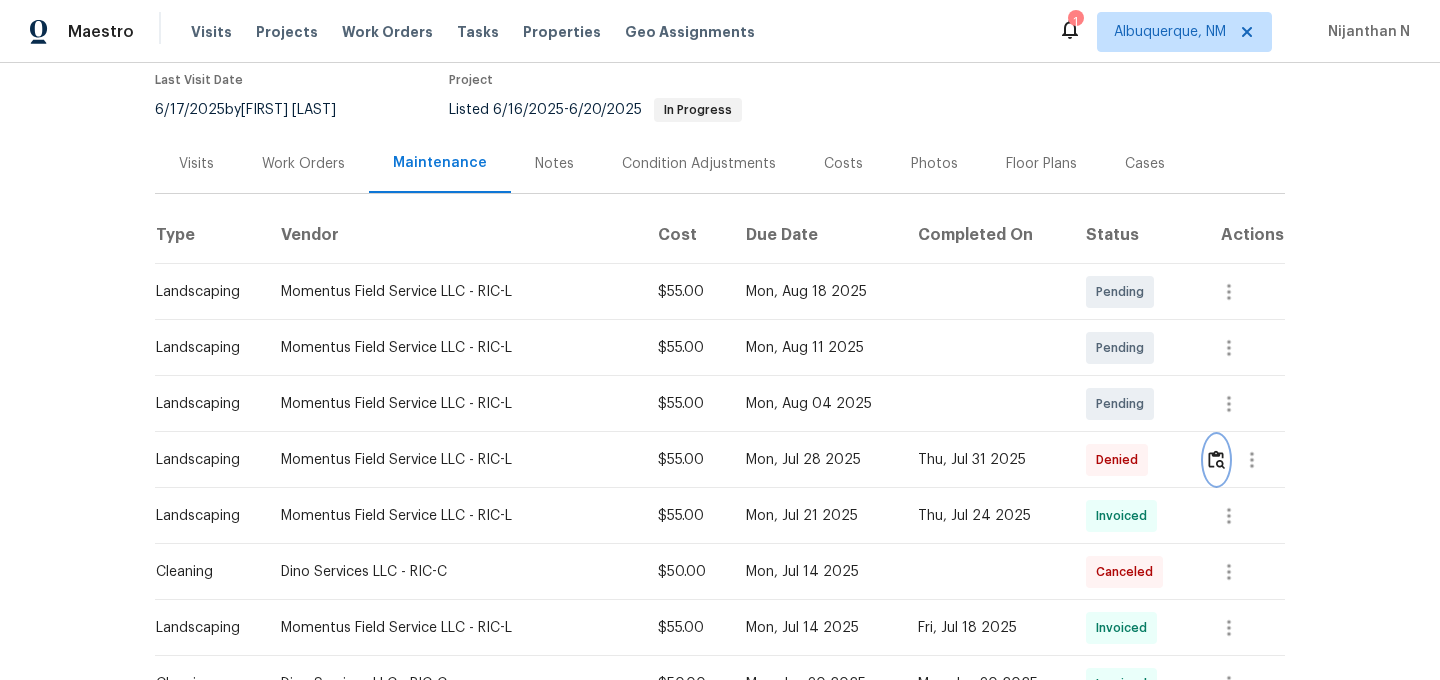click at bounding box center (1216, 459) 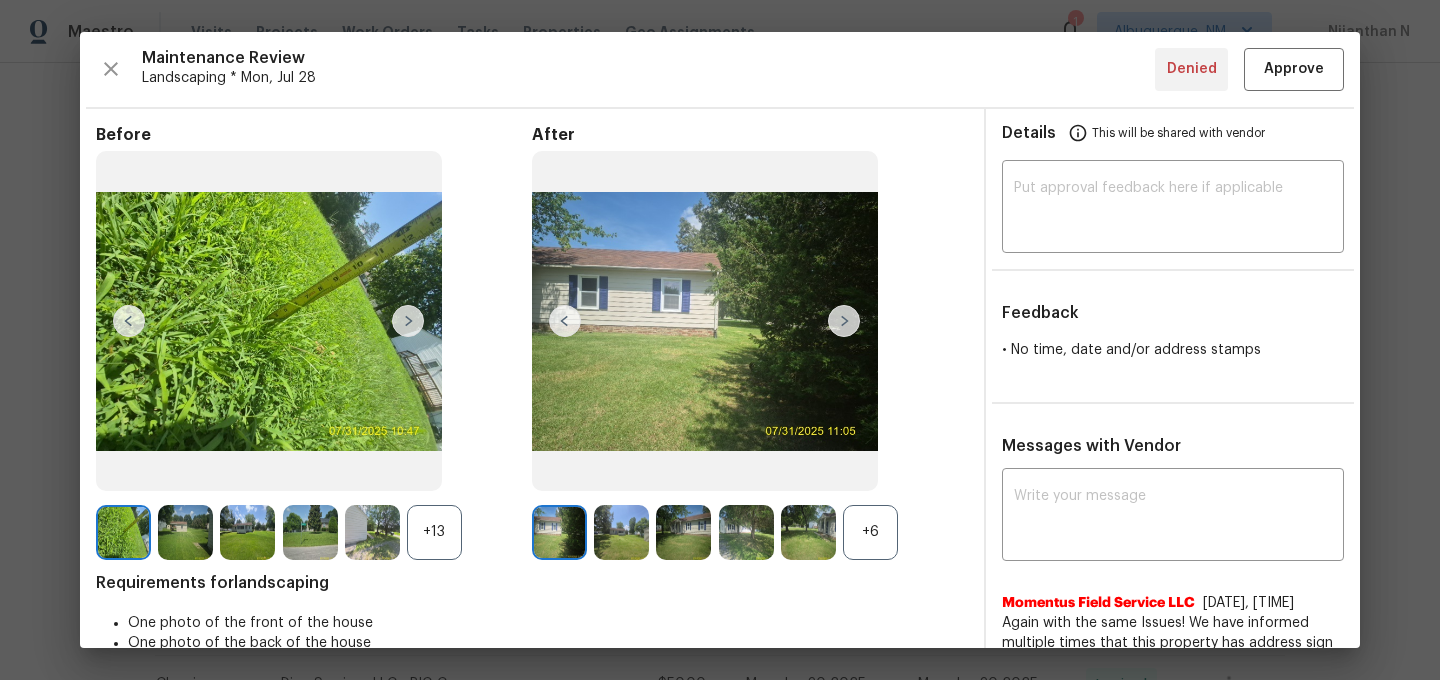 click on "+6" at bounding box center [870, 532] 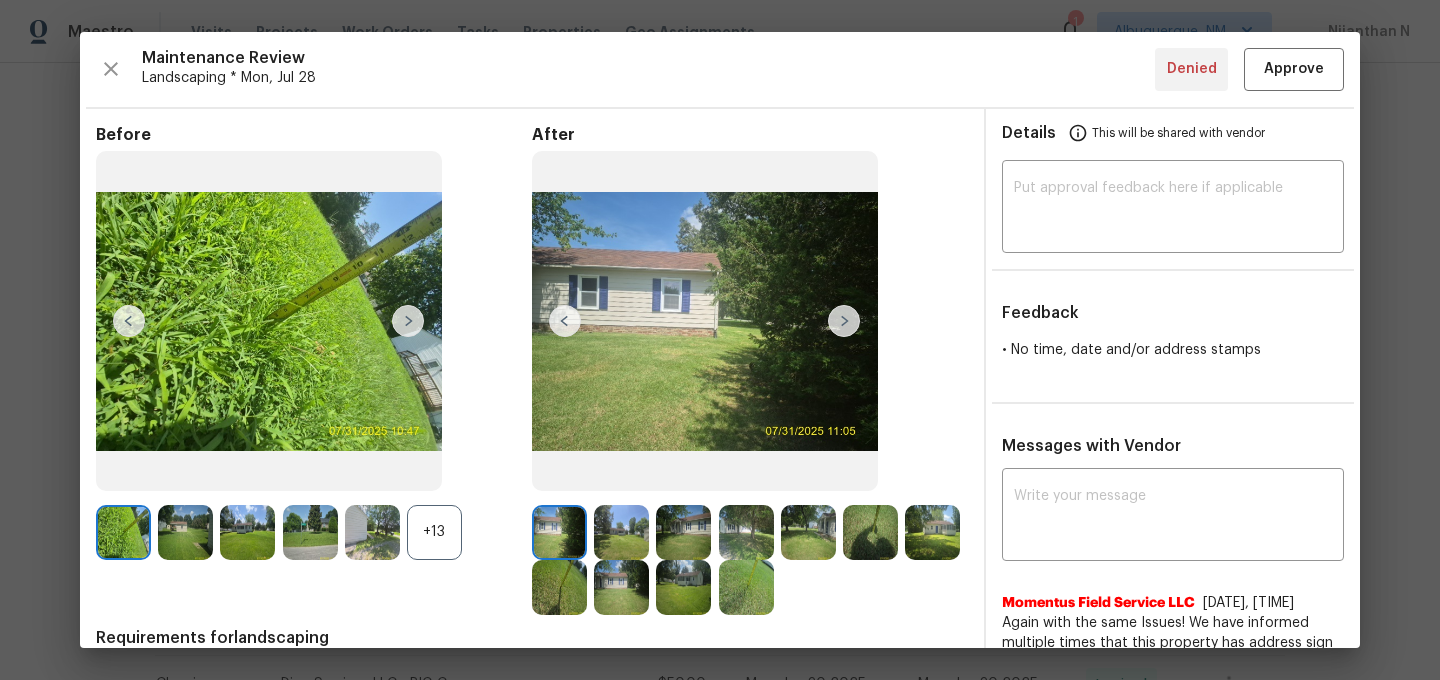 click on "+13" at bounding box center [434, 532] 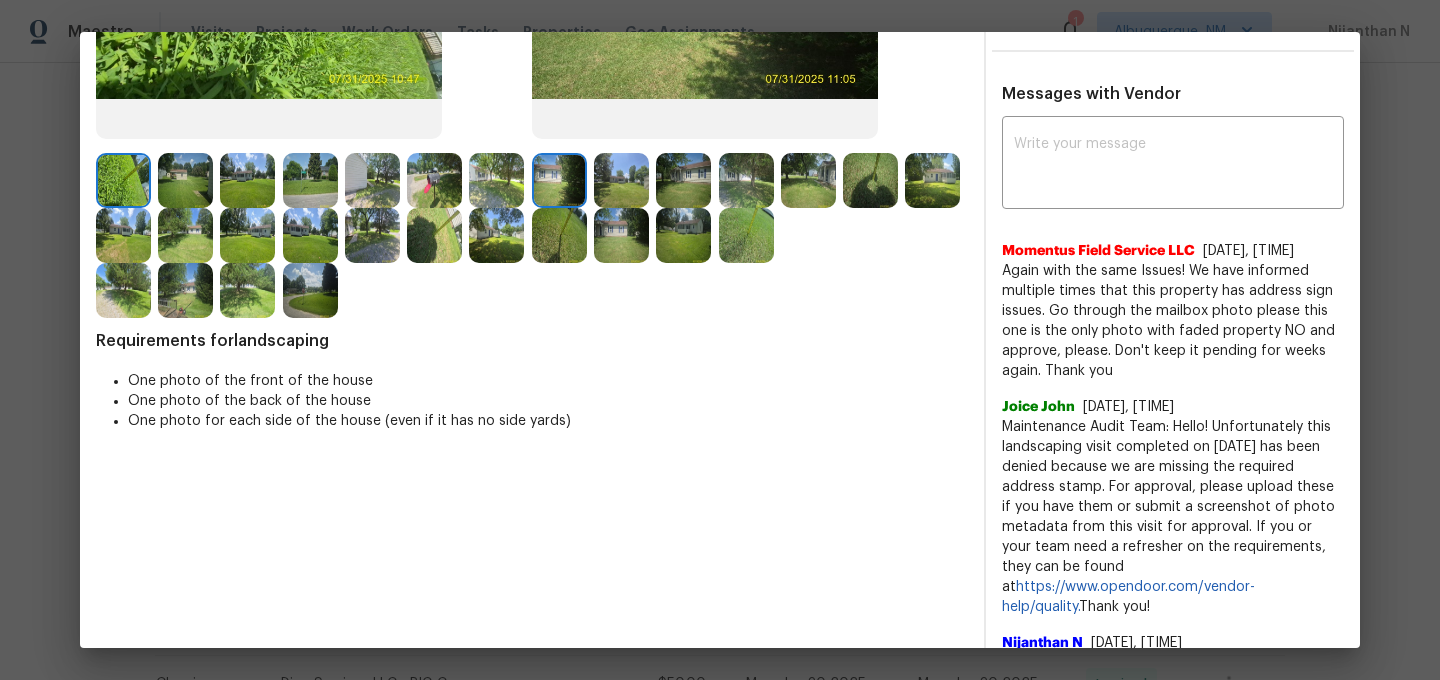 scroll, scrollTop: 237, scrollLeft: 0, axis: vertical 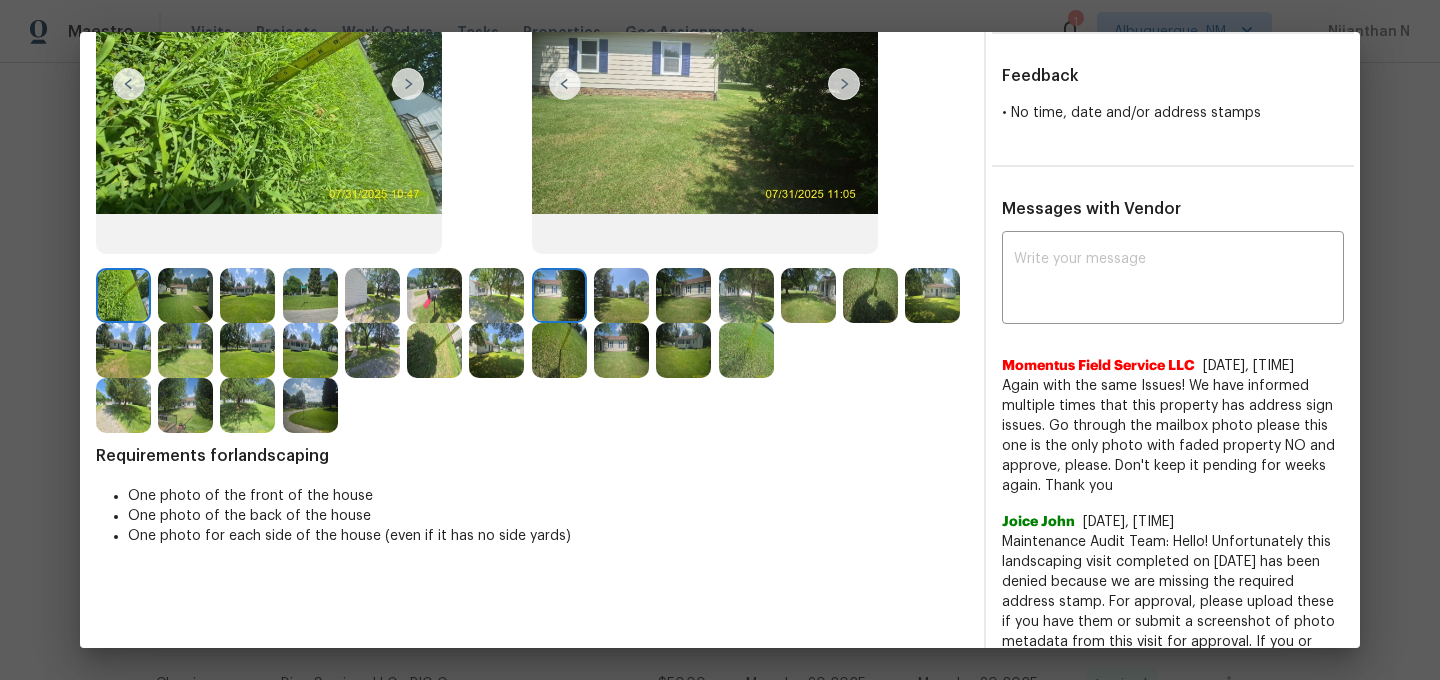 click at bounding box center (434, 295) 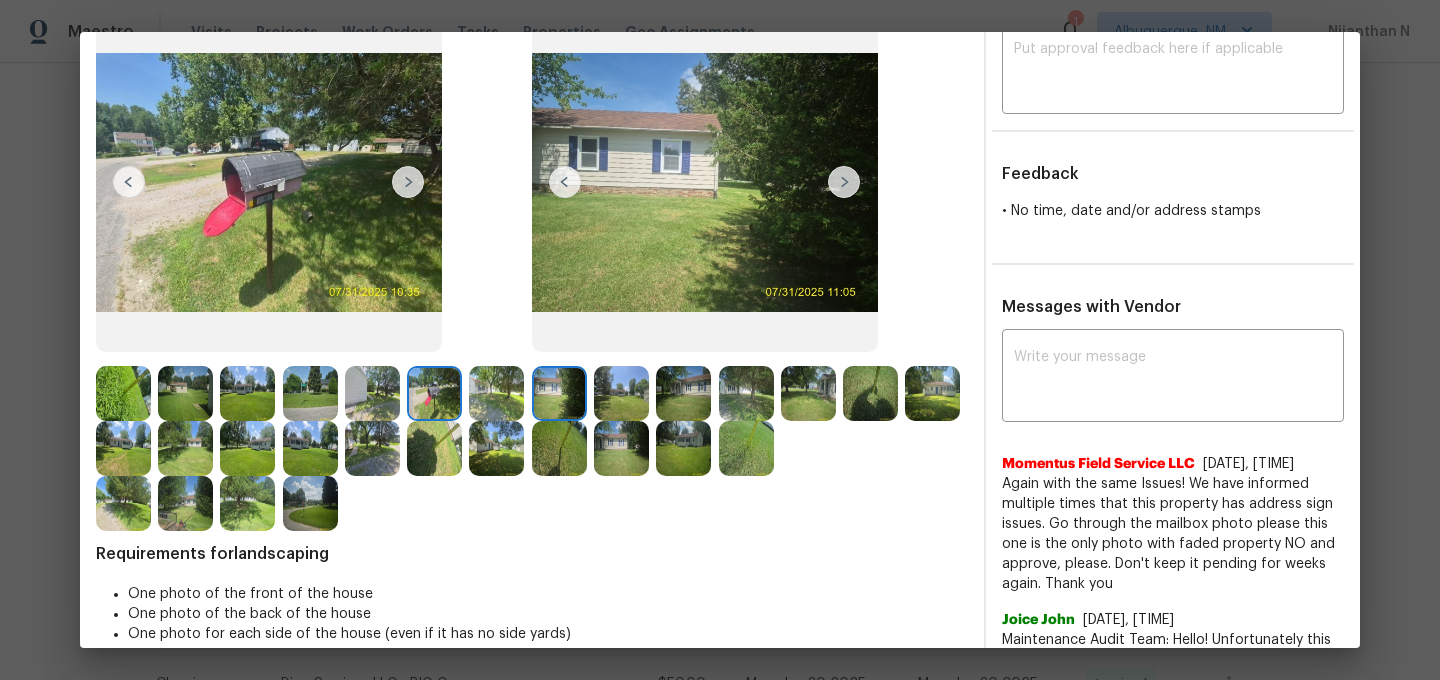 scroll, scrollTop: 62, scrollLeft: 0, axis: vertical 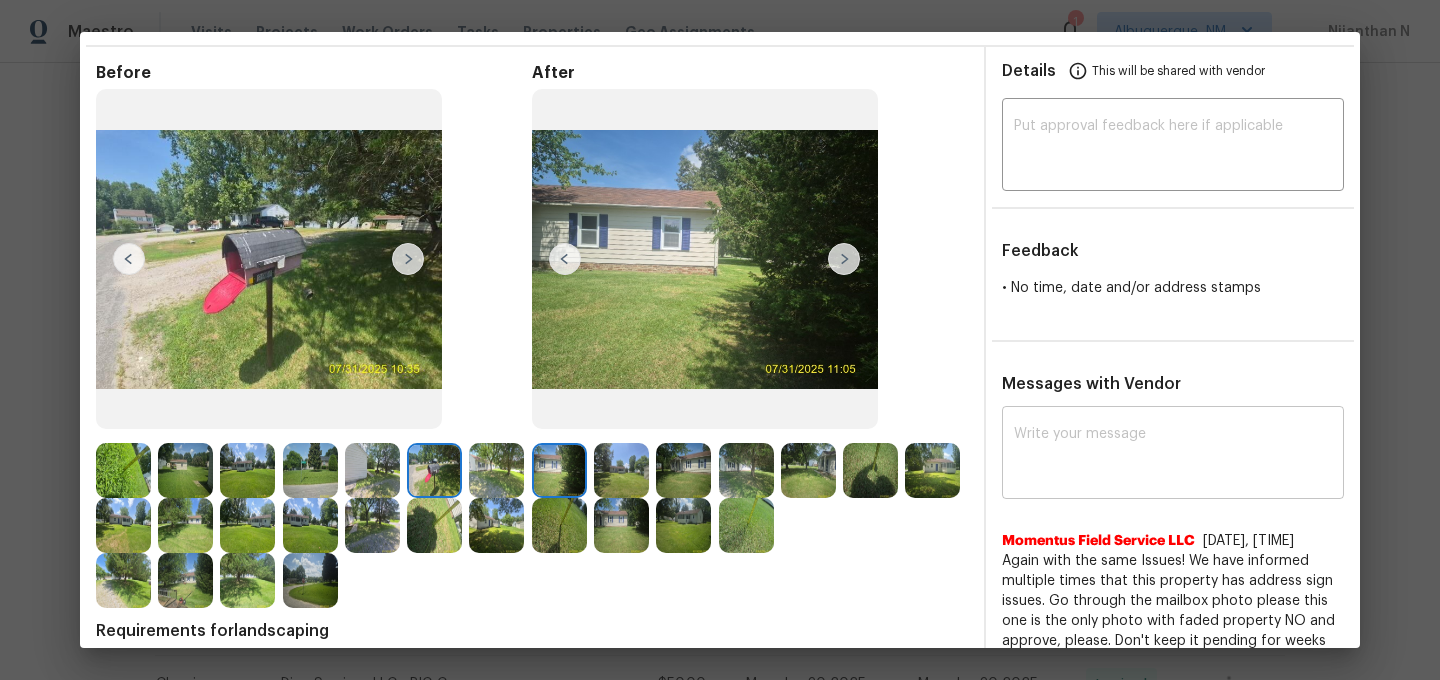 click at bounding box center (1173, 455) 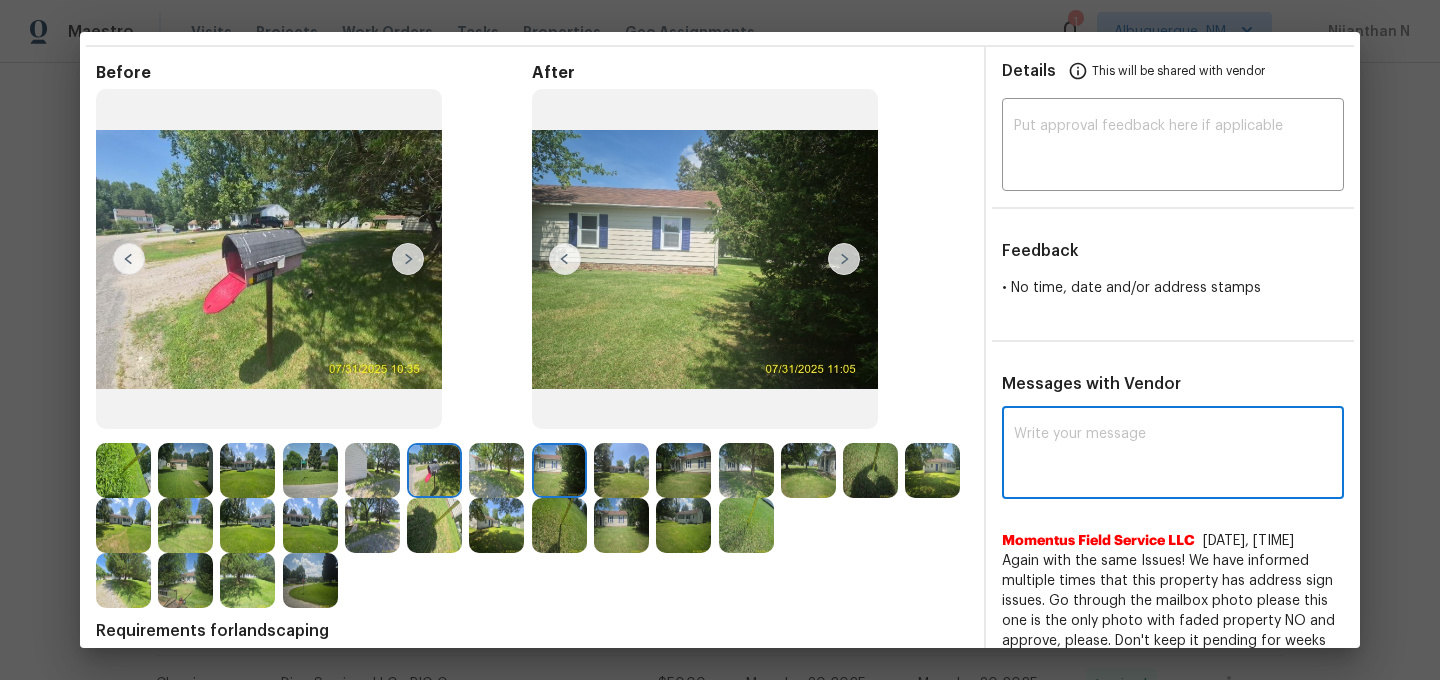 paste on "Maintenance Audit Team: Hello! Thank you for the feedback after further review this visit was approved." 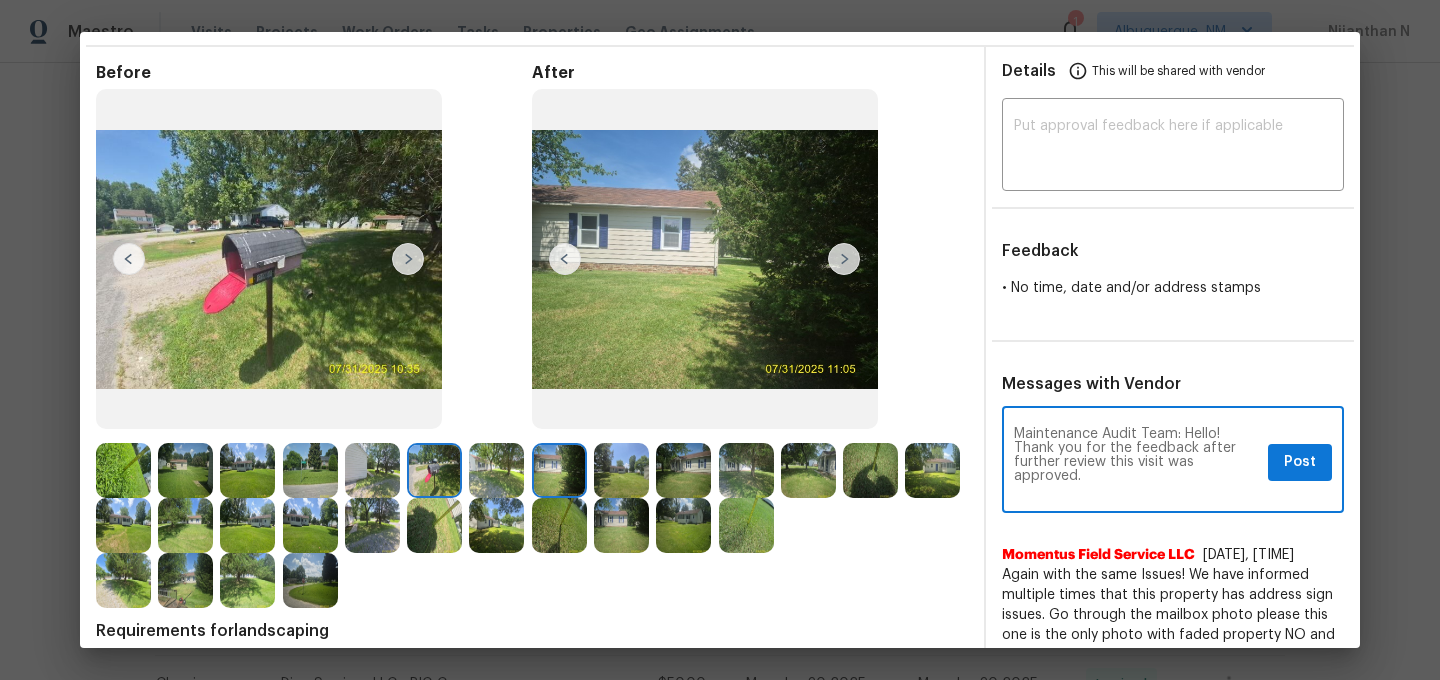 scroll, scrollTop: 0, scrollLeft: 0, axis: both 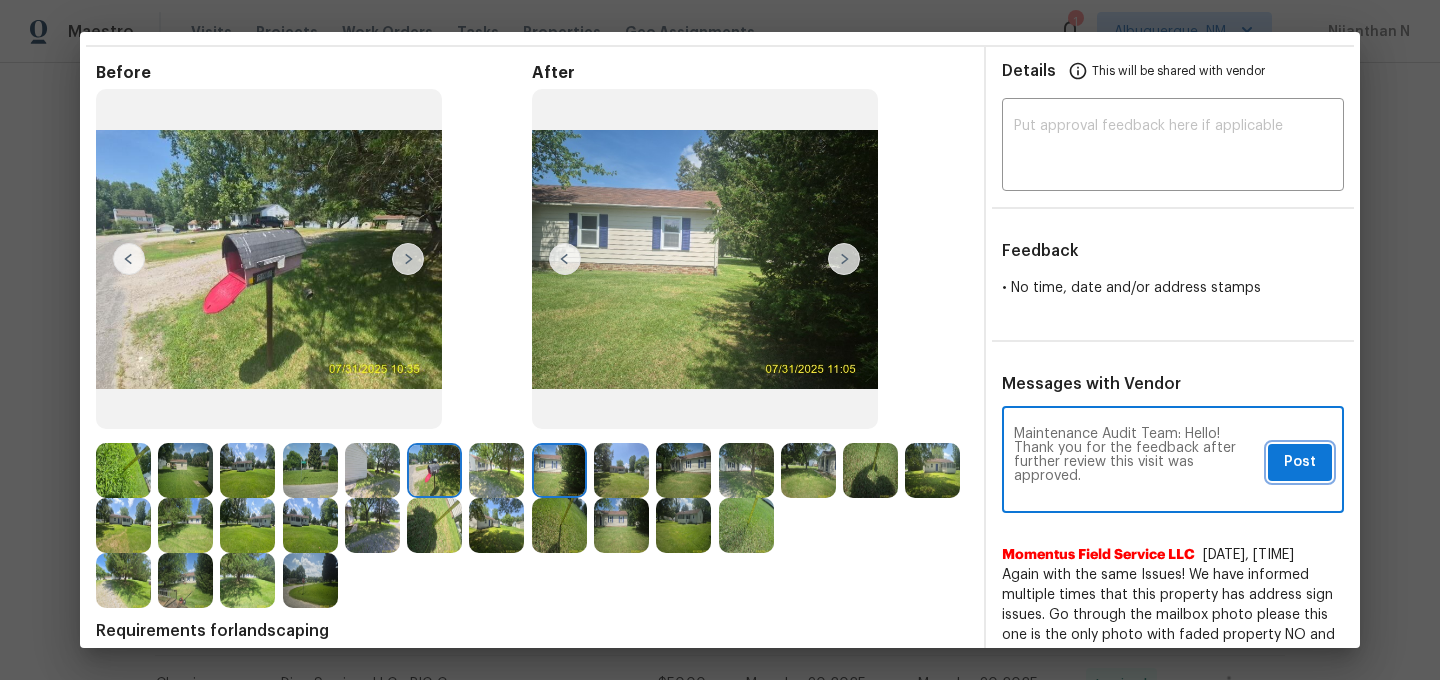 click on "Post" at bounding box center [1300, 462] 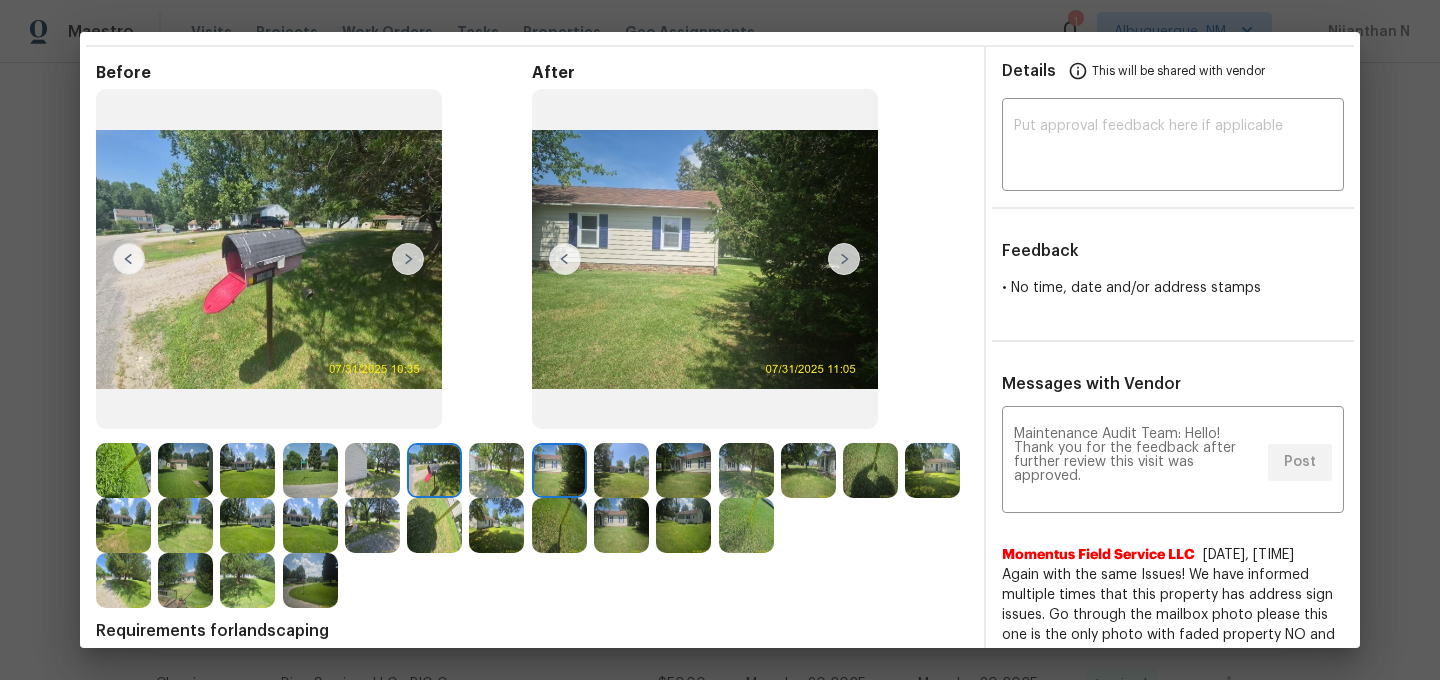 scroll, scrollTop: 0, scrollLeft: 0, axis: both 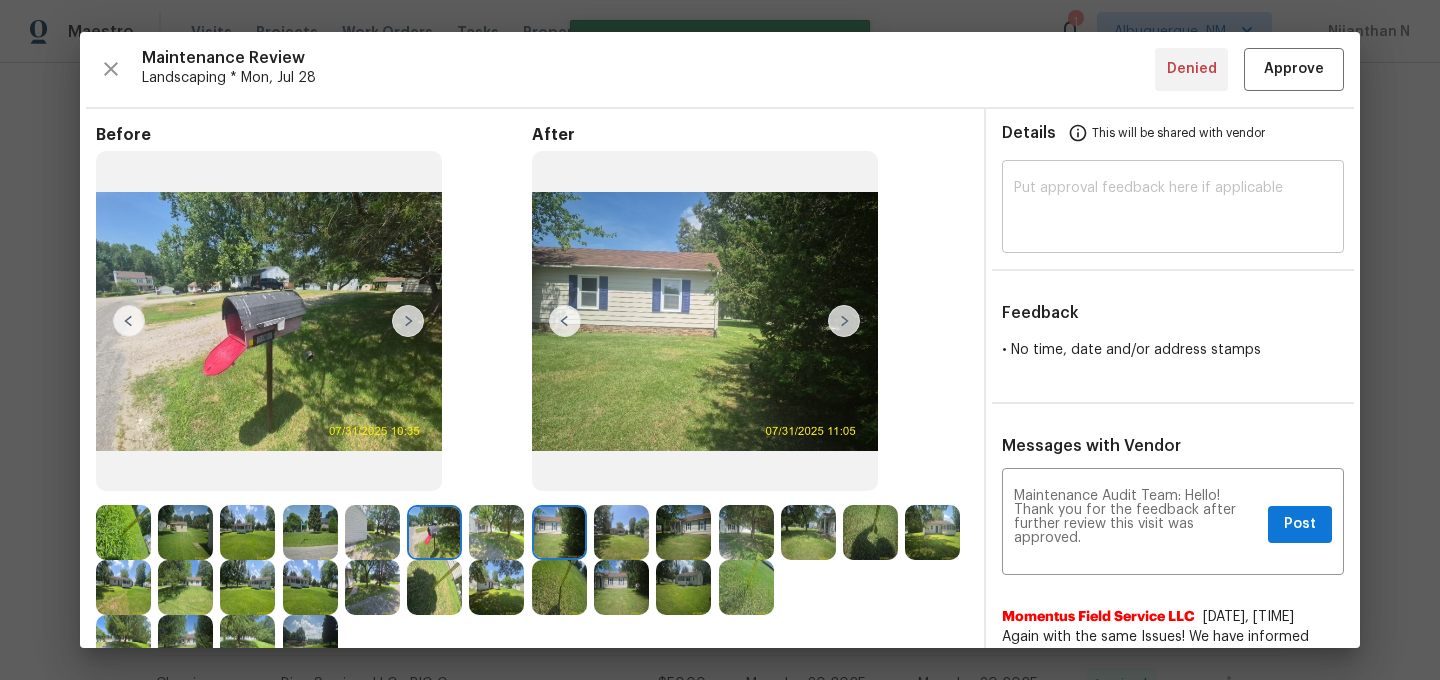 type 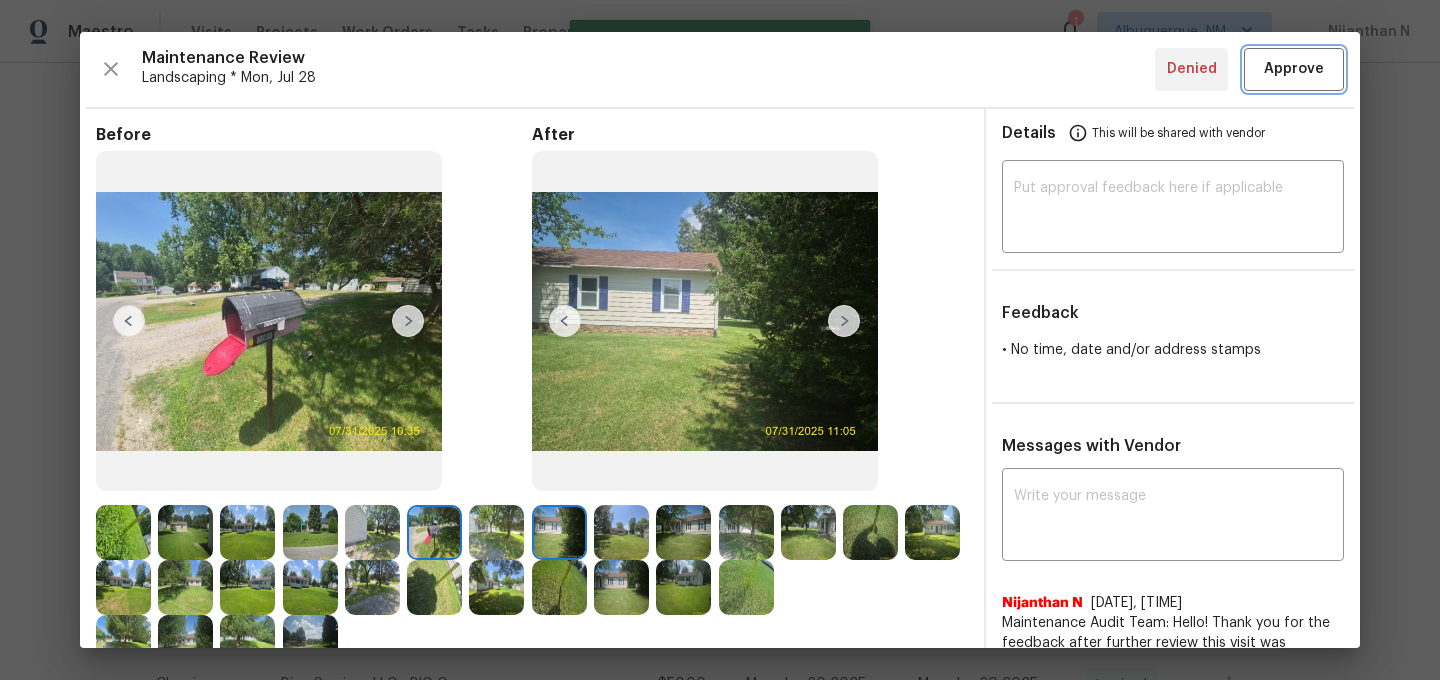 click on "Approve" at bounding box center (1294, 69) 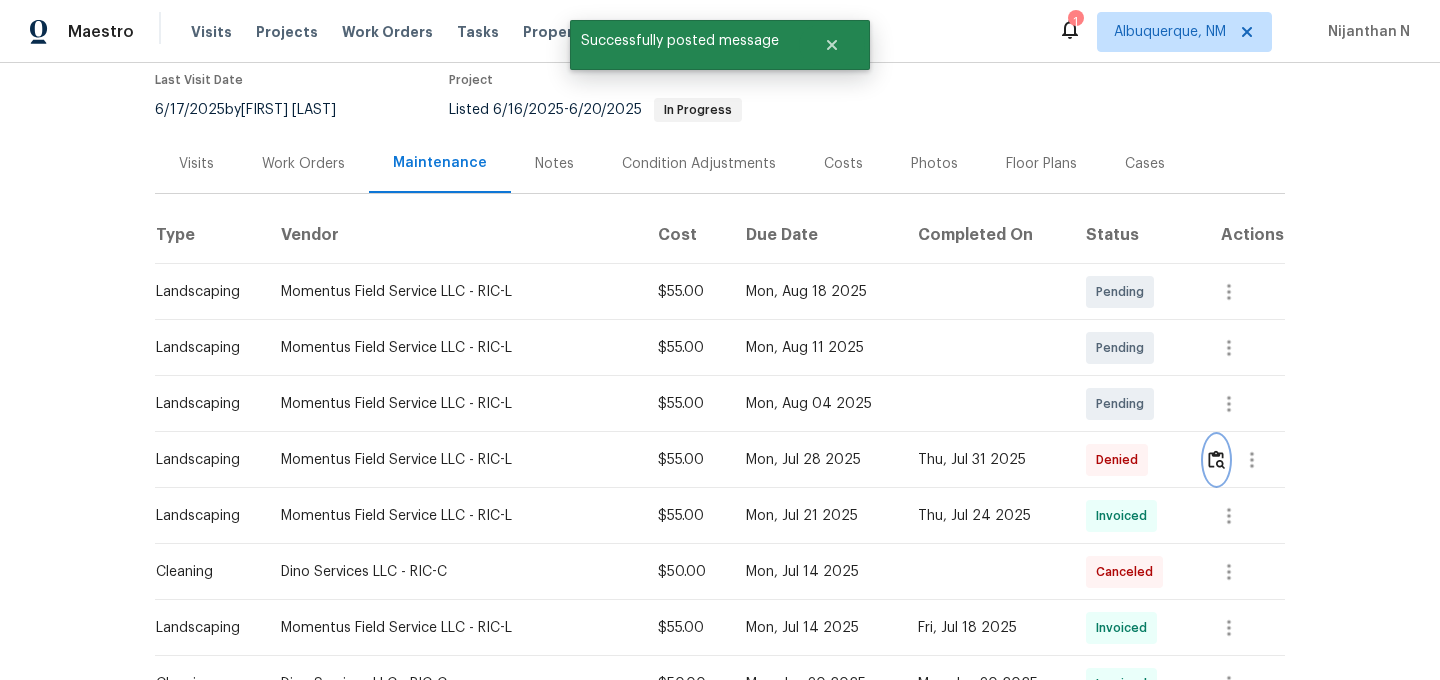scroll, scrollTop: 0, scrollLeft: 0, axis: both 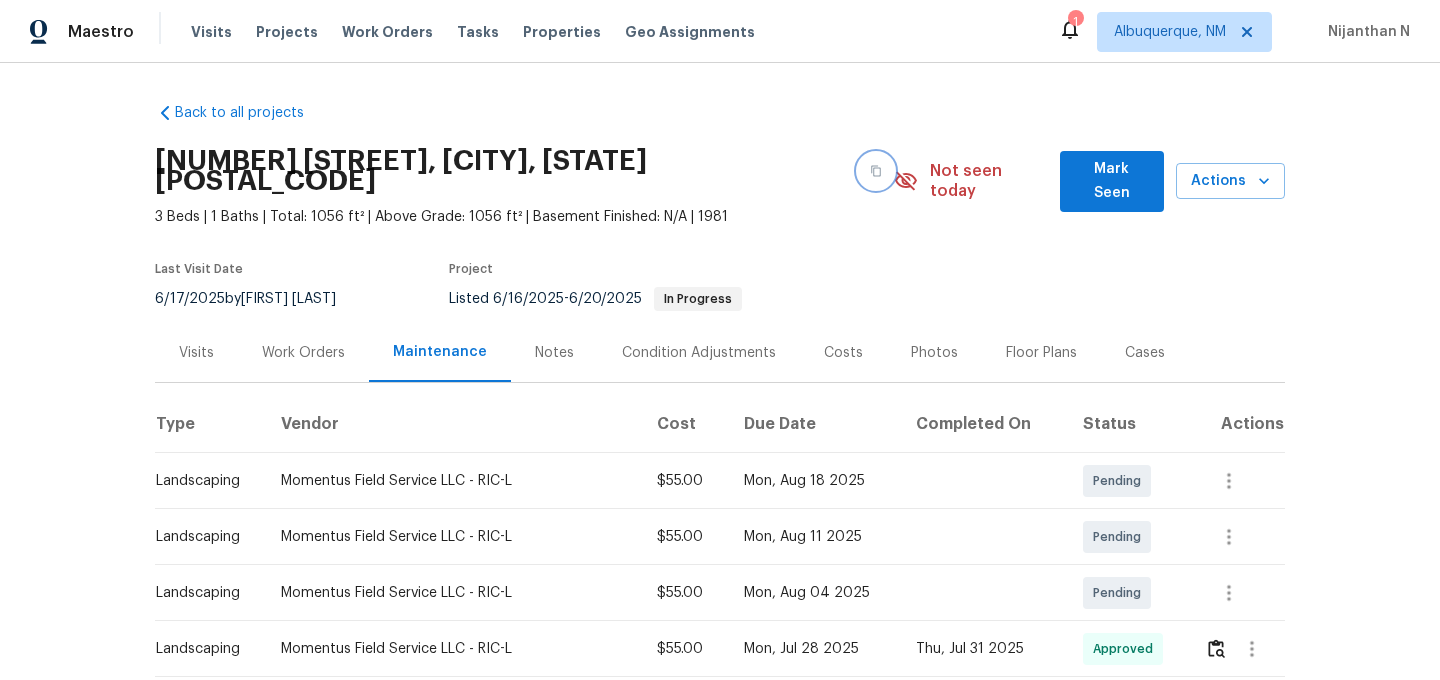 click at bounding box center [876, 171] 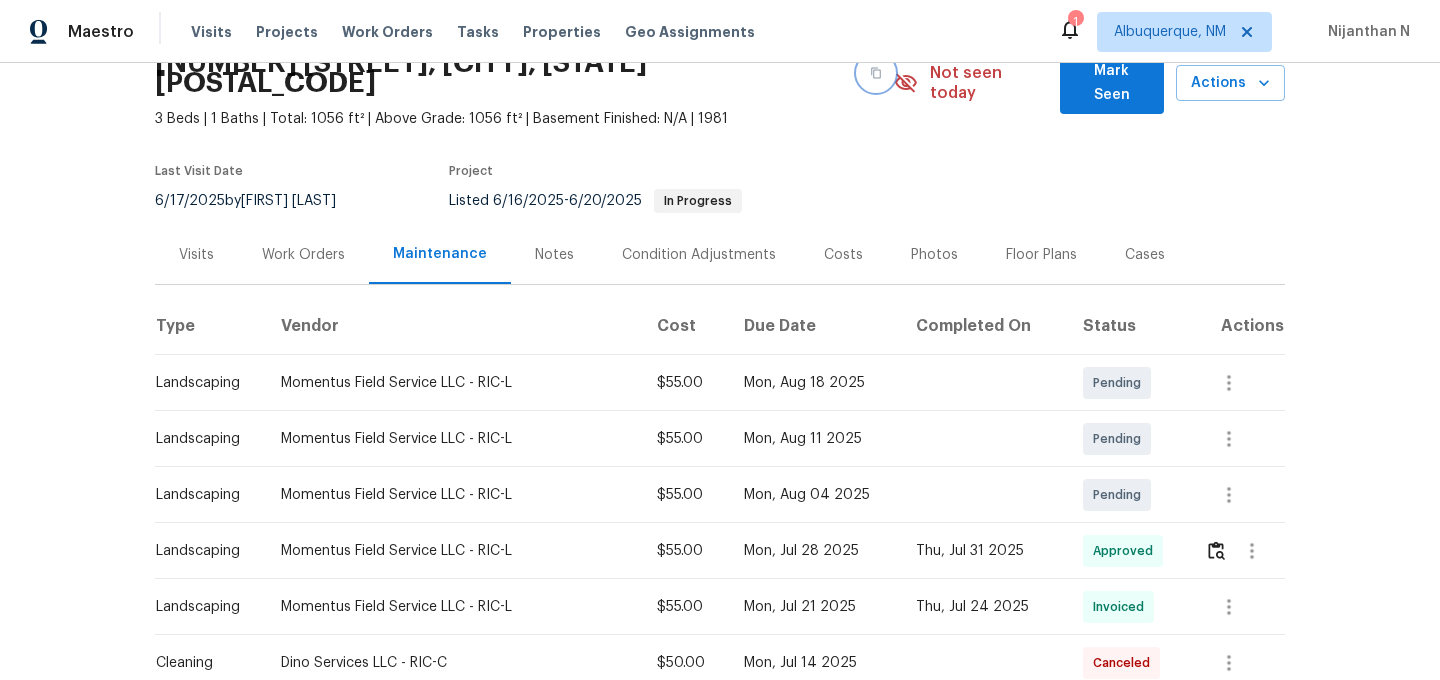 scroll, scrollTop: 105, scrollLeft: 0, axis: vertical 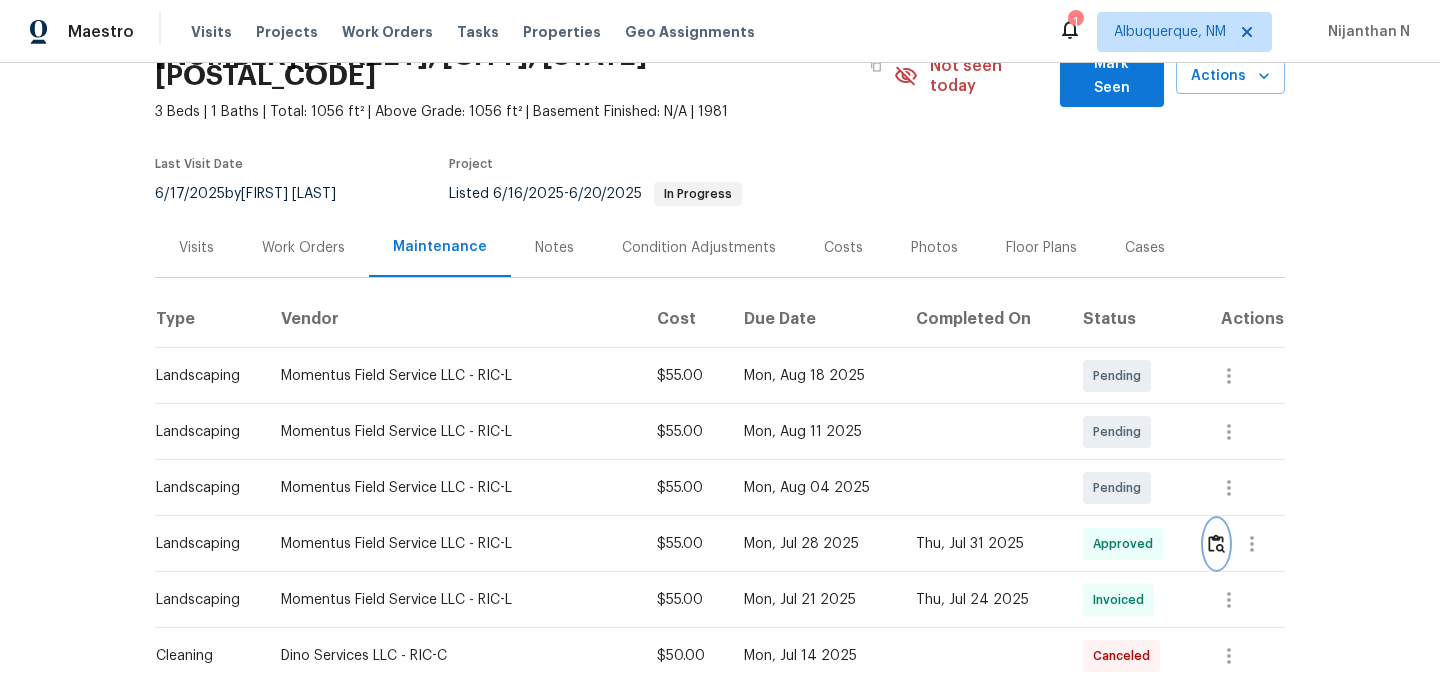 click at bounding box center (1216, 543) 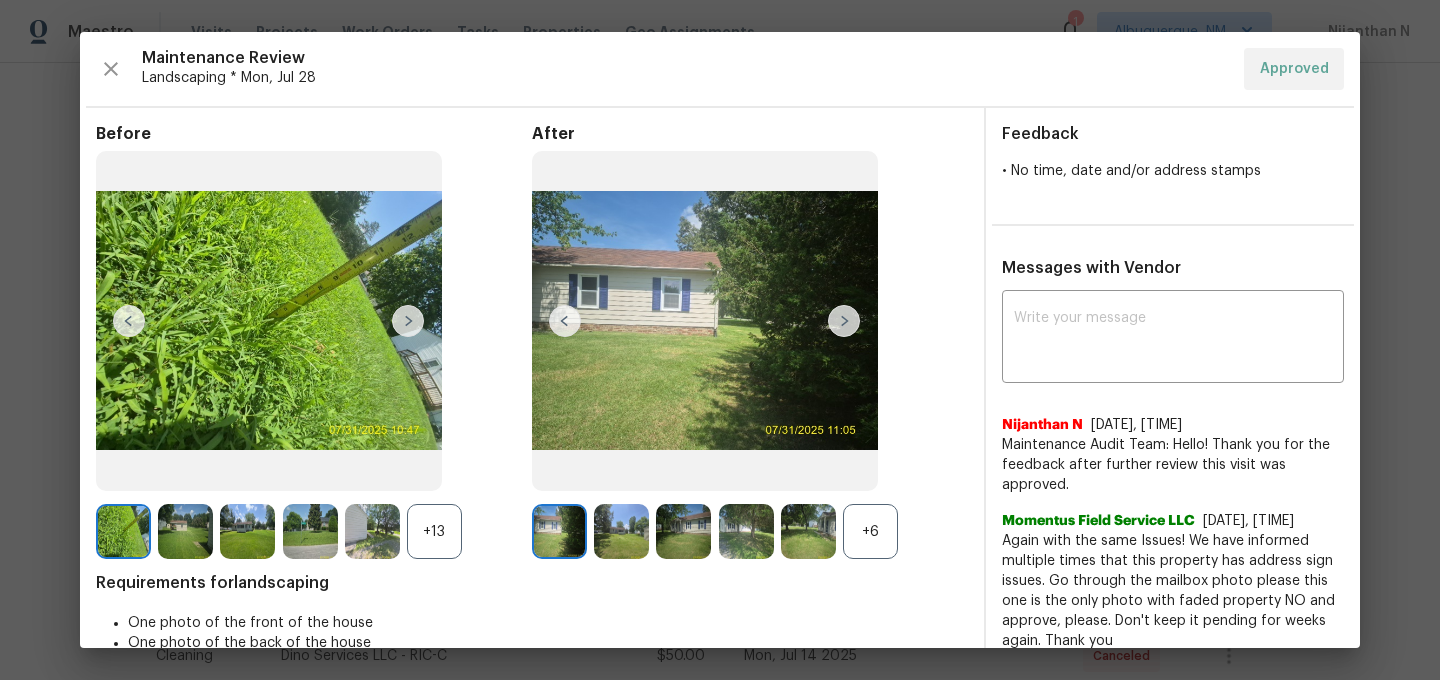 click on "x ​ Nijanthan N 8/5/25, 8:51 Maintenance Audit Team: Hello! Thank you for the feedback after further review this visit was approved. Momentus Field Service LLC 8/1/25, 14:33 Again with the same Issues! We have informed multiple times that this property has address sign issues. Go through the mailbox photo please this one is the only photo with faded property NO and approve, please. Don't keep it pending for weeks again. Thank you Joice John 8/1/25, 14:31 Maintenance Audit Team: Hello! Unfortunately this landscaping visit completed on 07/31/2025 has been denied because we are missing the required address stamp. For approval, please upload these if you have them or submit a screenshot of photo metadata from this visit for approval. If you or your team need a refresher on the requirements, they can be found at  https://www.opendoor.com/vendor-help/quality.  Thank you! Nijanthan N 7/22/25, 14:42 Maintenance Audit Team: Hello! Thank you for the feedback after further review this visit was approved. 7/21/25, 8:6" at bounding box center (1173, 1155) 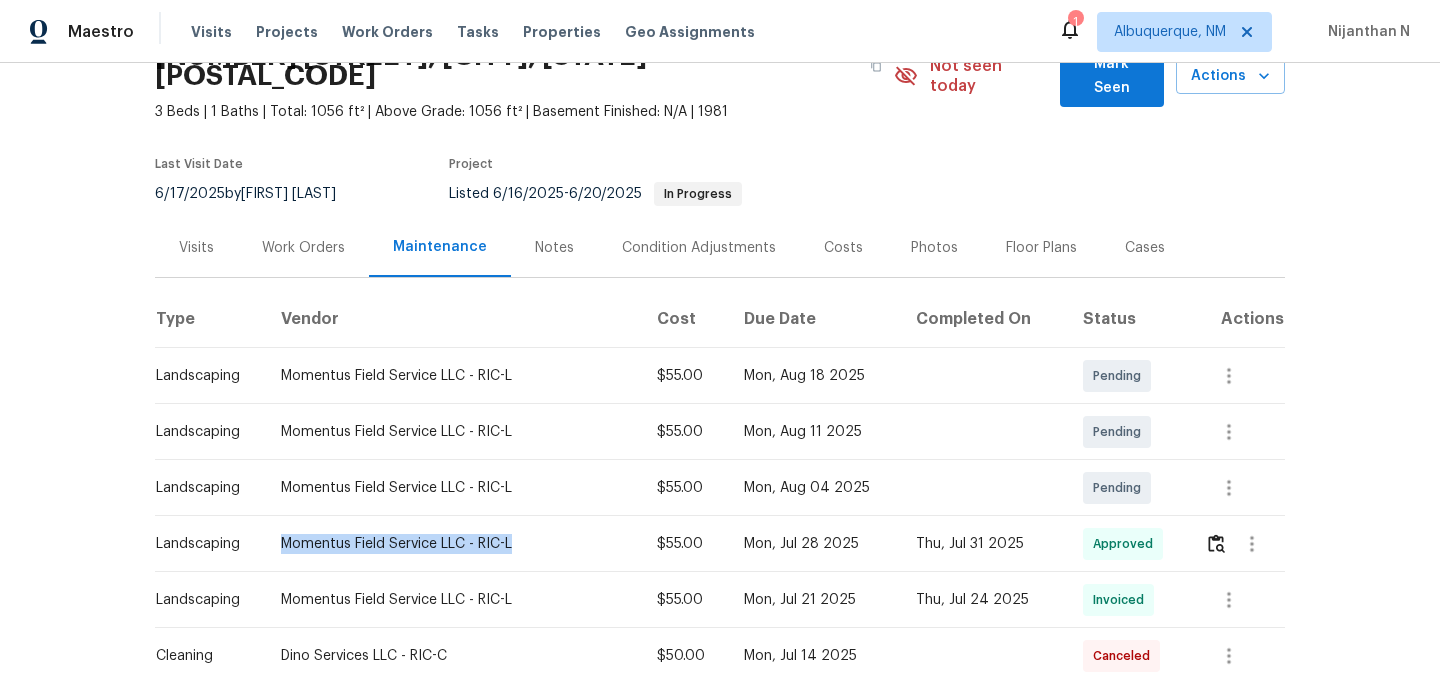 drag, startPoint x: 284, startPoint y: 517, endPoint x: 526, endPoint y: 518, distance: 242.00206 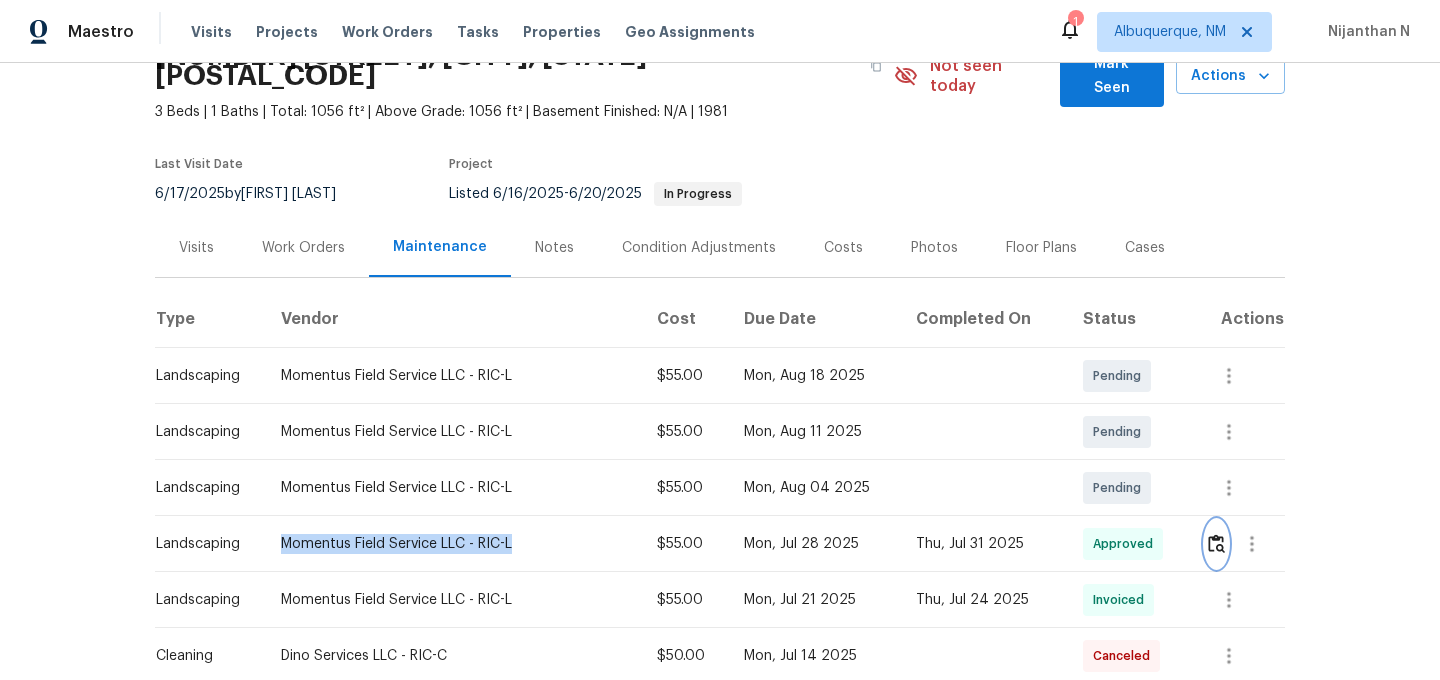 click at bounding box center [1216, 543] 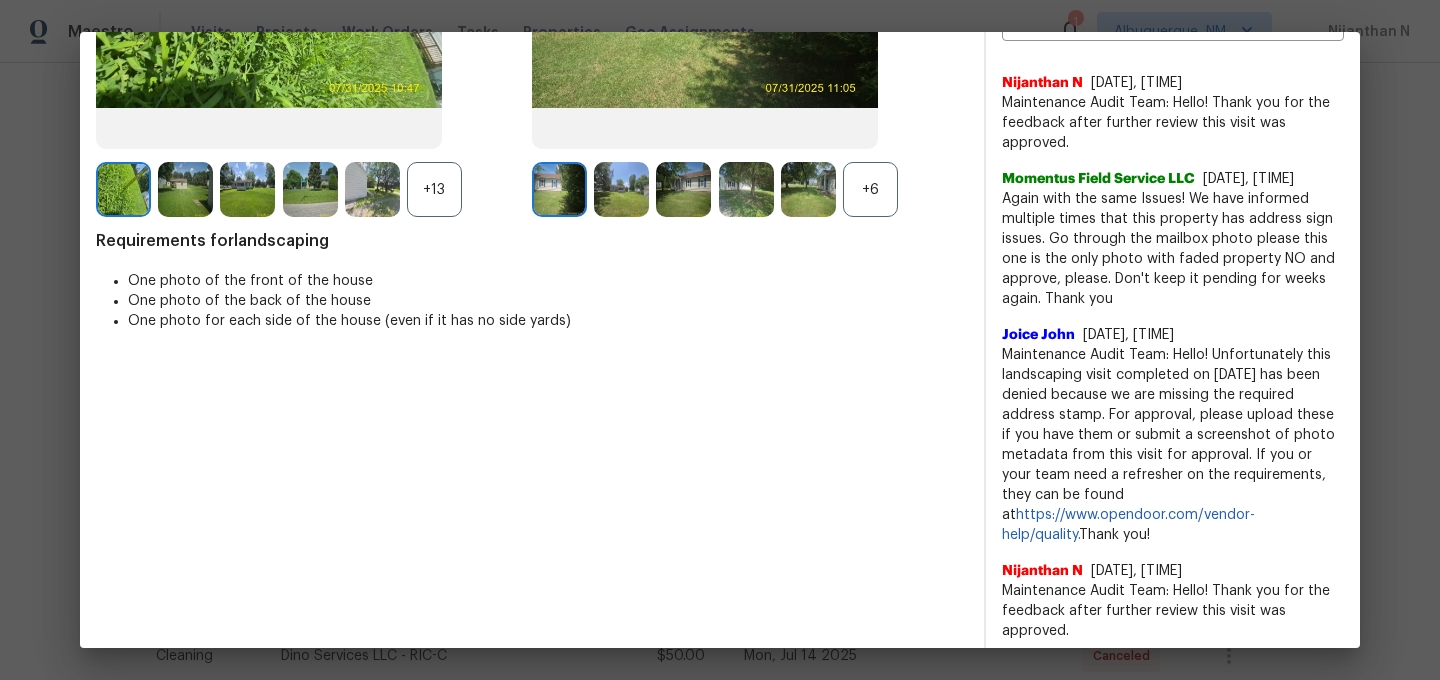 scroll, scrollTop: 427, scrollLeft: 0, axis: vertical 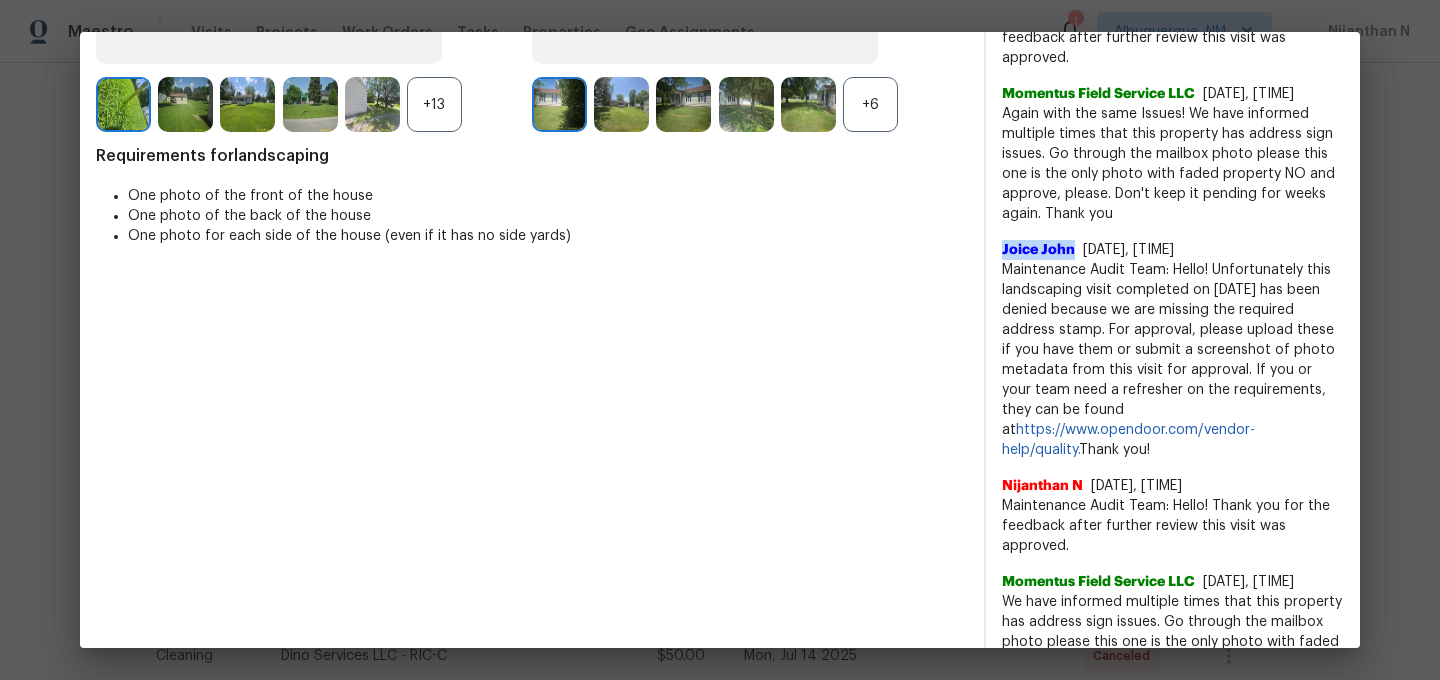 drag, startPoint x: 1002, startPoint y: 248, endPoint x: 1074, endPoint y: 255, distance: 72.33948 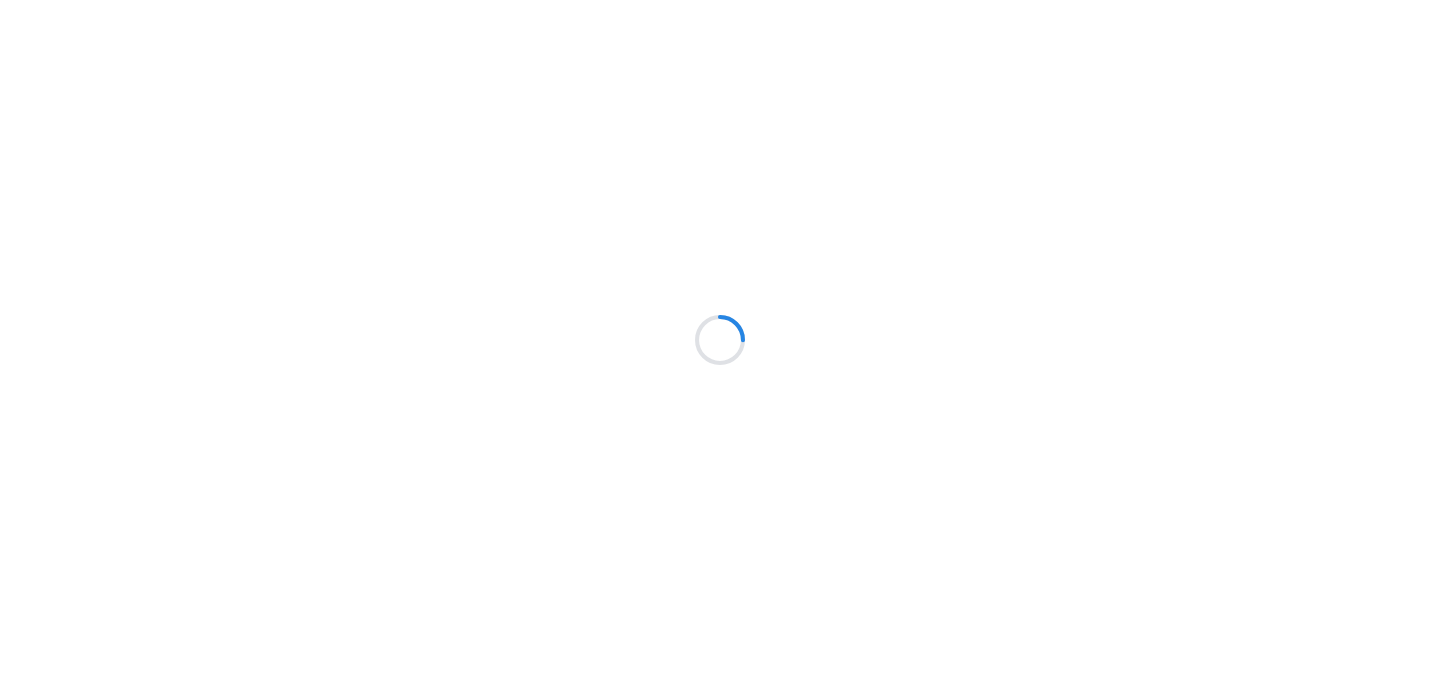 scroll, scrollTop: 0, scrollLeft: 0, axis: both 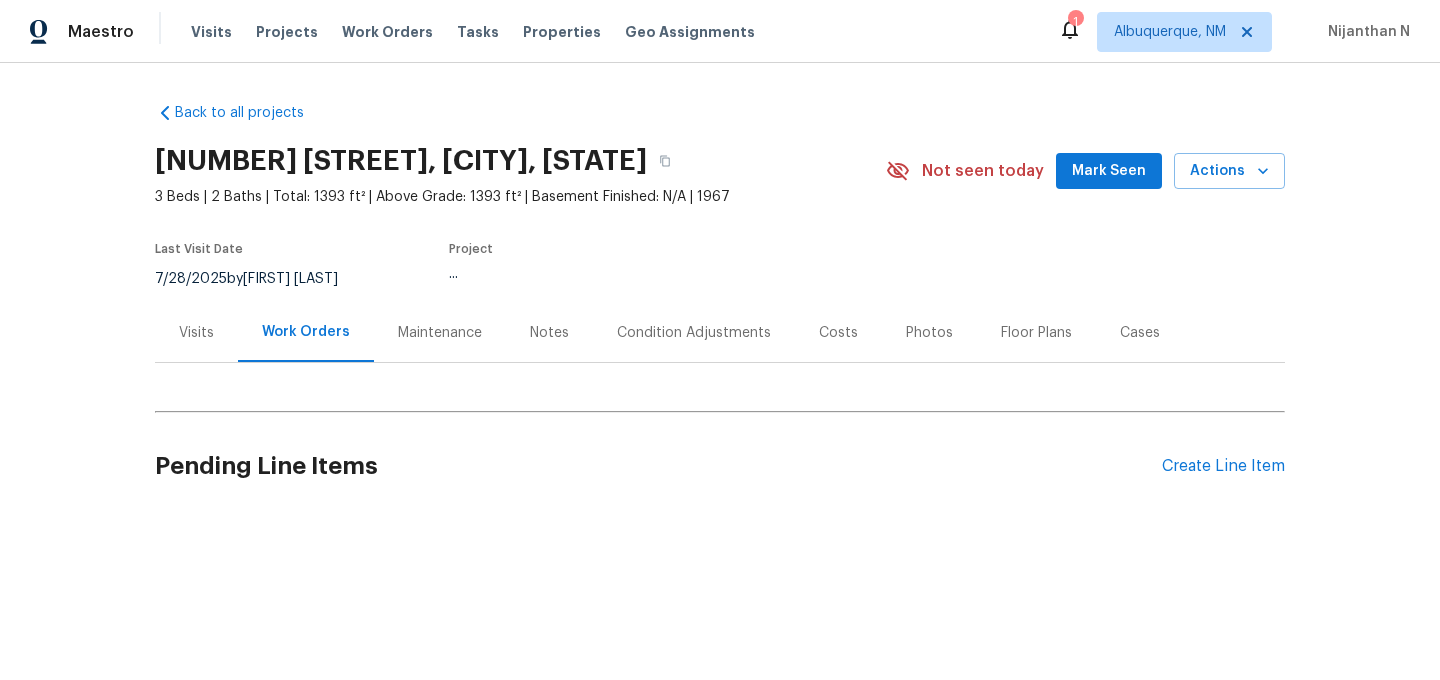 click on "Back to all projects 4128 Snapfinger Way, Decatur, GA 30035 3 Beds | 2 Baths | Total: 1393 ft² | Above Grade: 1393 ft² | Basement Finished: N/A | 1967 Not seen today Mark Seen Actions Last Visit Date 7/28/2025  by  Juan Lozano   Project ... Visits Work Orders Maintenance Notes Condition Adjustments Costs Photos Floor Plans Cases Pending Line Items Create Line Item" at bounding box center (720, 308) 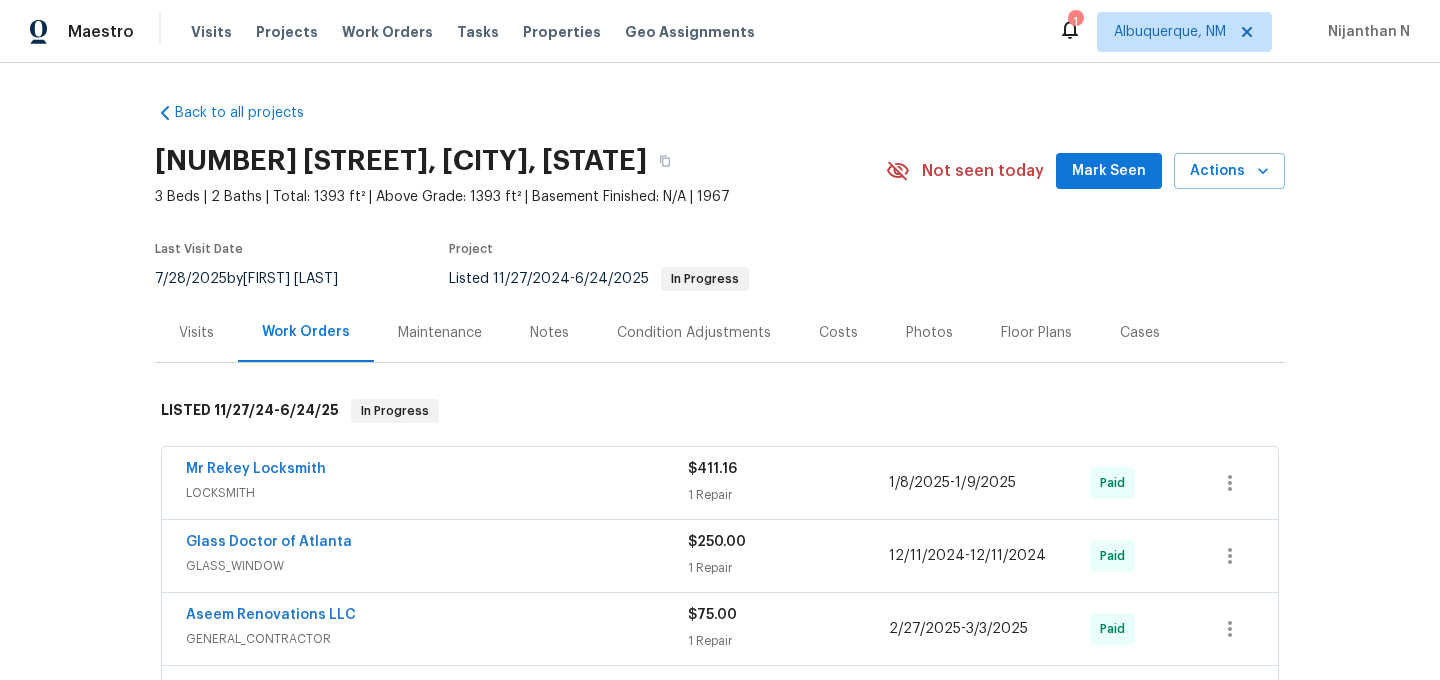 click on "Maintenance" at bounding box center [440, 333] 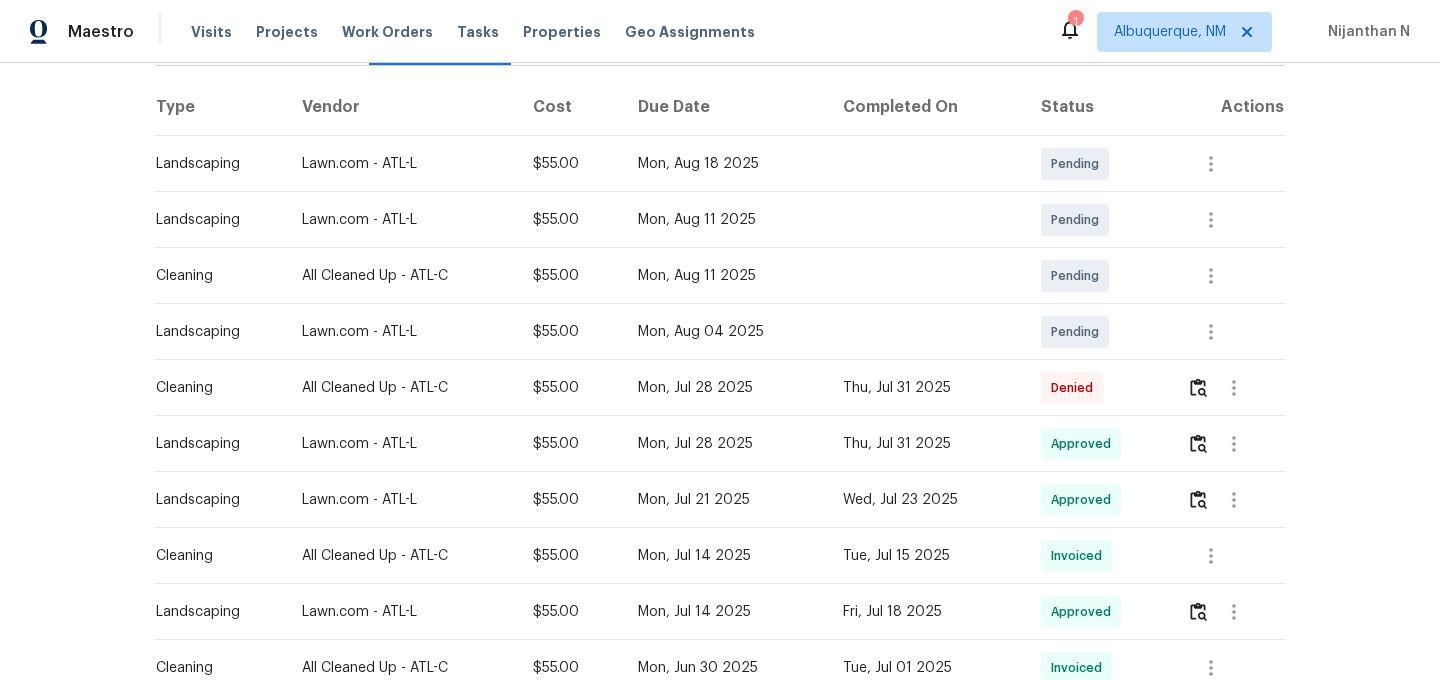 scroll, scrollTop: 457, scrollLeft: 0, axis: vertical 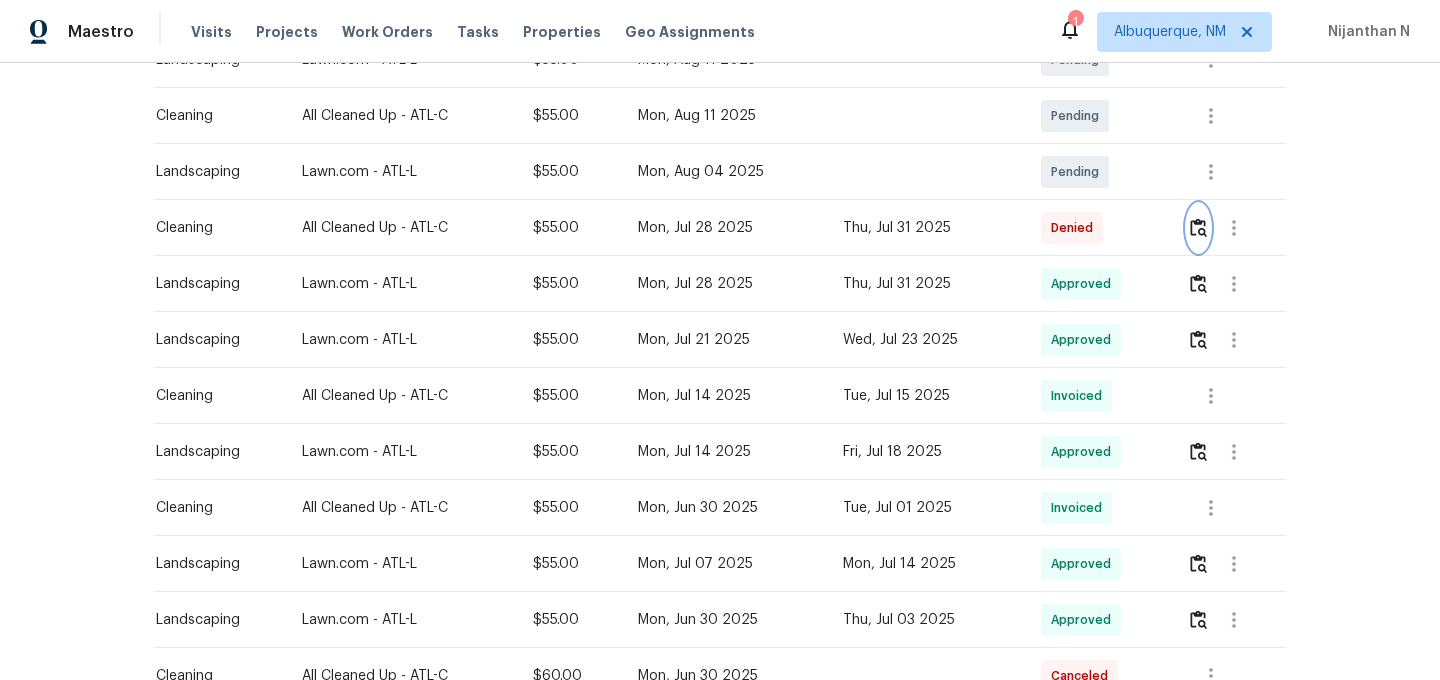 click at bounding box center [1198, 227] 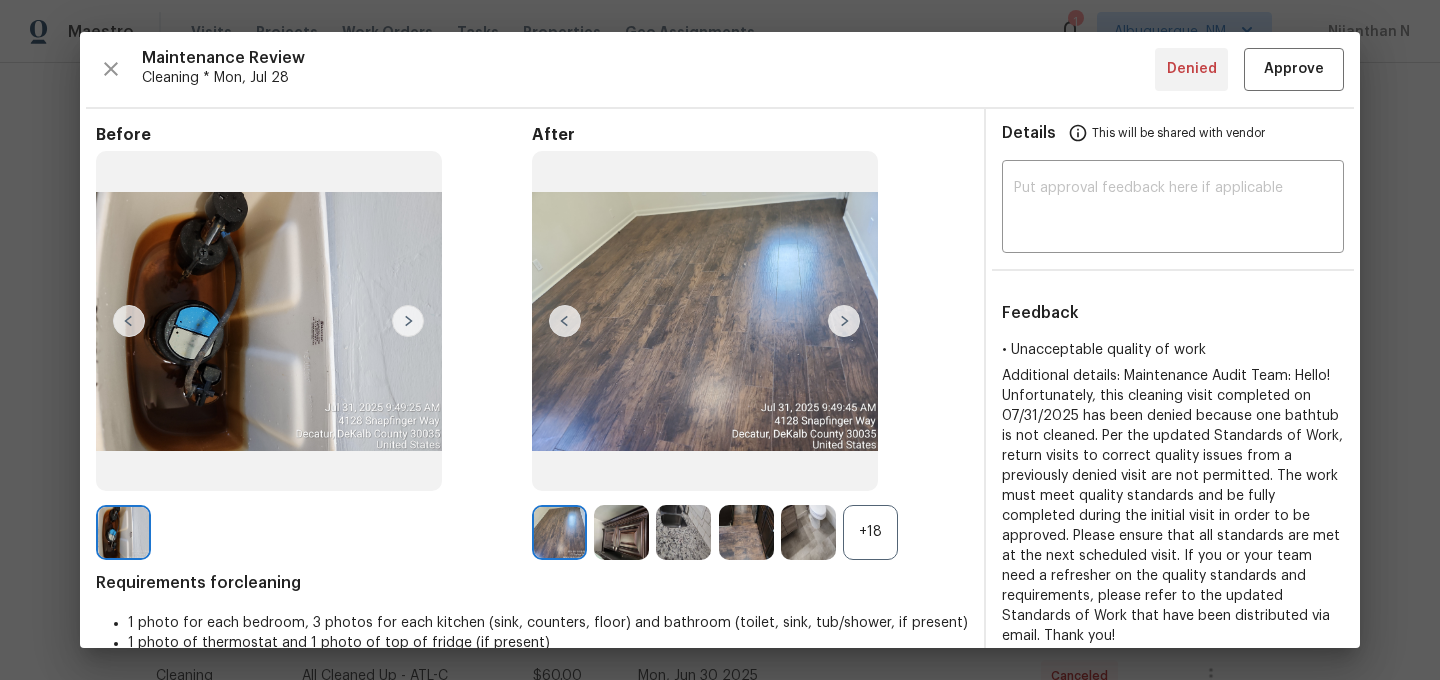 click on "+18" at bounding box center [870, 532] 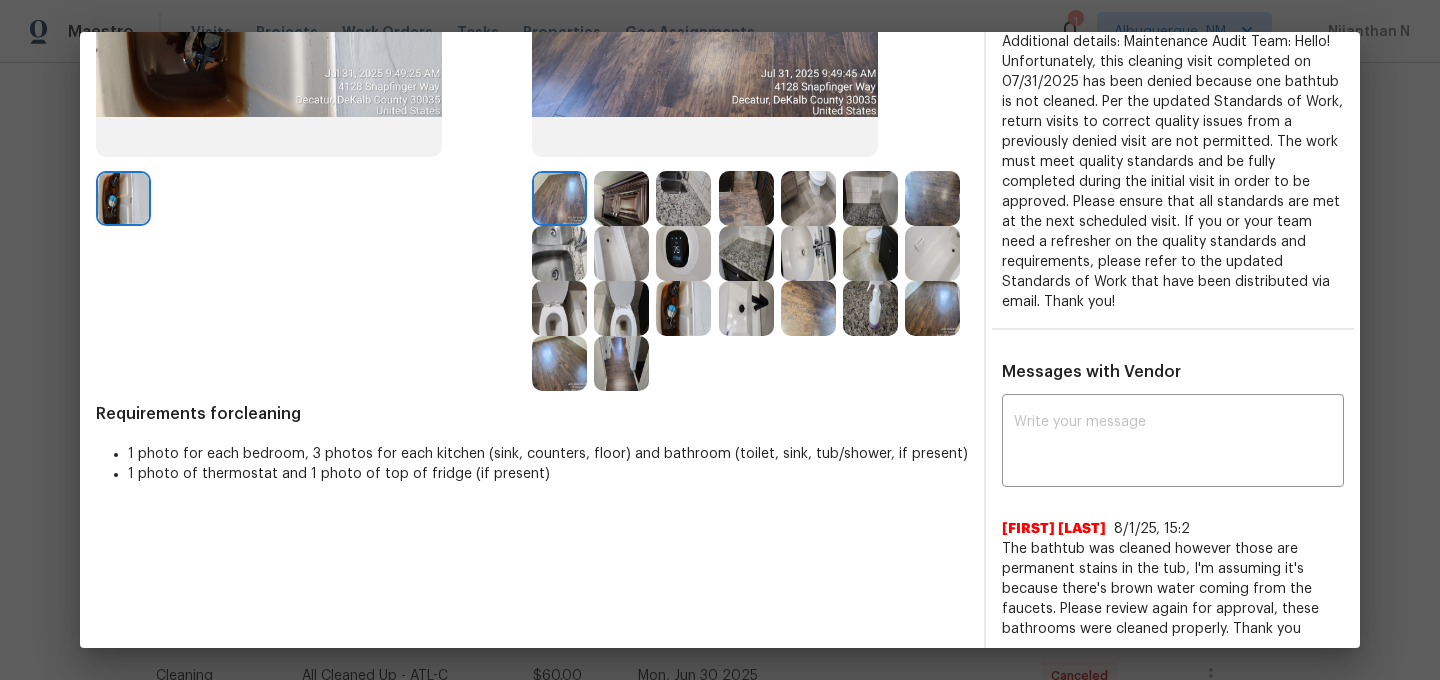 scroll, scrollTop: 174, scrollLeft: 0, axis: vertical 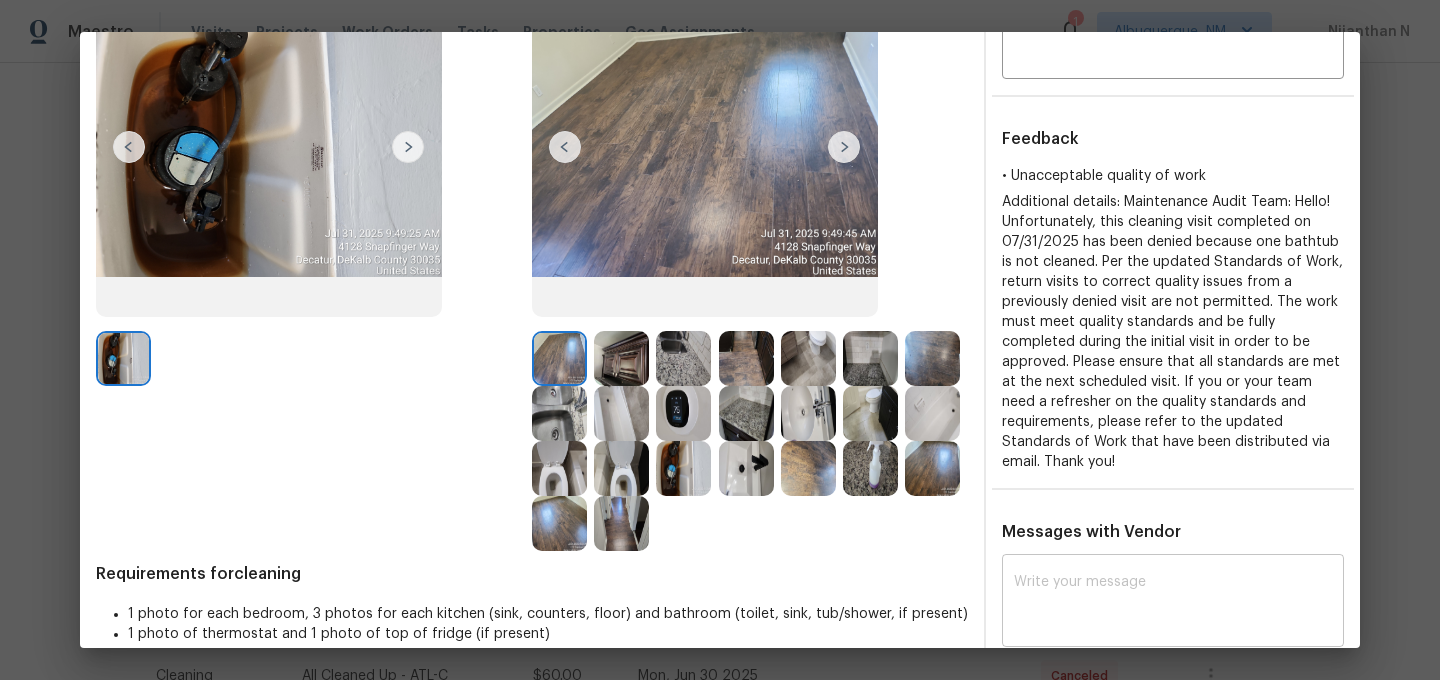 click on "x ​" at bounding box center [1173, 603] 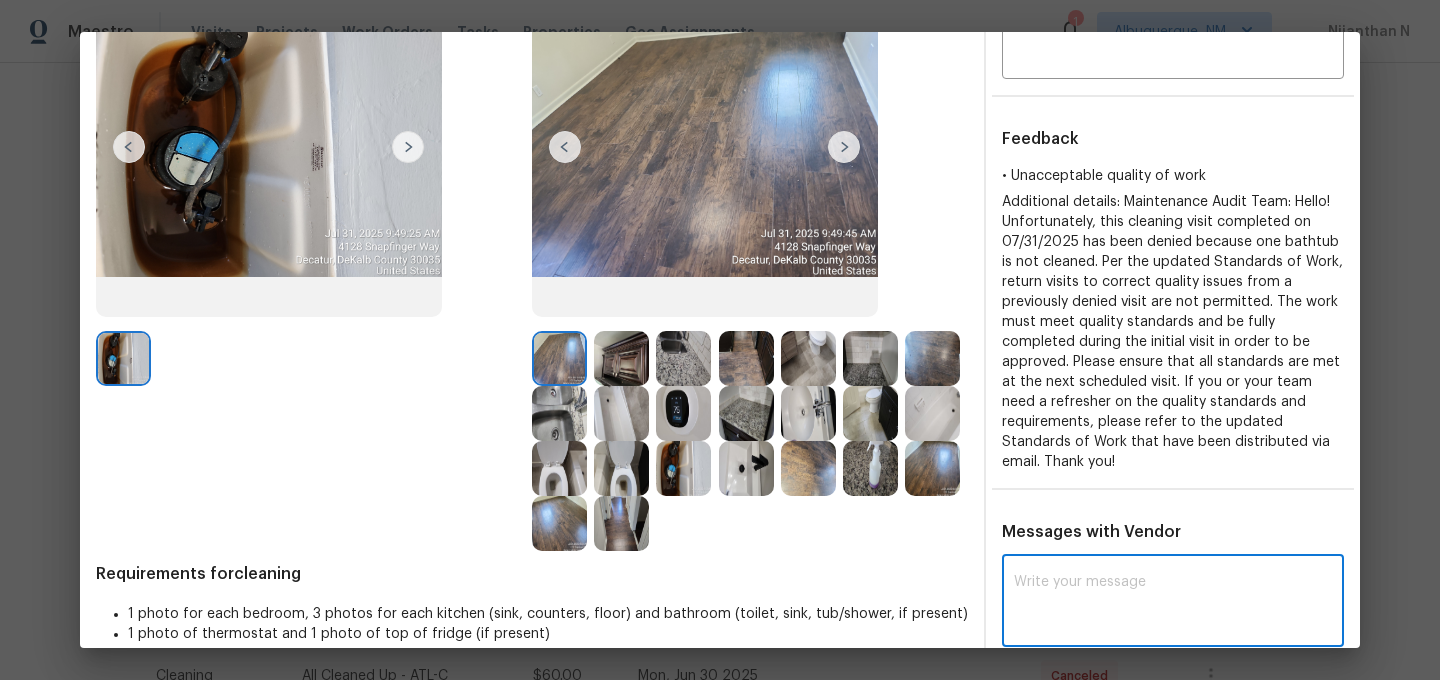 paste on "Maintenance Audit Team: Hello! Thank you for the feedback after further review this visit was approved." 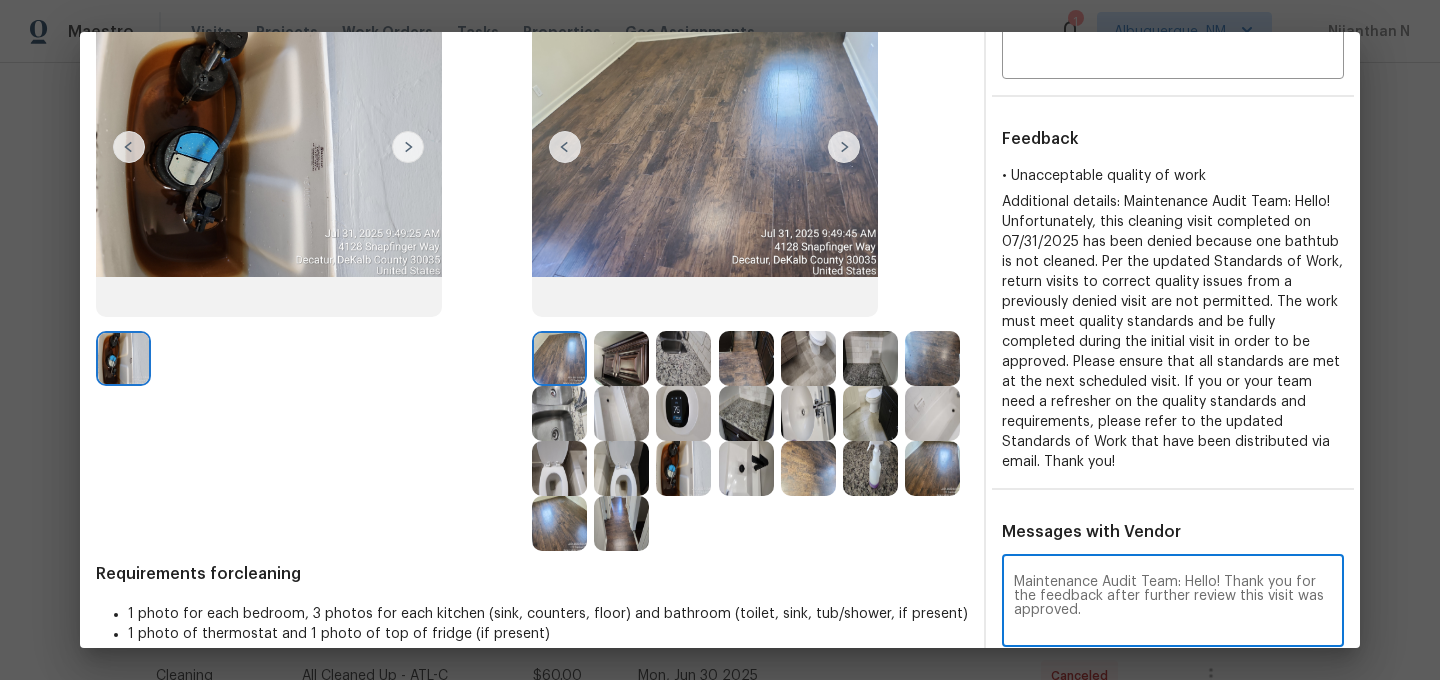 scroll, scrollTop: 84, scrollLeft: 0, axis: vertical 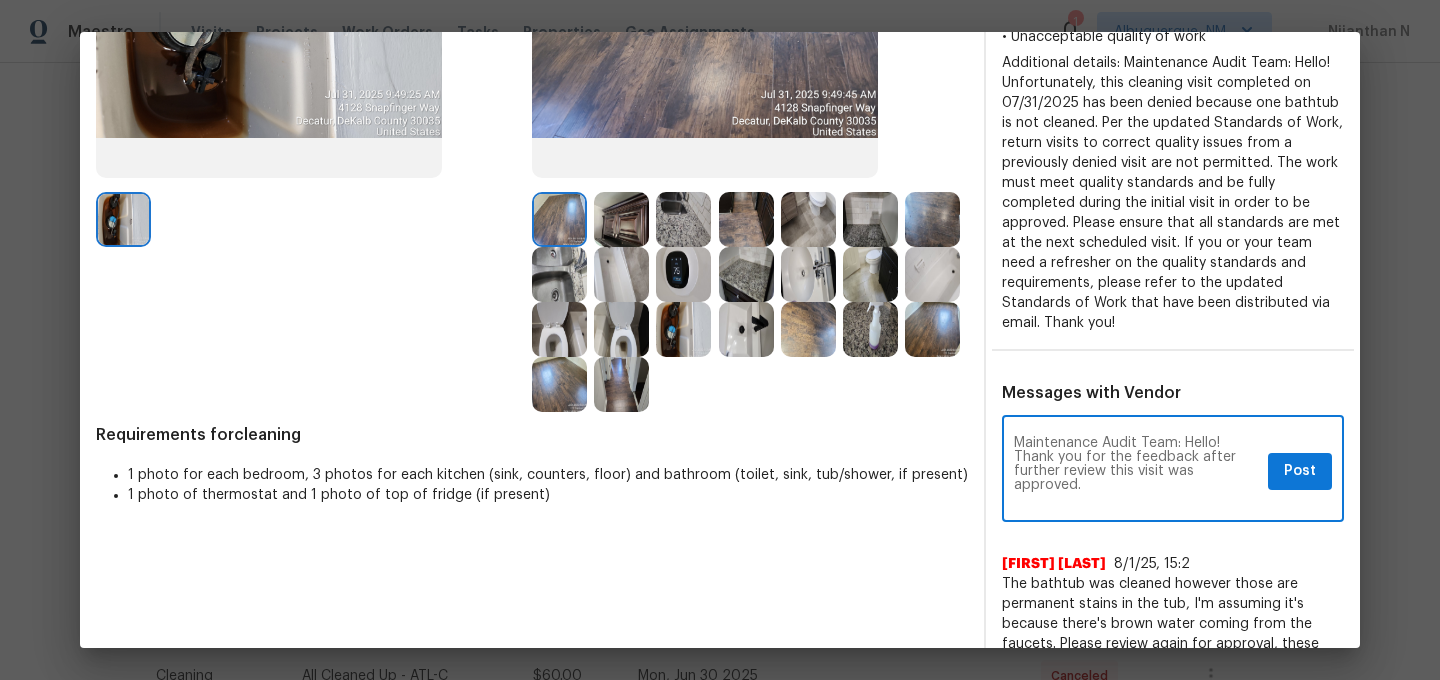 type on "Maintenance Audit Team: Hello! Thank you for the feedback after further review this visit was approved." 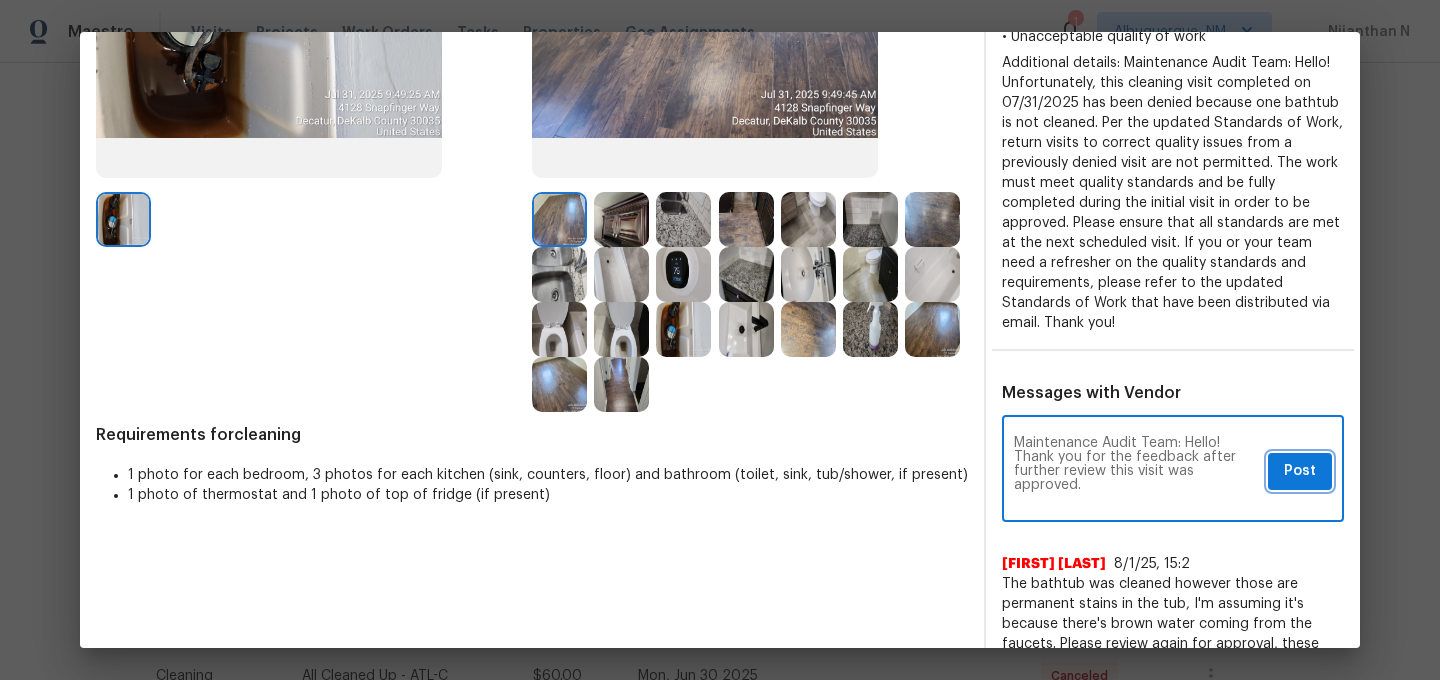 click on "Post" at bounding box center (1300, 471) 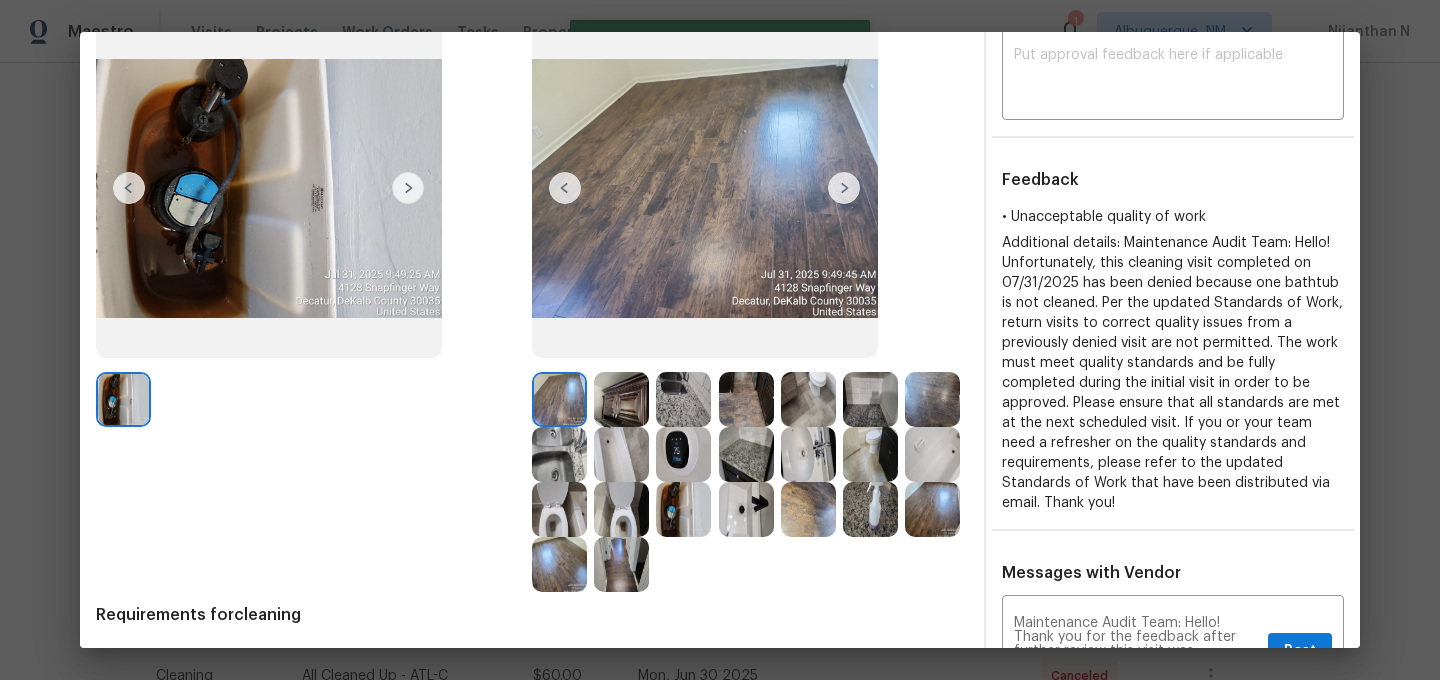 scroll, scrollTop: 0, scrollLeft: 0, axis: both 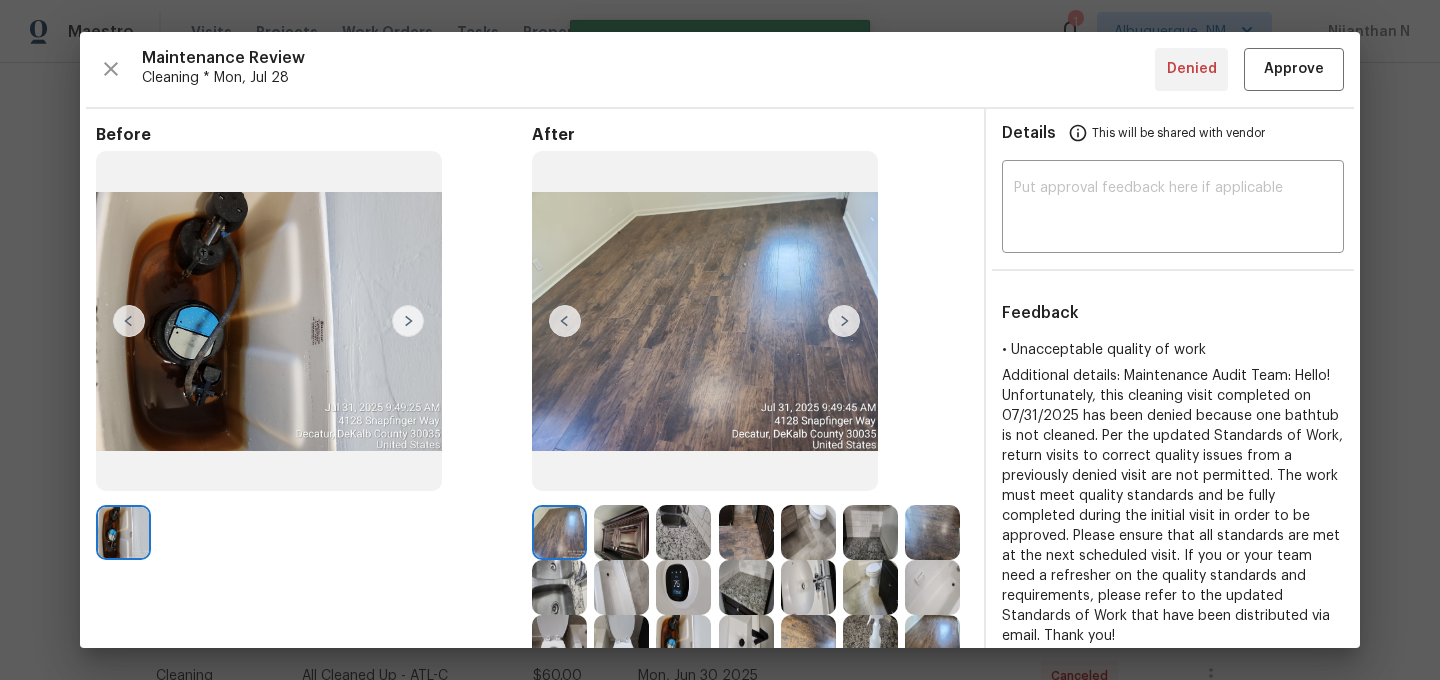 type 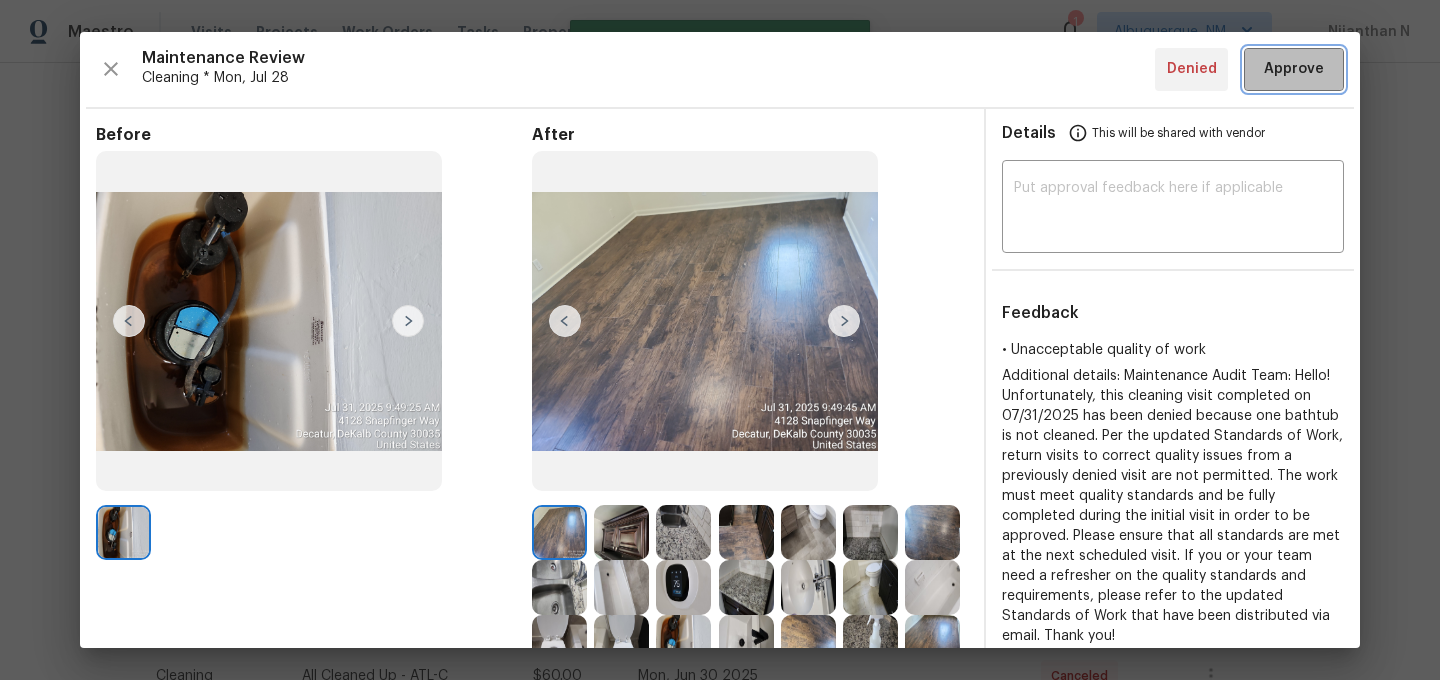 click on "Approve" at bounding box center (1294, 69) 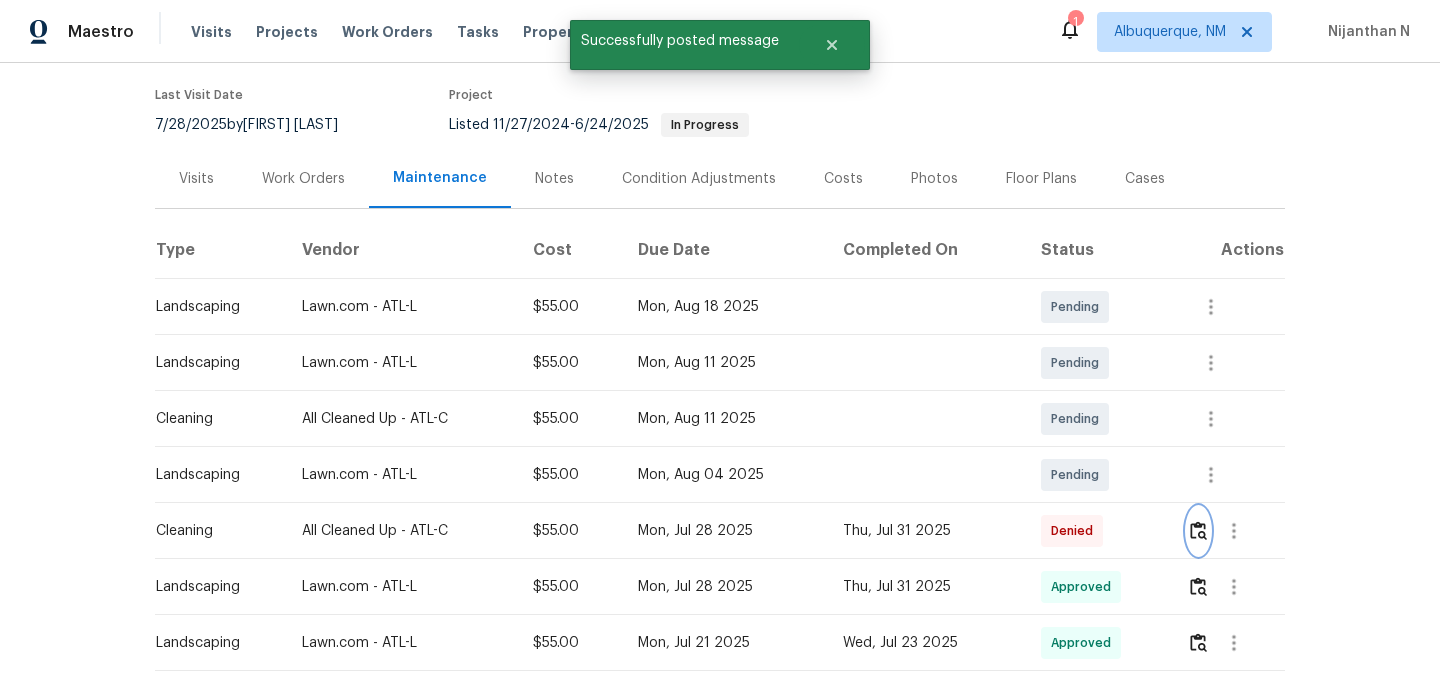 scroll, scrollTop: 0, scrollLeft: 0, axis: both 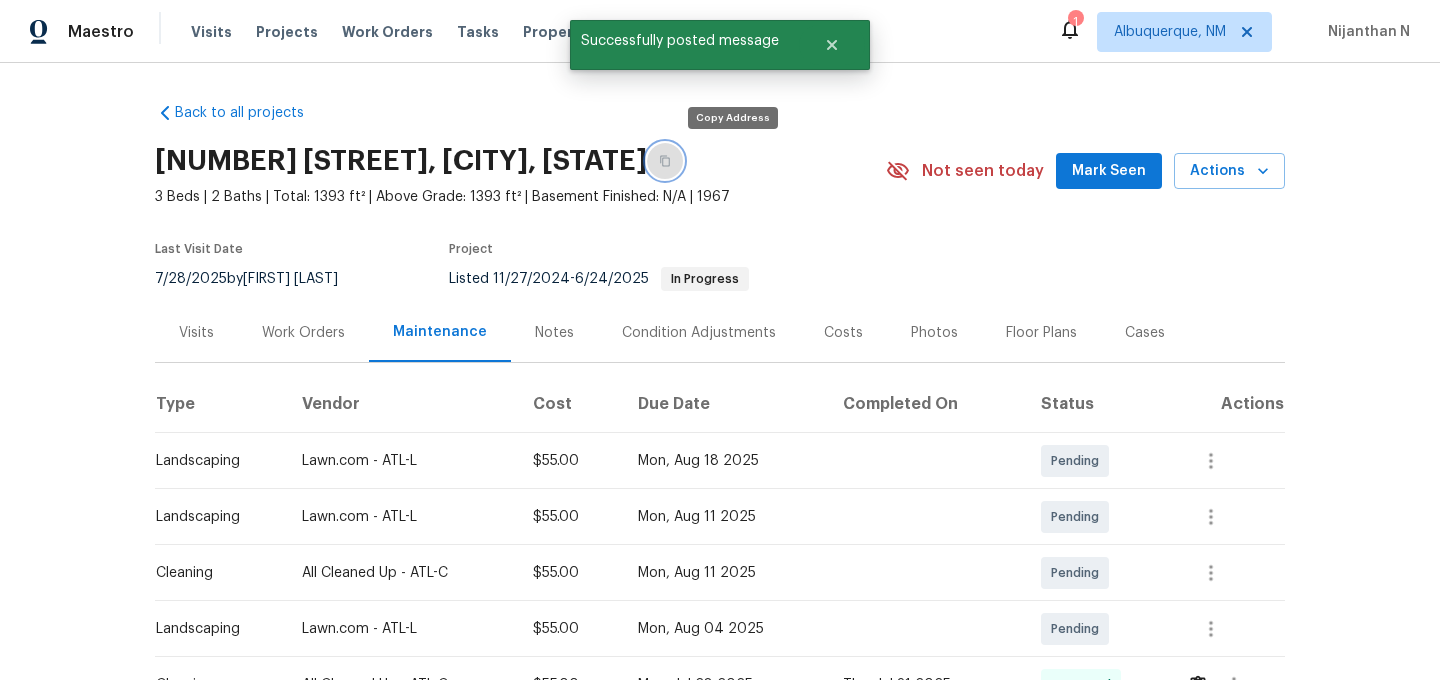 click at bounding box center (665, 161) 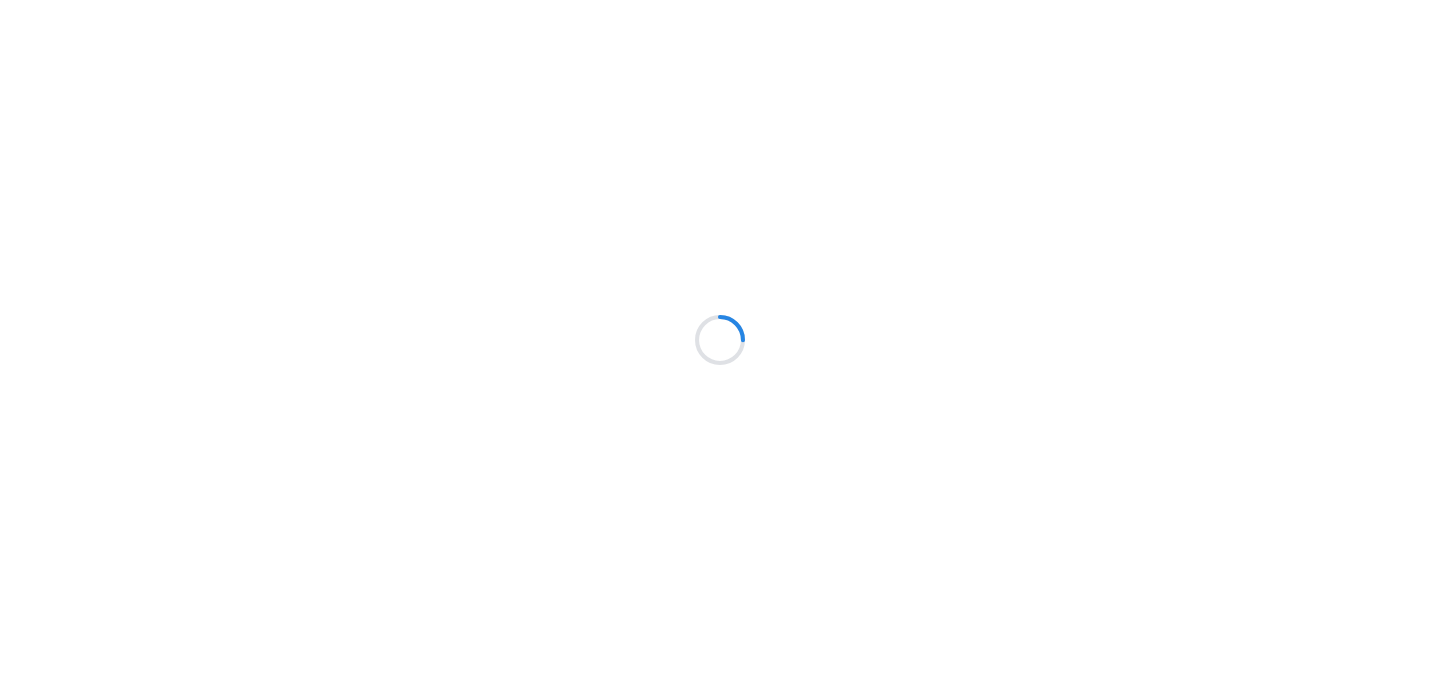 scroll, scrollTop: 0, scrollLeft: 0, axis: both 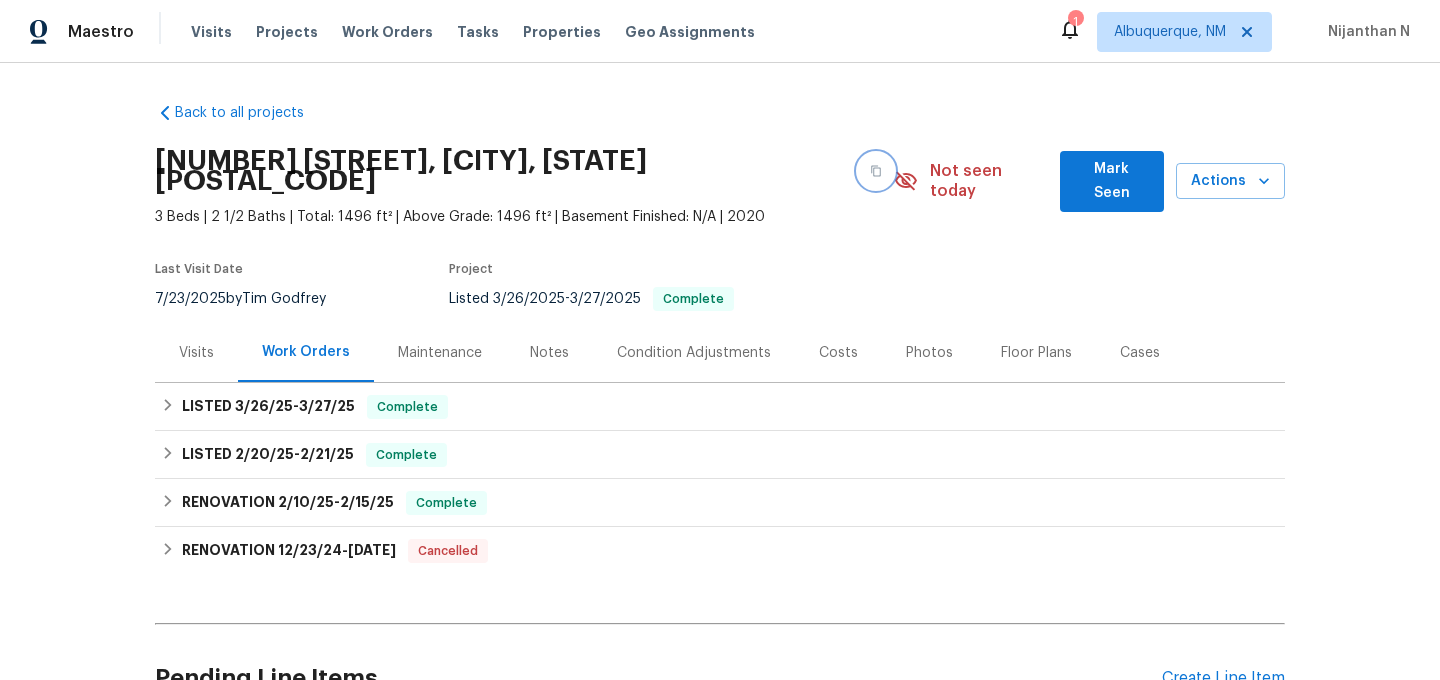 click 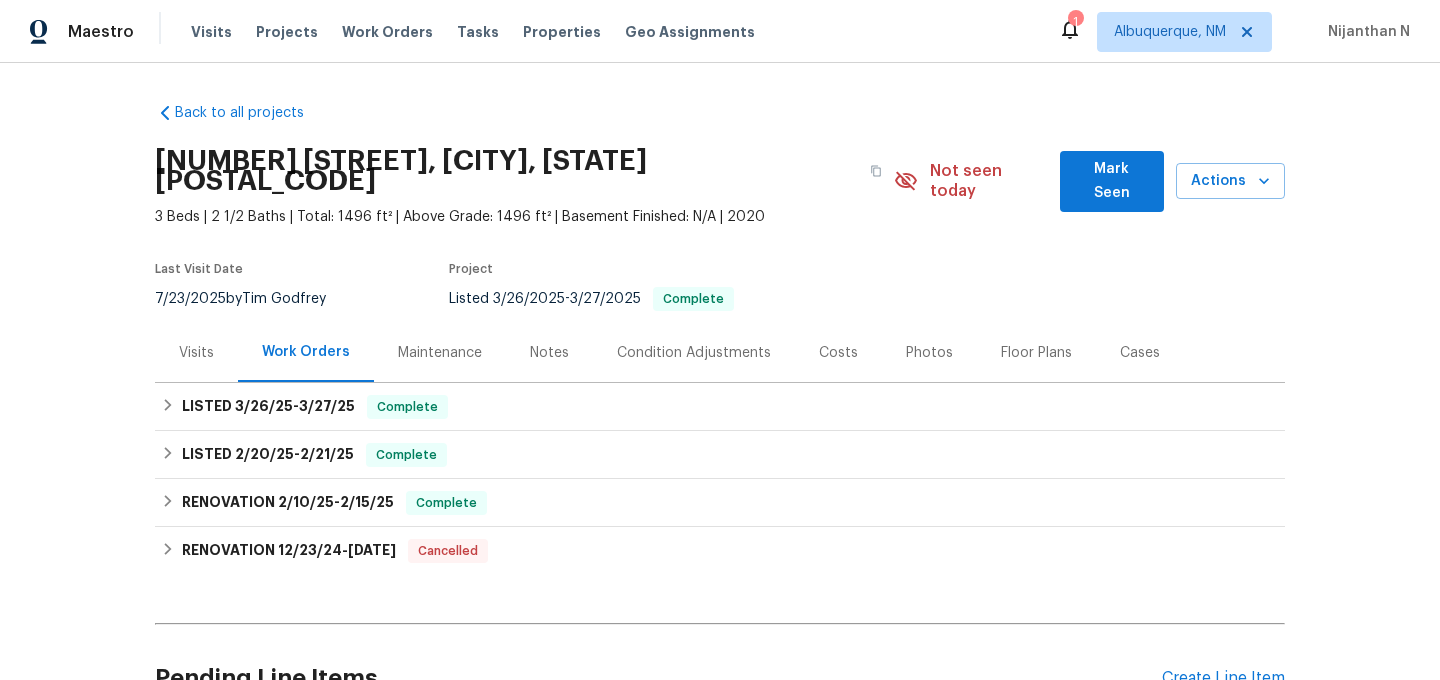 click on "Maintenance" at bounding box center [440, 353] 